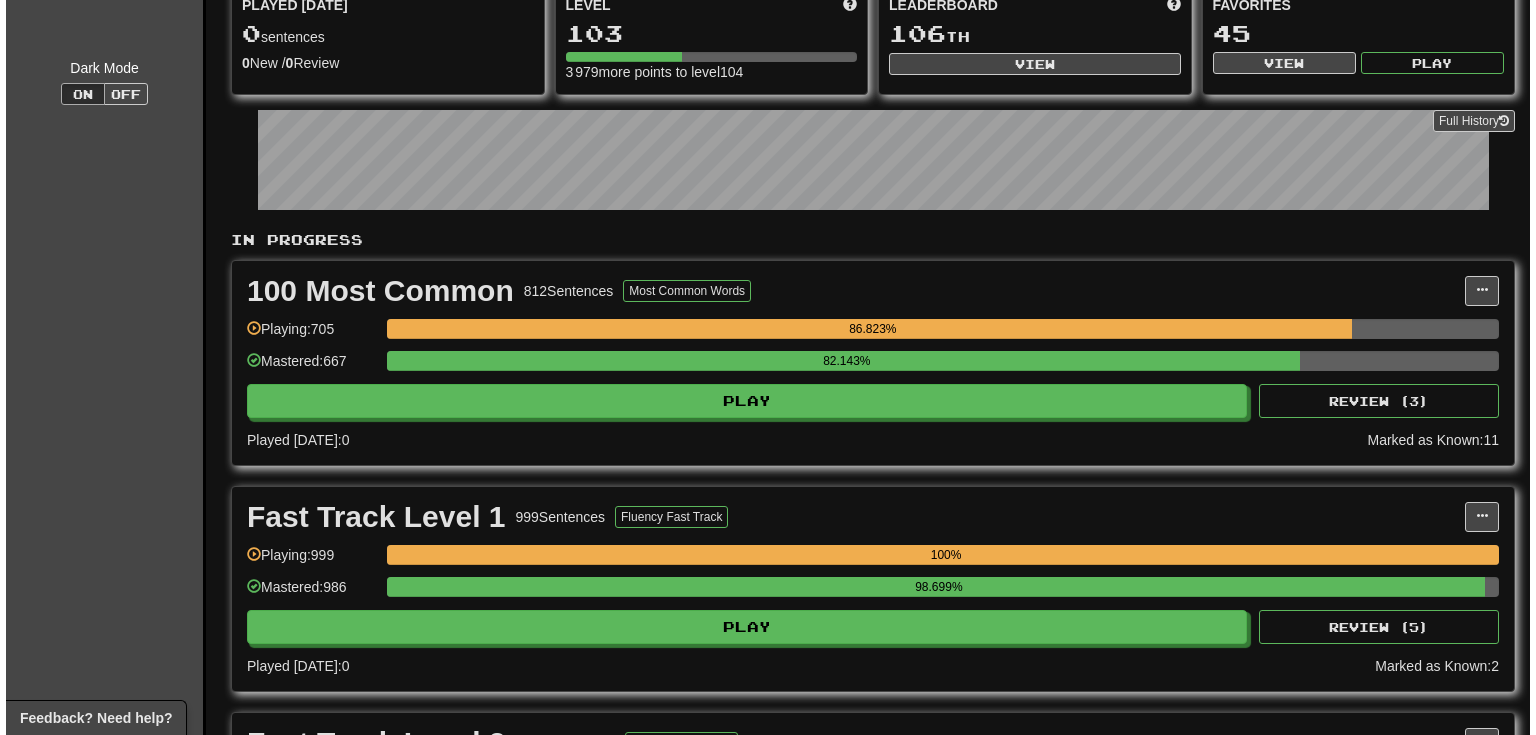scroll, scrollTop: 213, scrollLeft: 0, axis: vertical 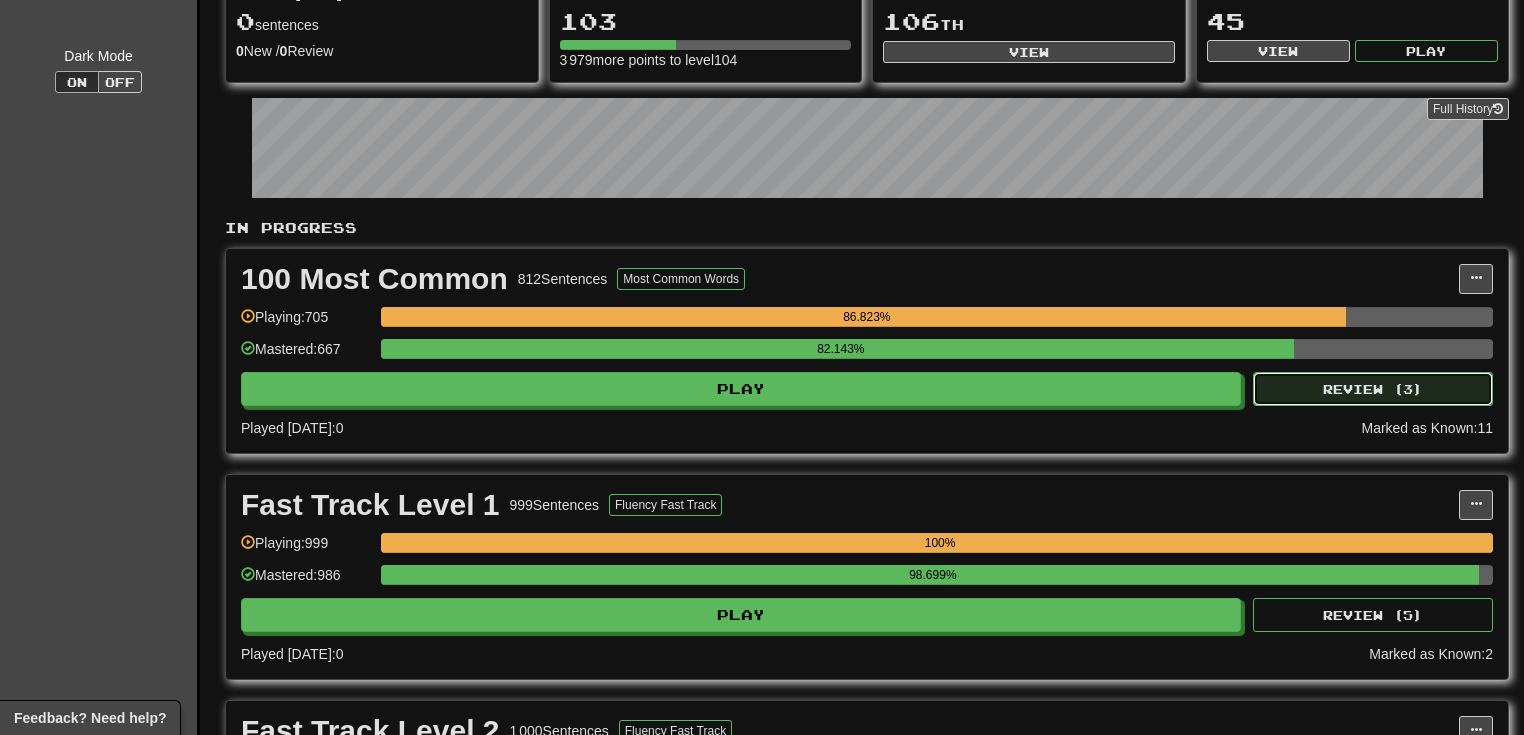 click on "Review ( 3 )" at bounding box center [1373, 389] 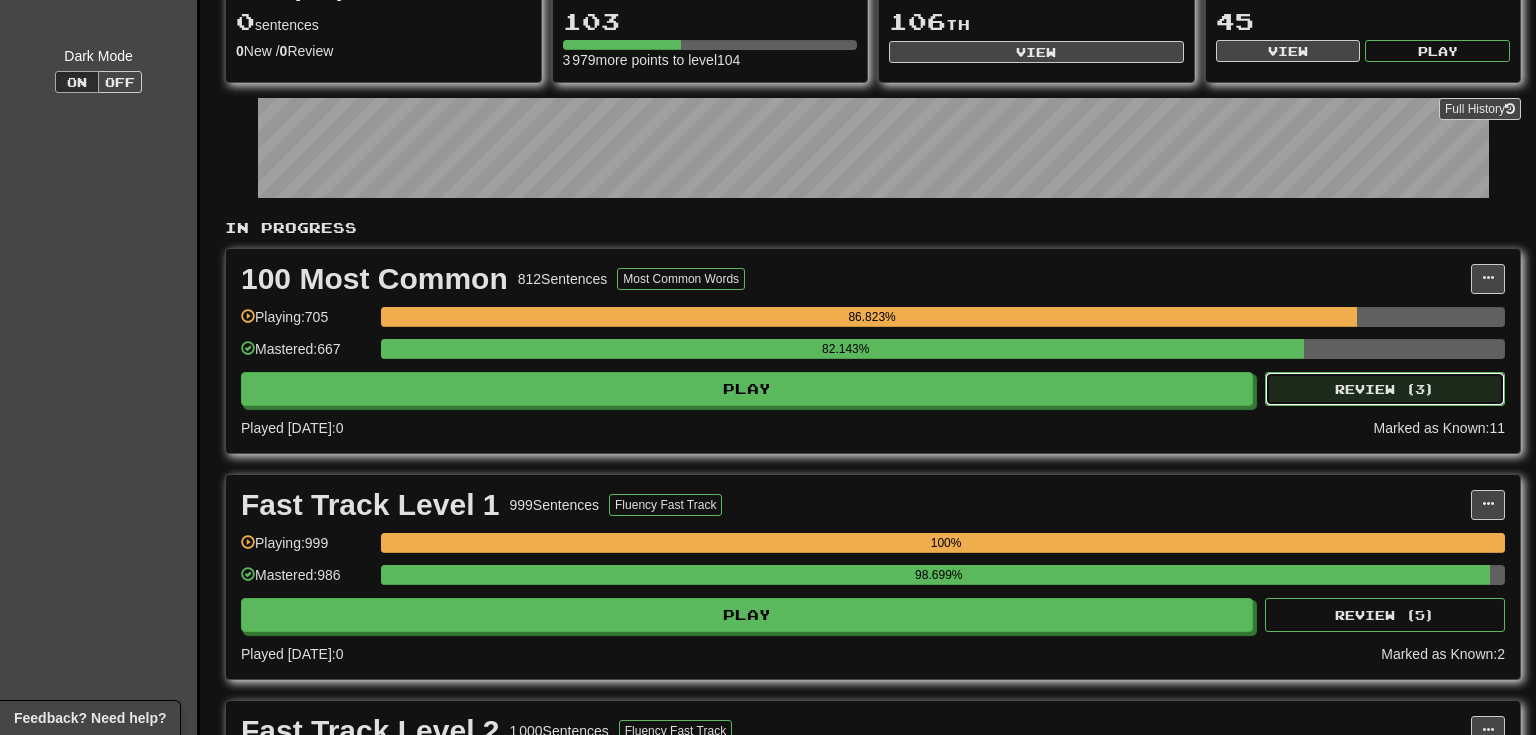 select on "**" 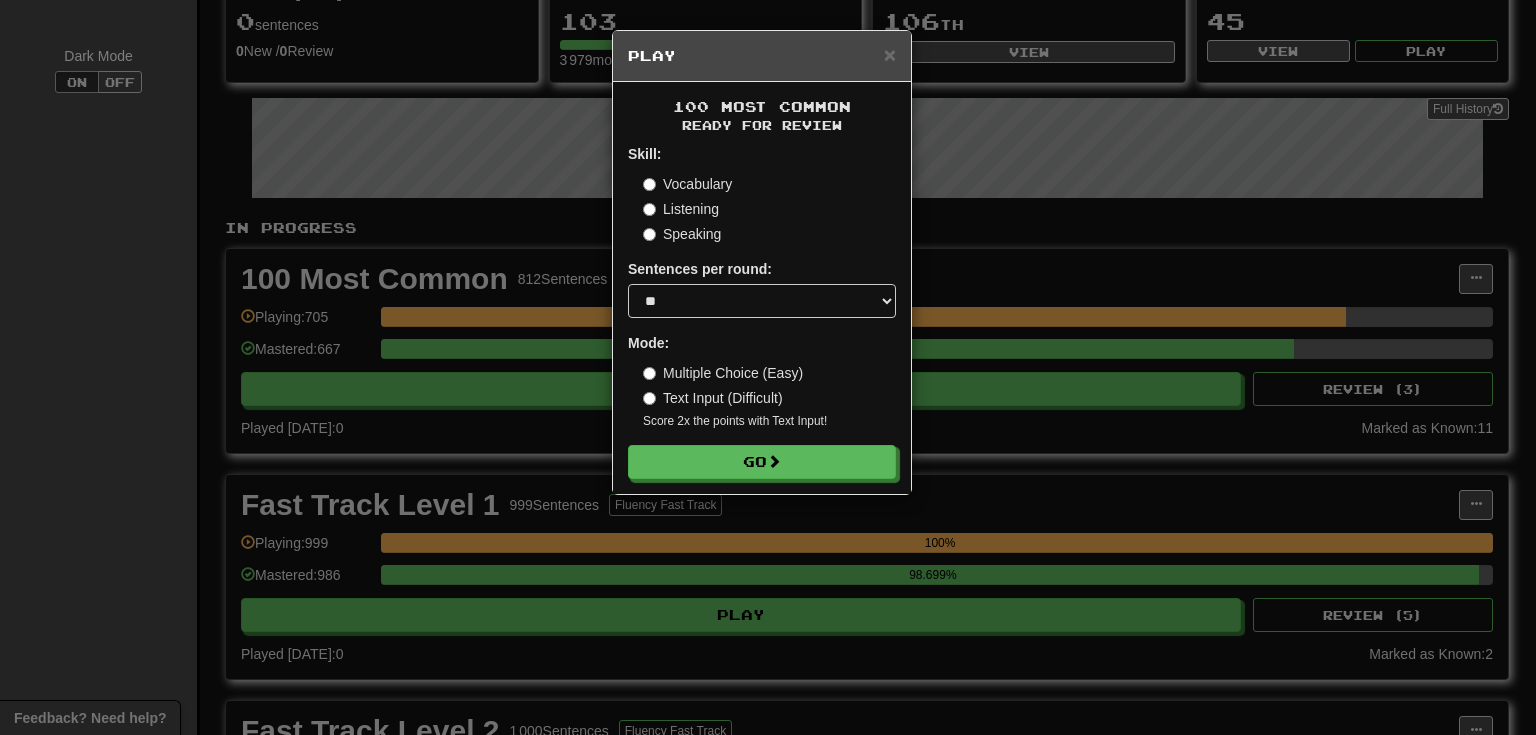 click on "× Play 100 Most Common Ready for Review Skill: Vocabulary Listening Speaking Sentences per round: * ** ** ** ** ** *** ******** Mode: Multiple Choice (Easy) Text Input (Difficult) Score 2x the points with Text Input ! Go" at bounding box center (768, 367) 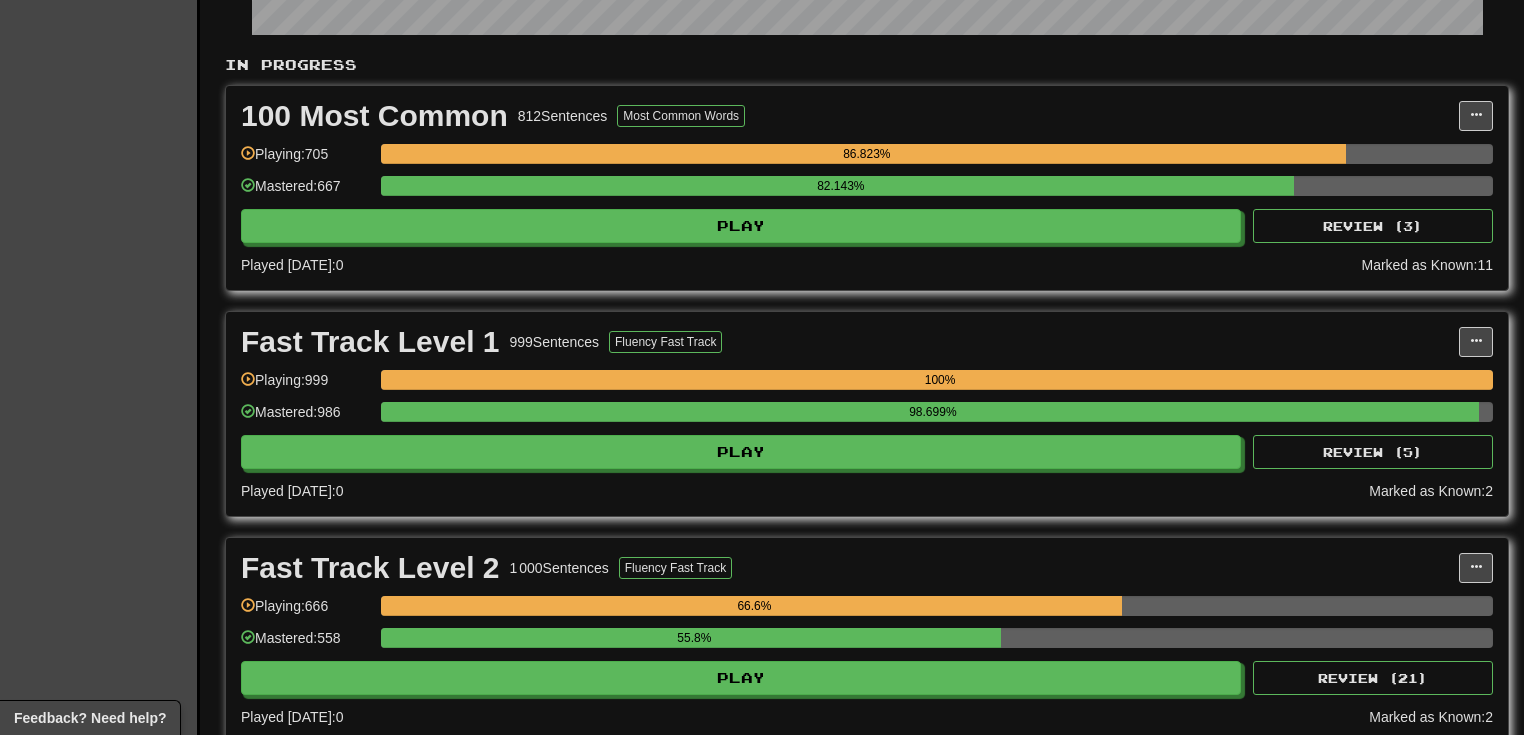 scroll, scrollTop: 320, scrollLeft: 0, axis: vertical 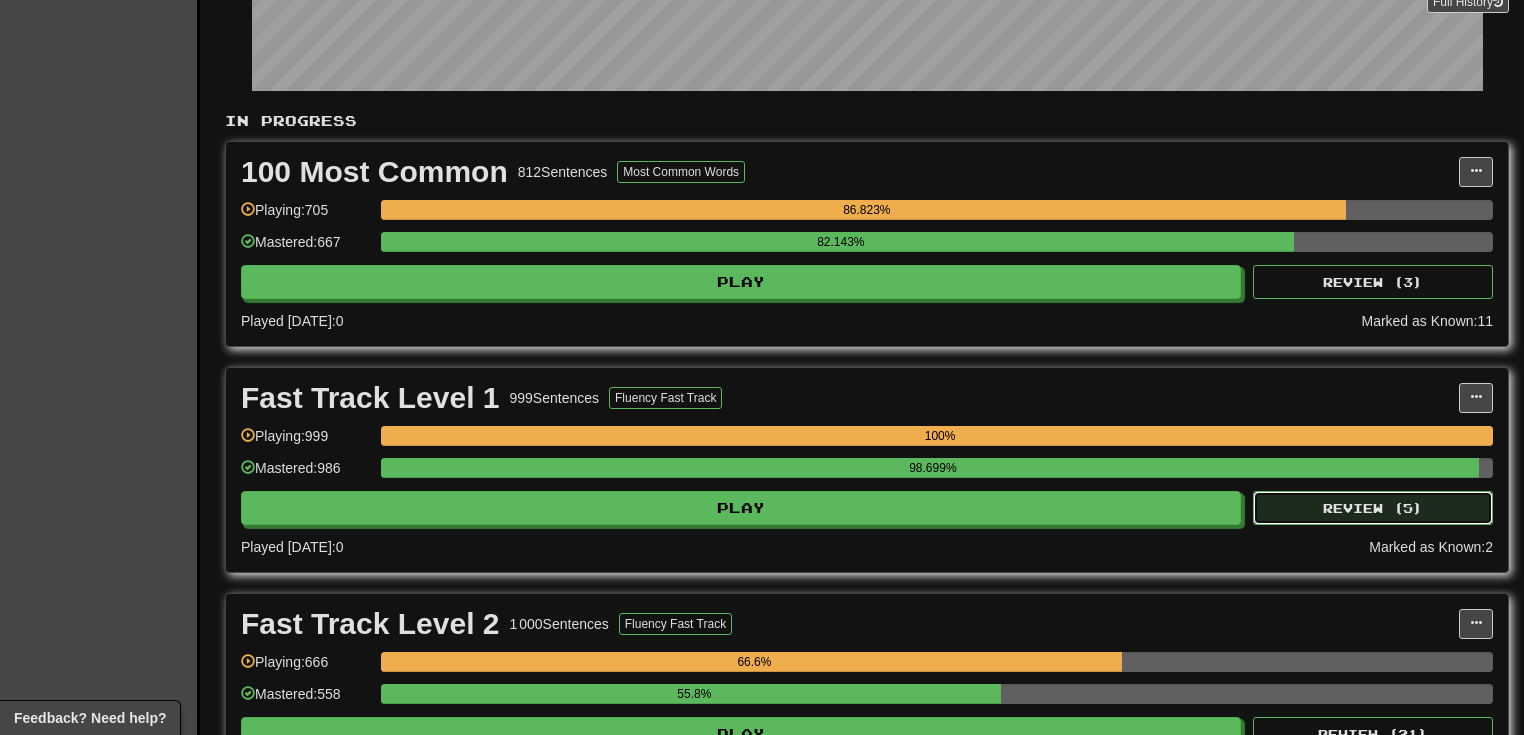 click on "Review ( 5 )" at bounding box center [1373, 508] 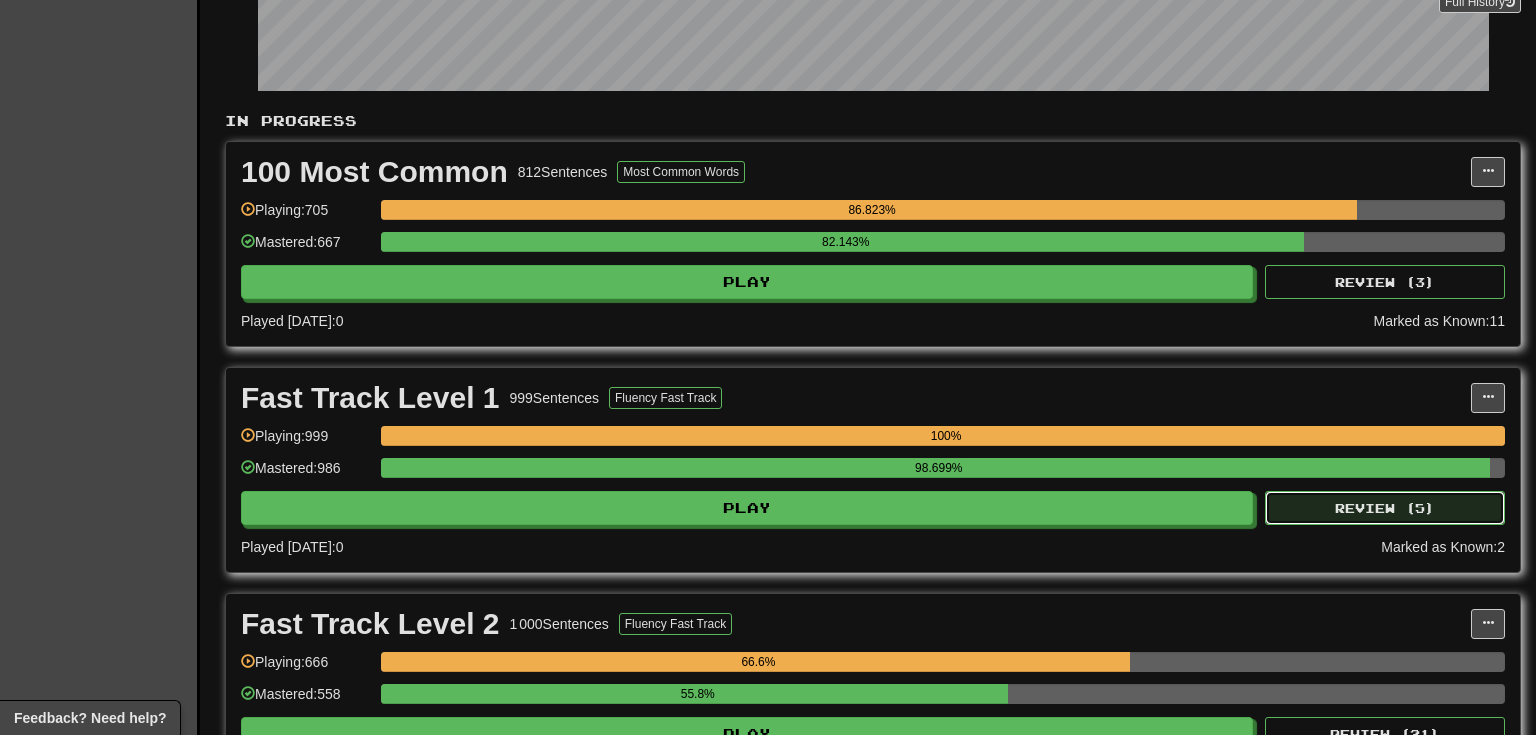 select on "**" 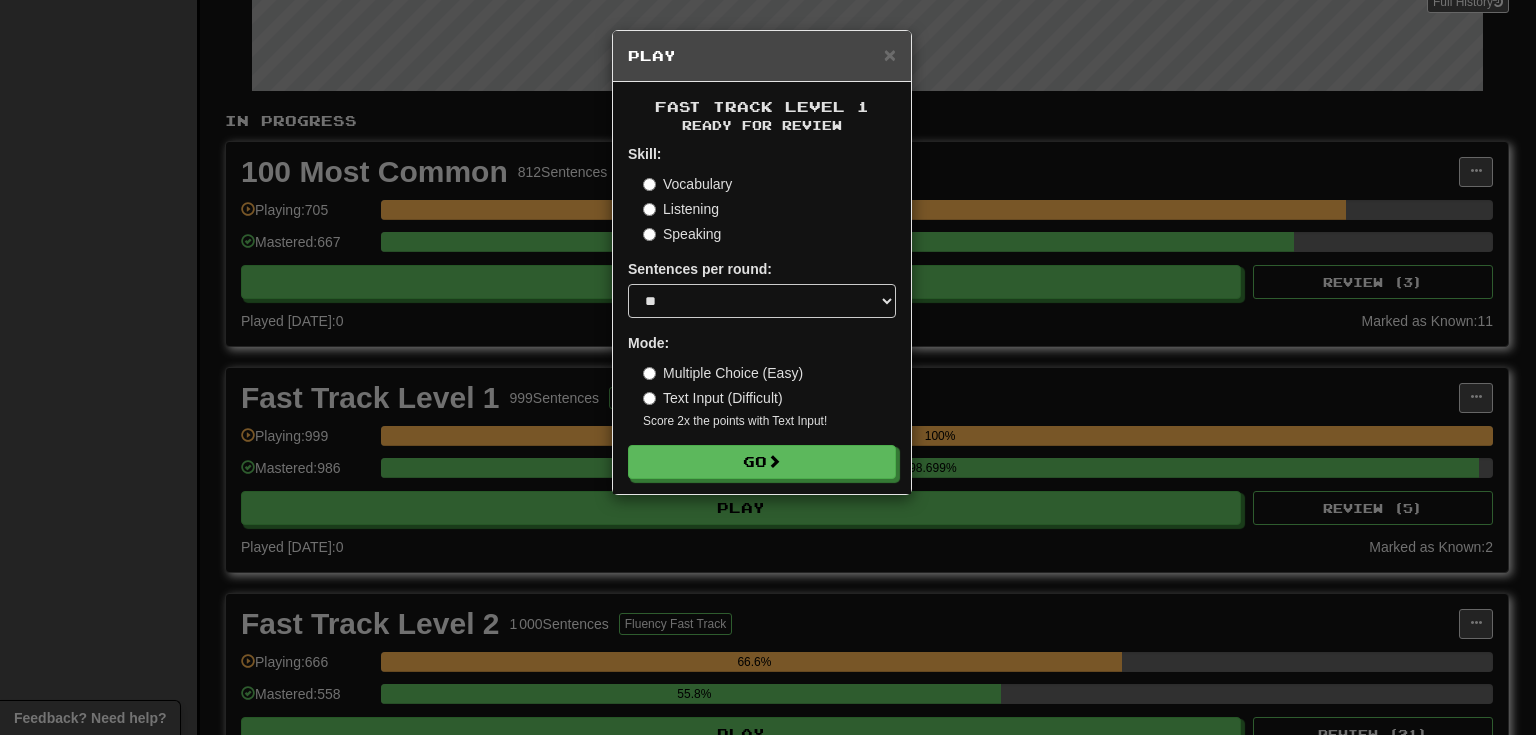 click on "× Play Fast Track Level 1 Ready for Review Skill: Vocabulary Listening Speaking Sentences per round: * ** ** ** ** ** *** ******** Mode: Multiple Choice (Easy) Text Input (Difficult) Score 2x the points with Text Input ! Go" at bounding box center (768, 367) 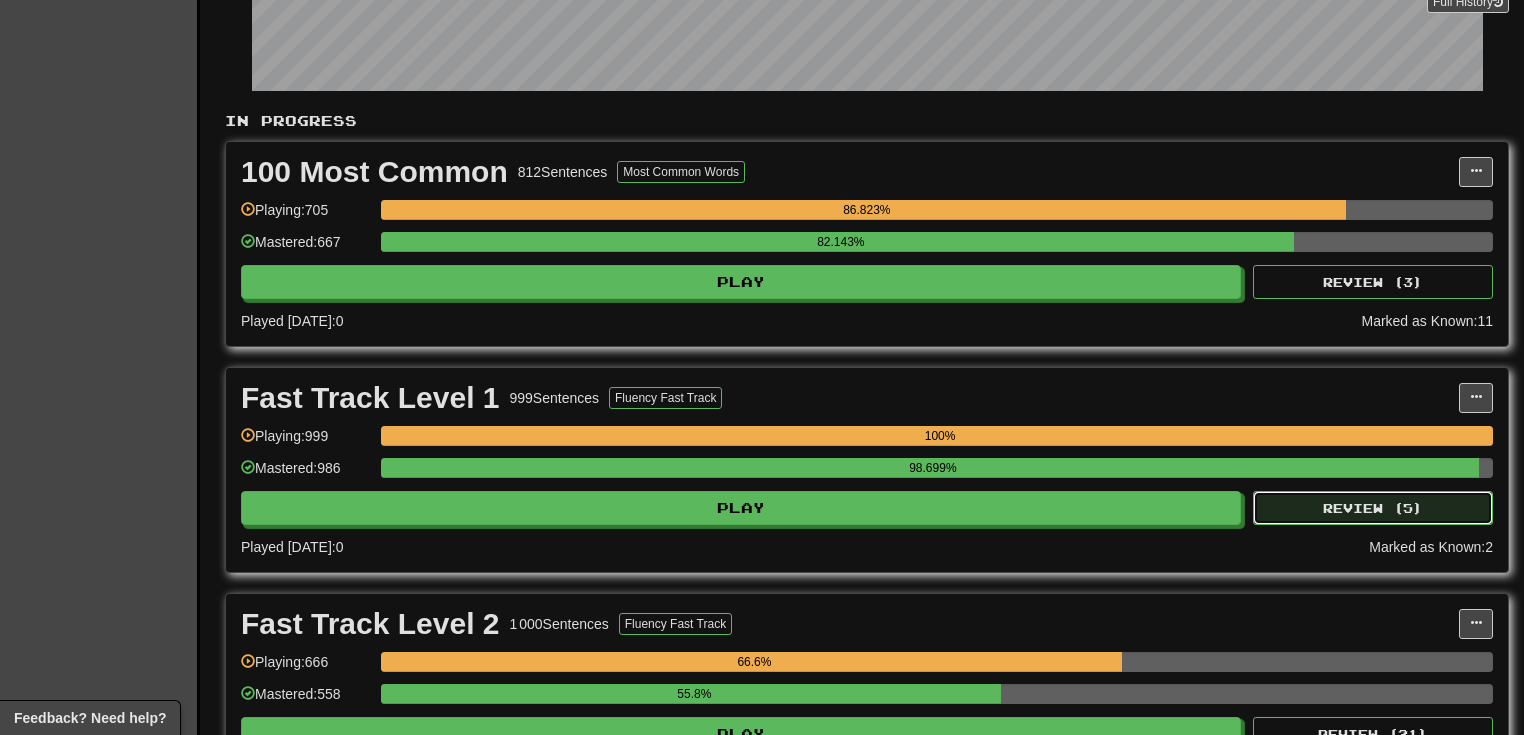 click on "Review ( 5 )" at bounding box center [1373, 508] 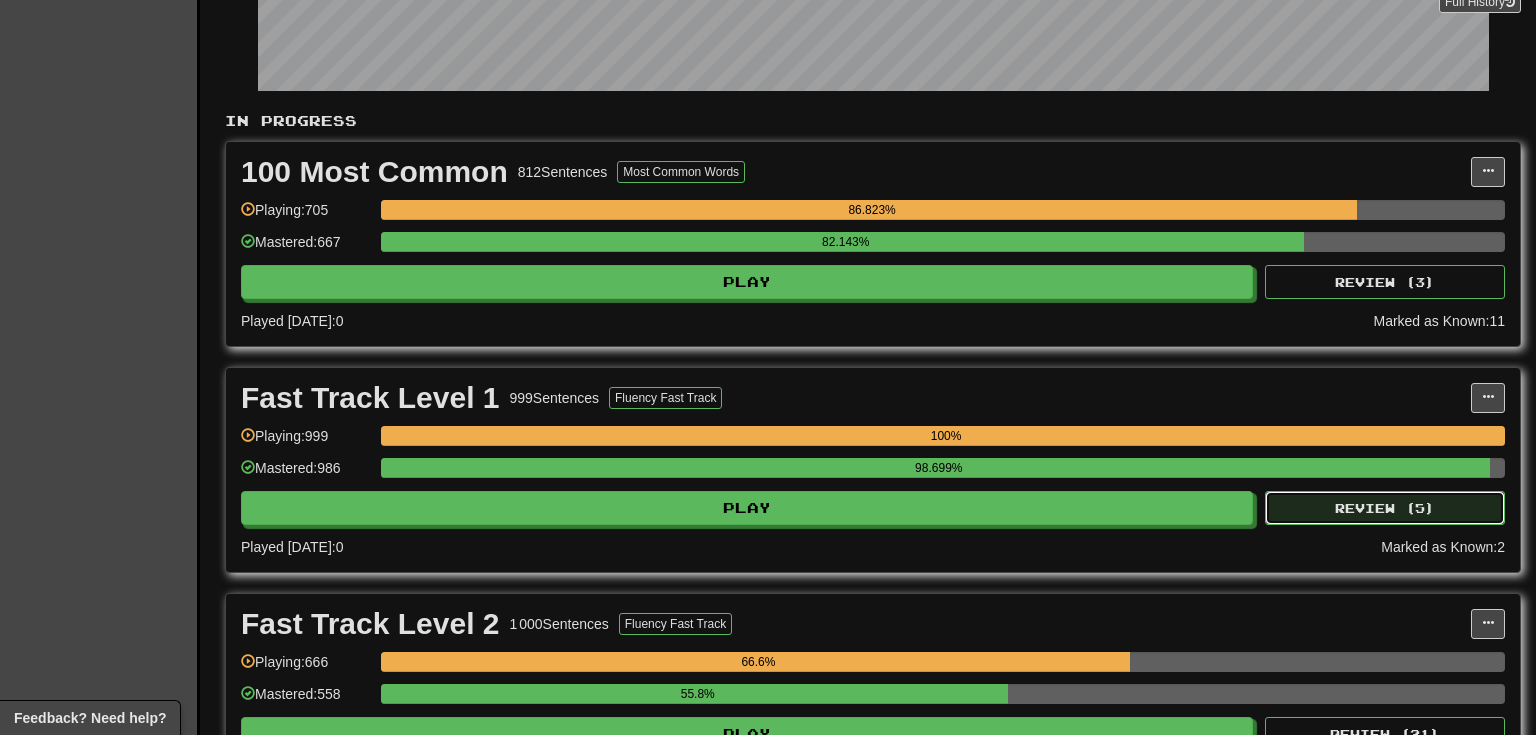 select on "**" 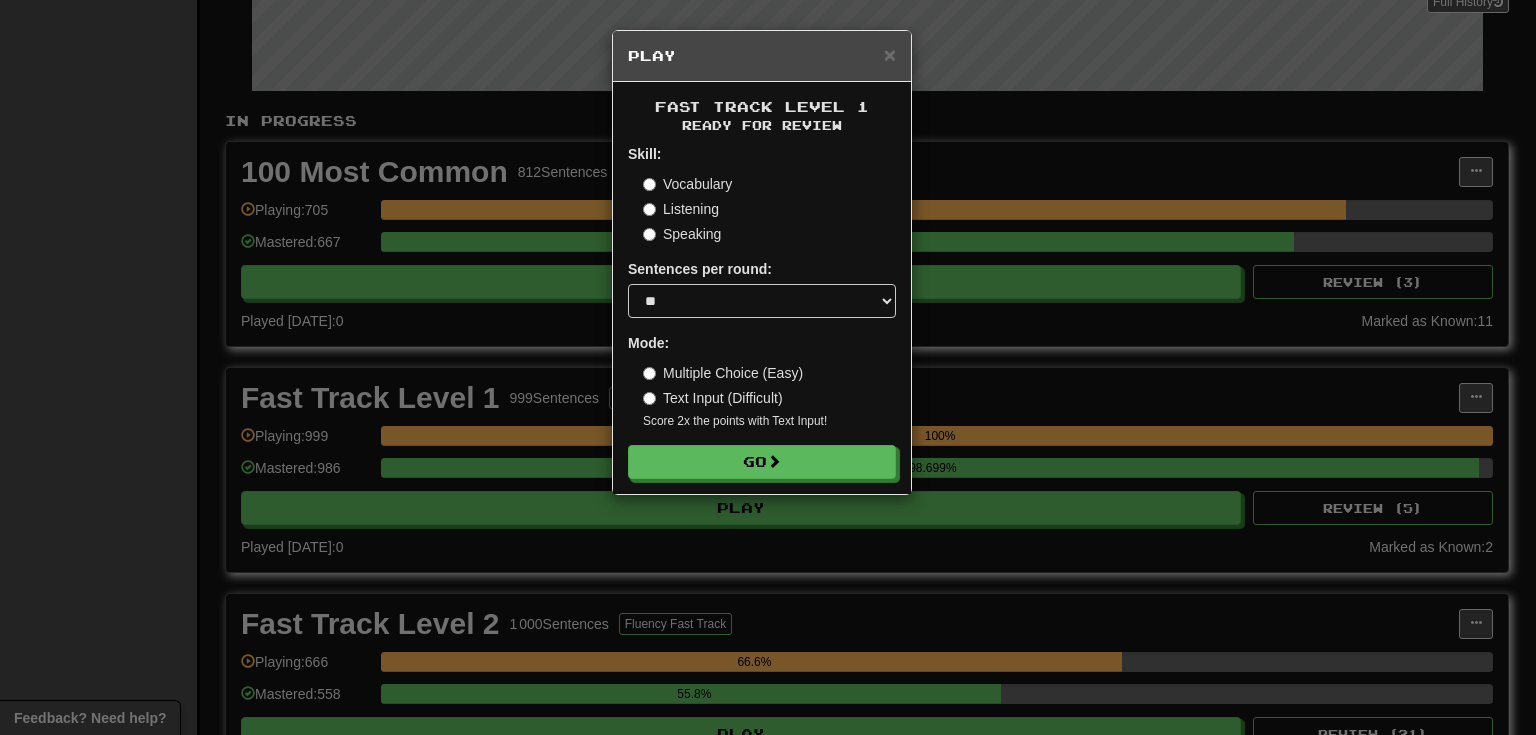 click on "Listening" at bounding box center [681, 209] 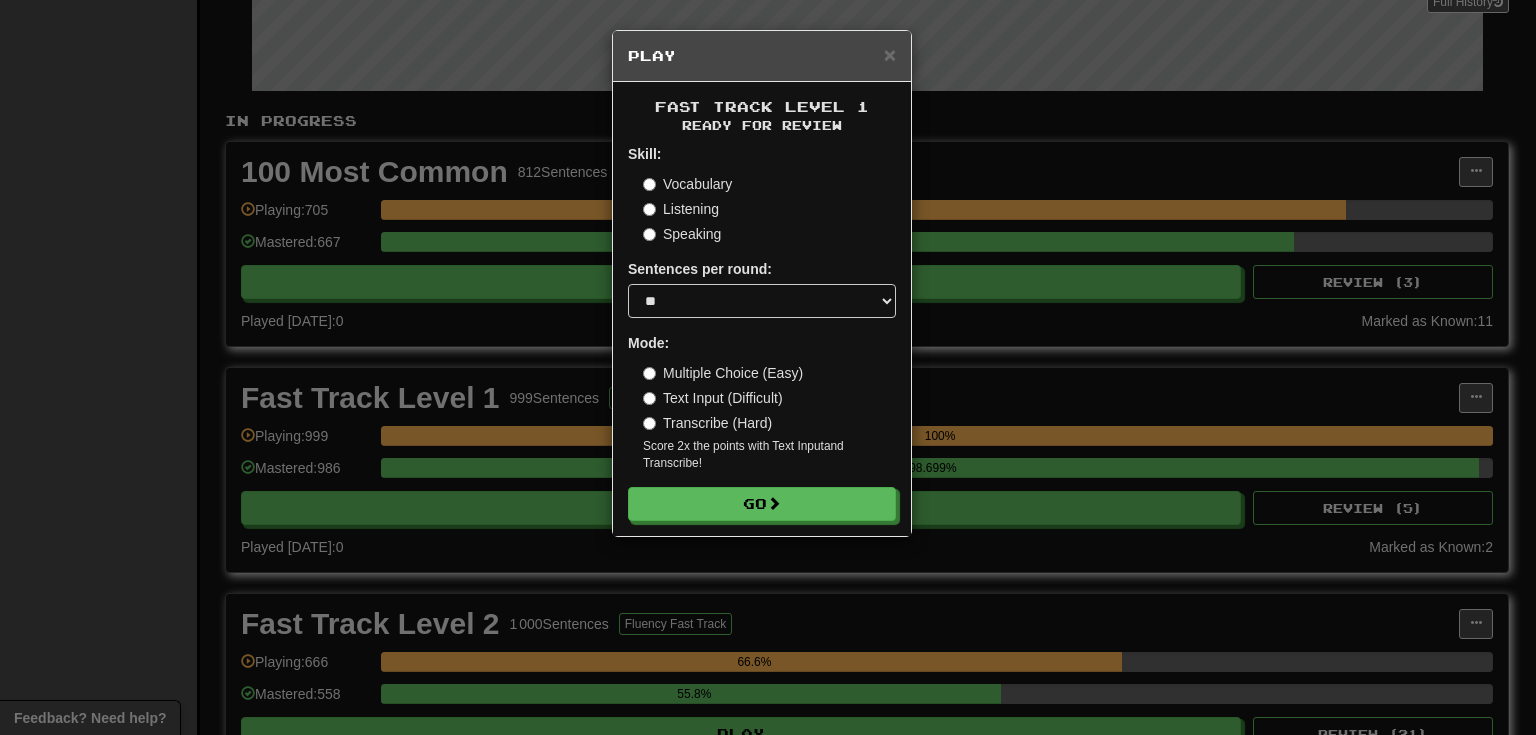 click on "Speaking" at bounding box center [682, 234] 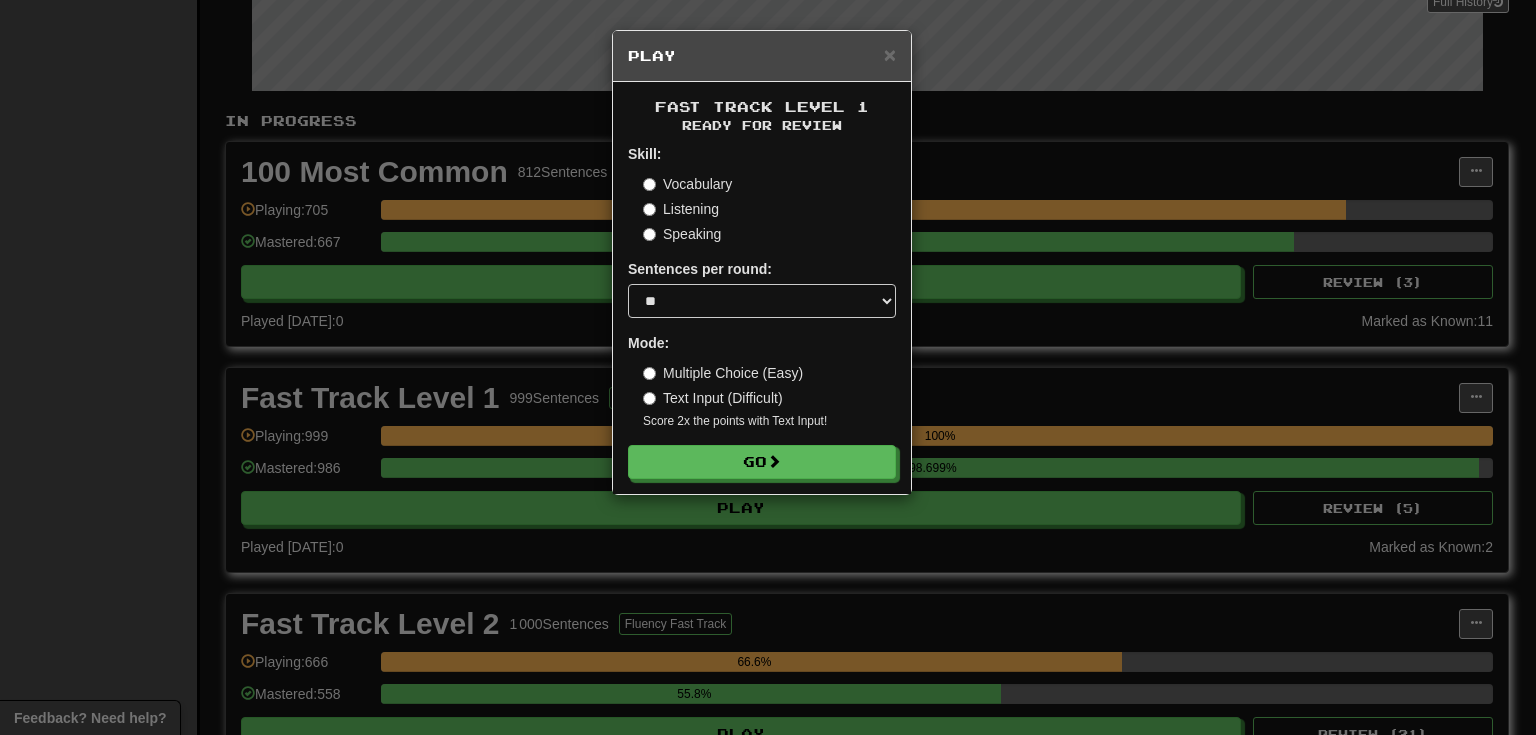 click on "Text Input (Difficult)" at bounding box center (713, 398) 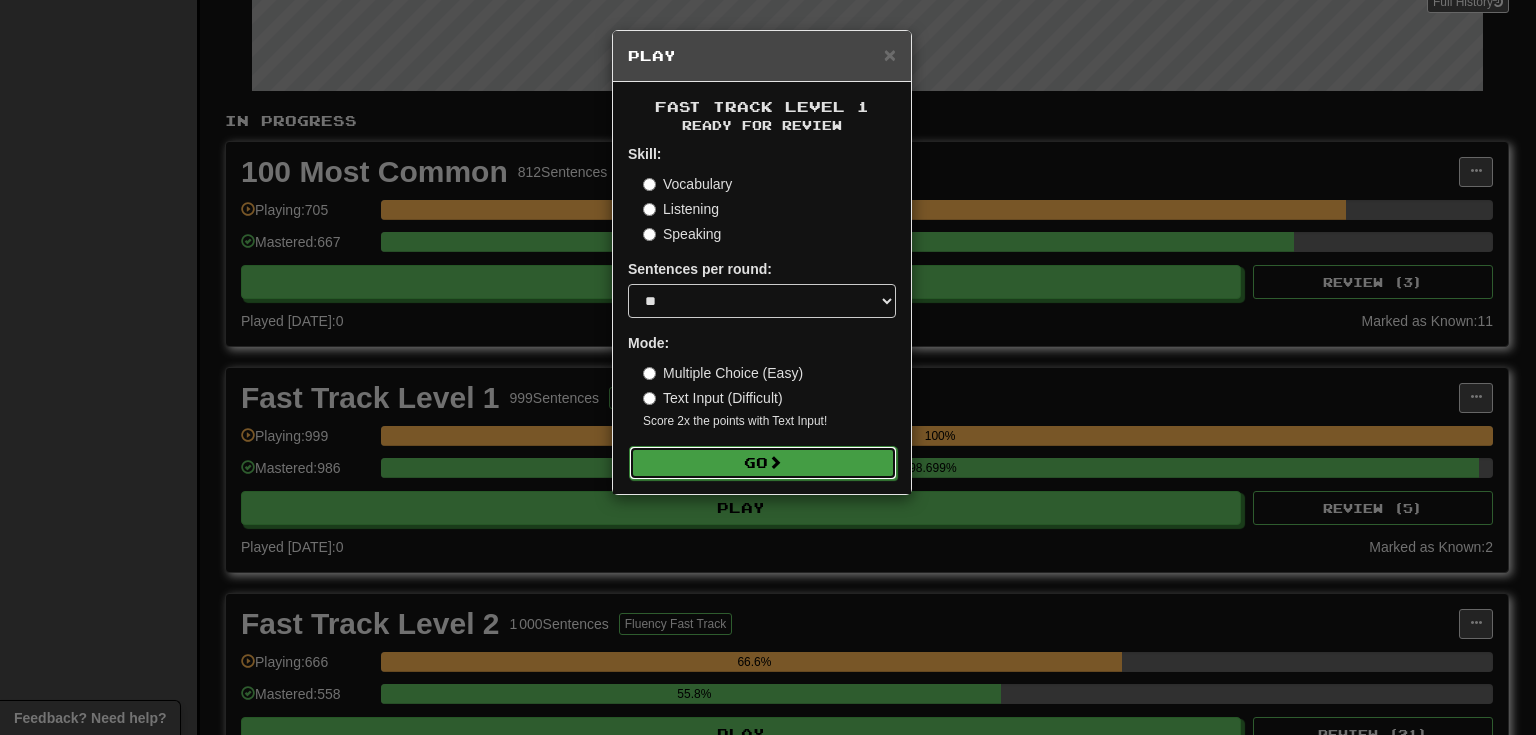 click on "Go" at bounding box center [763, 463] 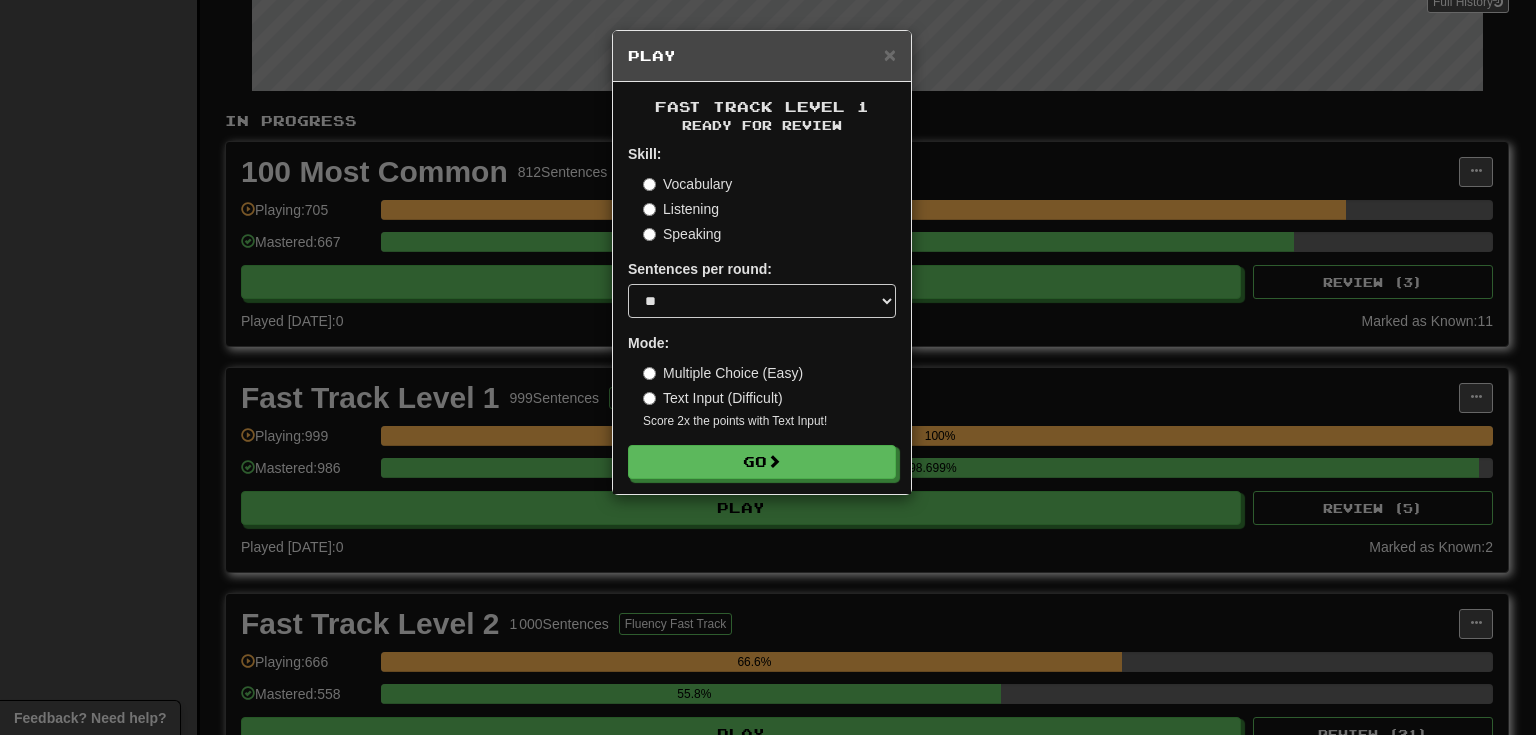 click on "× Play Fast Track Level 1 Ready for Review Skill: Vocabulary Listening Speaking Sentences per round: * ** ** ** ** ** *** ******** Mode: Multiple Choice (Easy) Text Input (Difficult) Score 2x the points with Text Input ! Go" at bounding box center (768, 367) 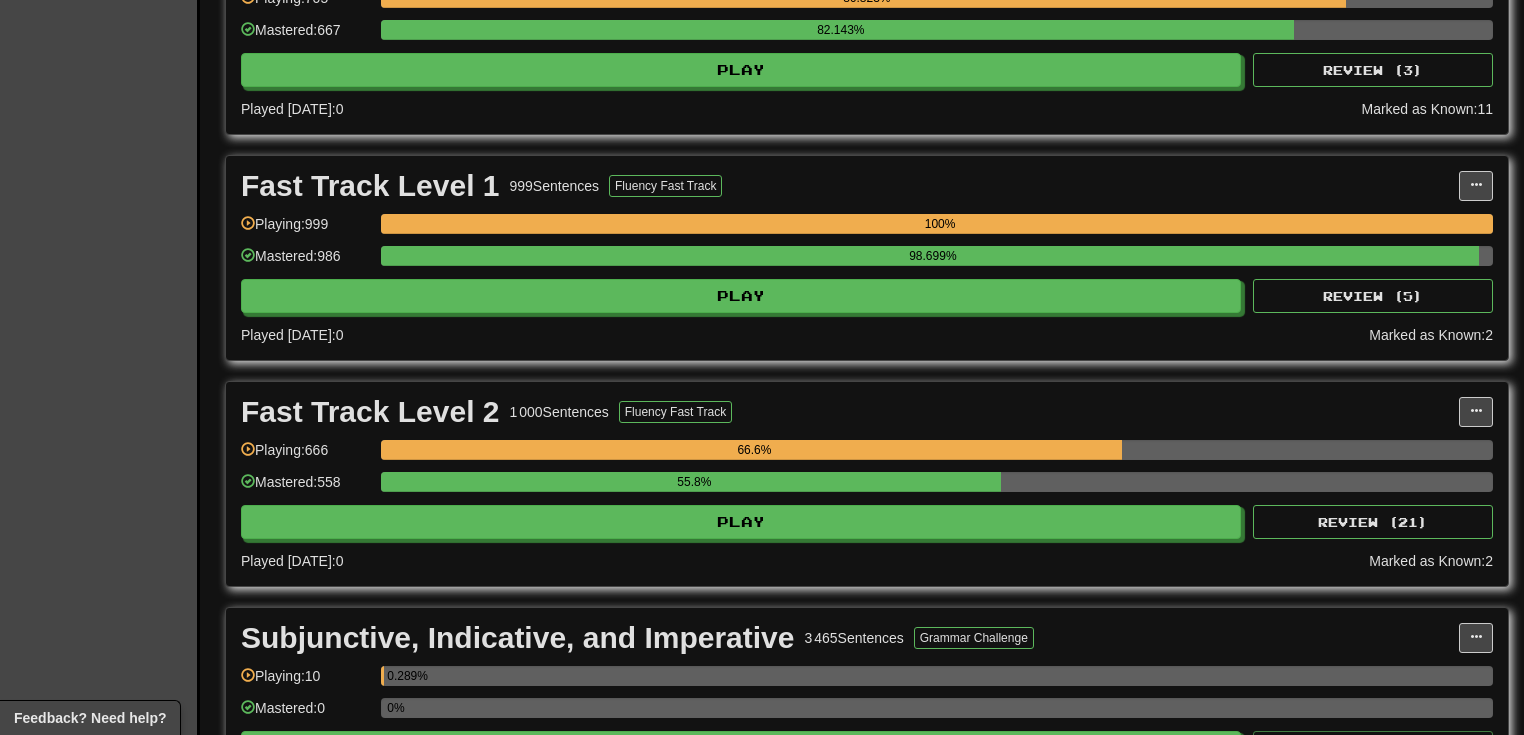 scroll, scrollTop: 533, scrollLeft: 0, axis: vertical 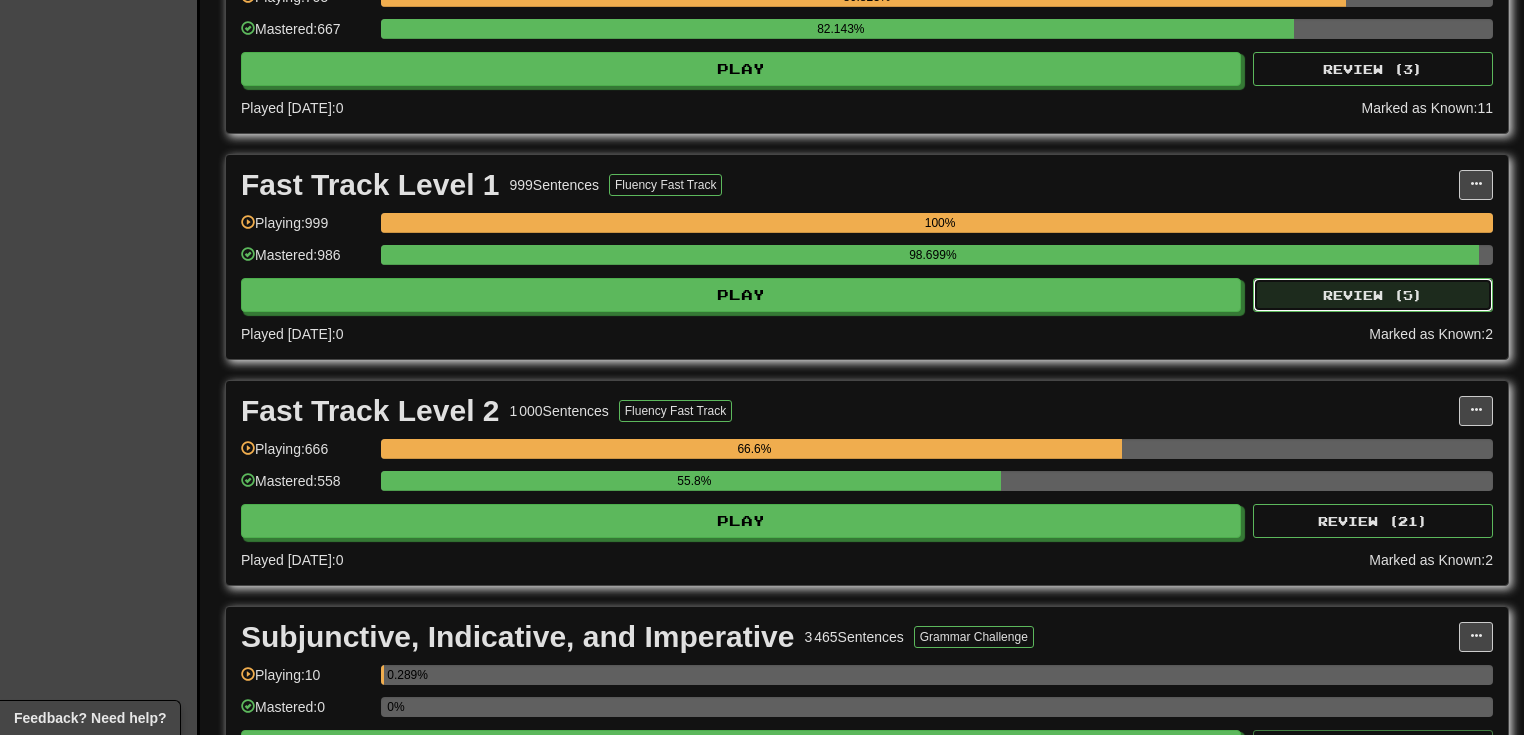 click on "Review ( 5 )" at bounding box center [1373, 295] 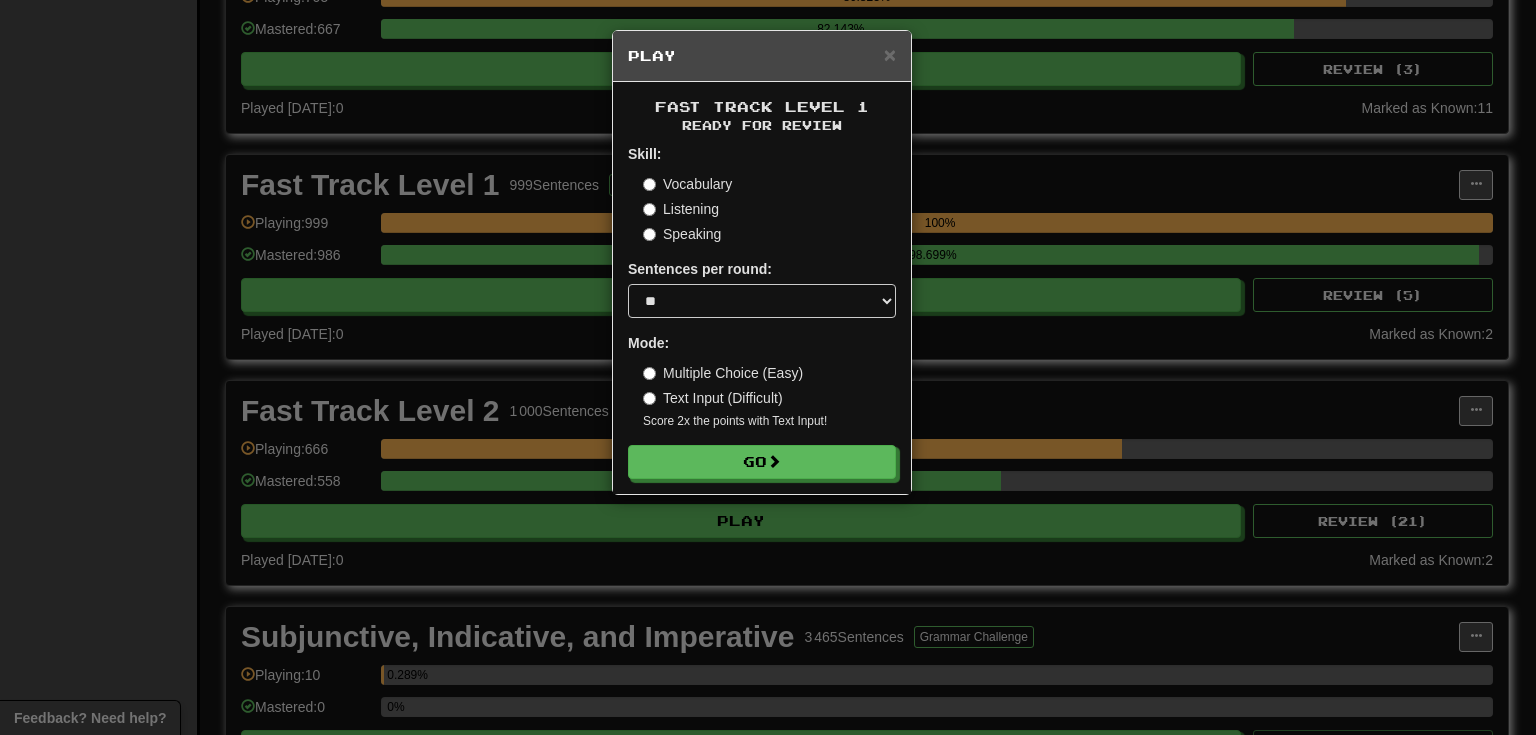 click on "× Play Fast Track Level 1 Ready for Review Skill: Vocabulary Listening Speaking Sentences per round: * ** ** ** ** ** *** ******** Mode: Multiple Choice (Easy) Text Input (Difficult) Score 2x the points with Text Input ! Go" at bounding box center (768, 367) 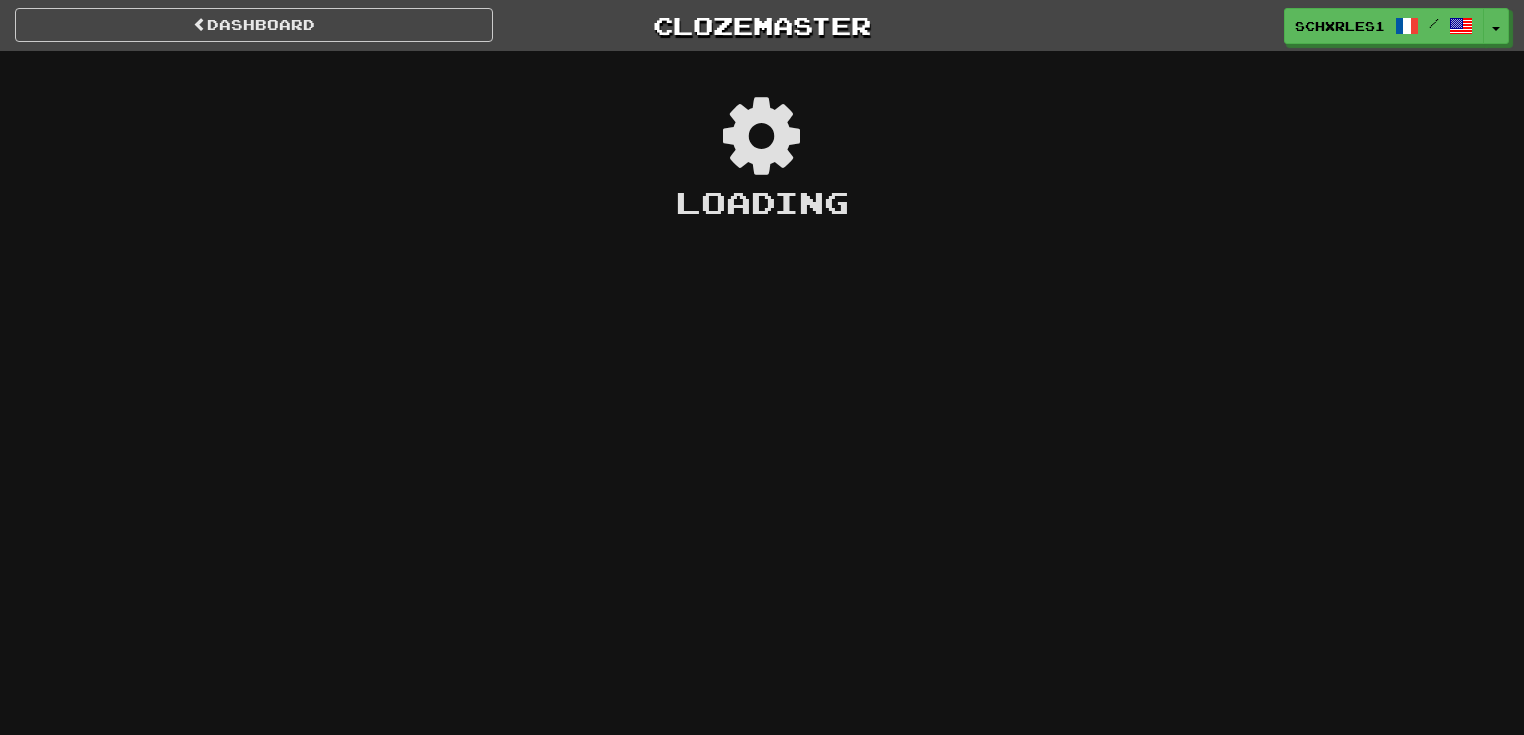 scroll, scrollTop: 0, scrollLeft: 0, axis: both 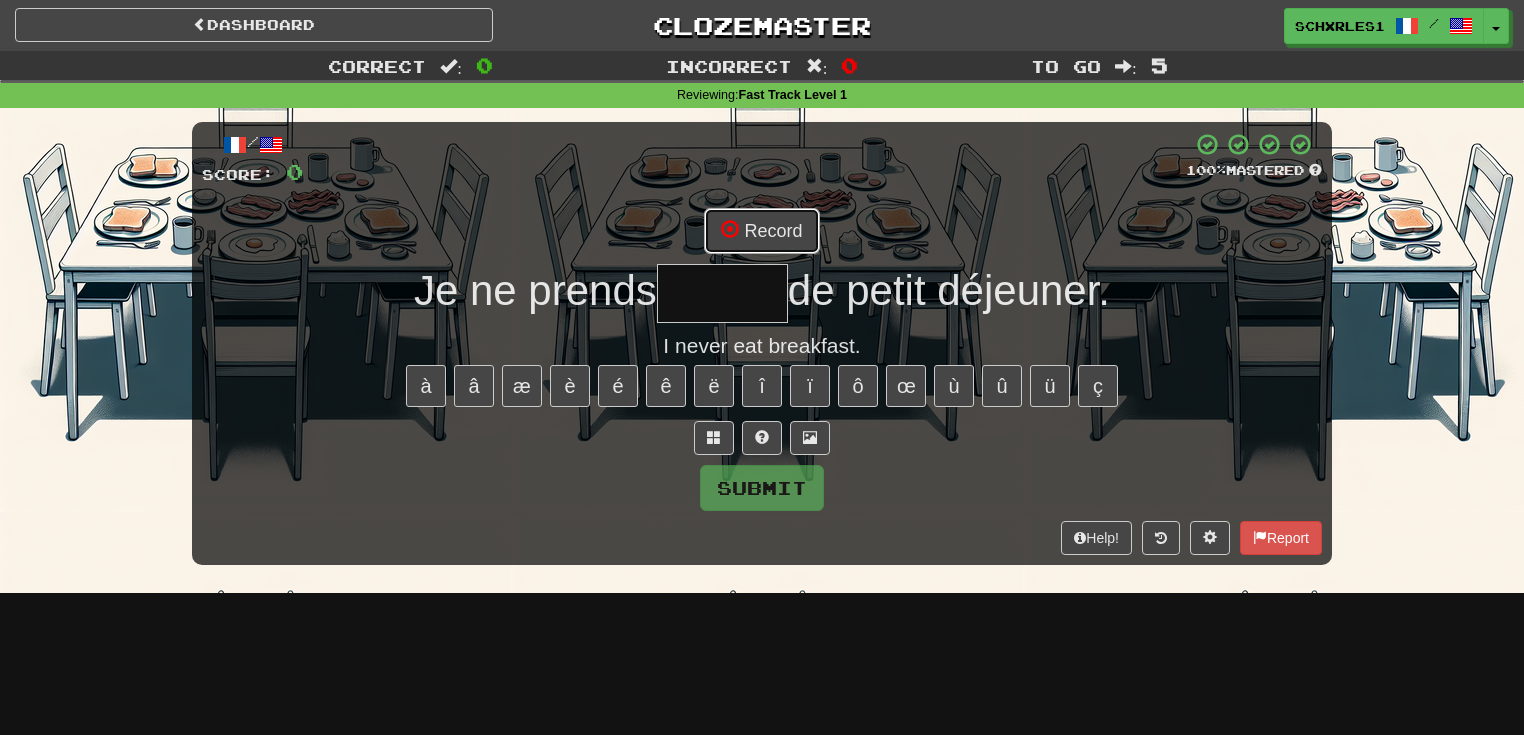 click on "Record" at bounding box center (761, 231) 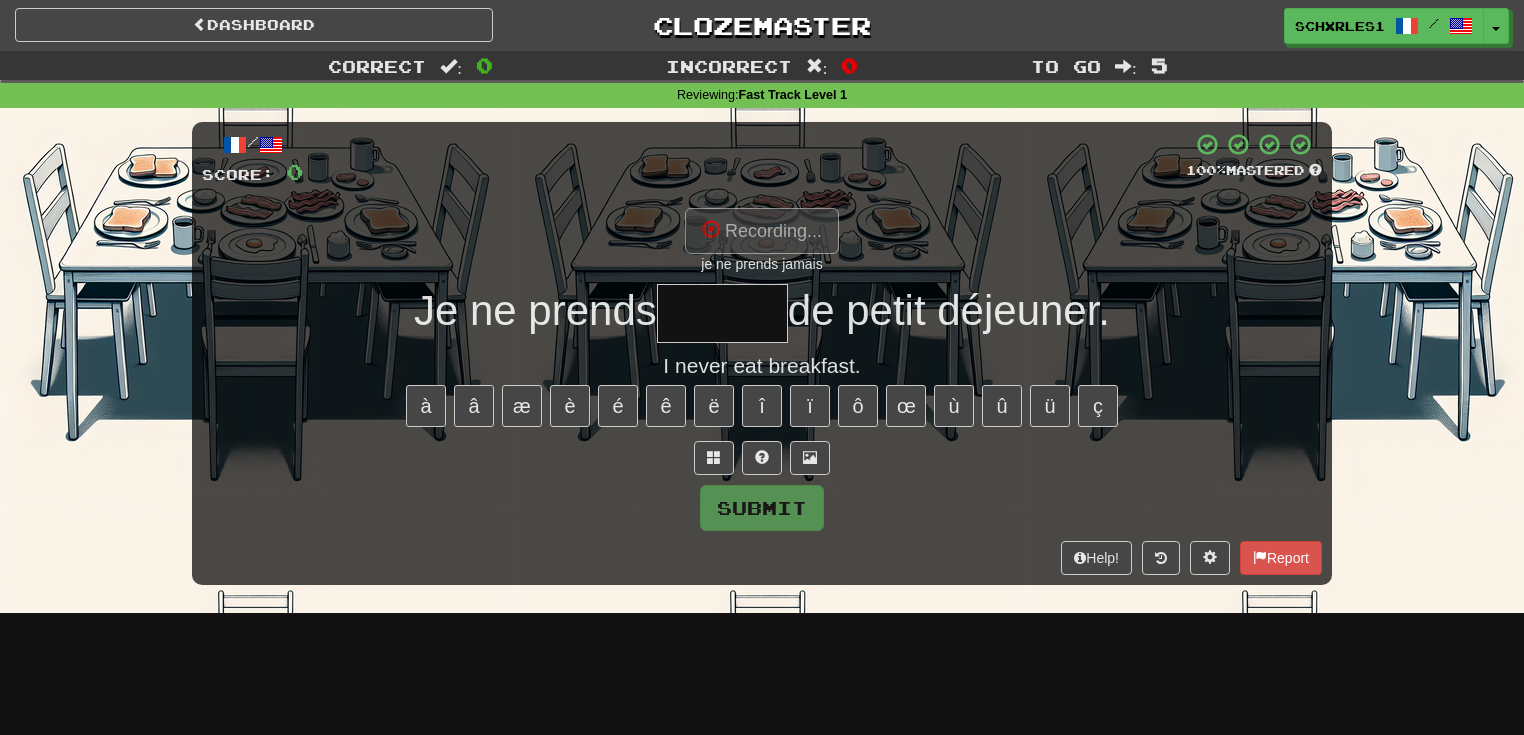 type on "******" 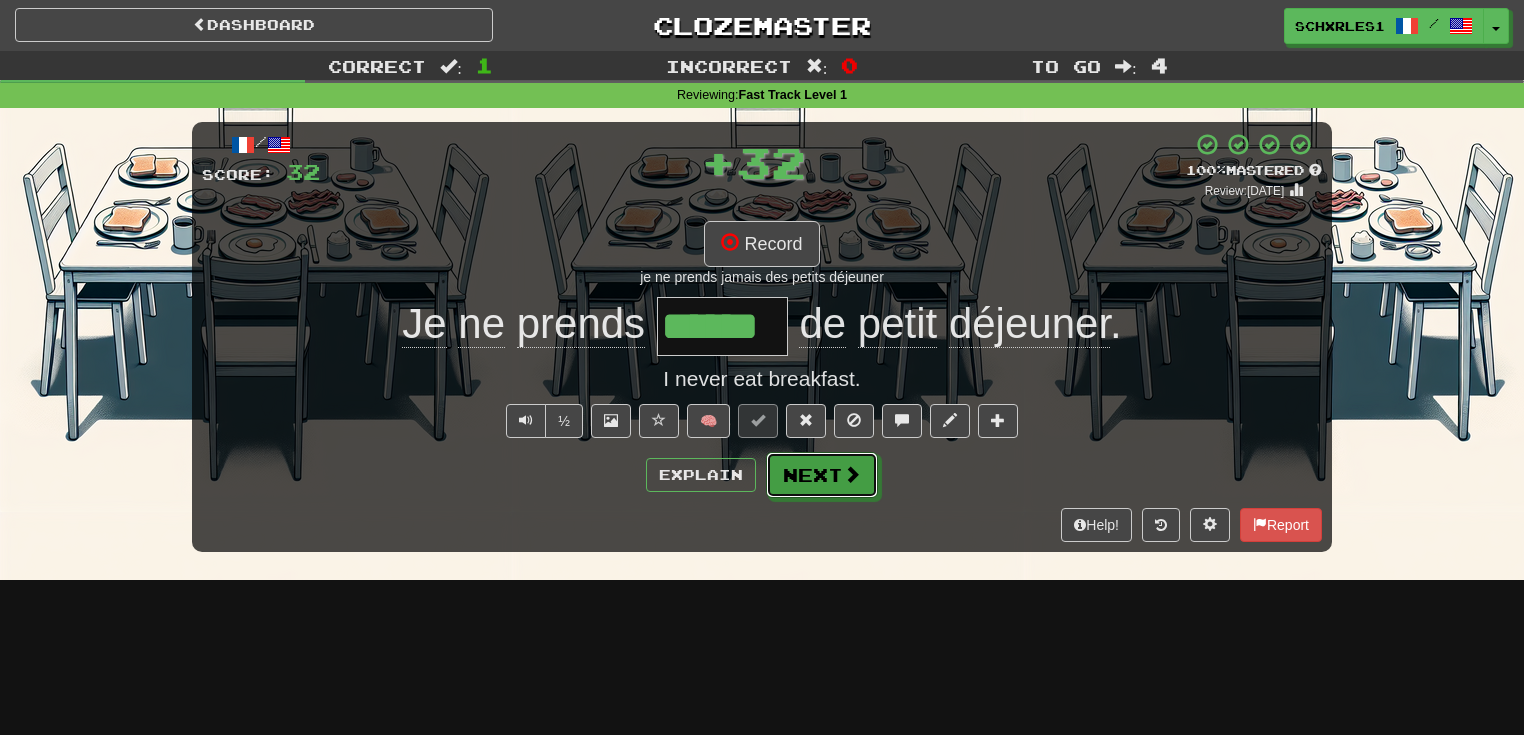 click at bounding box center (852, 474) 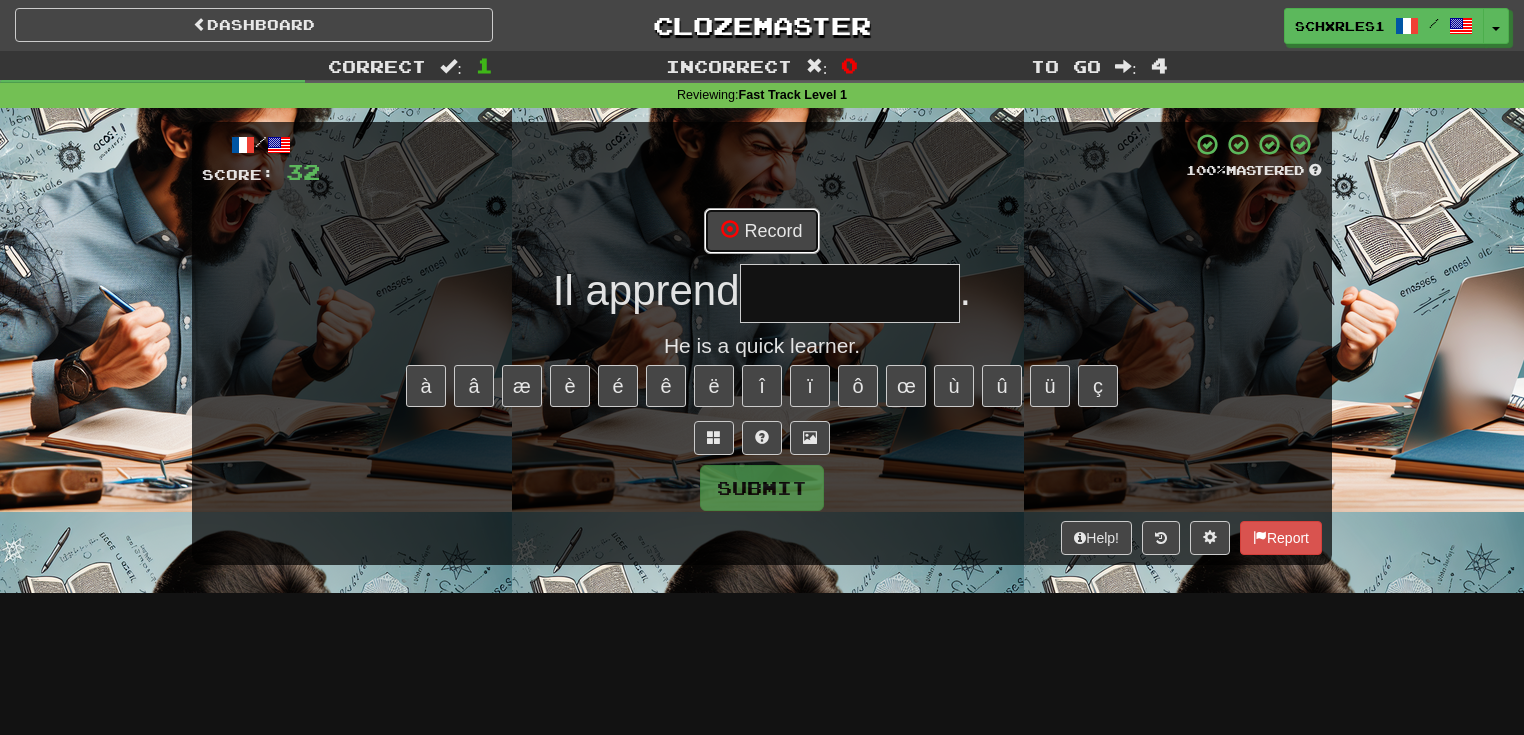 click on "Record" at bounding box center [761, 231] 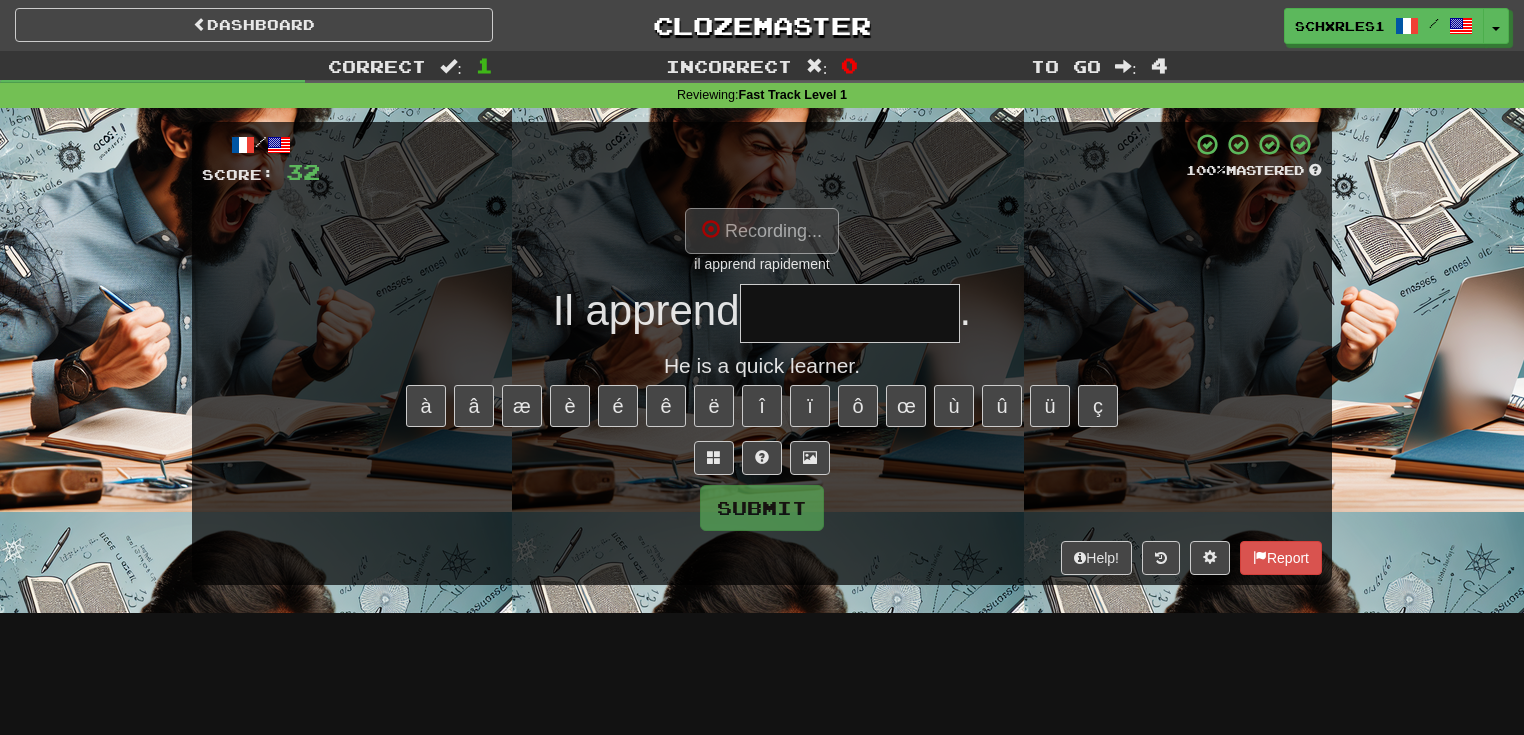 type on "**********" 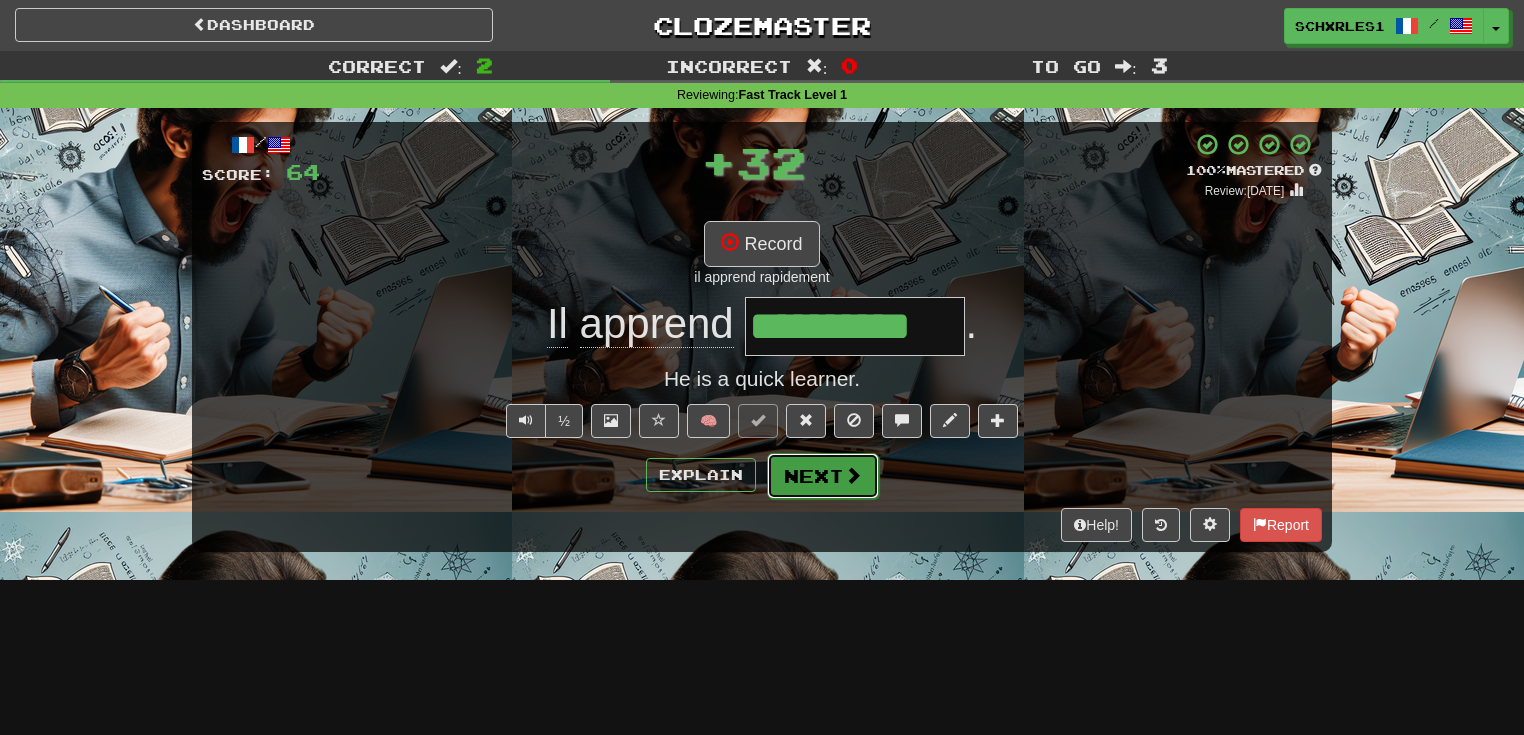 click at bounding box center [853, 475] 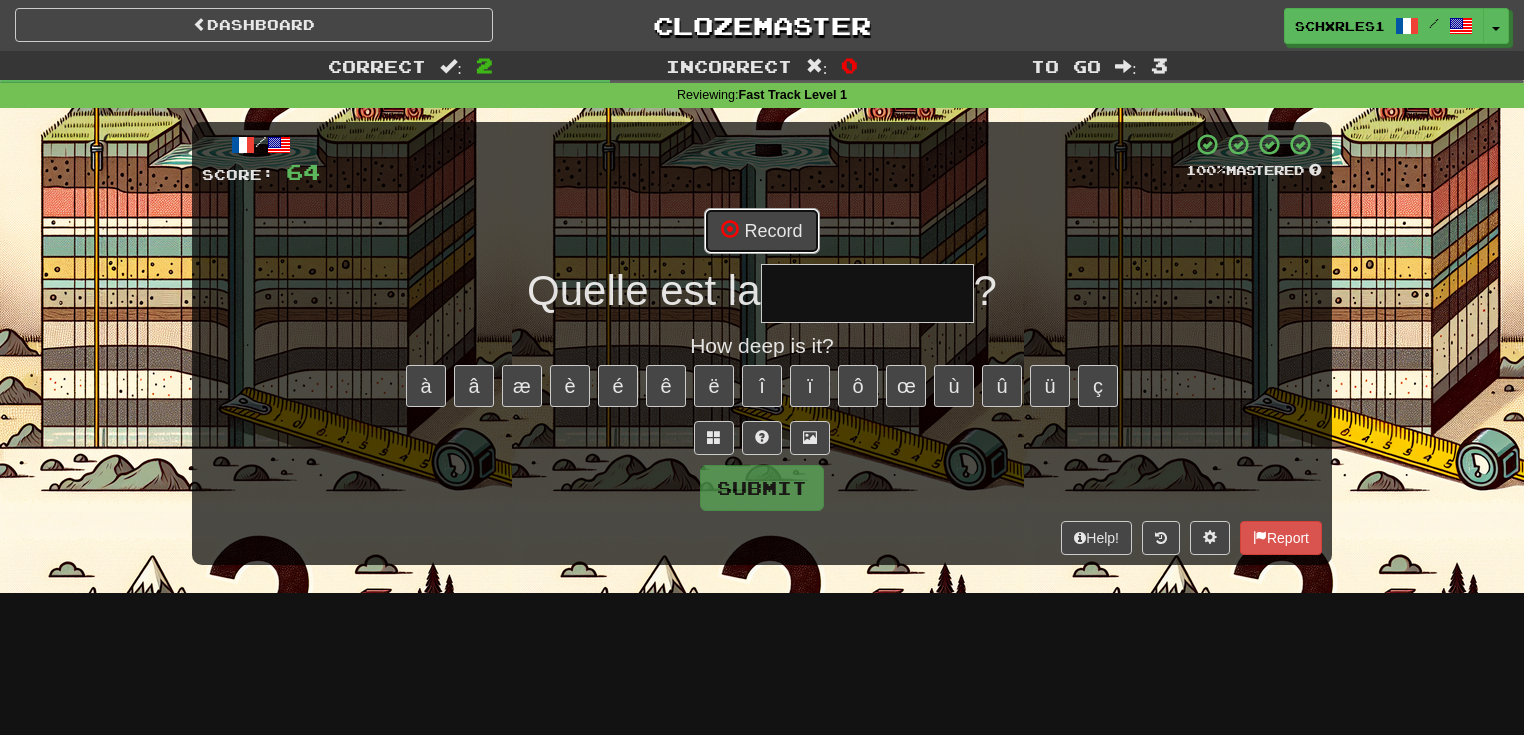 click on "Record" at bounding box center [761, 231] 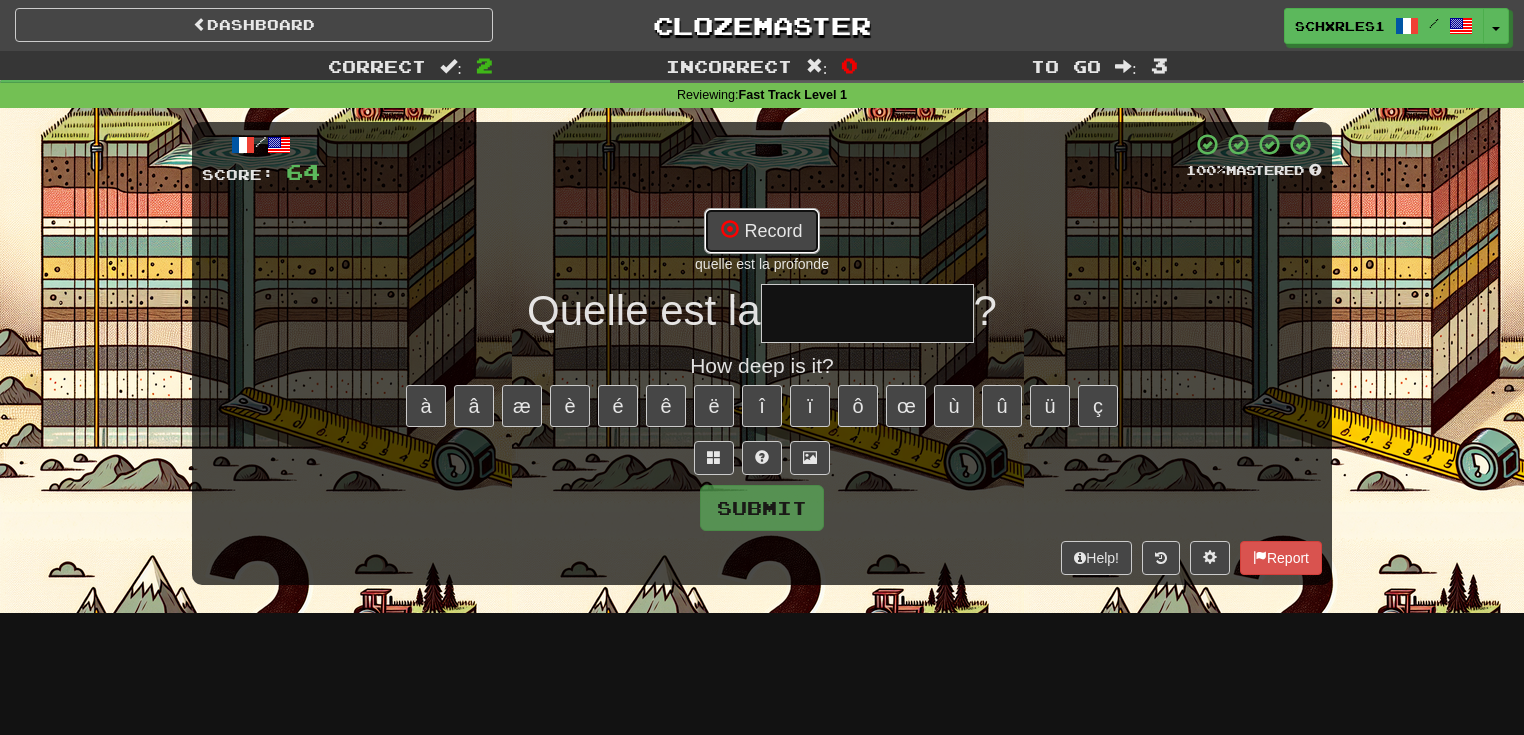 click on "Record" at bounding box center [761, 231] 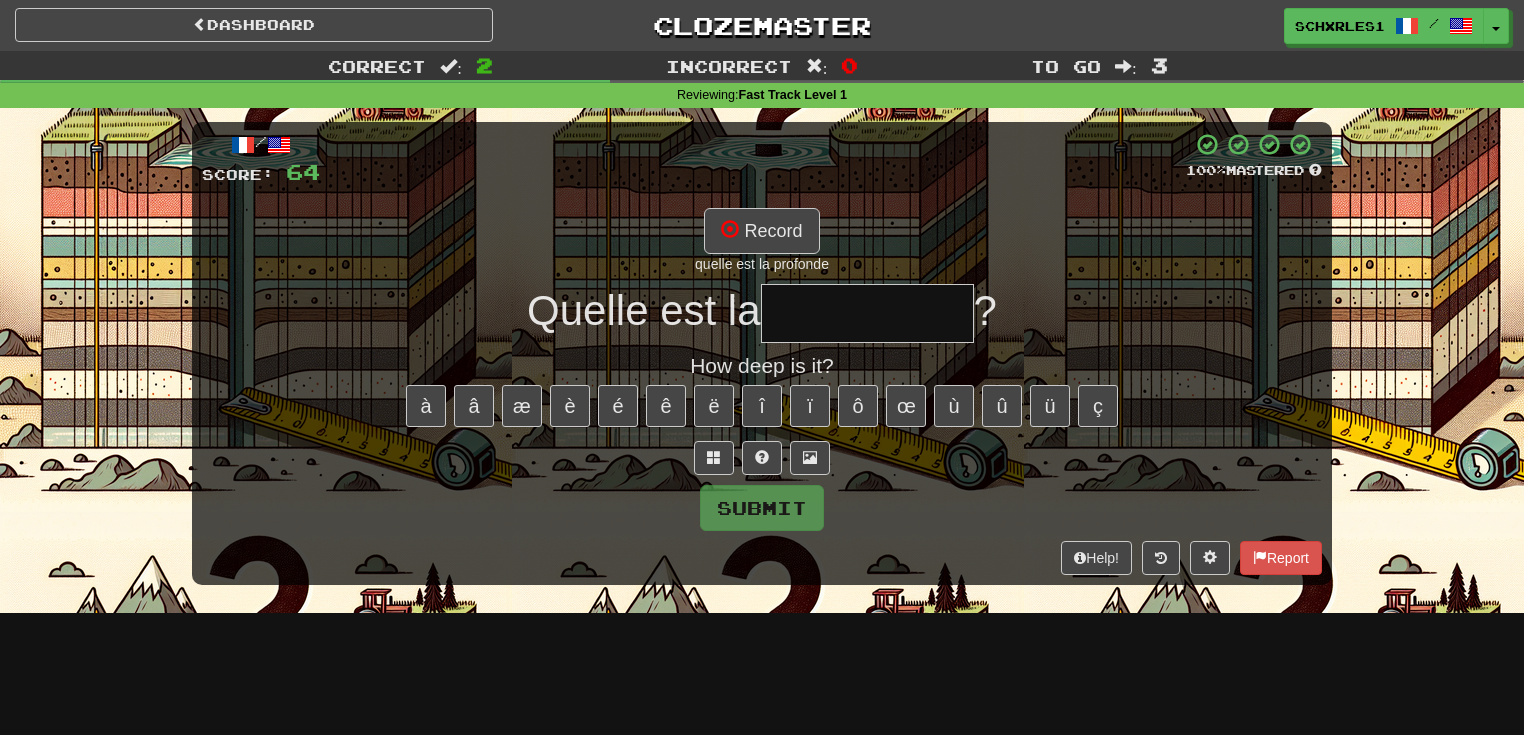 click at bounding box center [867, 313] 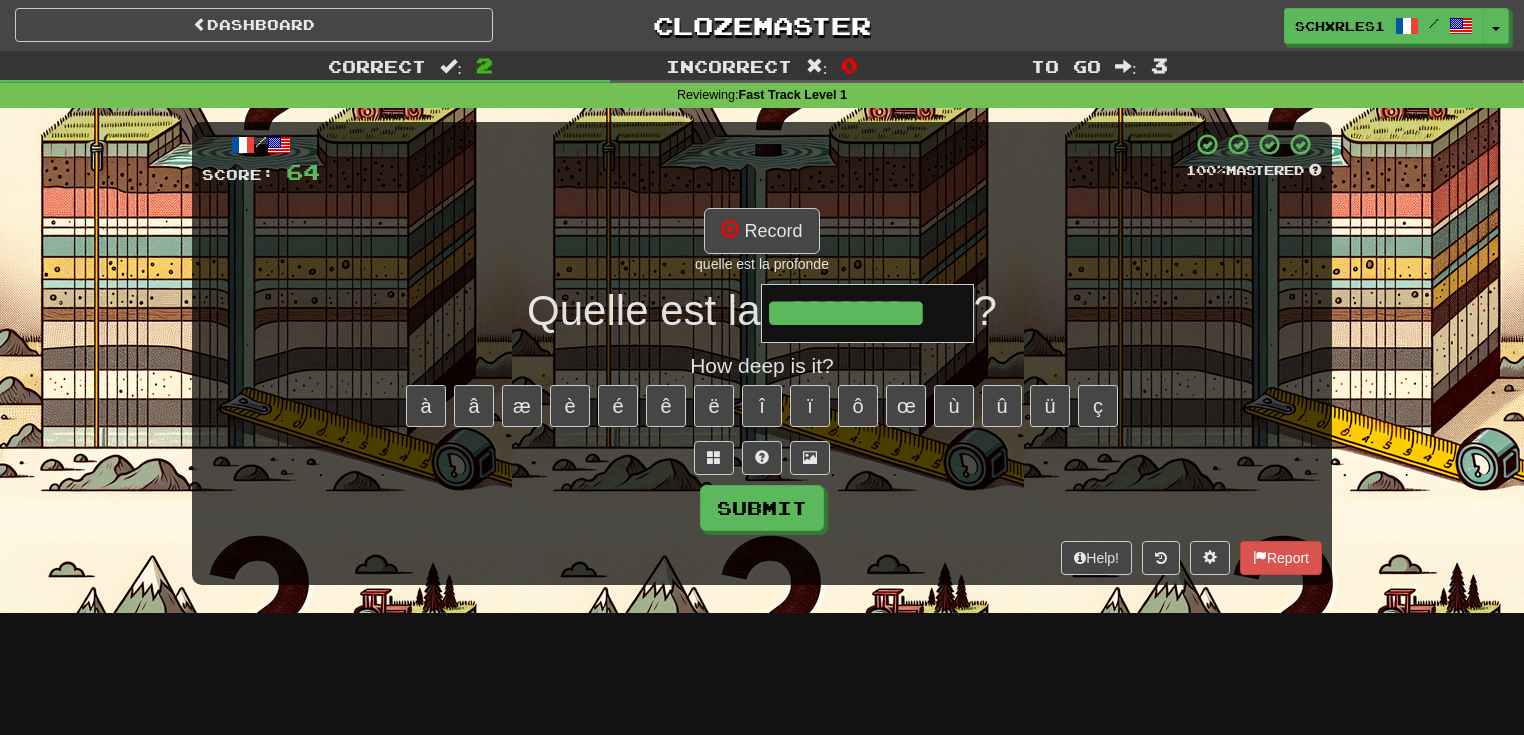 type on "**********" 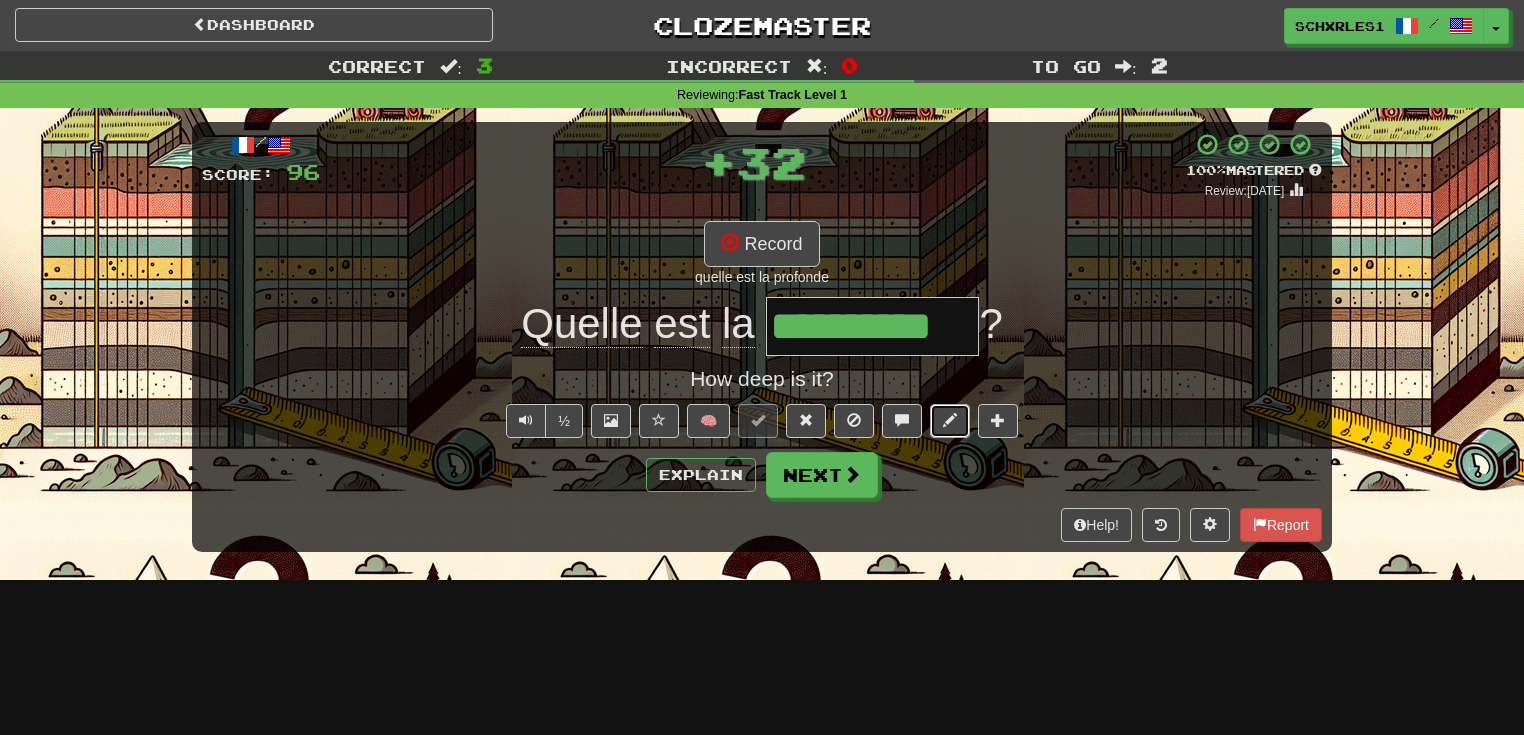 click at bounding box center [950, 421] 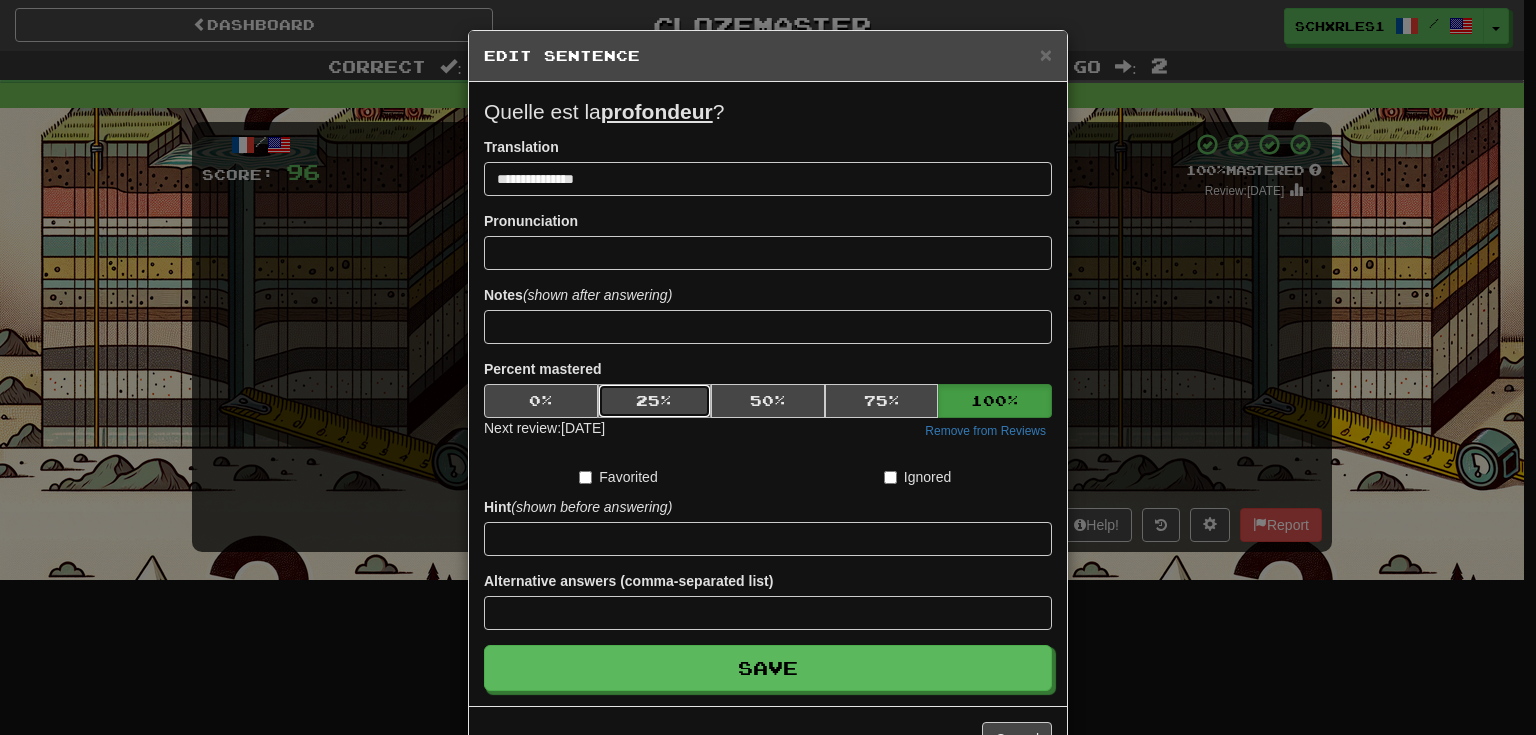 click on "25 %" at bounding box center [655, 401] 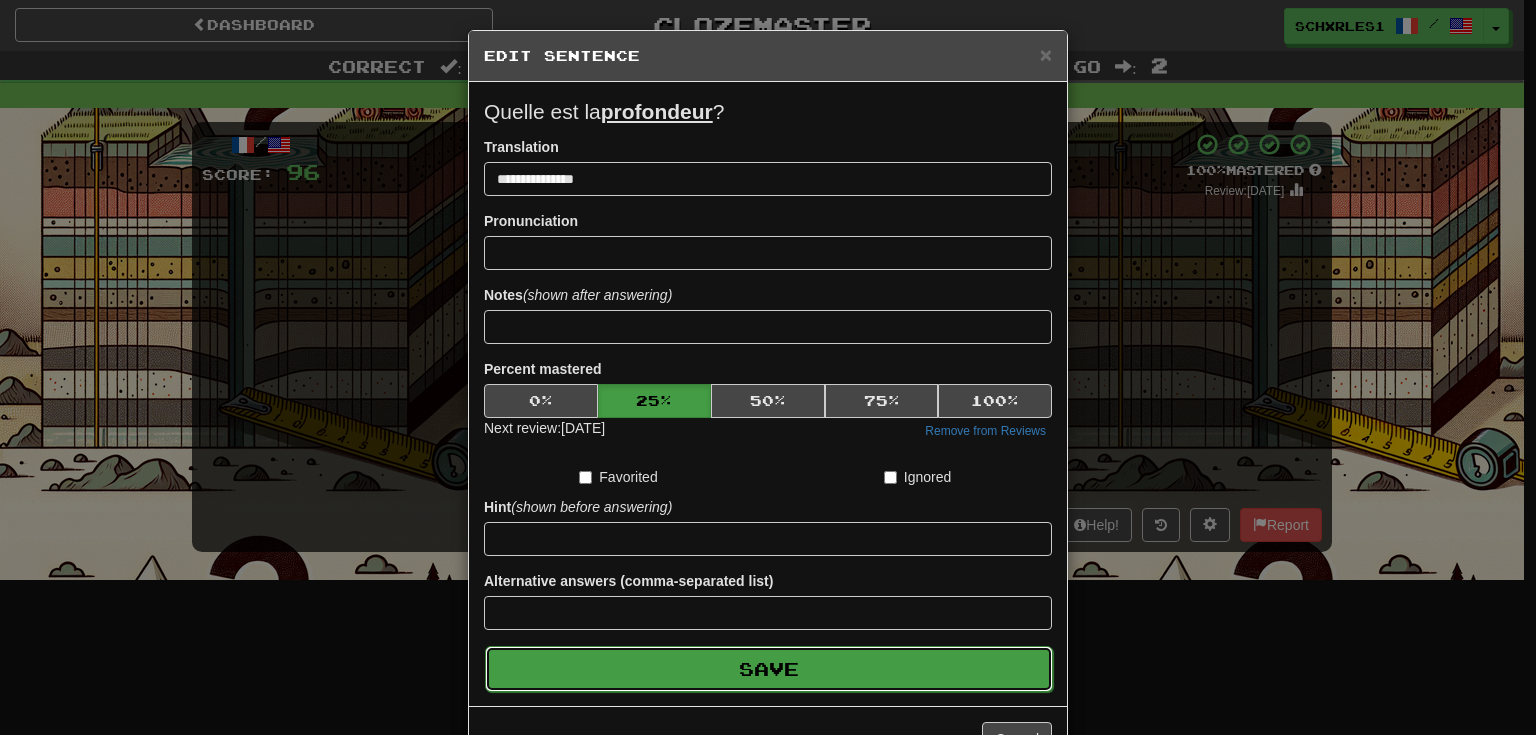 click on "Save" at bounding box center (769, 669) 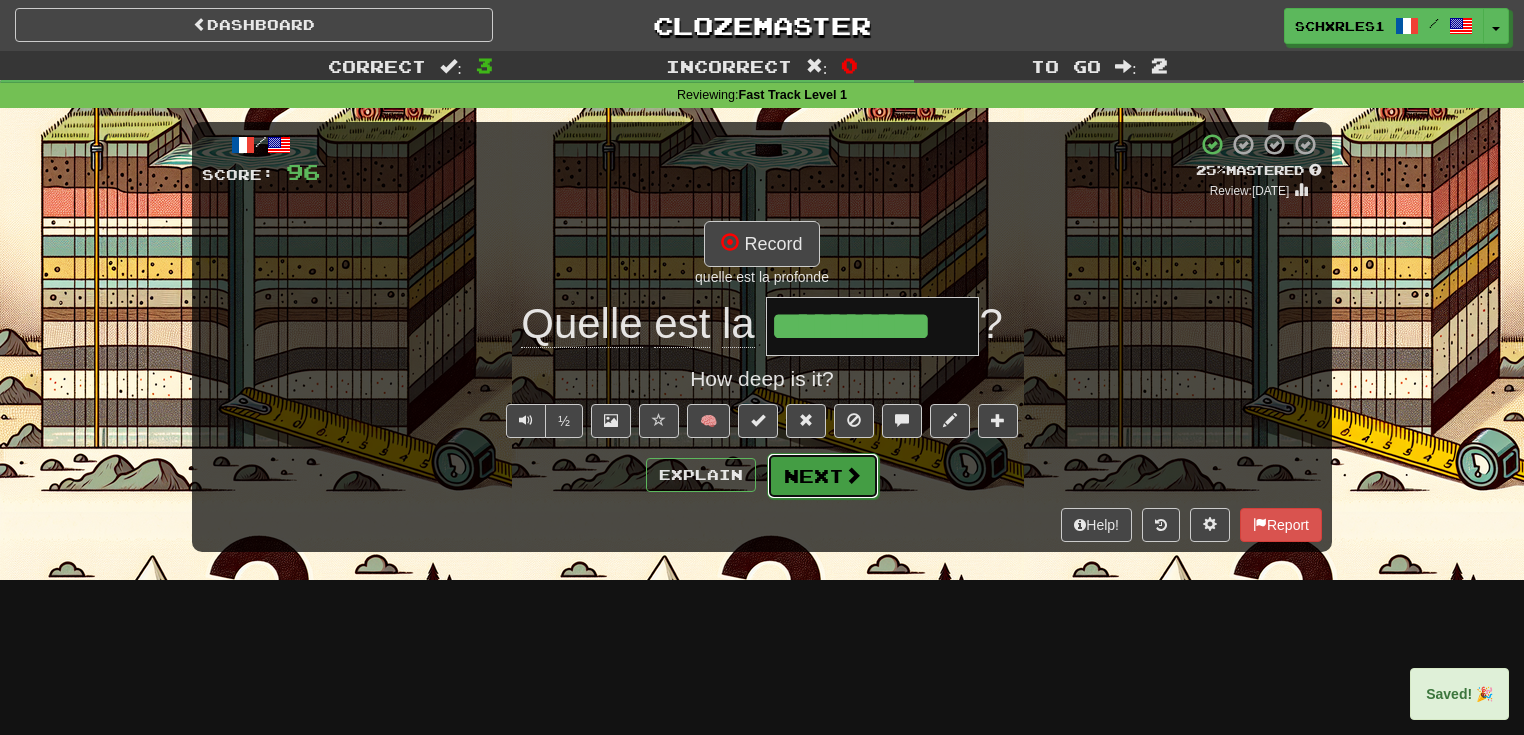 click on "Next" at bounding box center [823, 476] 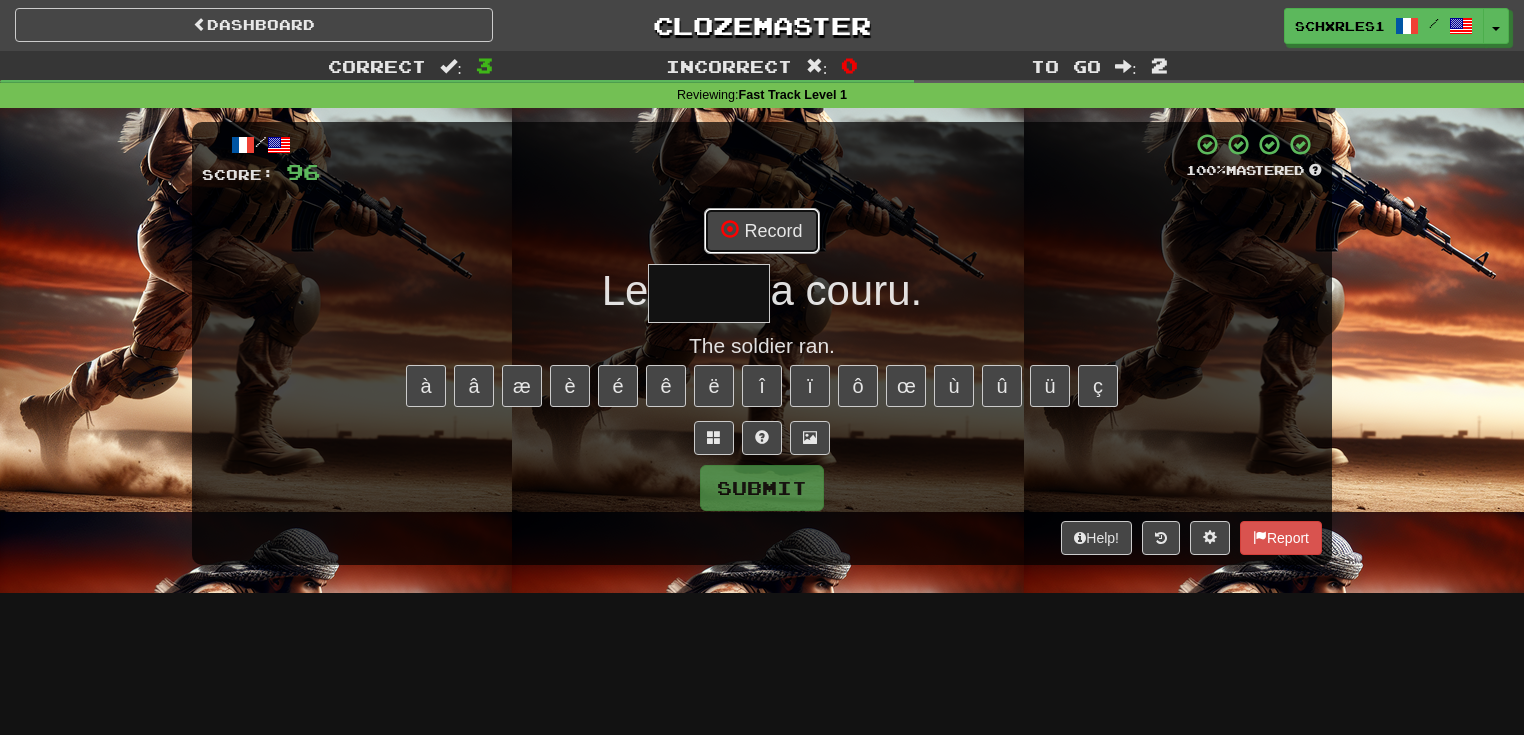 click on "Record" at bounding box center [761, 231] 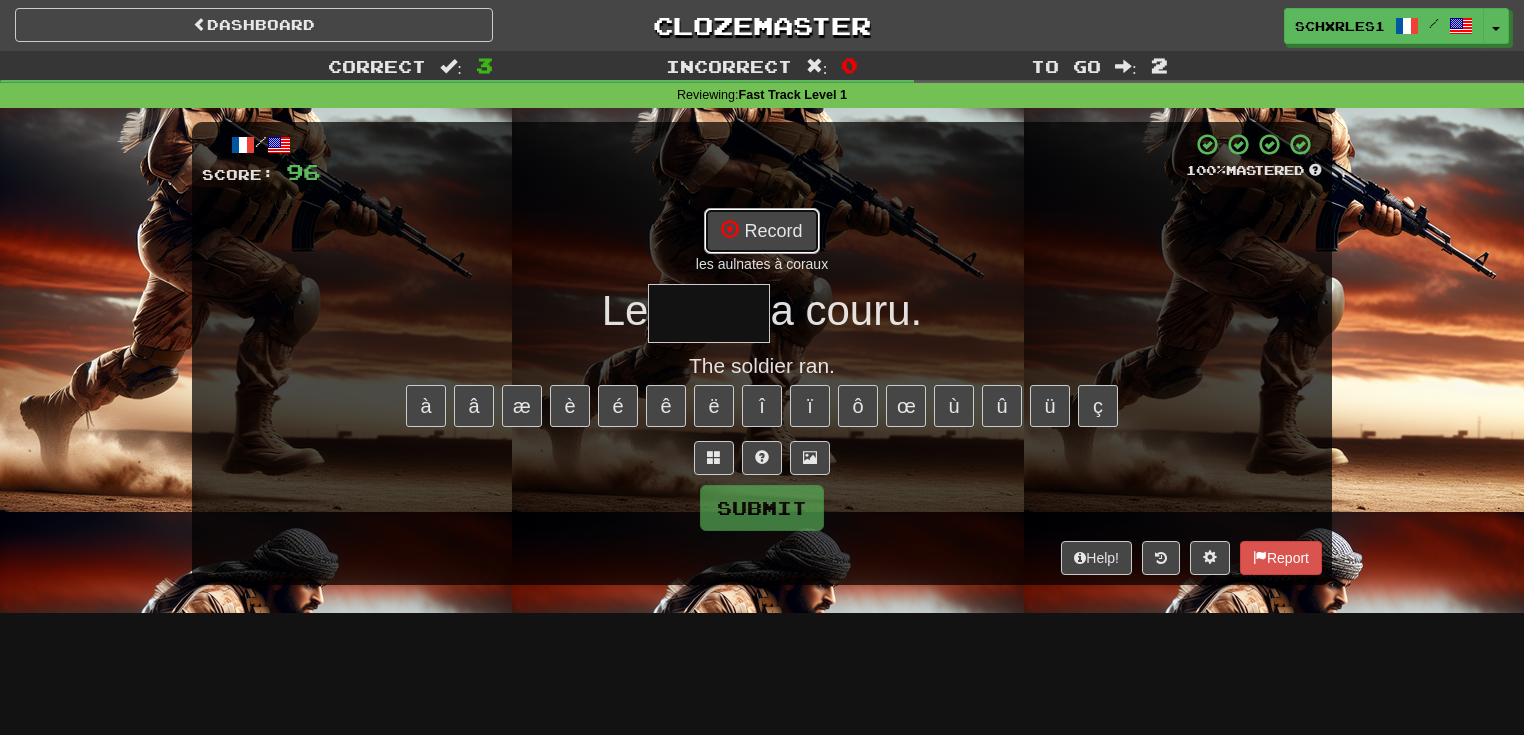 click on "Record" at bounding box center (761, 231) 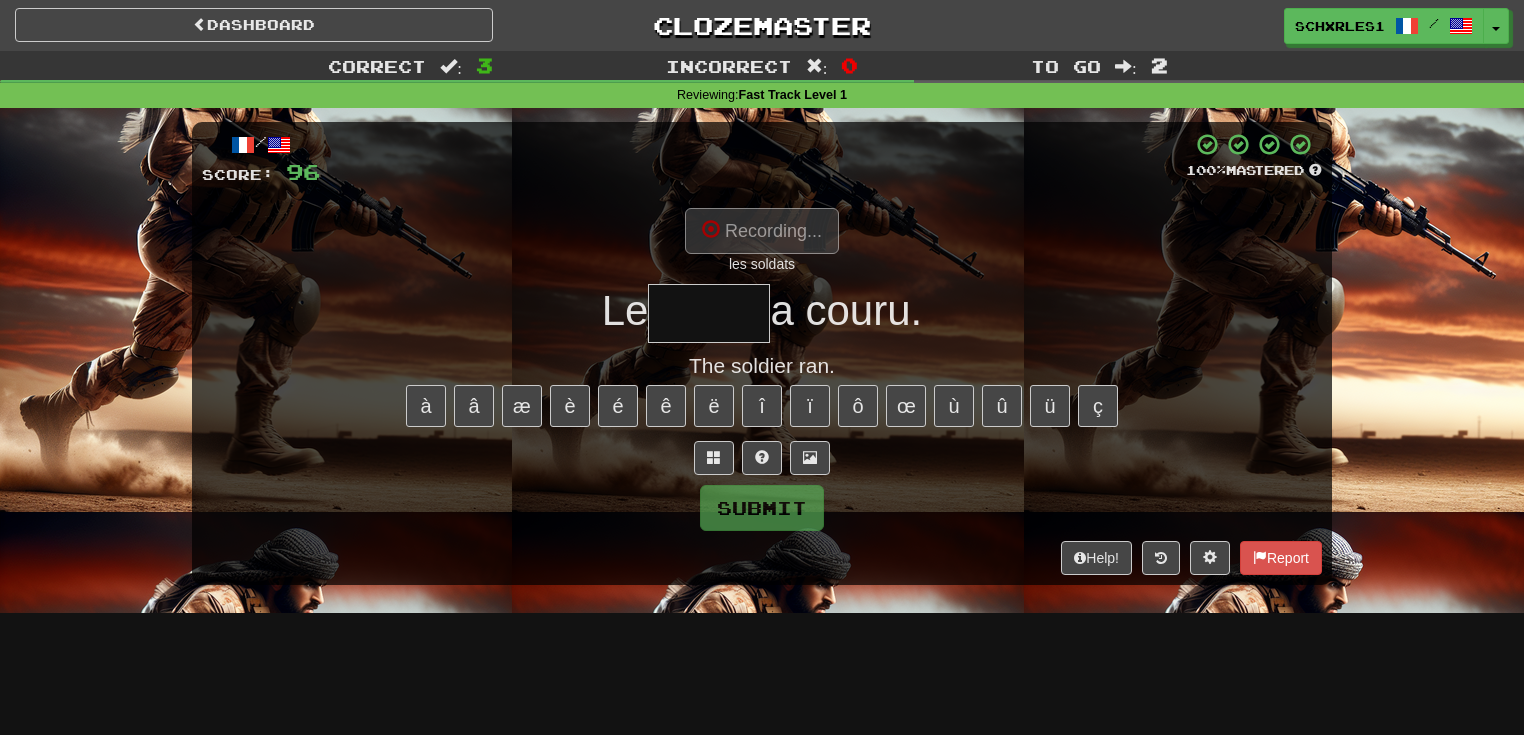 type on "******" 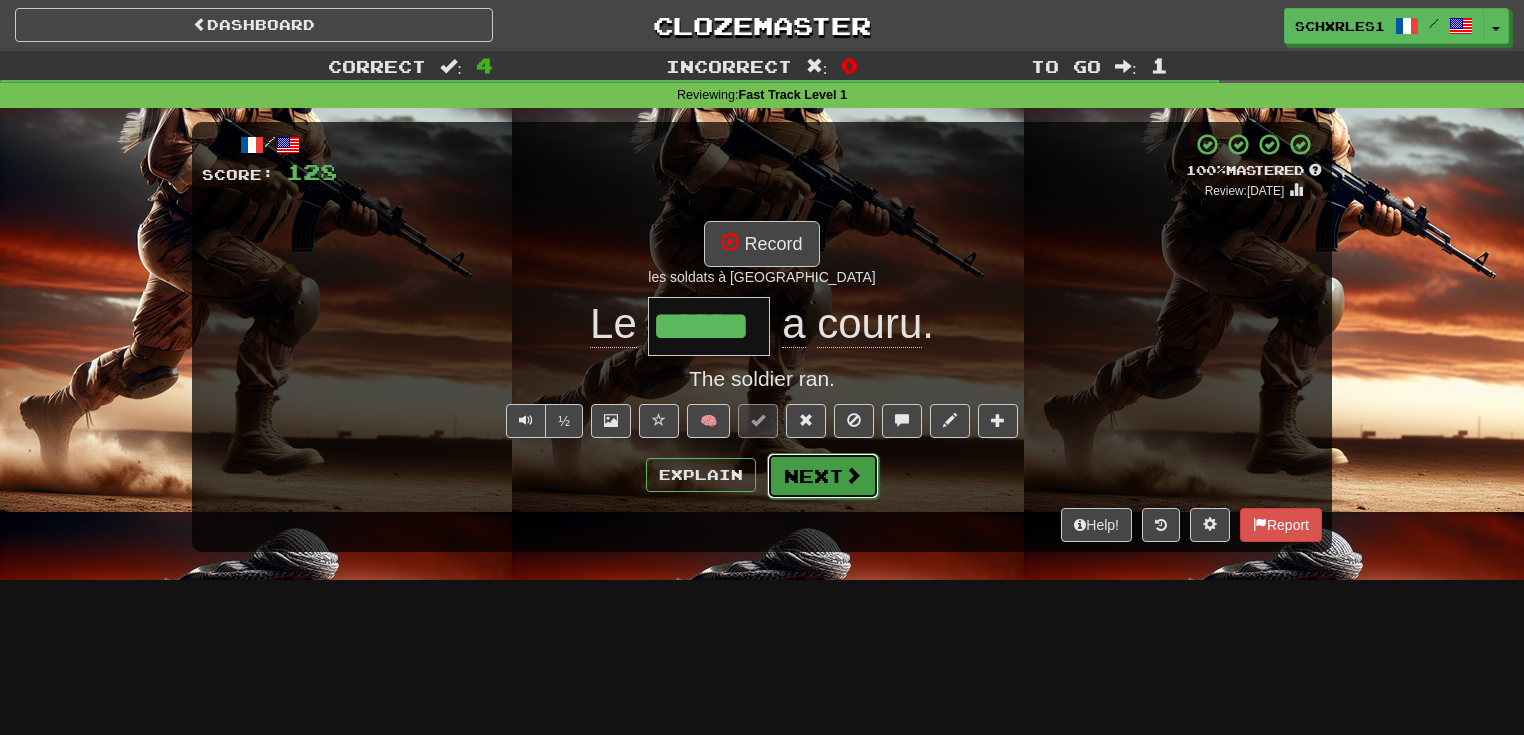 click at bounding box center (853, 475) 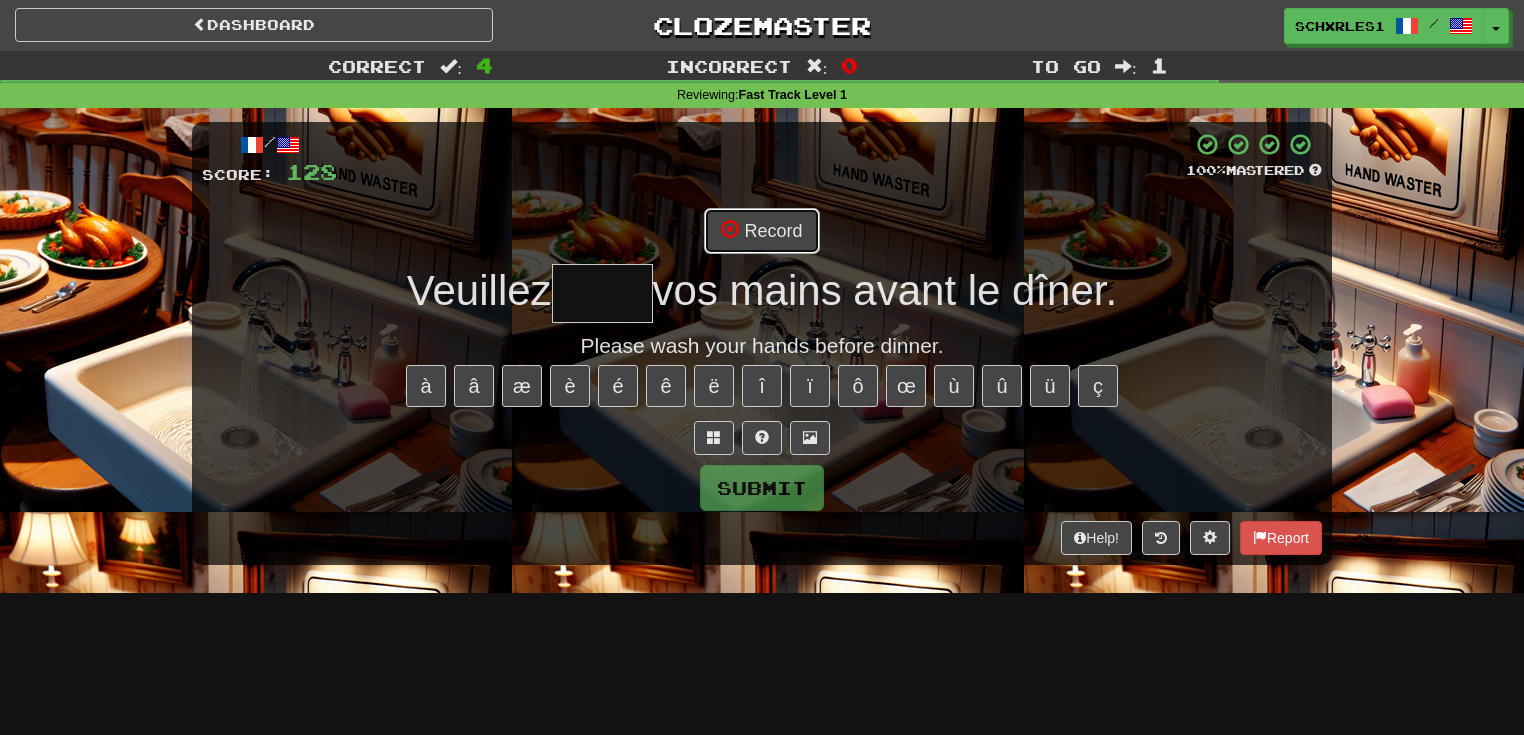 click on "Record" at bounding box center (761, 231) 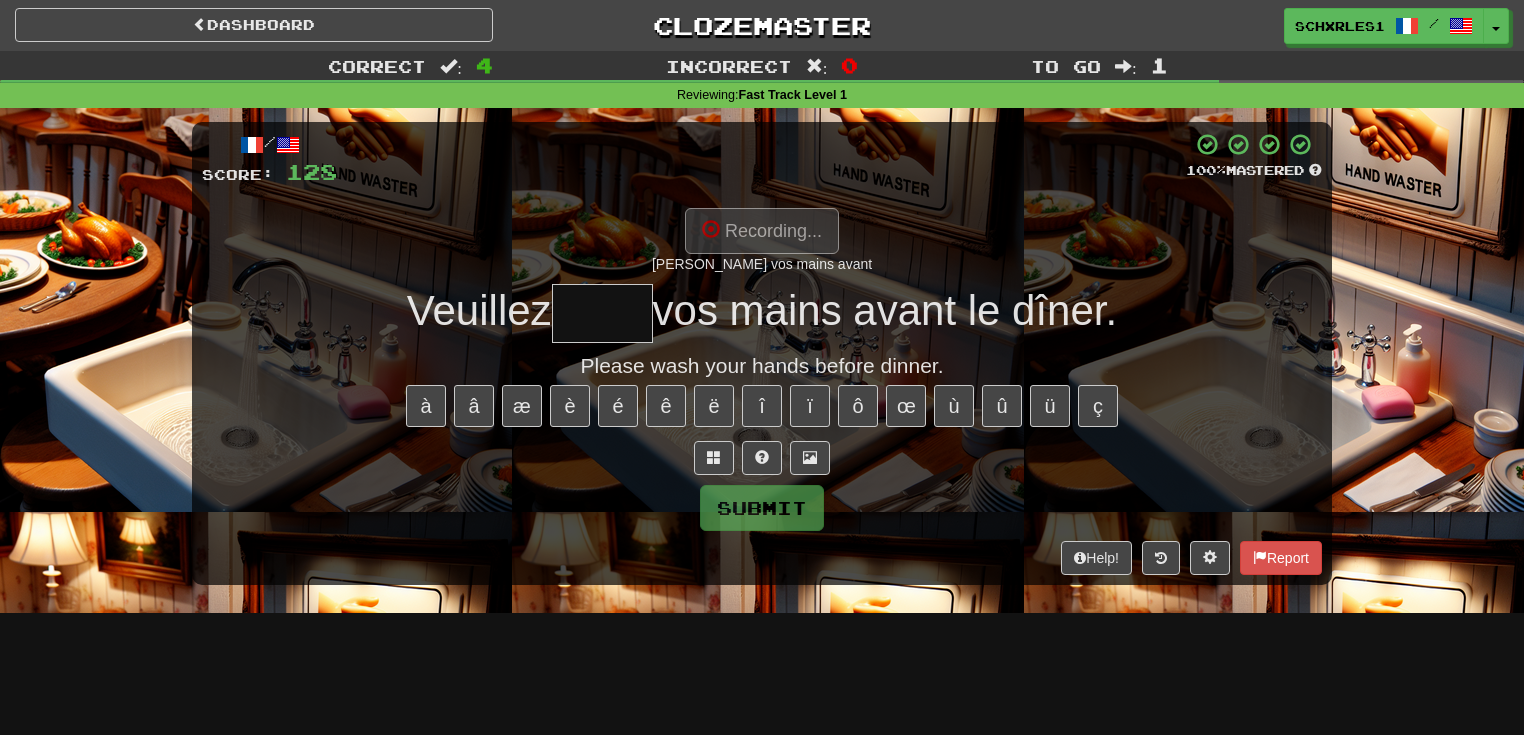 type on "*****" 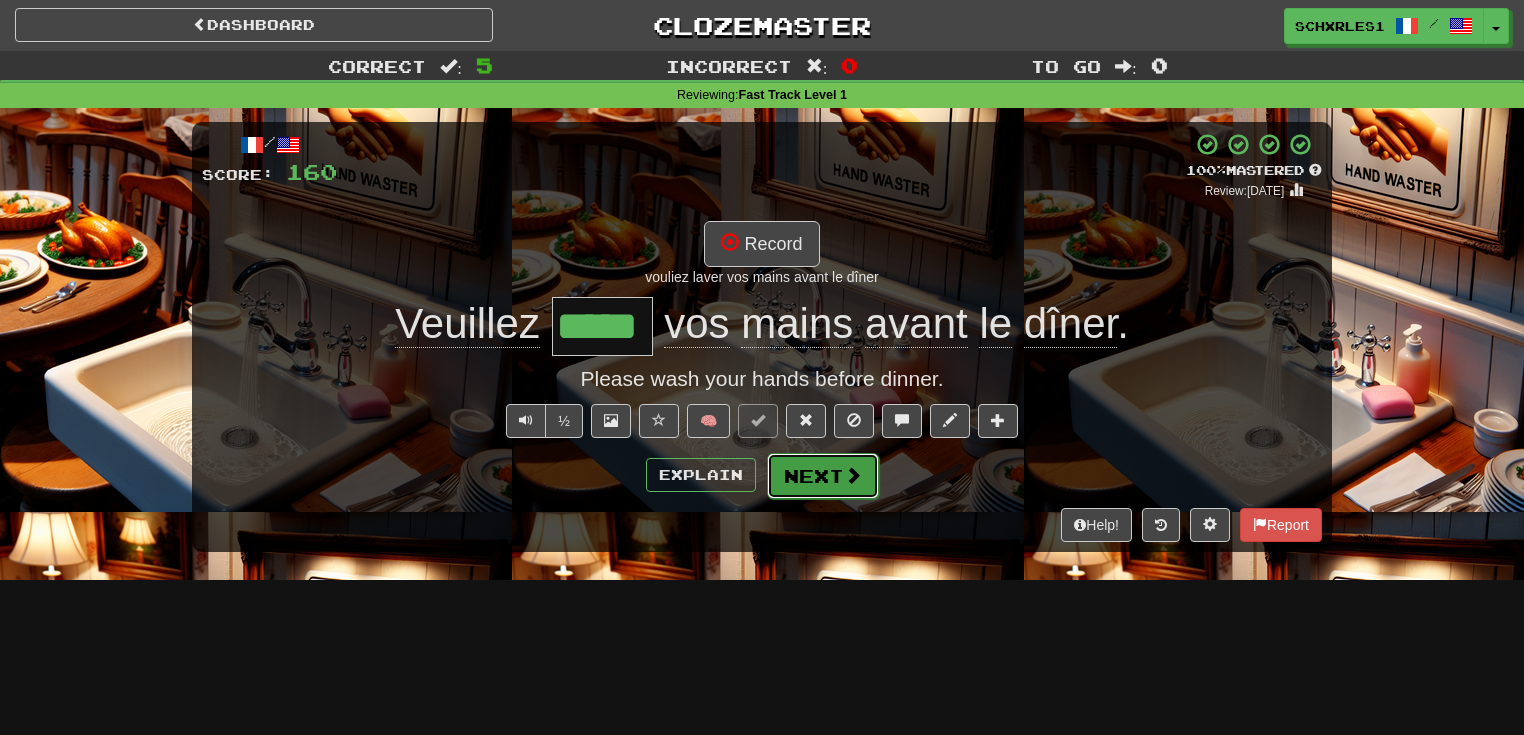 click on "Next" at bounding box center (823, 476) 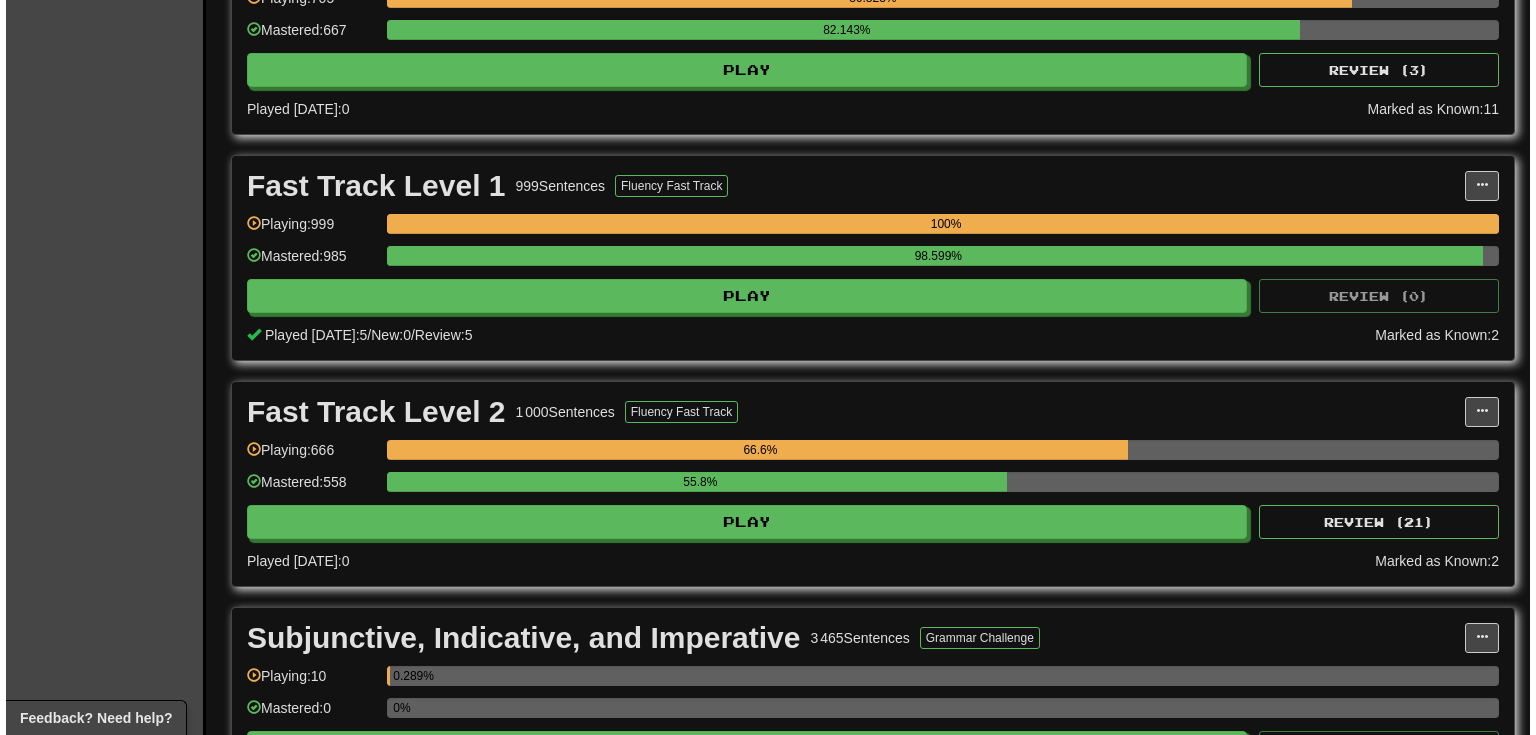 scroll, scrollTop: 213, scrollLeft: 0, axis: vertical 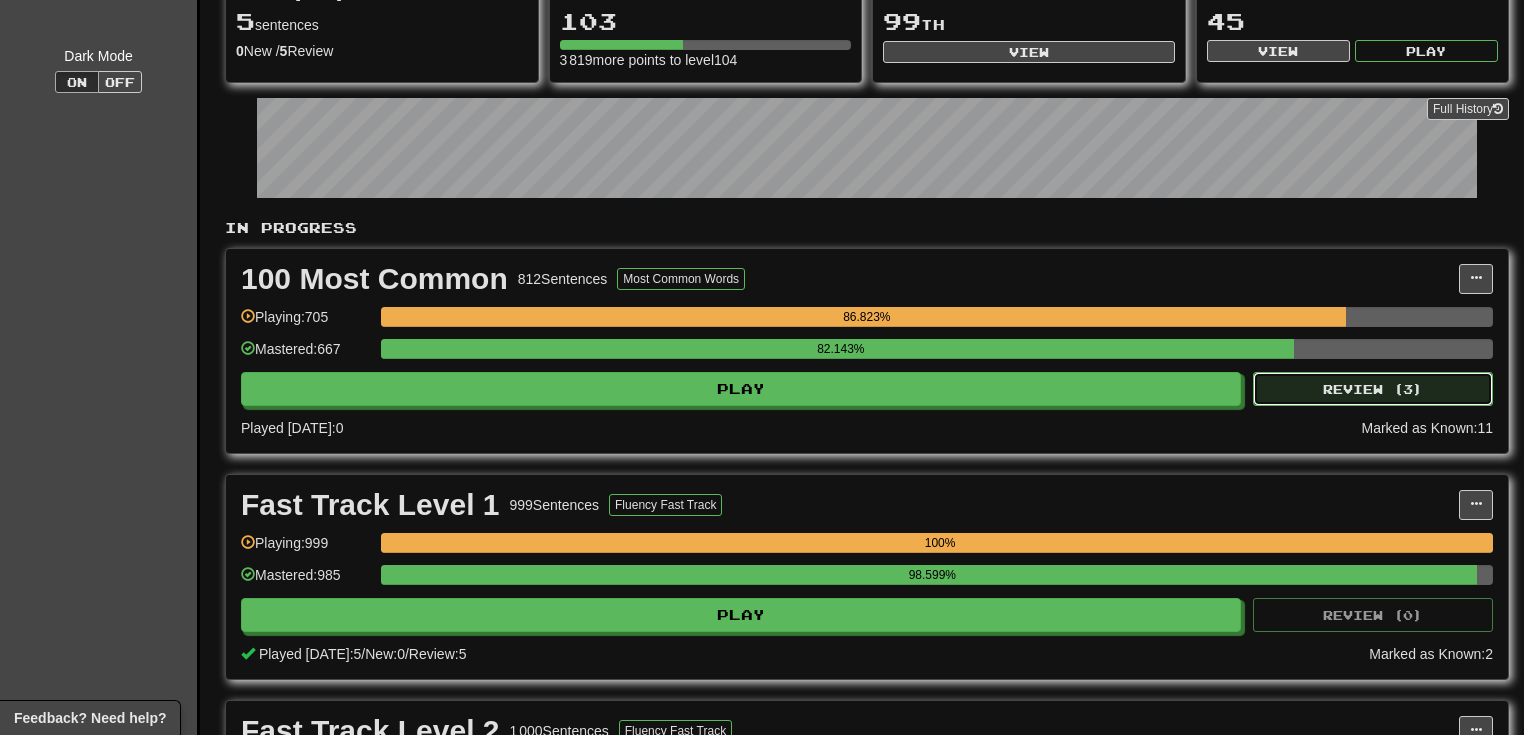 click on "Review ( 3 )" at bounding box center (1373, 389) 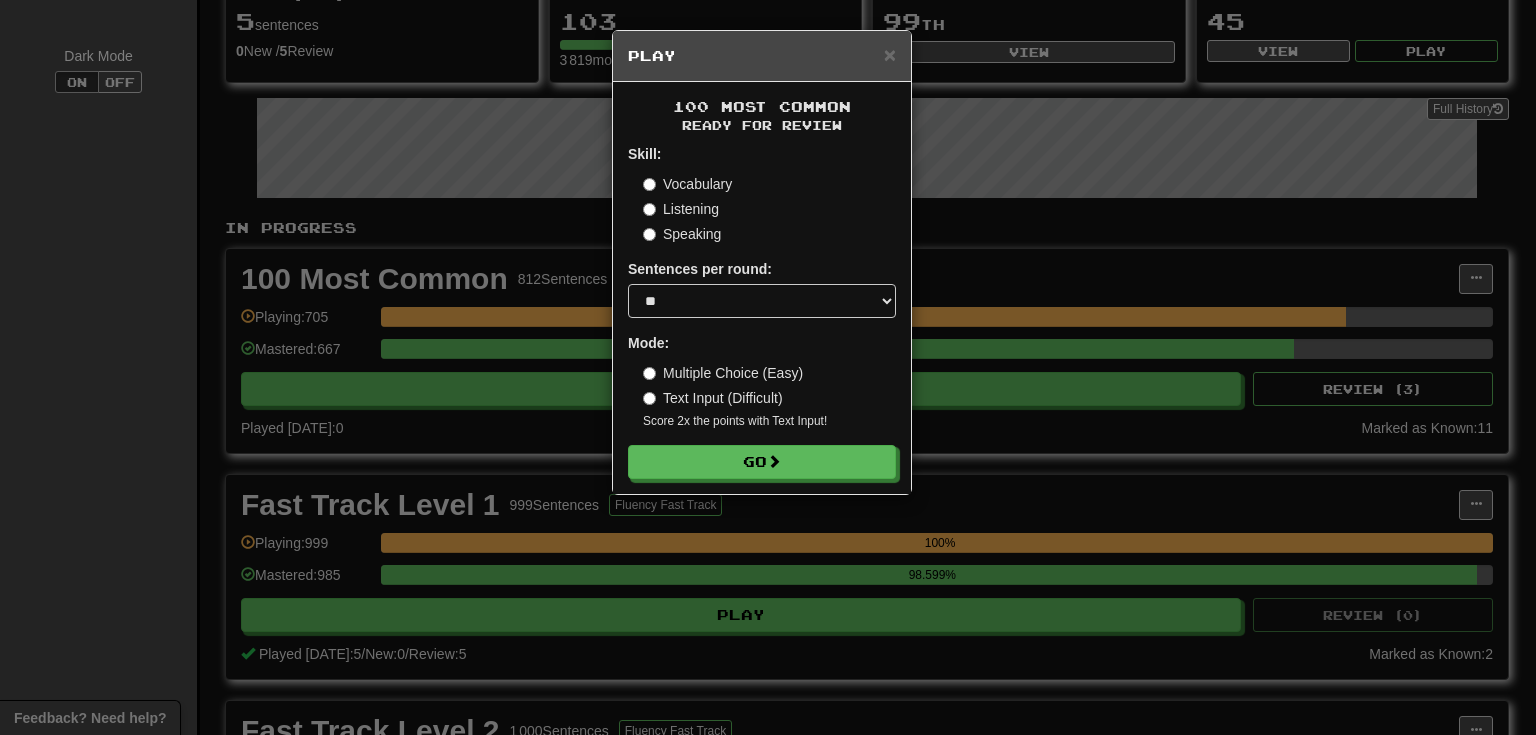 click on "Skill: Vocabulary Listening Speaking Sentences per round: * ** ** ** ** ** *** ******** Mode: Multiple Choice (Easy) Text Input (Difficult) Score 2x the points with Text Input ! Go" at bounding box center [762, 311] 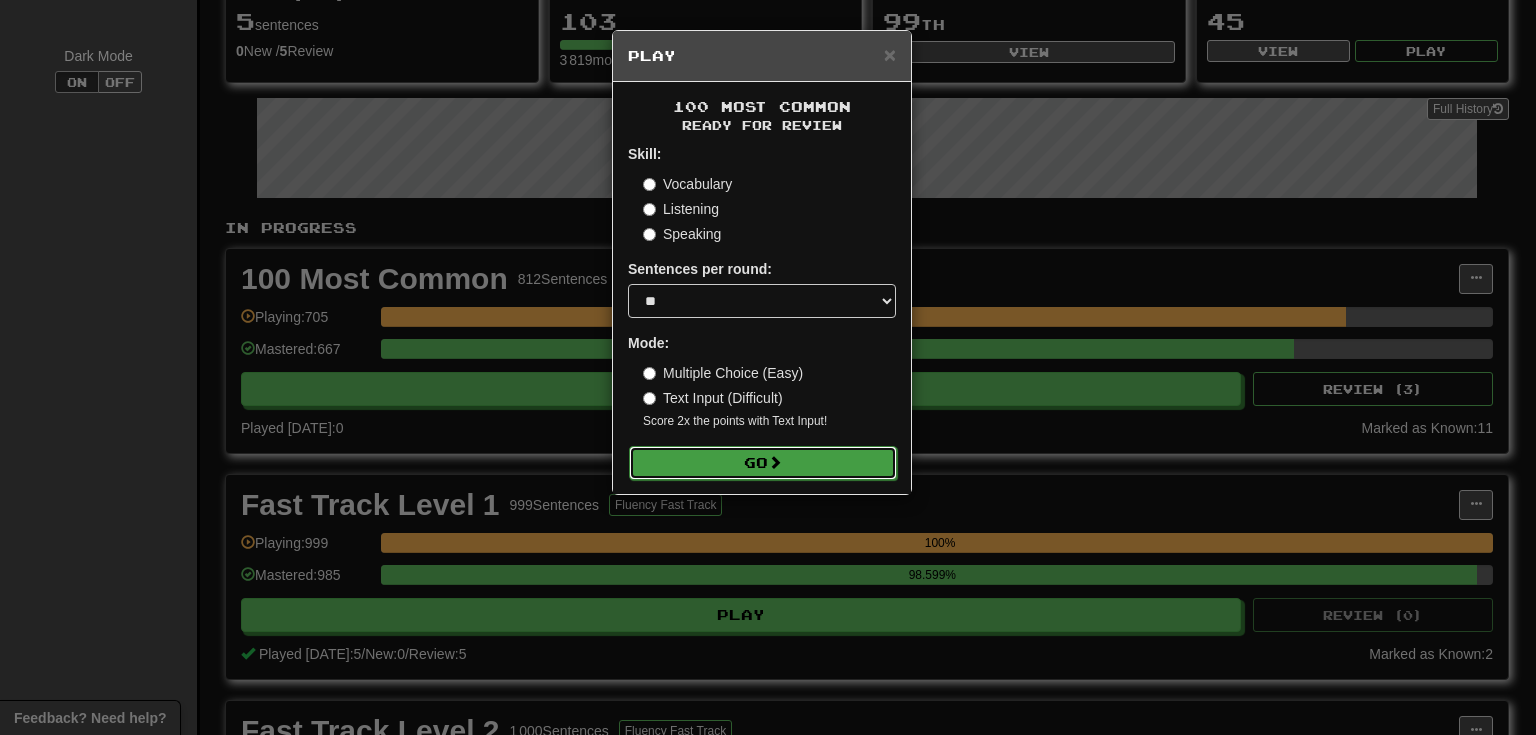 drag, startPoint x: 775, startPoint y: 459, endPoint x: 792, endPoint y: 448, distance: 20.248457 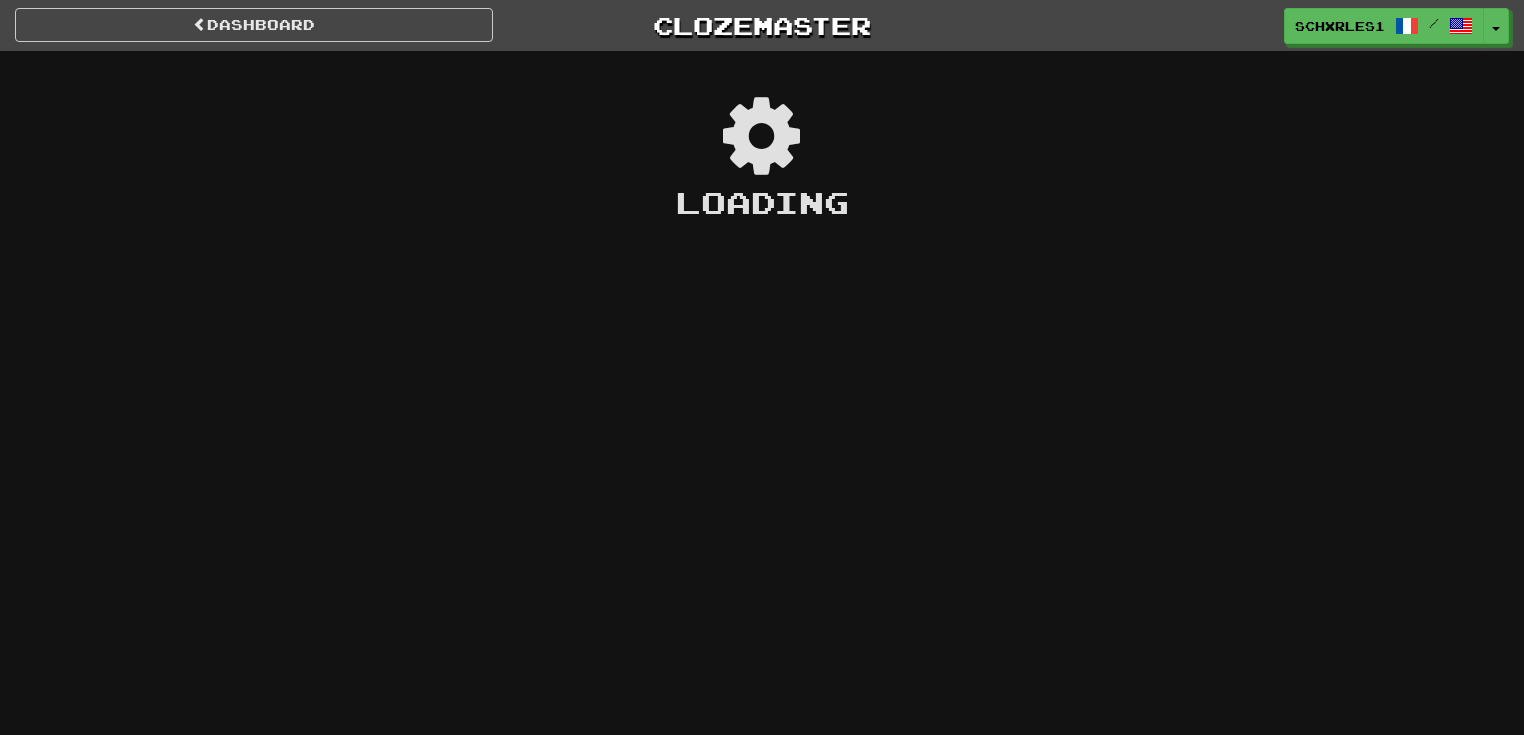 scroll, scrollTop: 0, scrollLeft: 0, axis: both 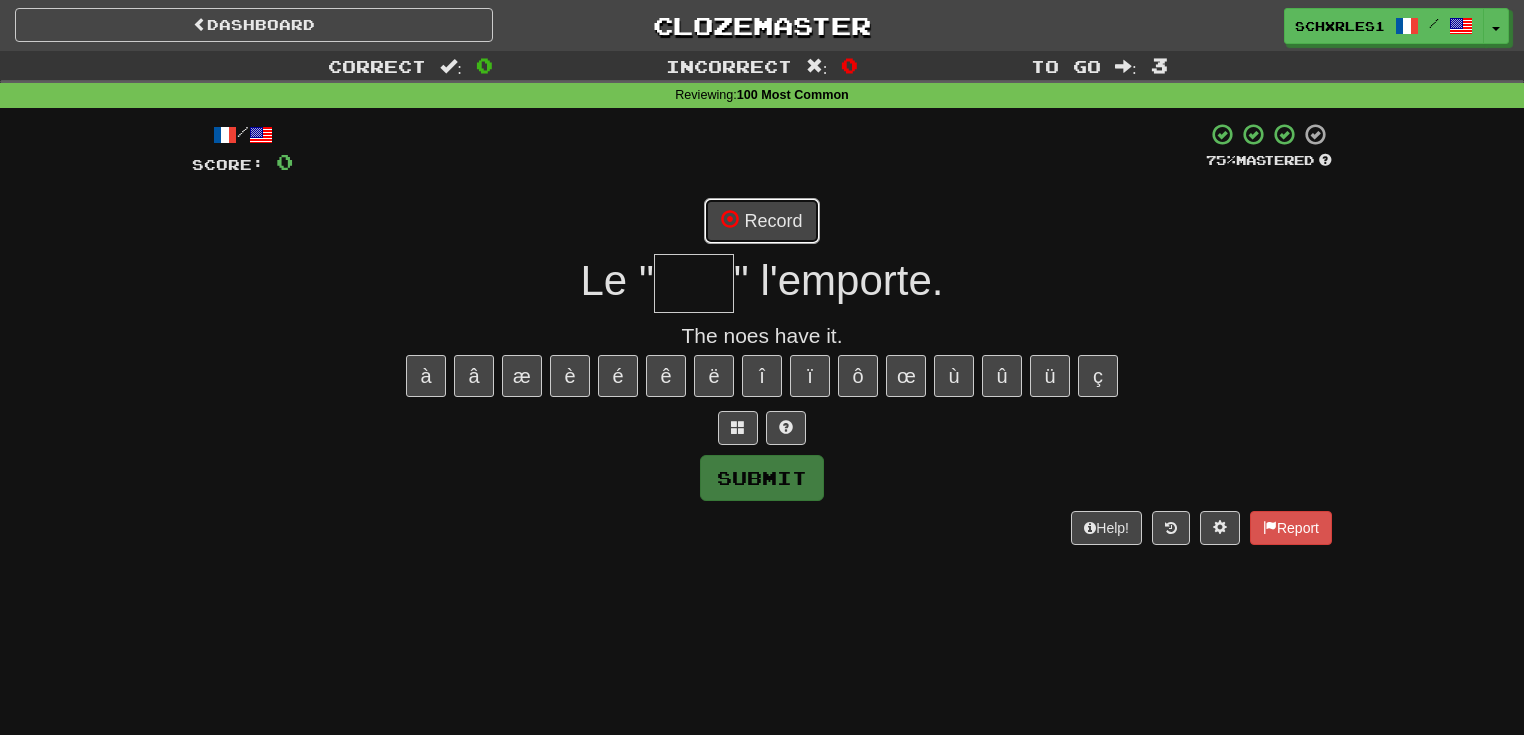 click on "Record" at bounding box center (761, 221) 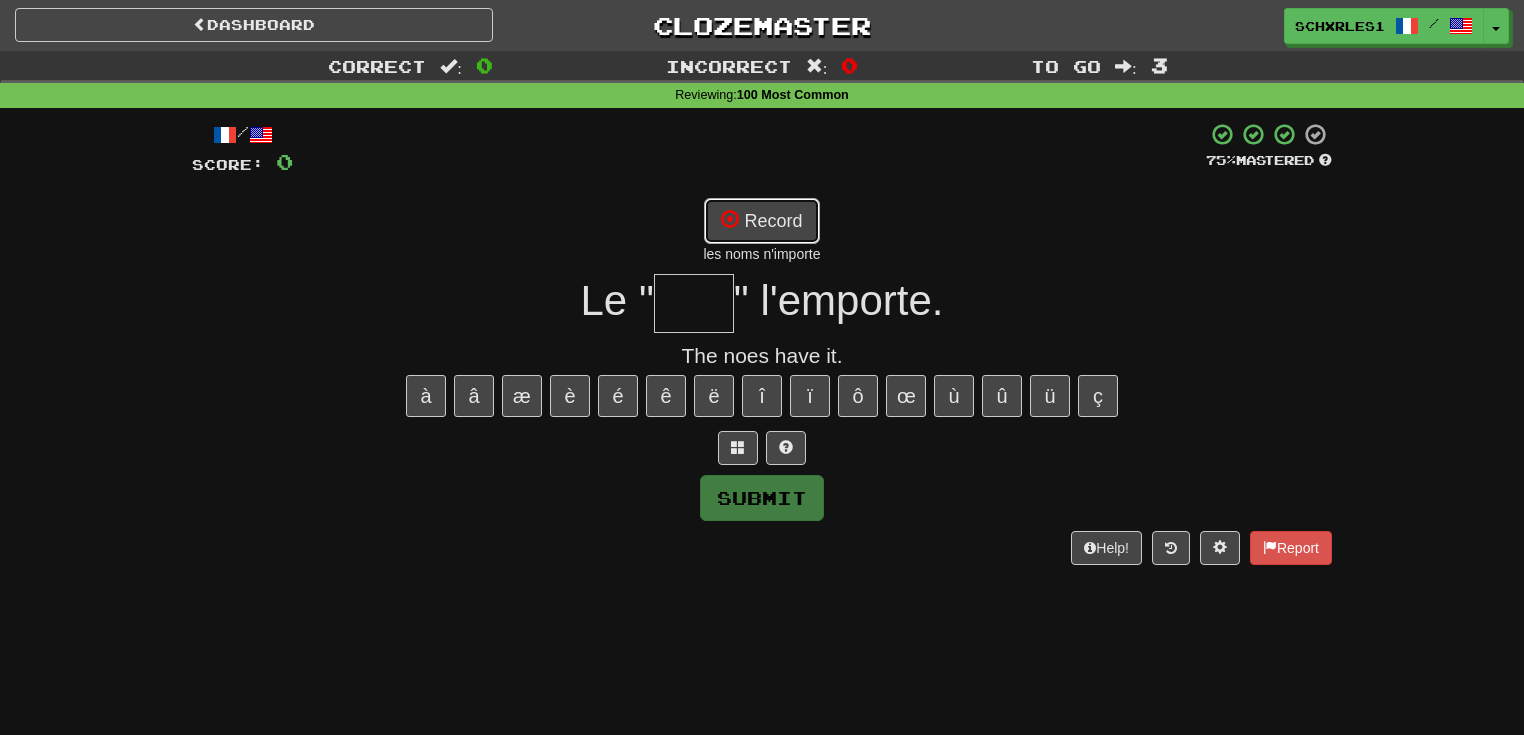 click on "Record" at bounding box center [761, 221] 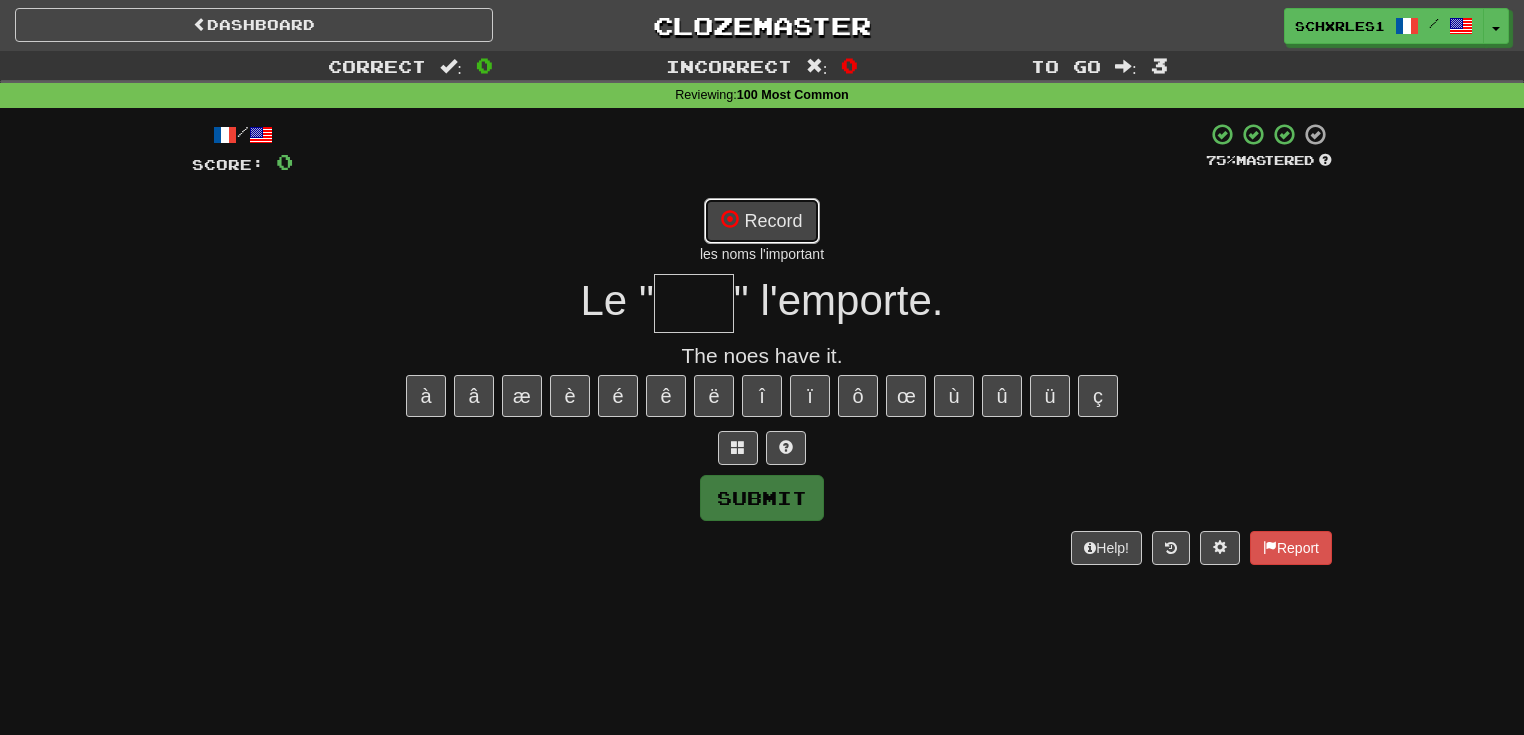 click on "Record" at bounding box center [761, 221] 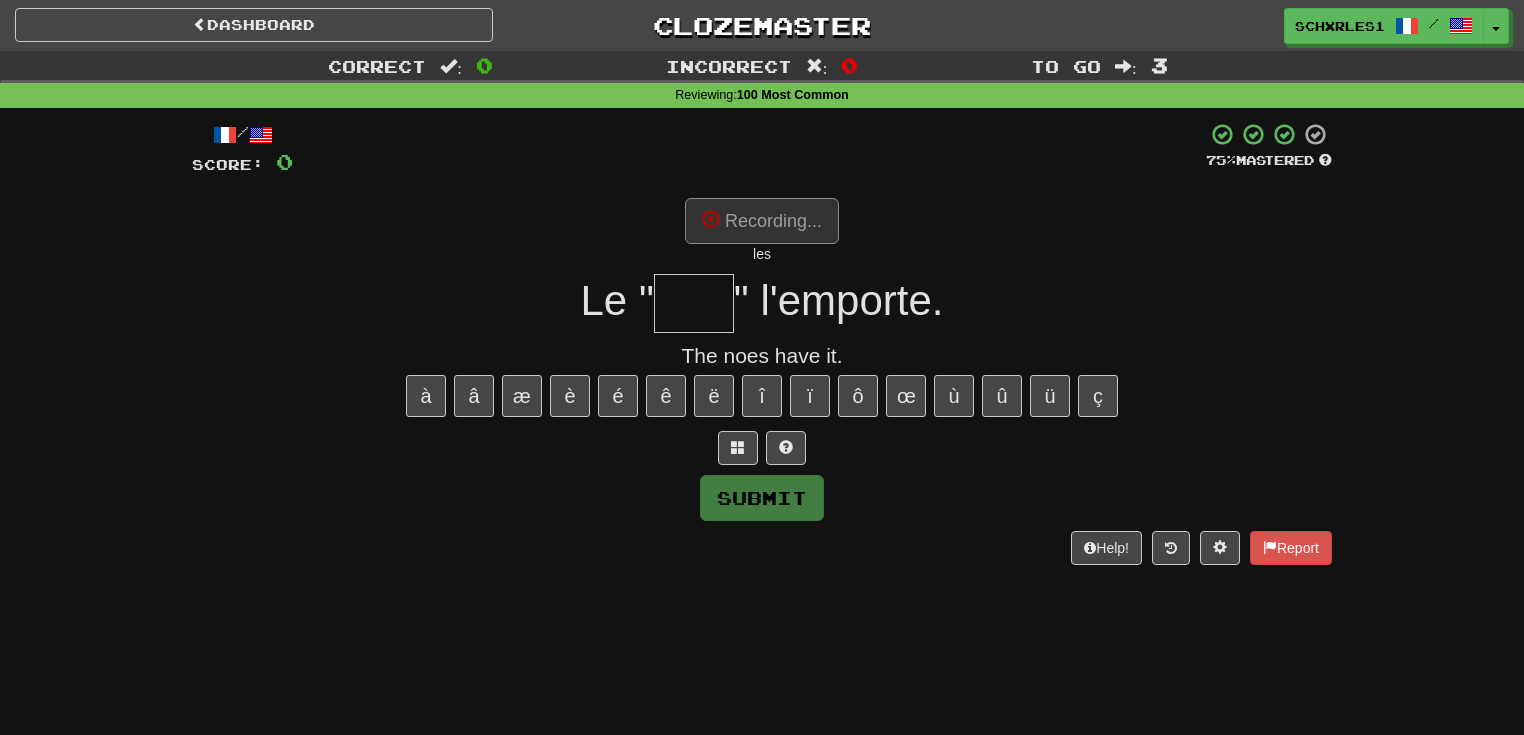 click at bounding box center (694, 303) 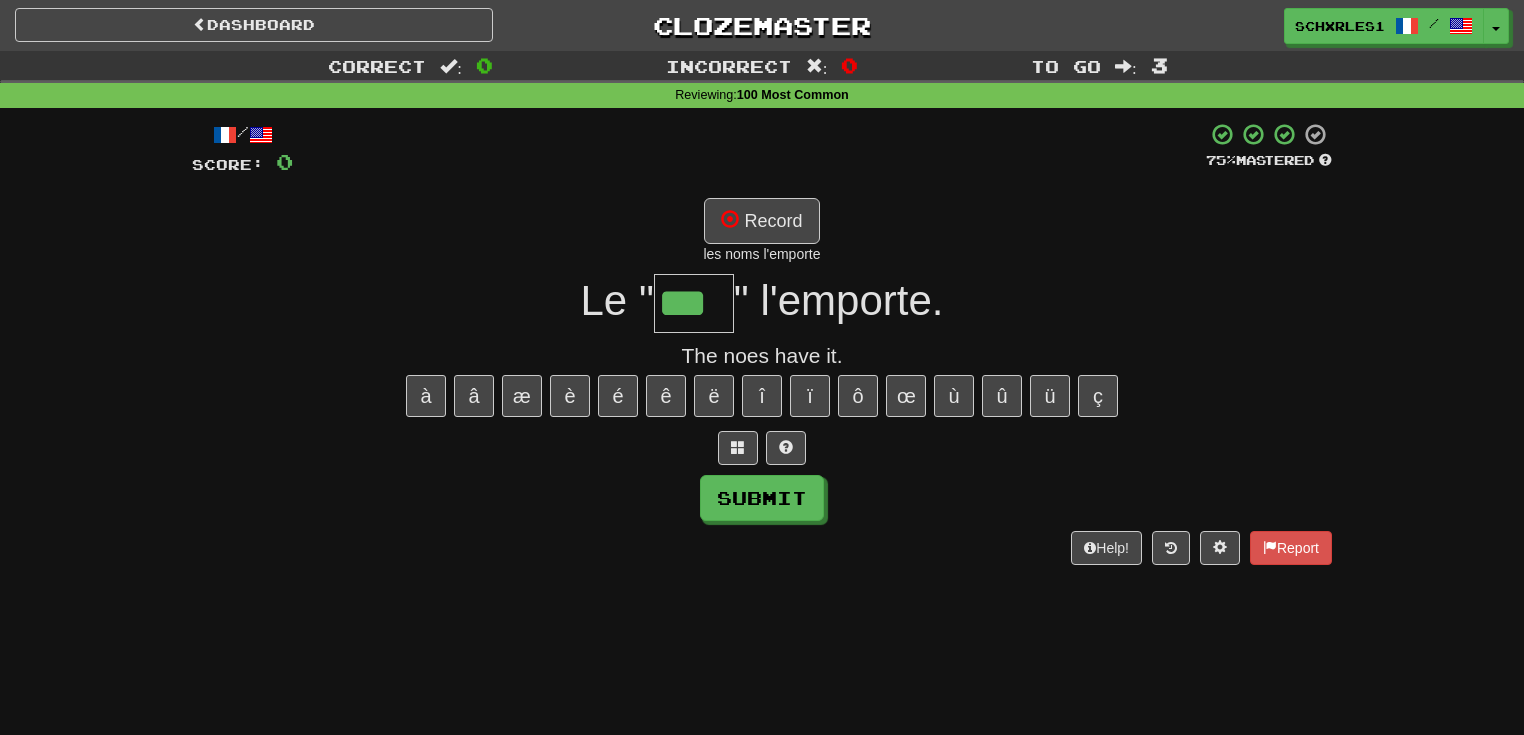 type on "***" 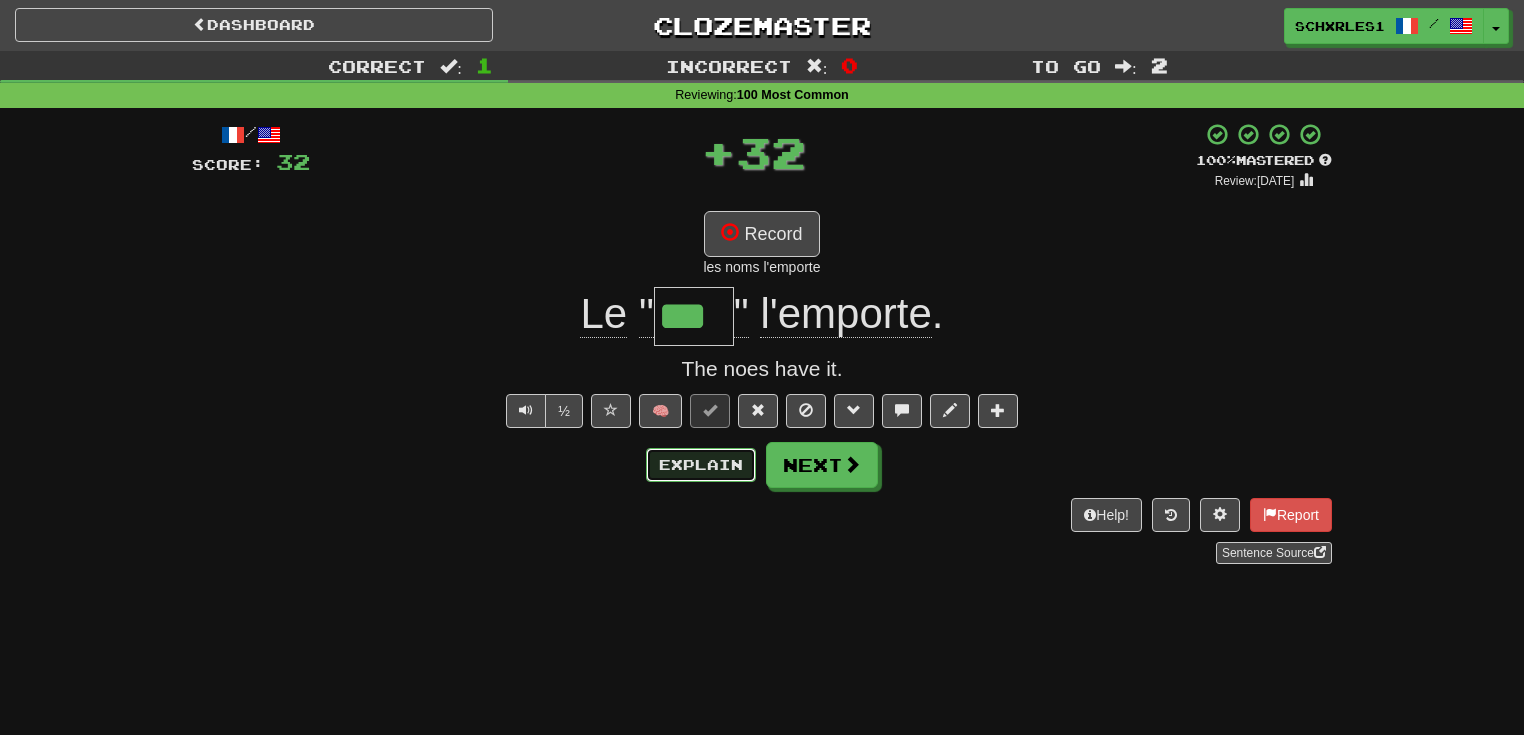 click on "Explain" at bounding box center [701, 465] 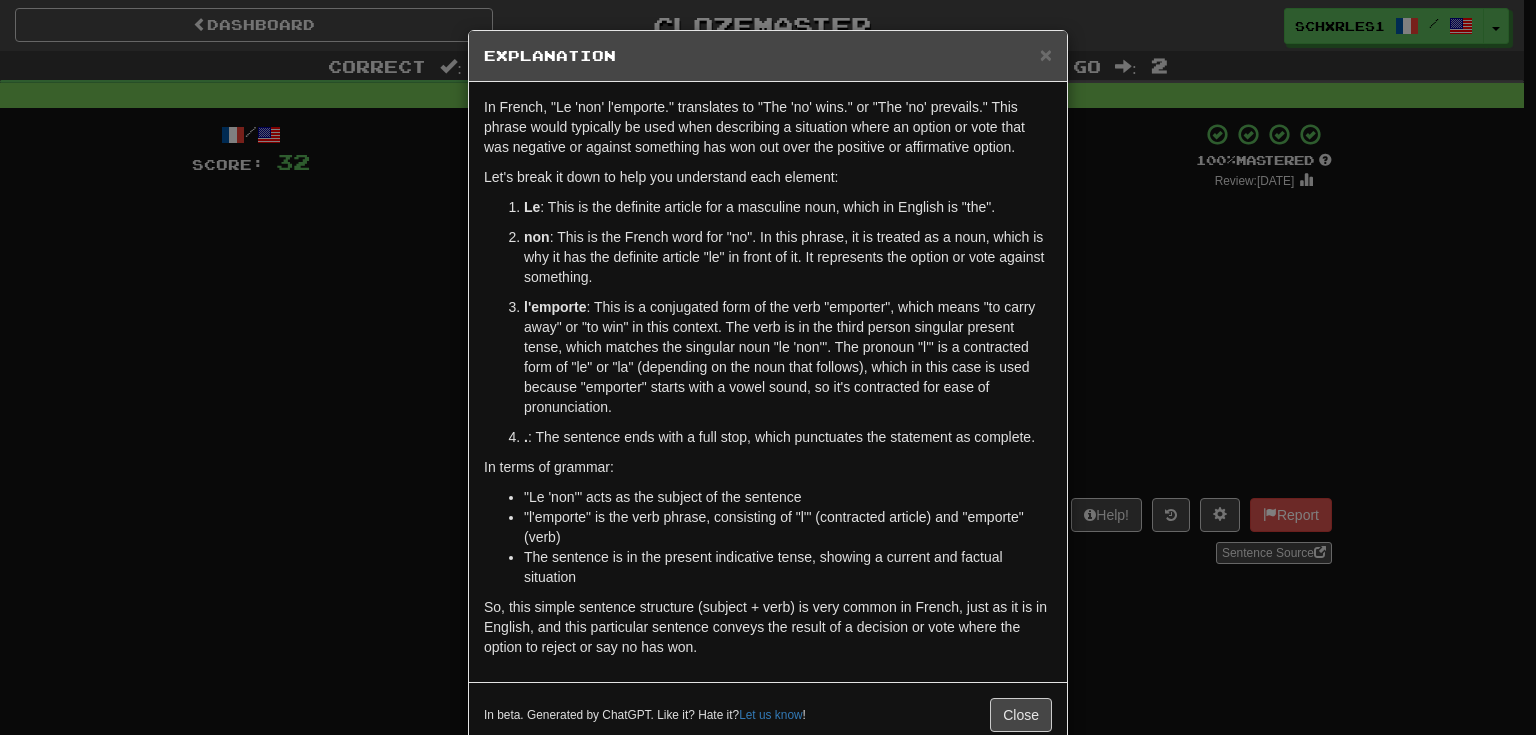 click on "× Explanation In French, "Le 'non' l'emporte." translates to "The 'no' wins." or "The 'no' prevails." This phrase would typically be used when describing a situation where an option or vote that was negative or against something has won out over the positive or affirmative option.
Let's break it down to help you understand each element:
Le : This is the definite article for a masculine noun, which in English is "the".
non : This is the French word for "no". In this phrase, it is treated as a noun, which is why it has the definite article "le" in front of it. It represents the option or vote against something.
l'emporte
. : The sentence ends with a full stop, which punctuates the statement as complete.
In terms of grammar:
"Le 'non'" acts as the subject of the sentence
"l'emporte" is the verb phrase, consisting of "l'" (contracted article) and "emporte" (verb)
The sentence is in the present indicative tense, showing a current and factual situation
Let us know !" at bounding box center [768, 367] 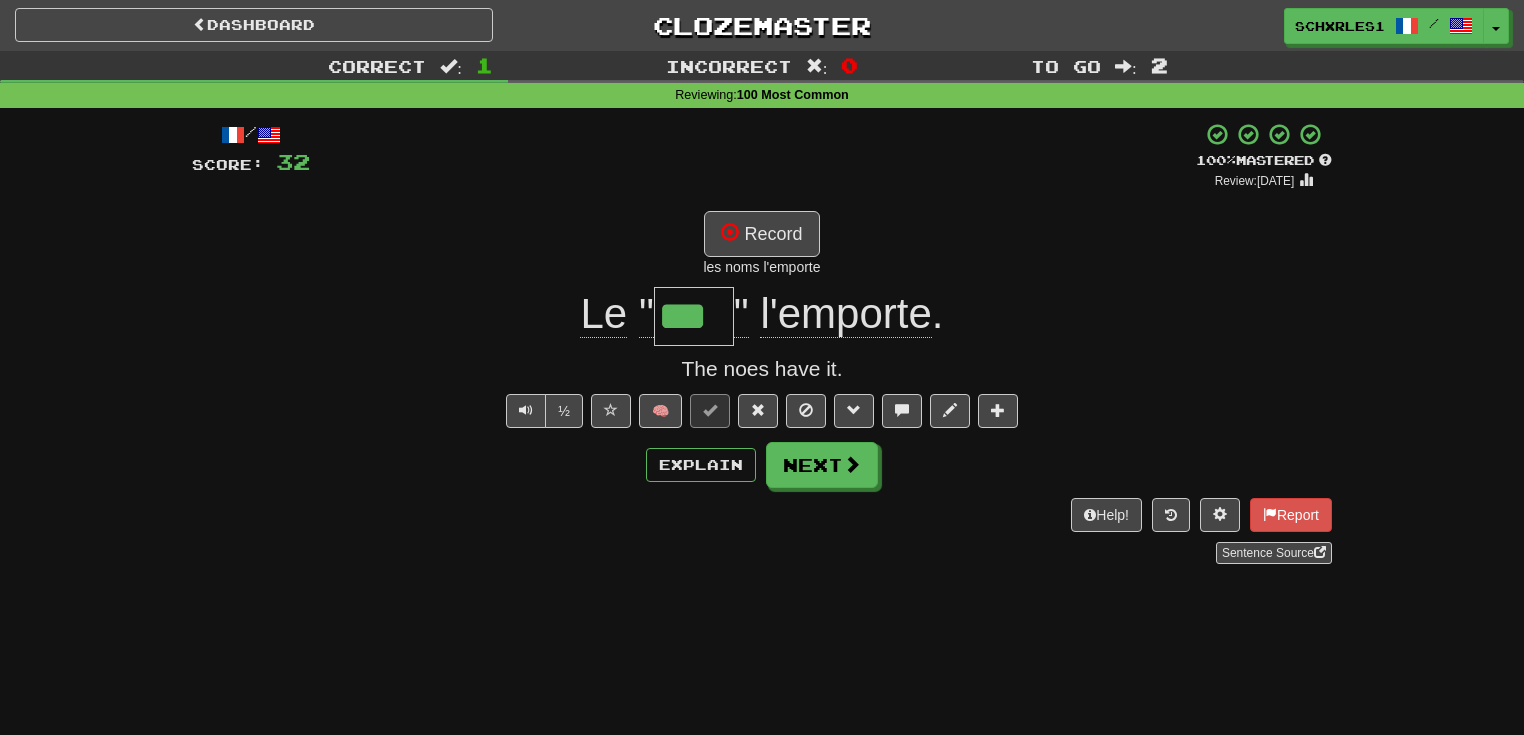 click on "/  Score:   32 + 32 100 %  Mastered Review:  2025-10-08   Record les noms l'emporte Le   " *** "   l'emporte . The noes have it. ½ 🧠 Explain Next  Help!  Report Sentence Source" at bounding box center (762, 343) 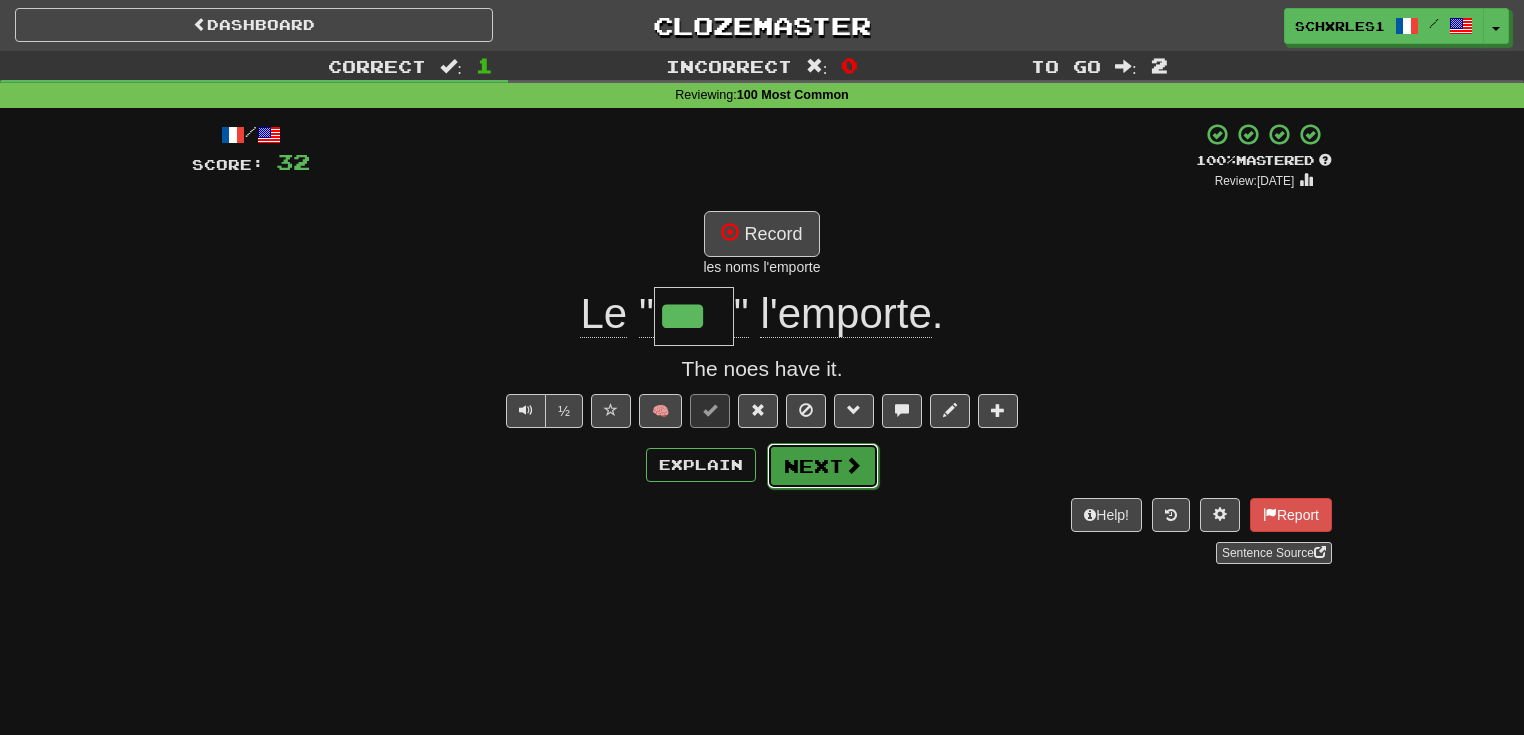 click on "Next" at bounding box center (823, 466) 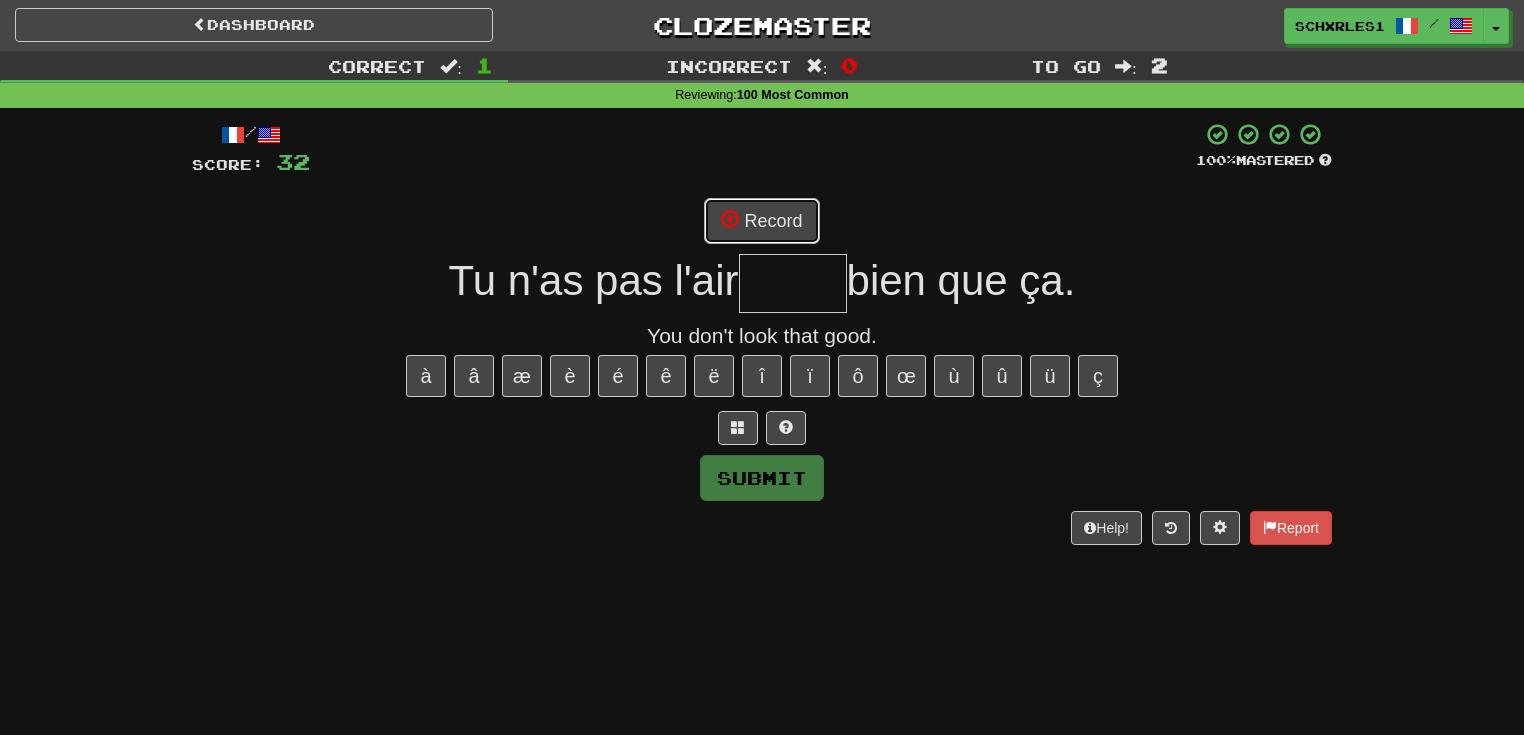 click on "Record" at bounding box center (761, 221) 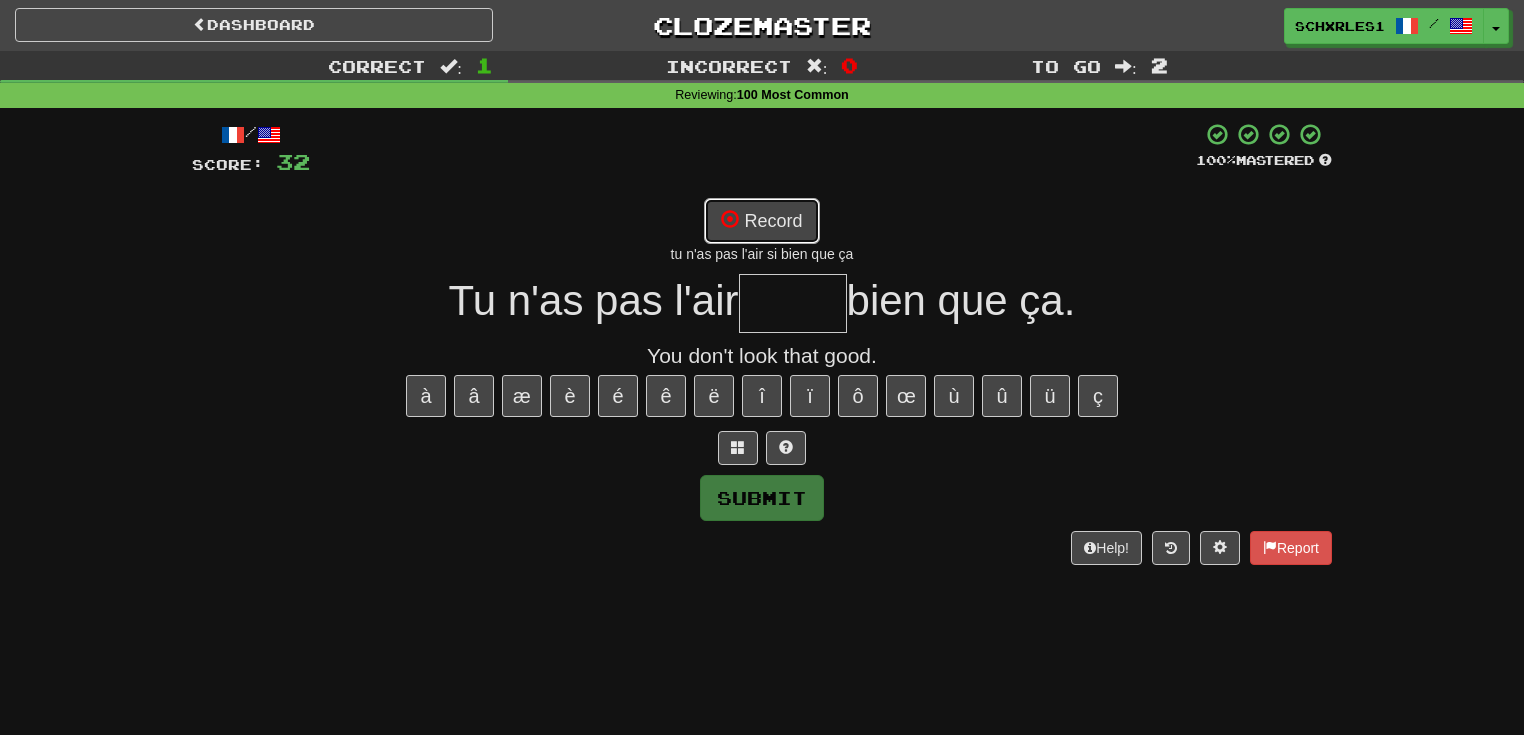 click on "Record" at bounding box center [761, 221] 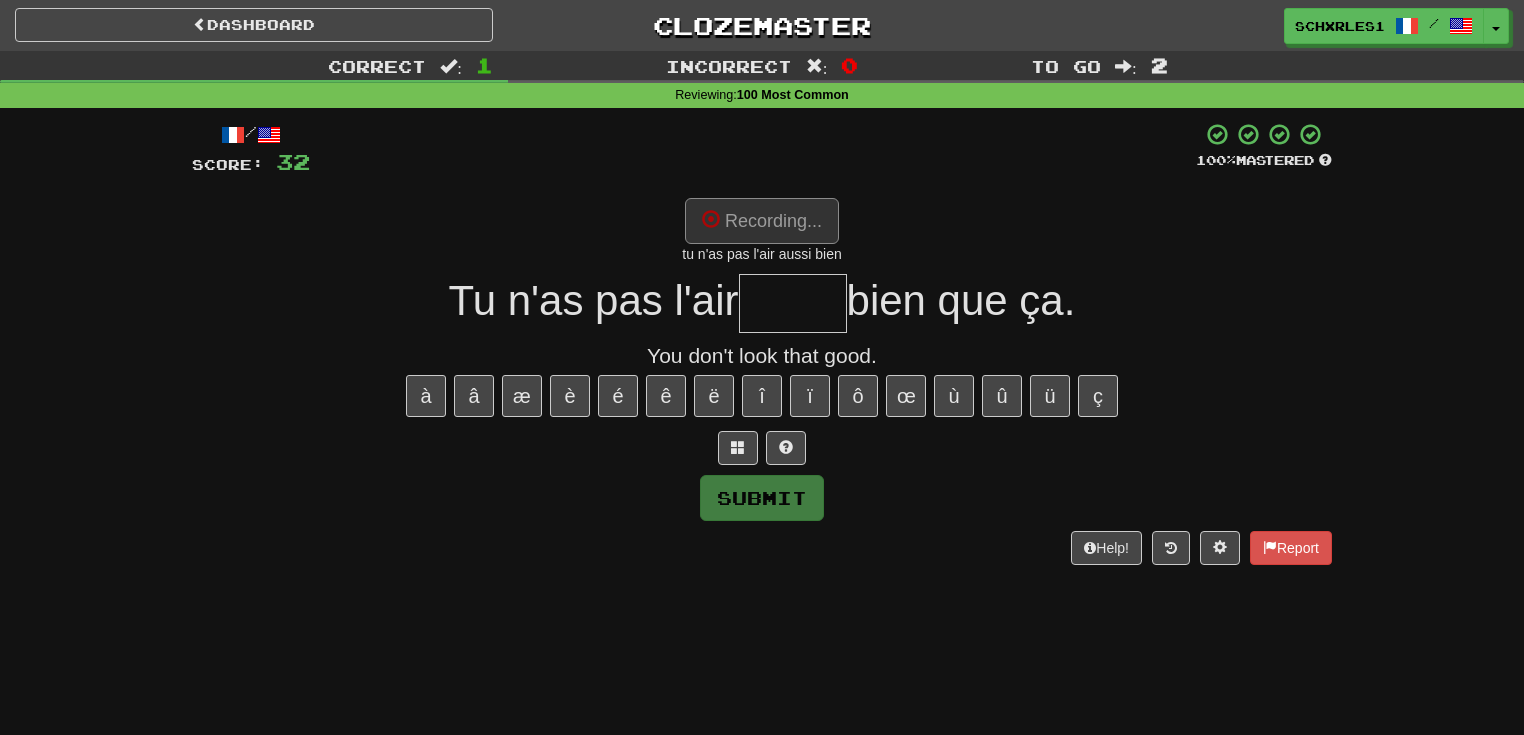 type on "*****" 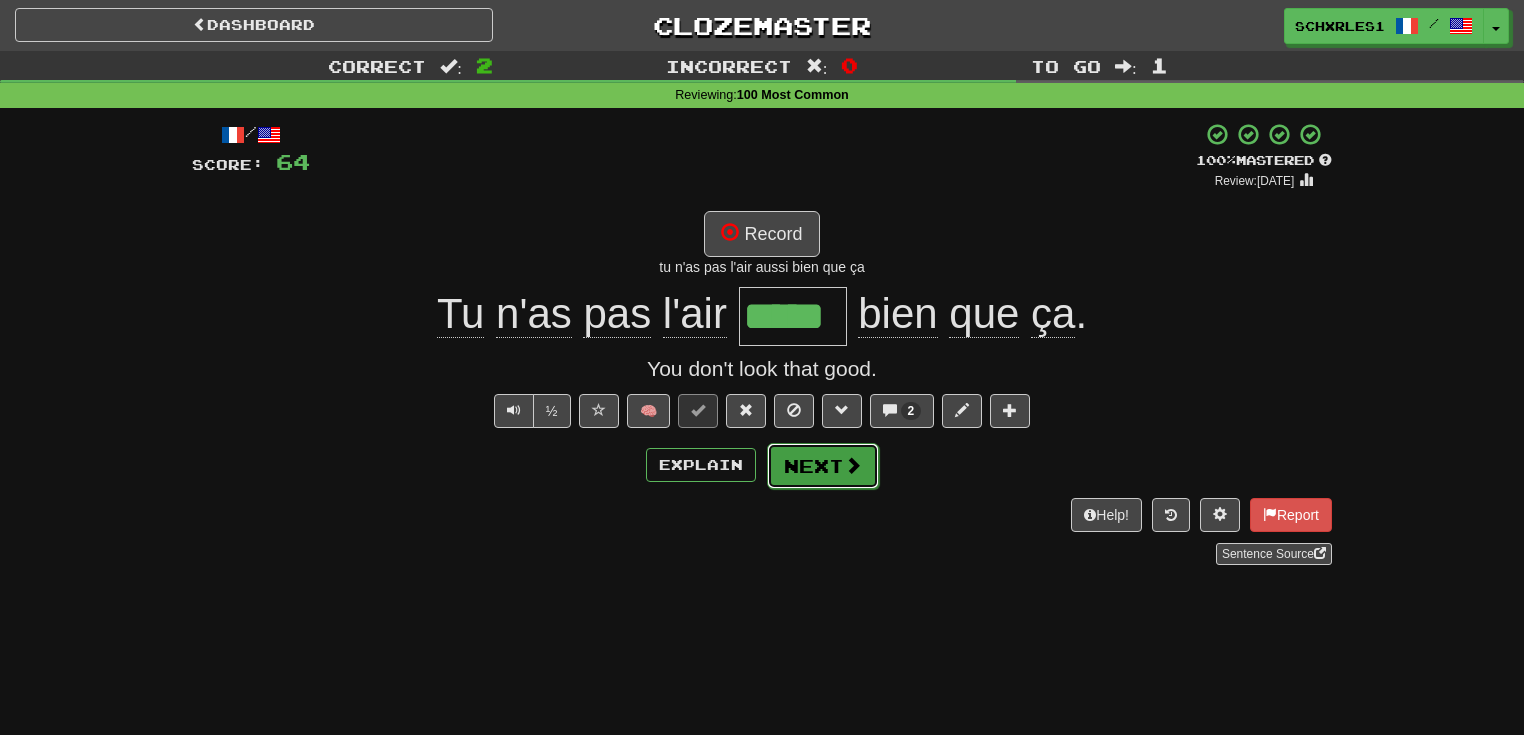 click on "Next" at bounding box center (823, 466) 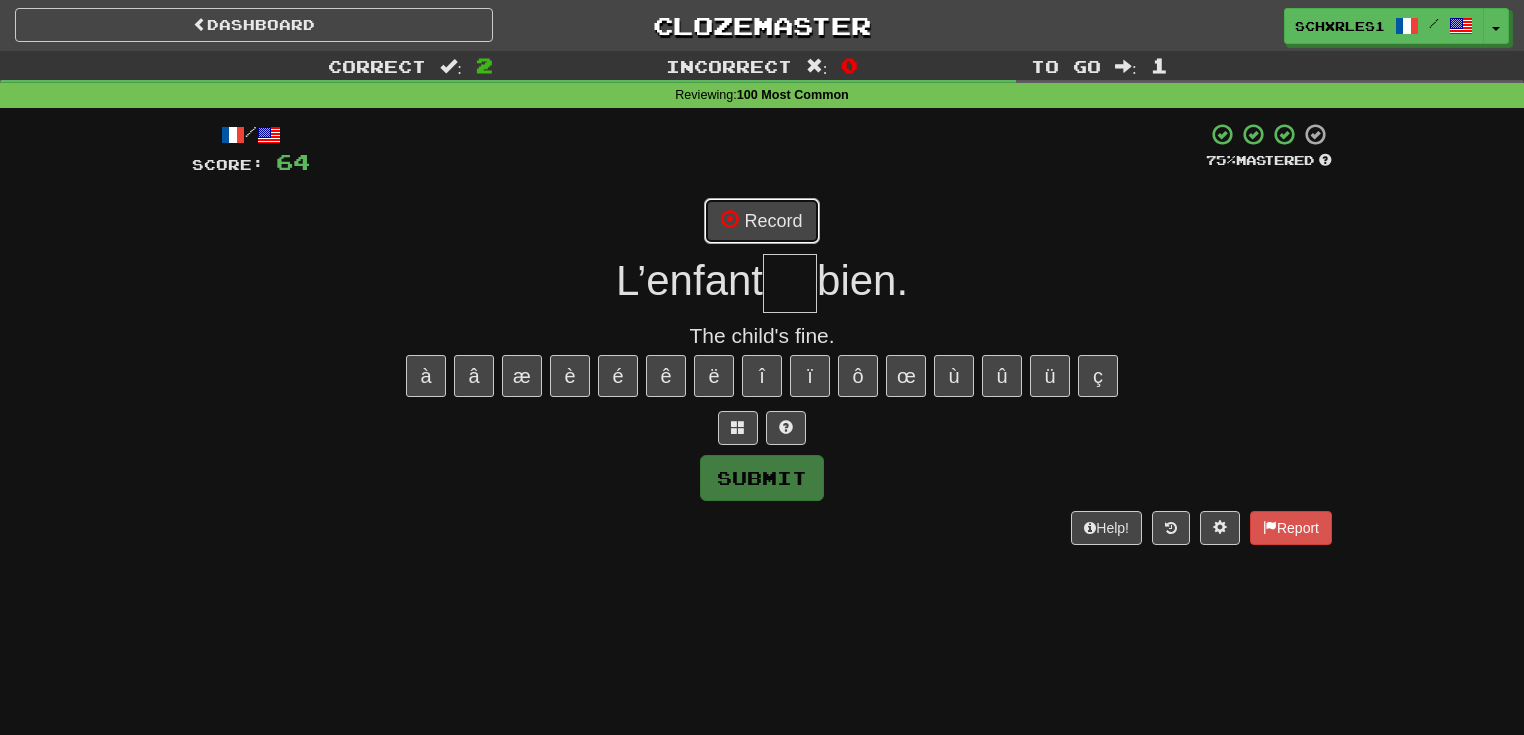 click on "Record" at bounding box center (761, 221) 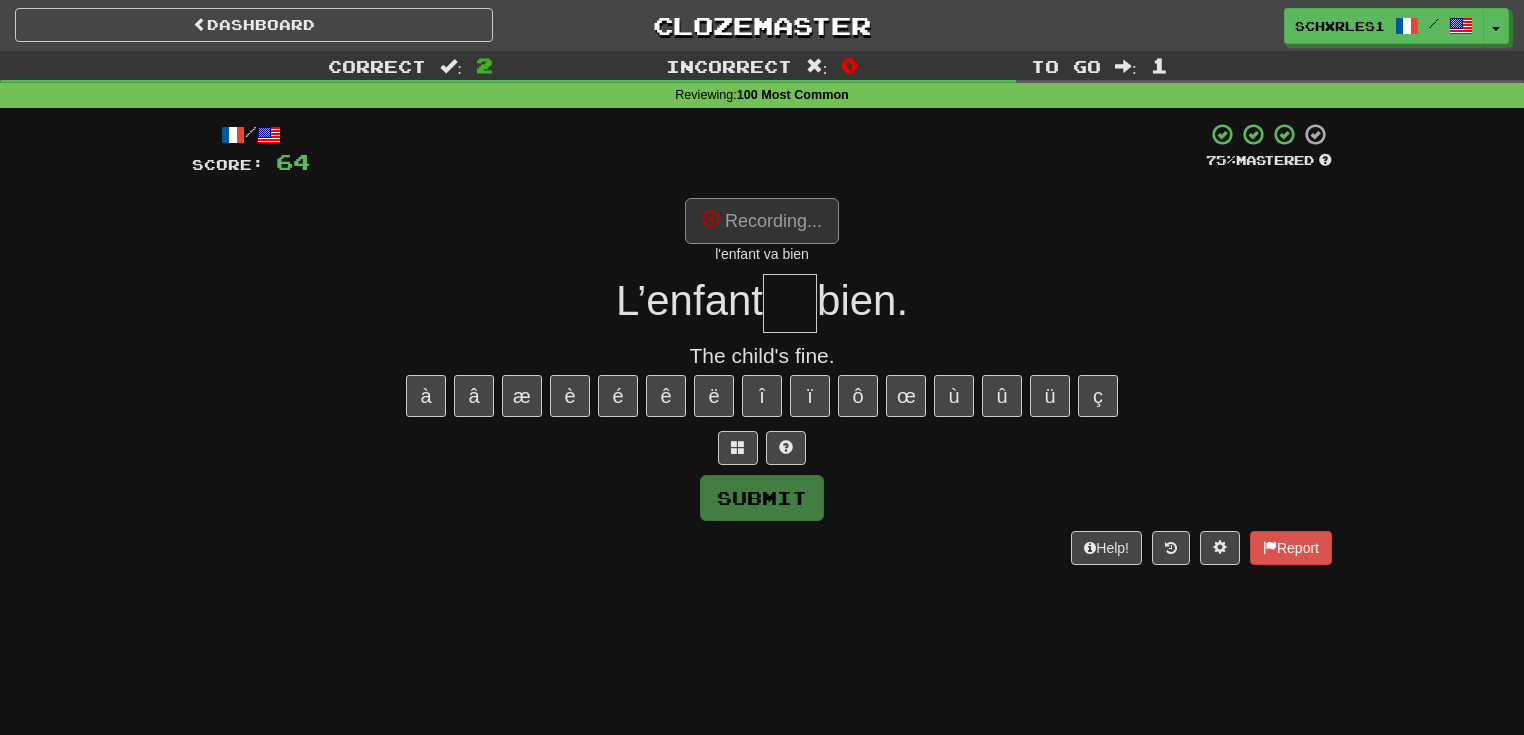 type on "**" 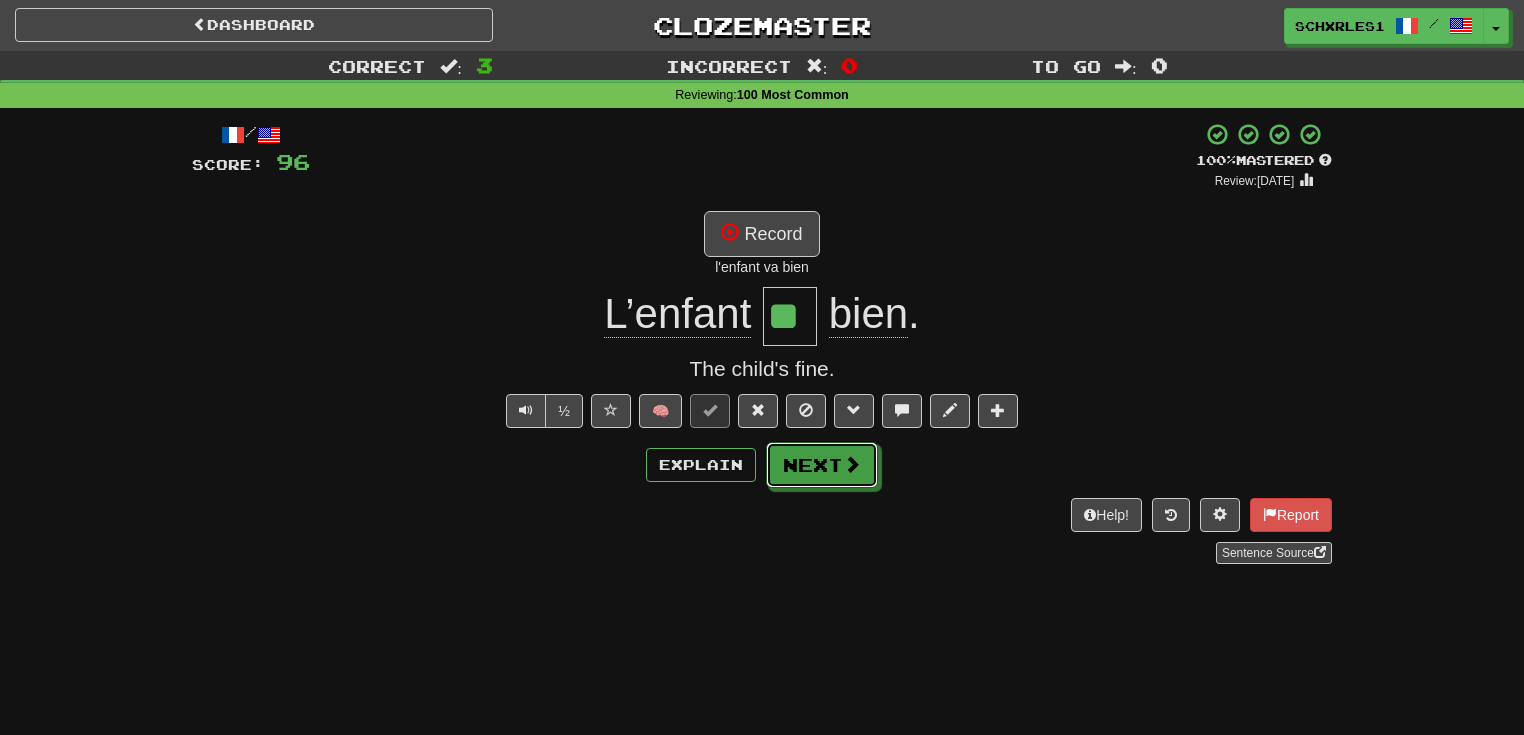 click at bounding box center [852, 464] 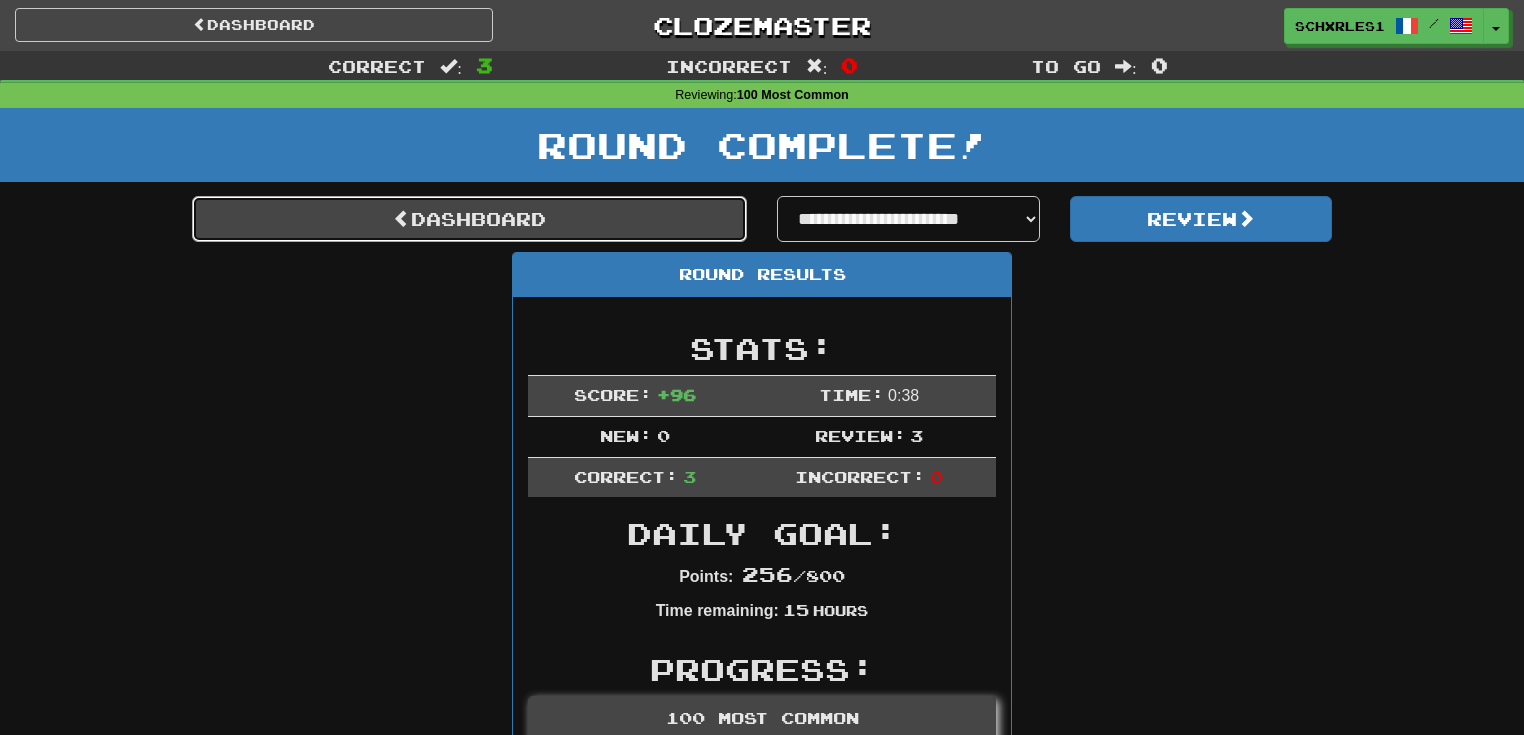 click on "Dashboard" at bounding box center [469, 219] 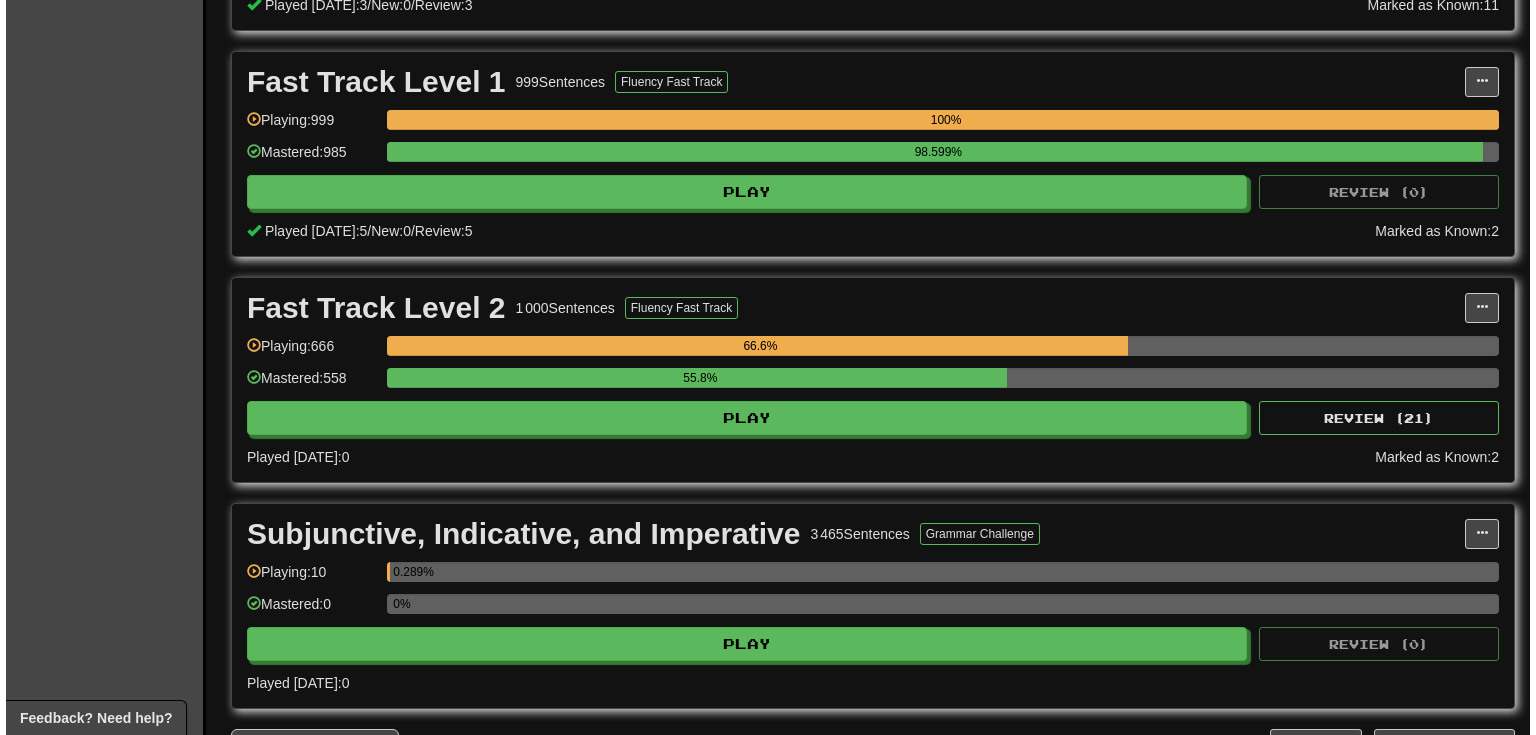 scroll, scrollTop: 640, scrollLeft: 0, axis: vertical 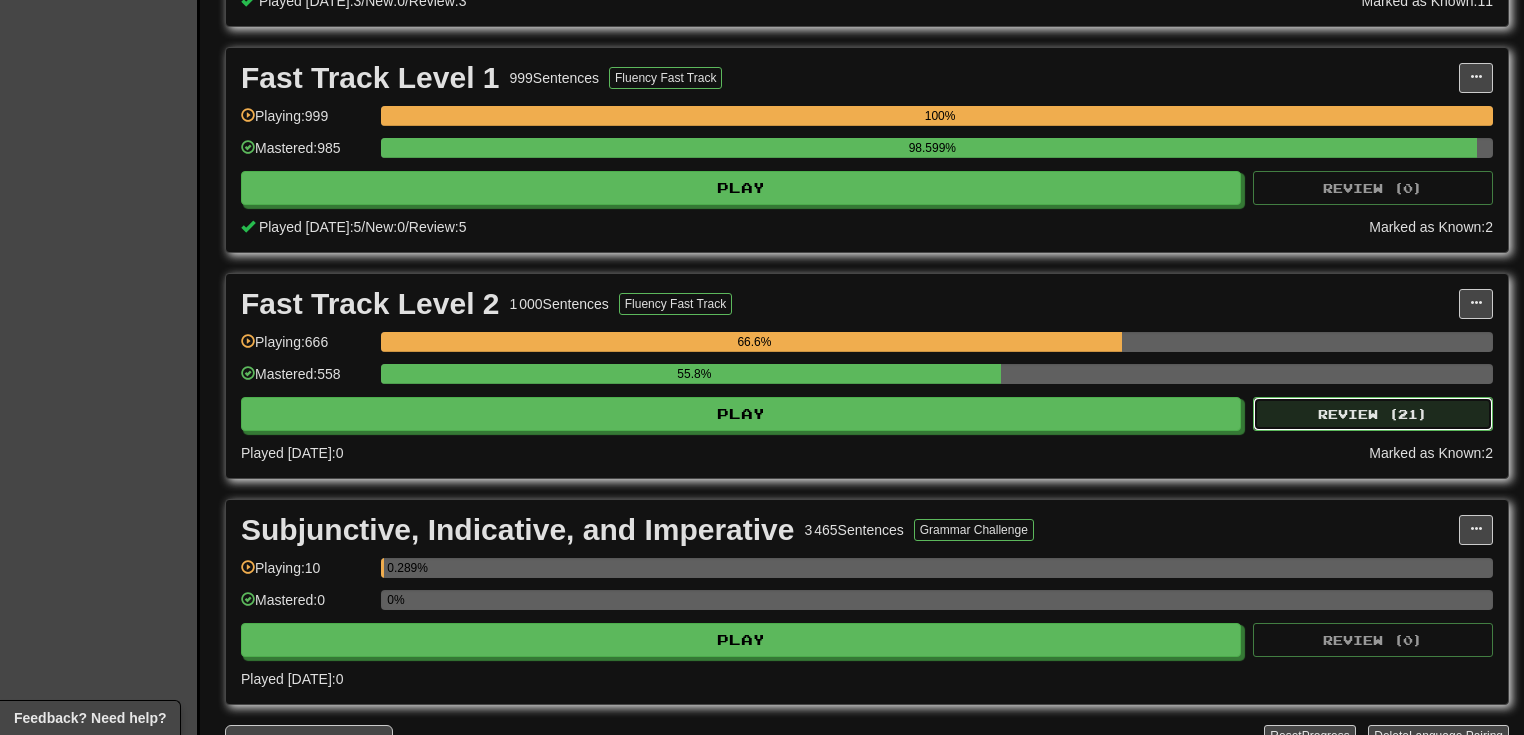 click on "Review ( 21 )" at bounding box center (1373, 414) 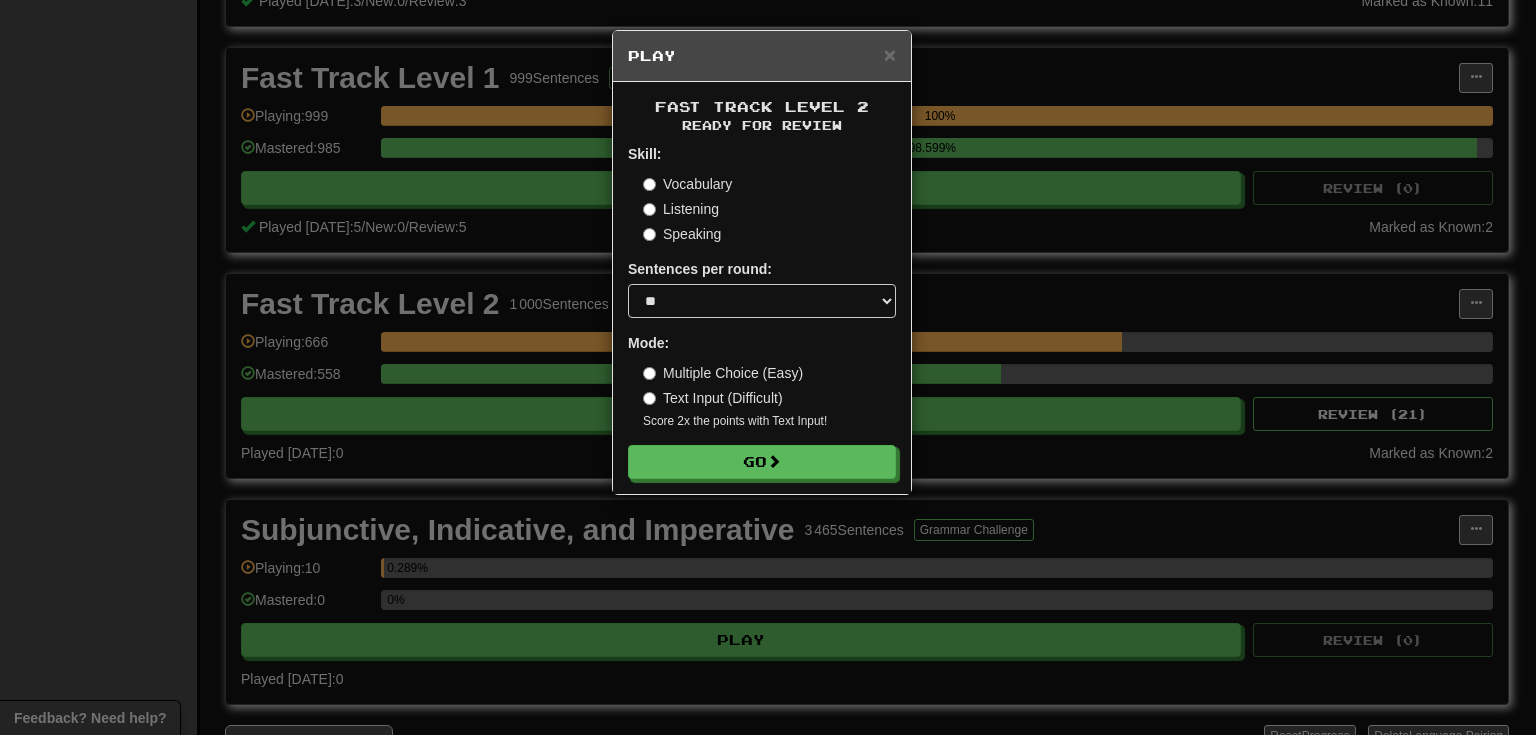 click on "Listening" at bounding box center [681, 209] 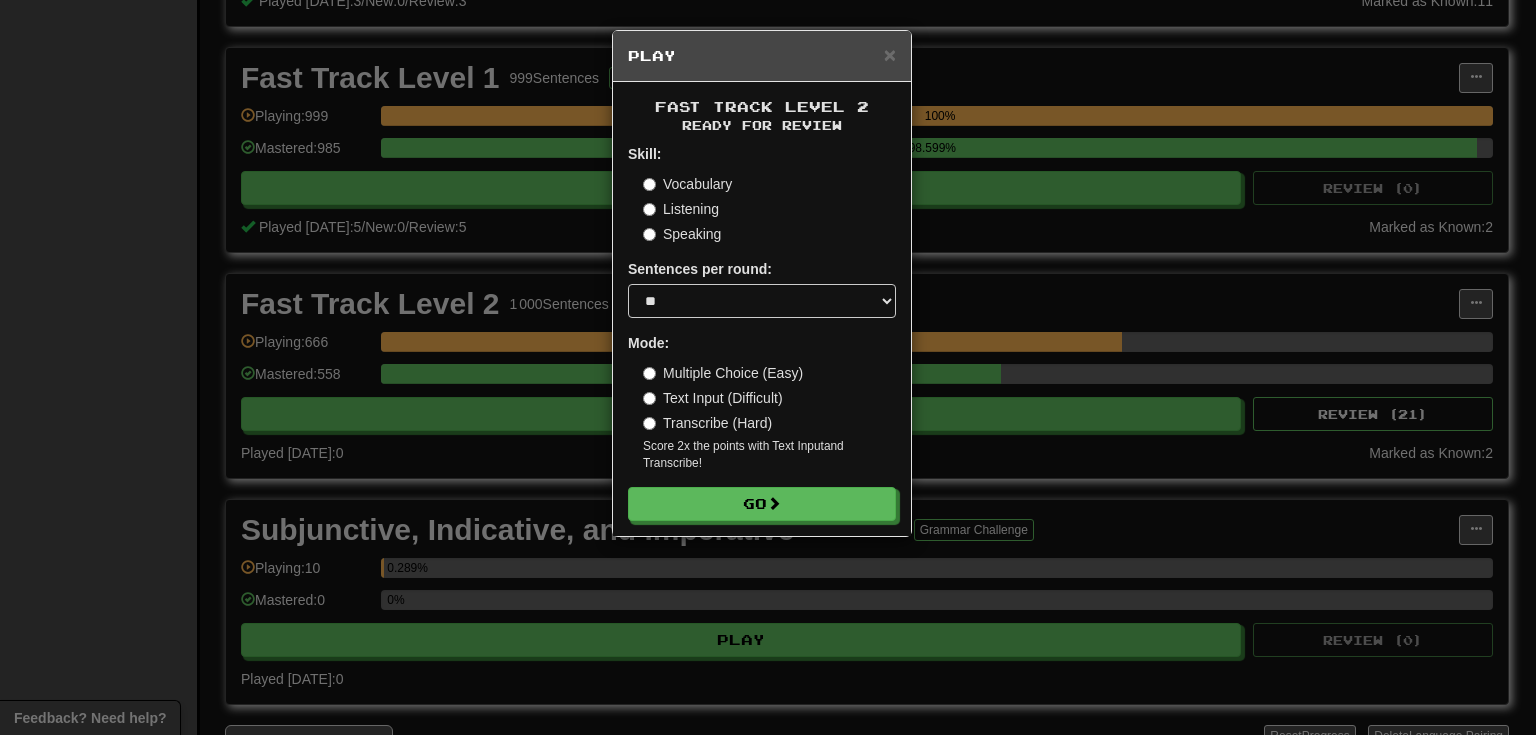 click on "Multiple Choice (Easy) Text Input (Difficult) Transcribe (Hard) Score 2x the points with Text Input  and Transcribe !" at bounding box center (769, 417) 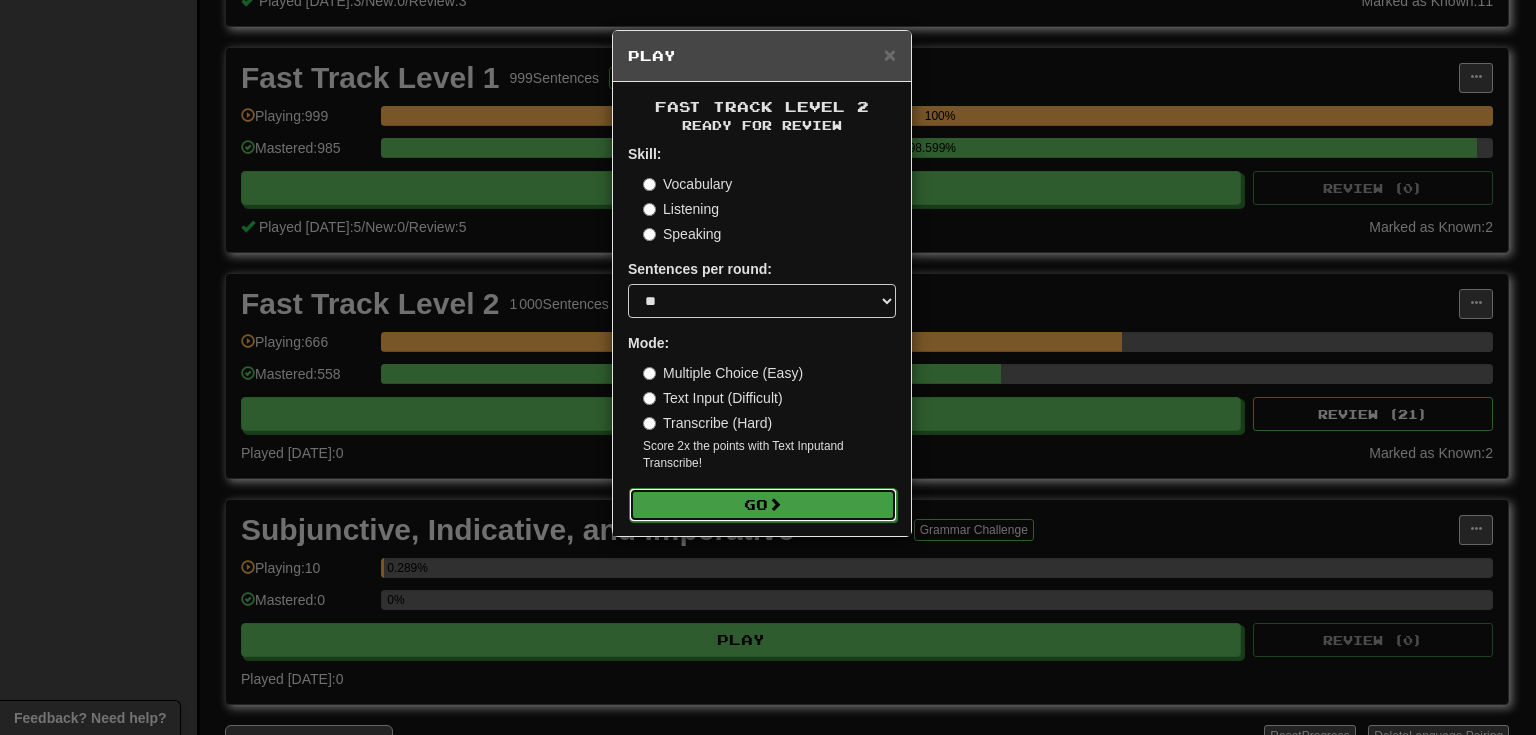 click at bounding box center (775, 504) 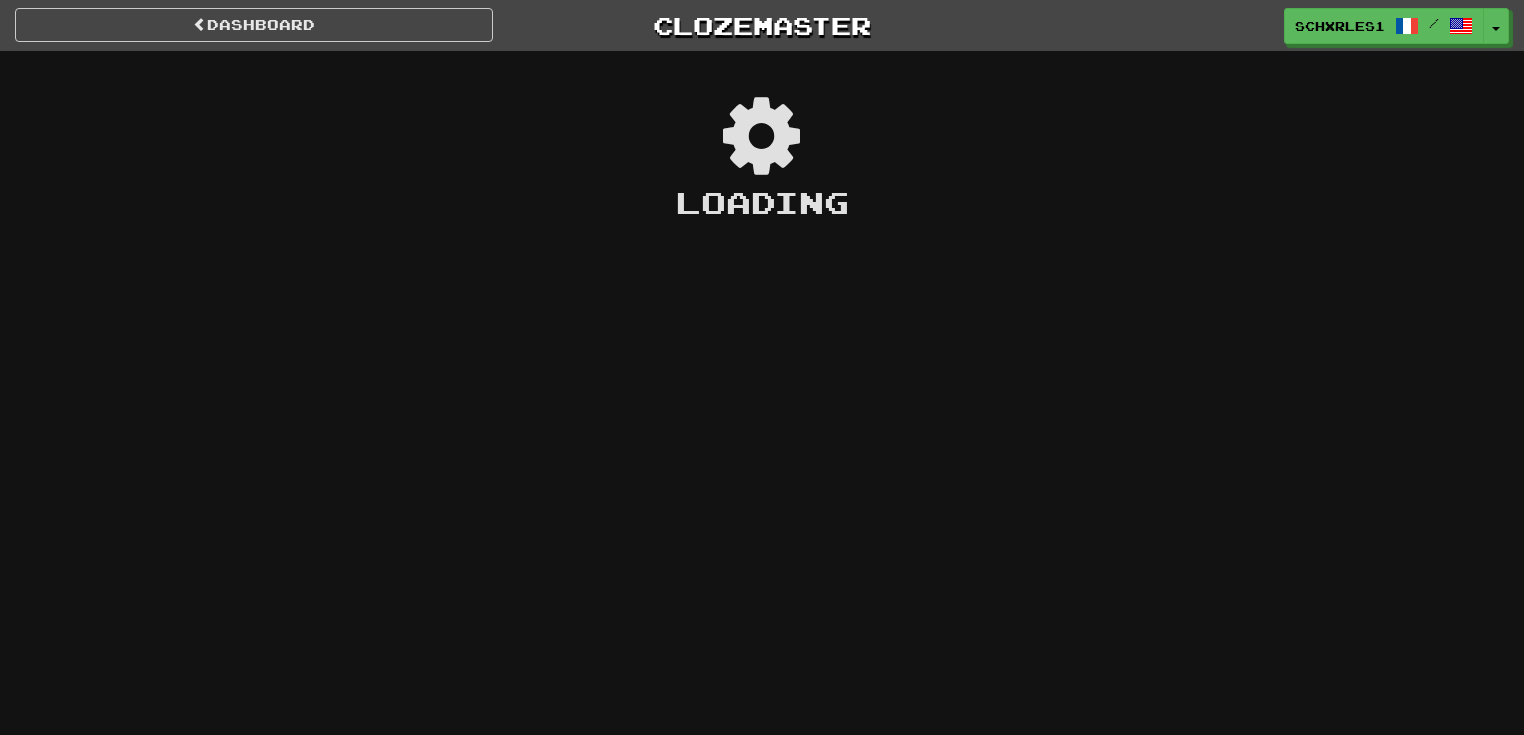 scroll, scrollTop: 0, scrollLeft: 0, axis: both 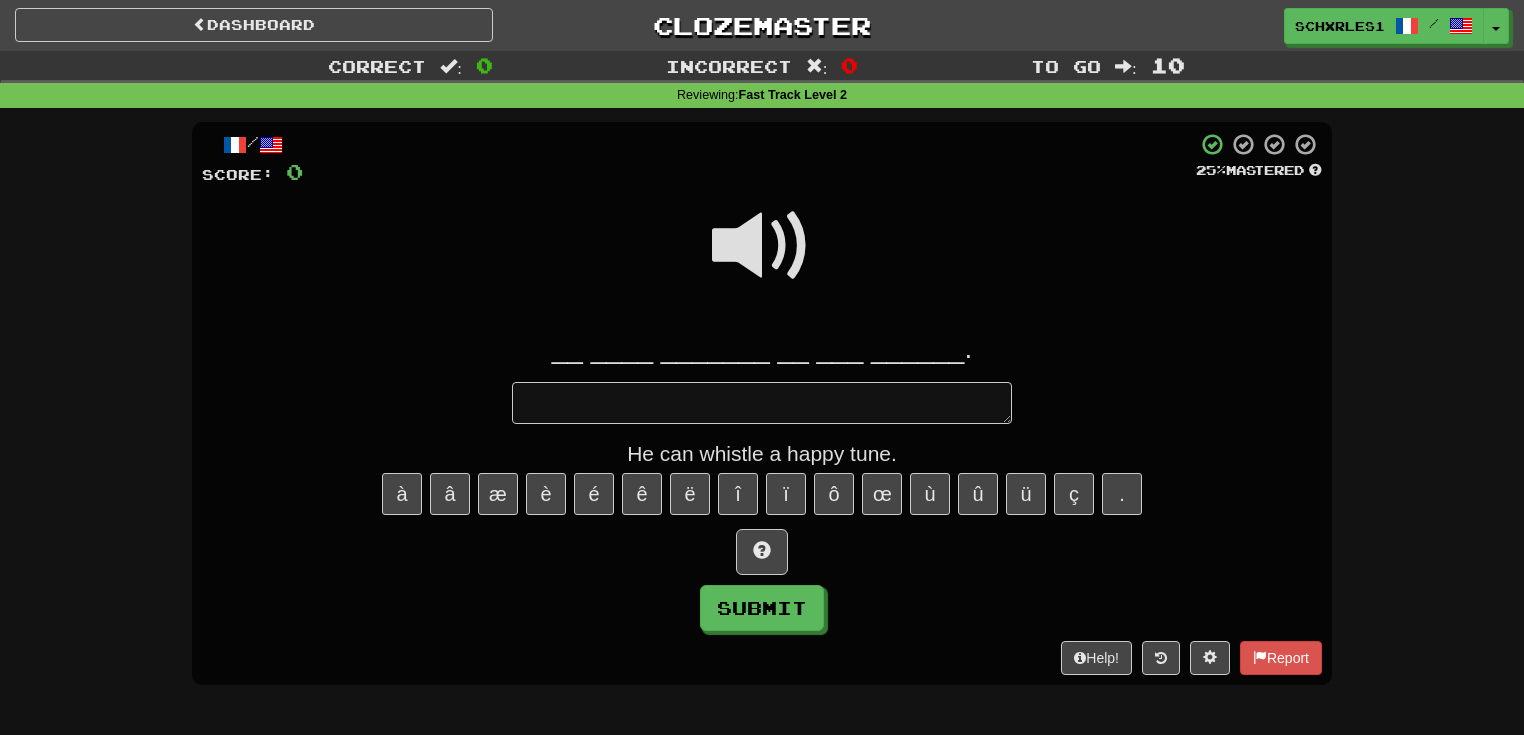 type on "*" 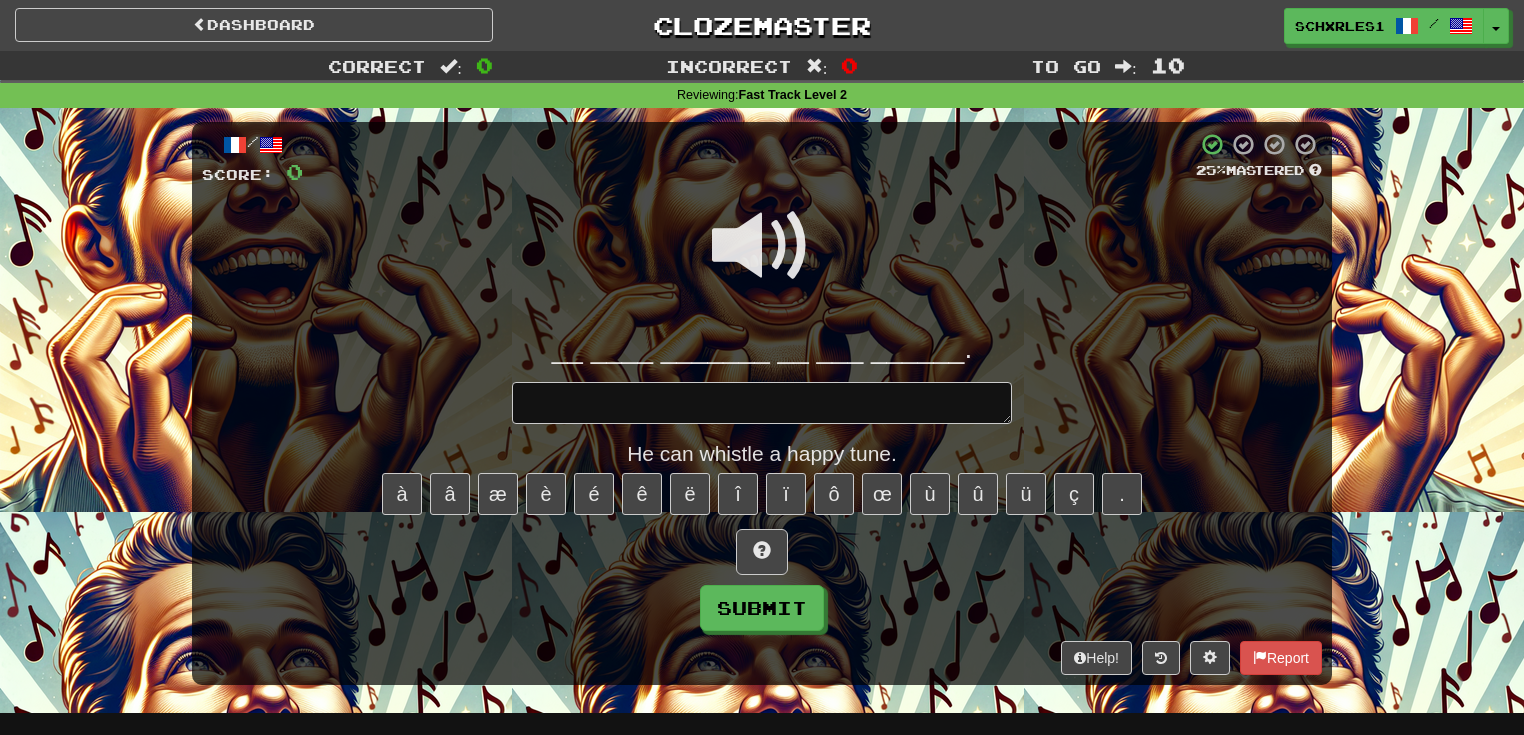 type on "*" 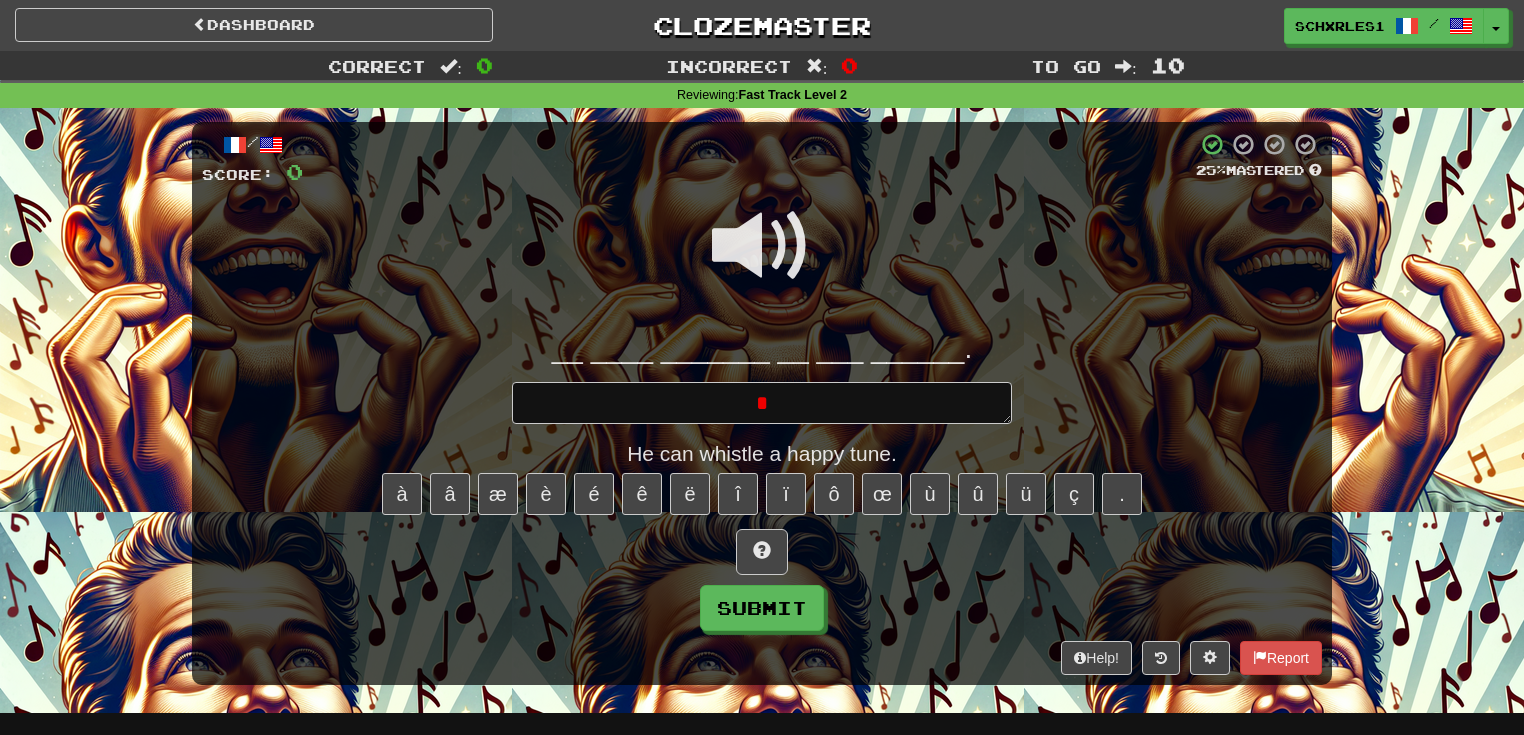 type 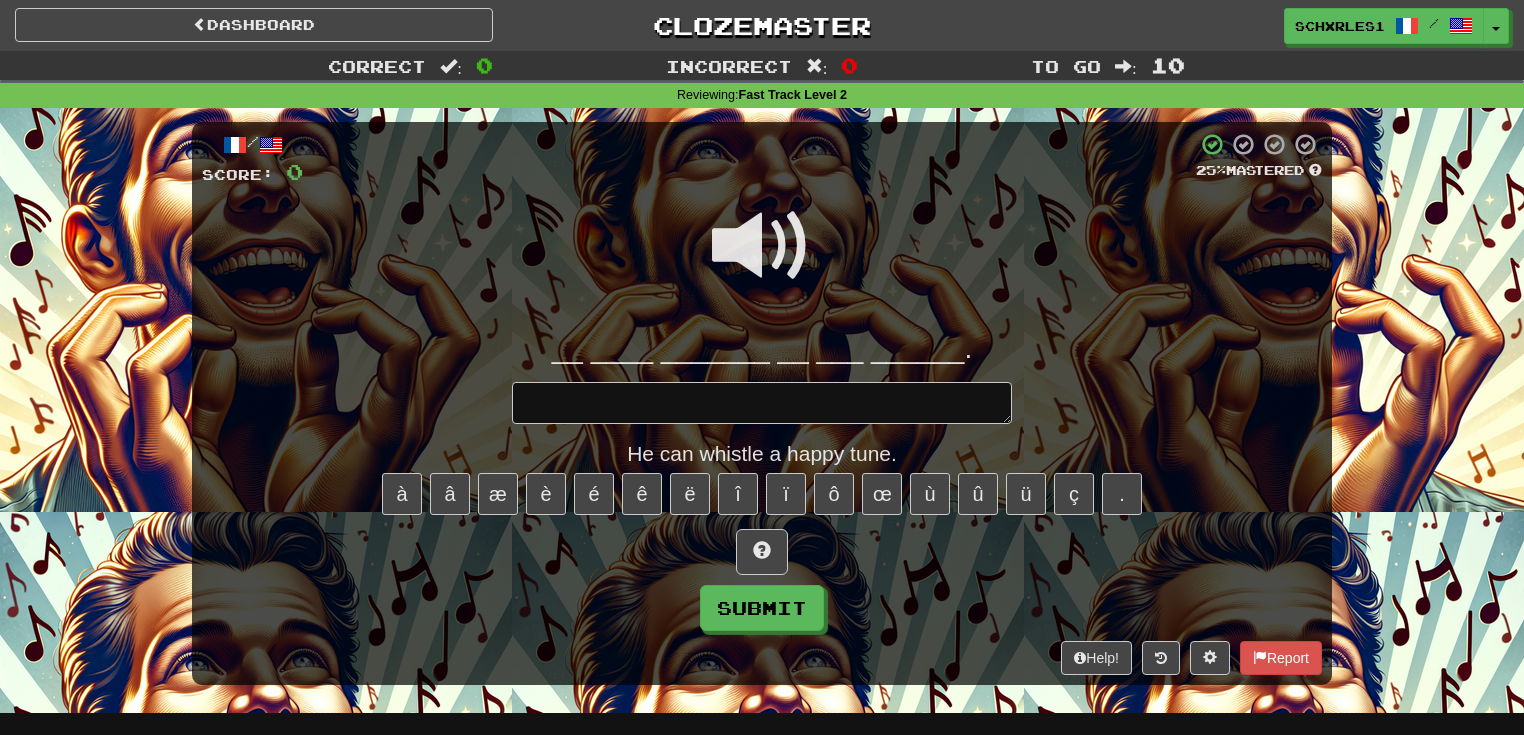 type on "*" 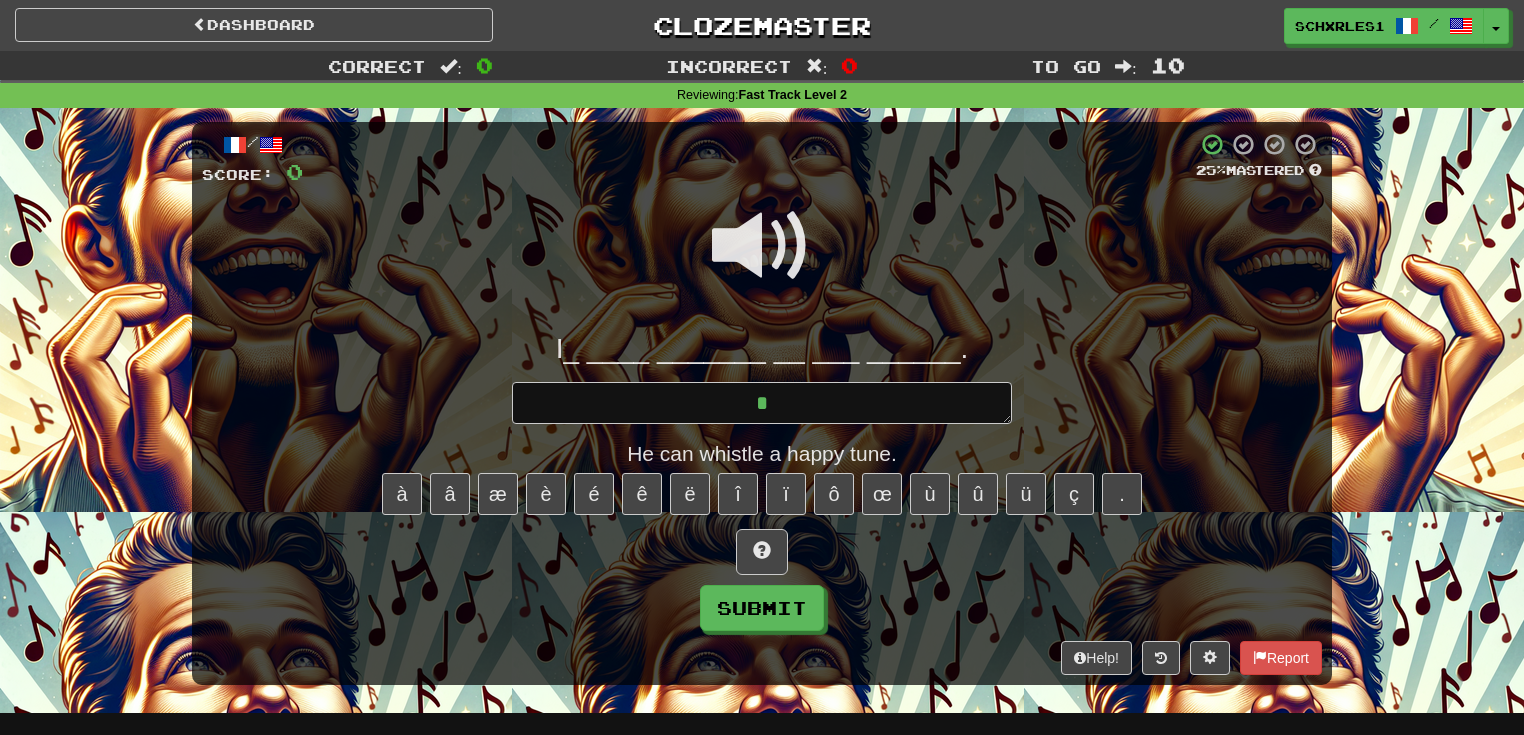 type on "*" 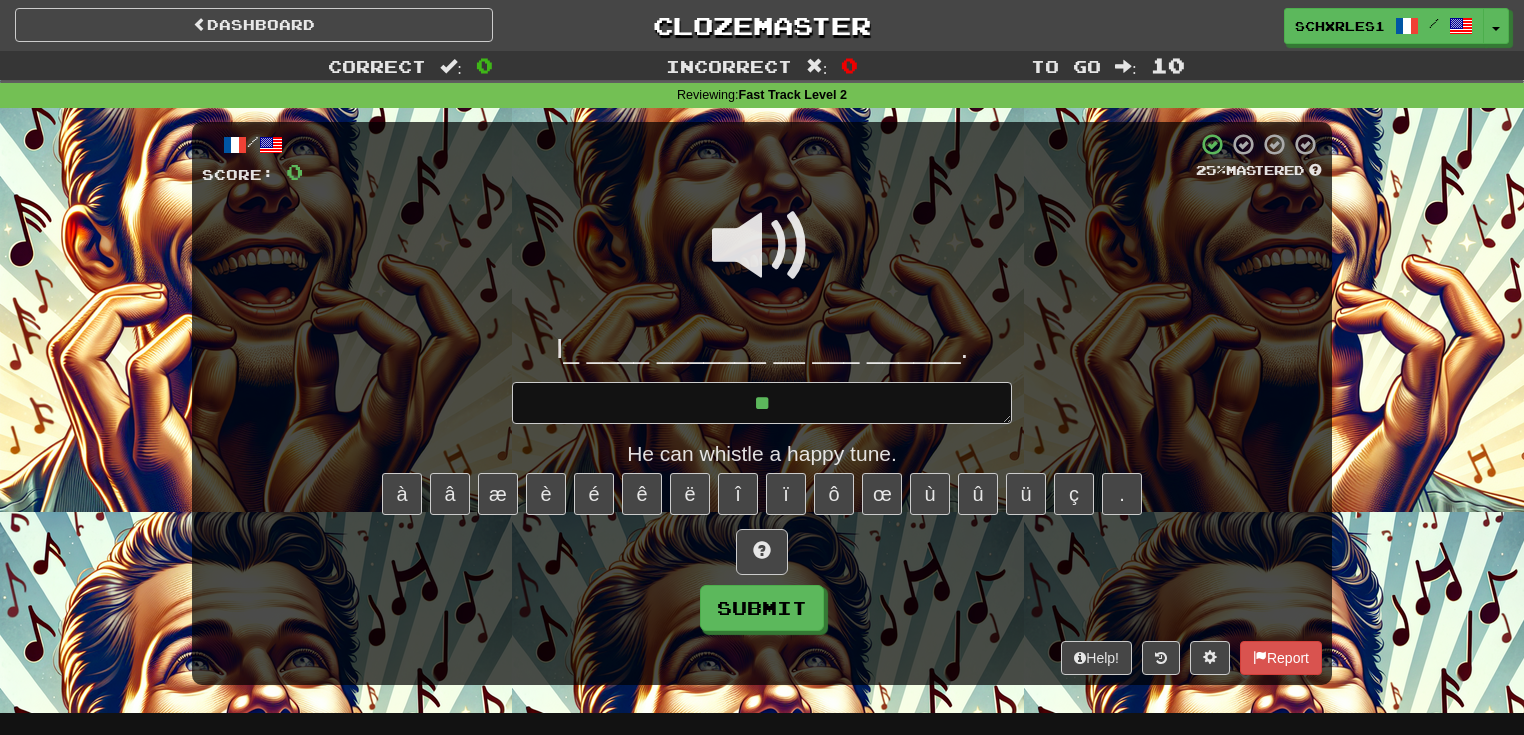 type on "*" 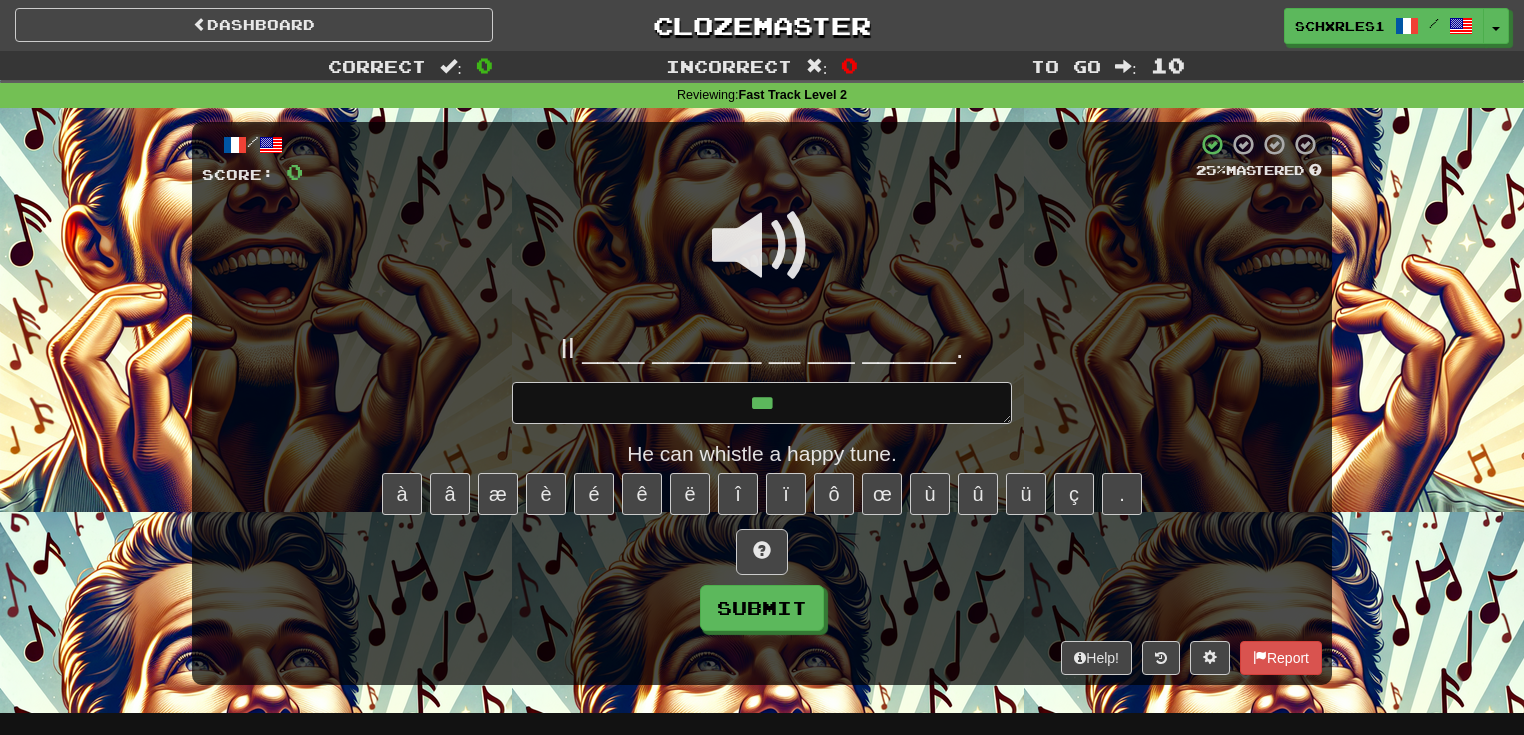type on "*" 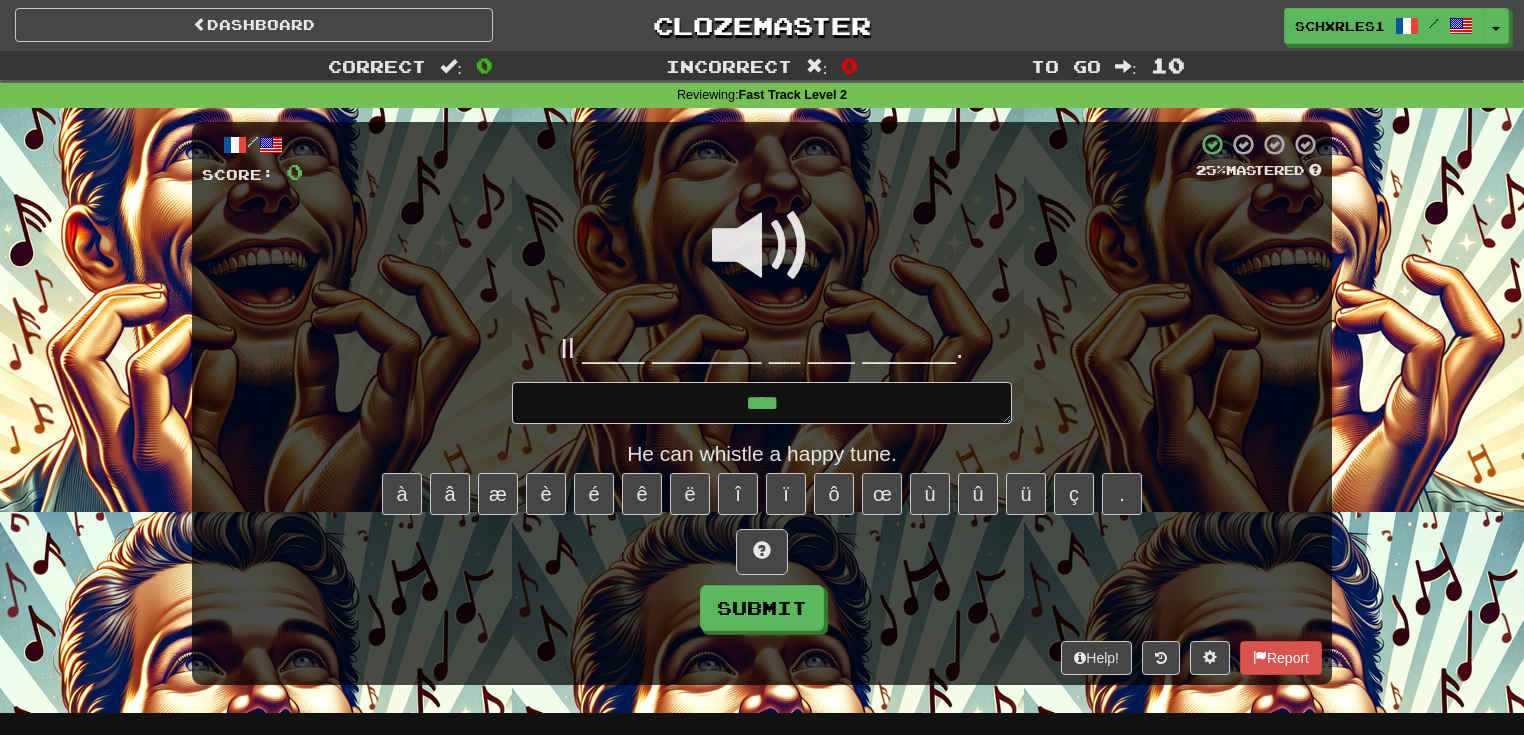 type on "*" 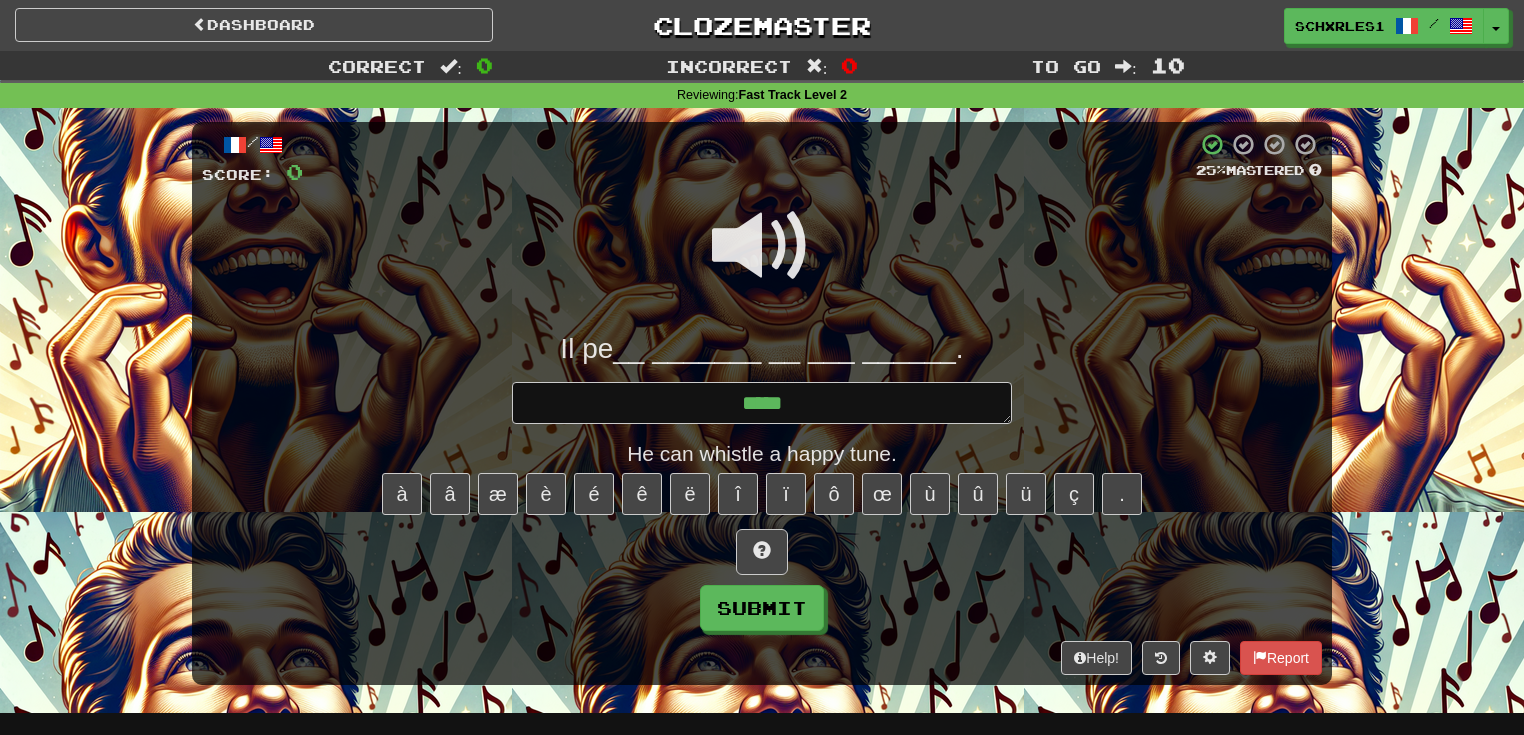 type on "*" 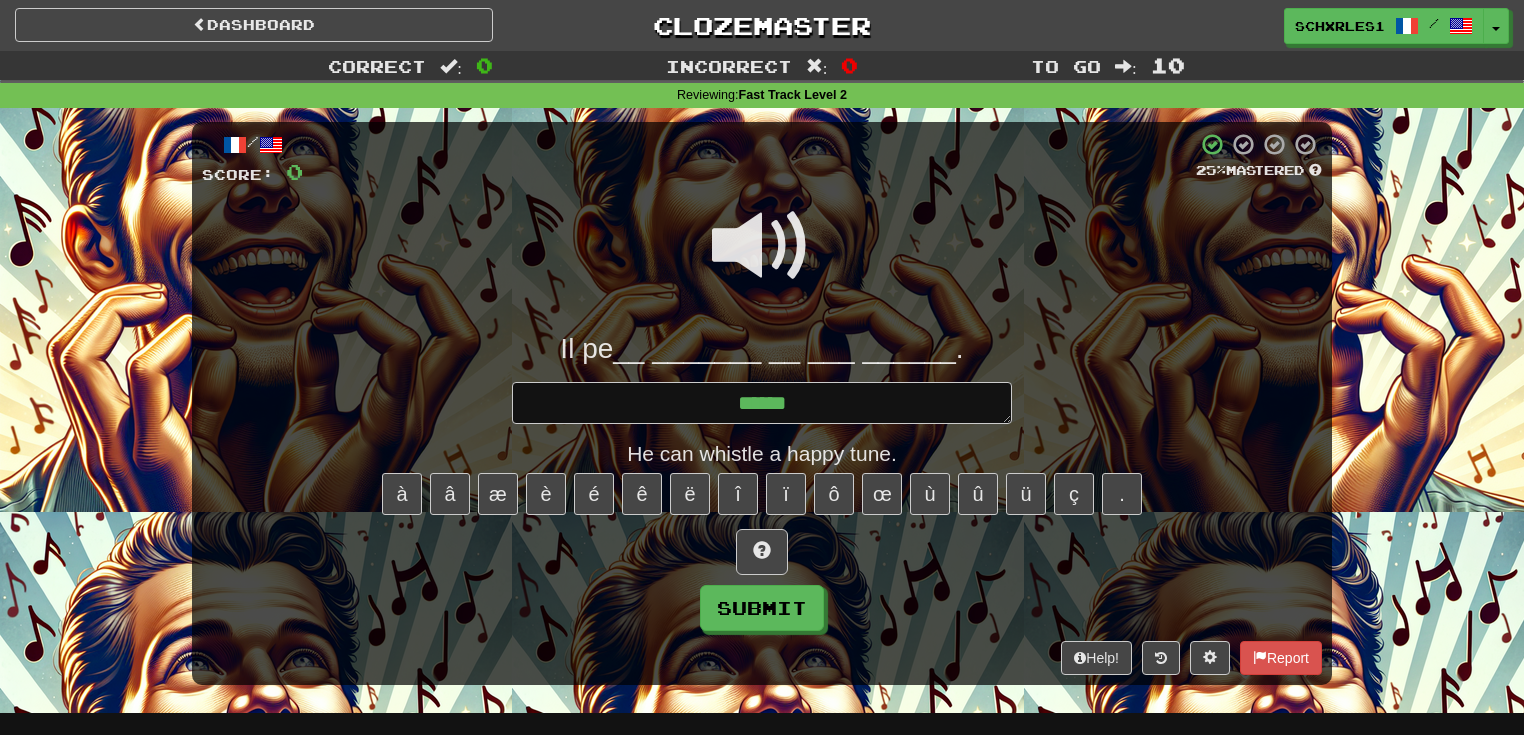 type on "*" 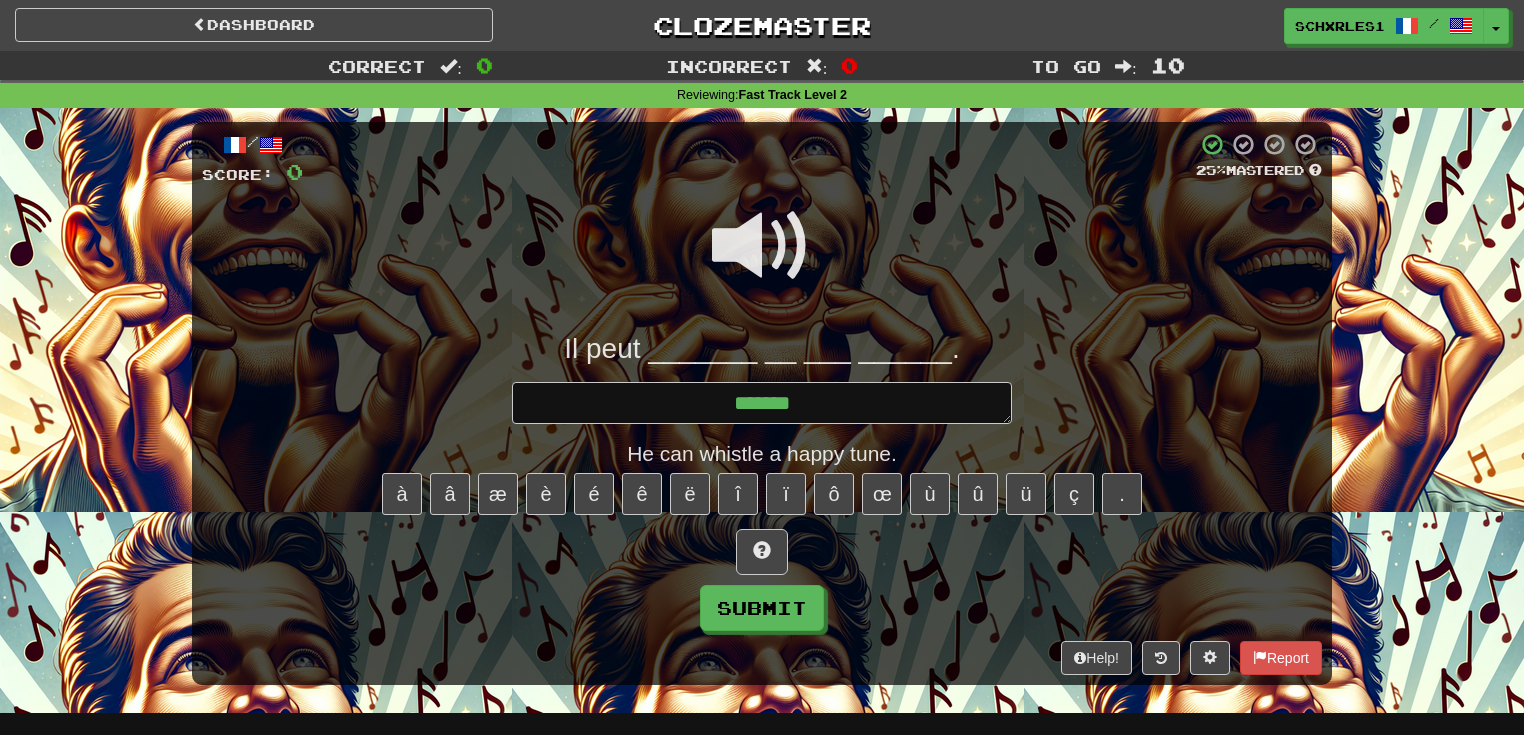 type on "*" 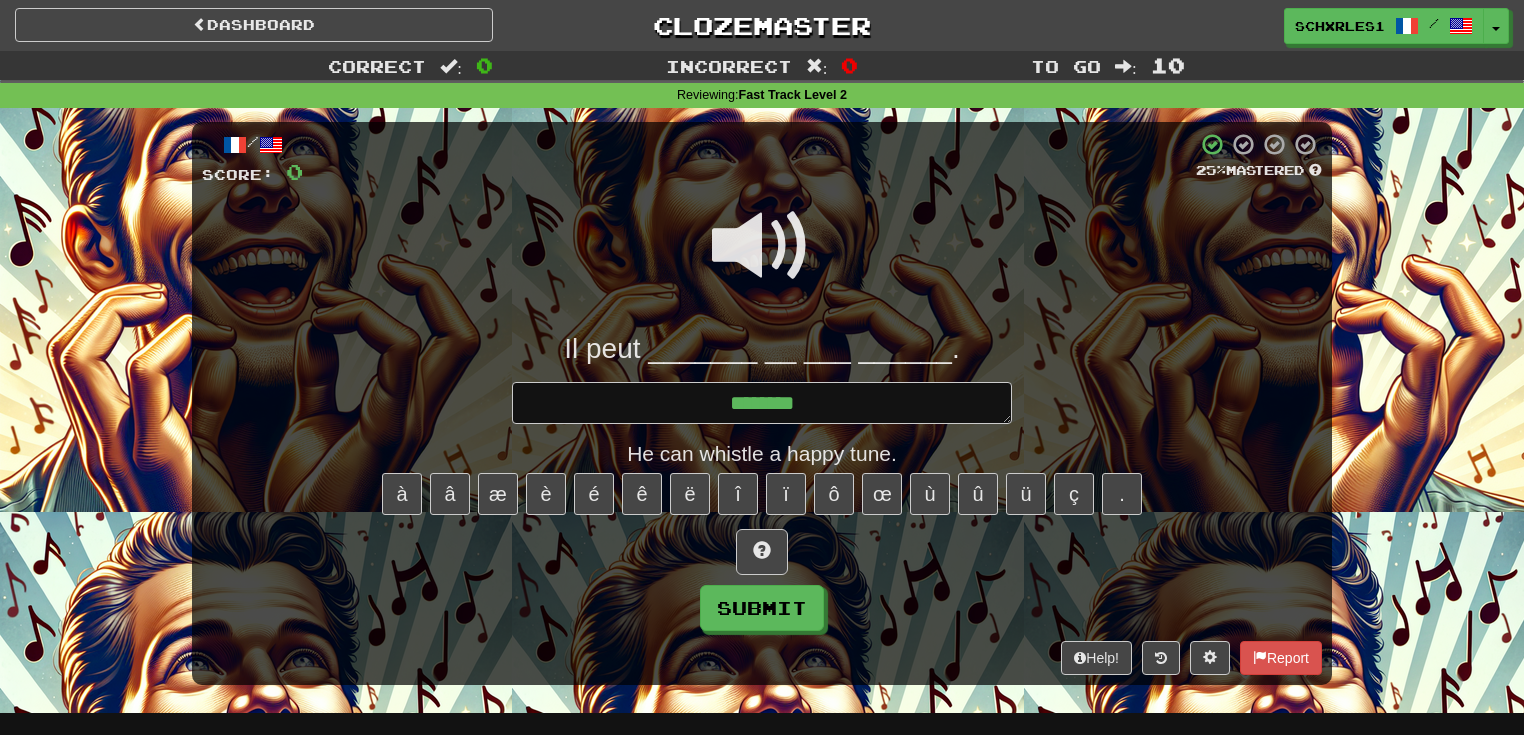 type on "*" 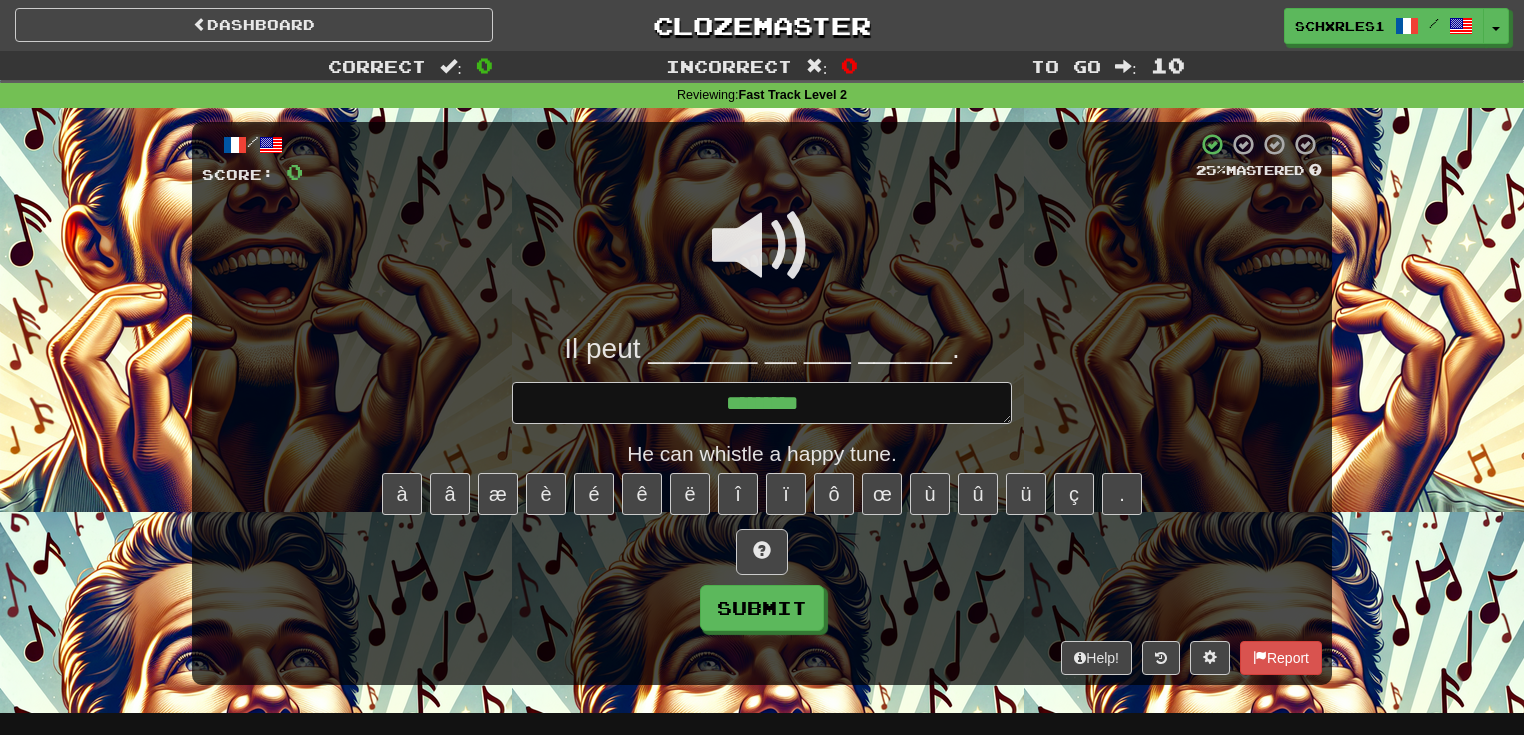 type on "*" 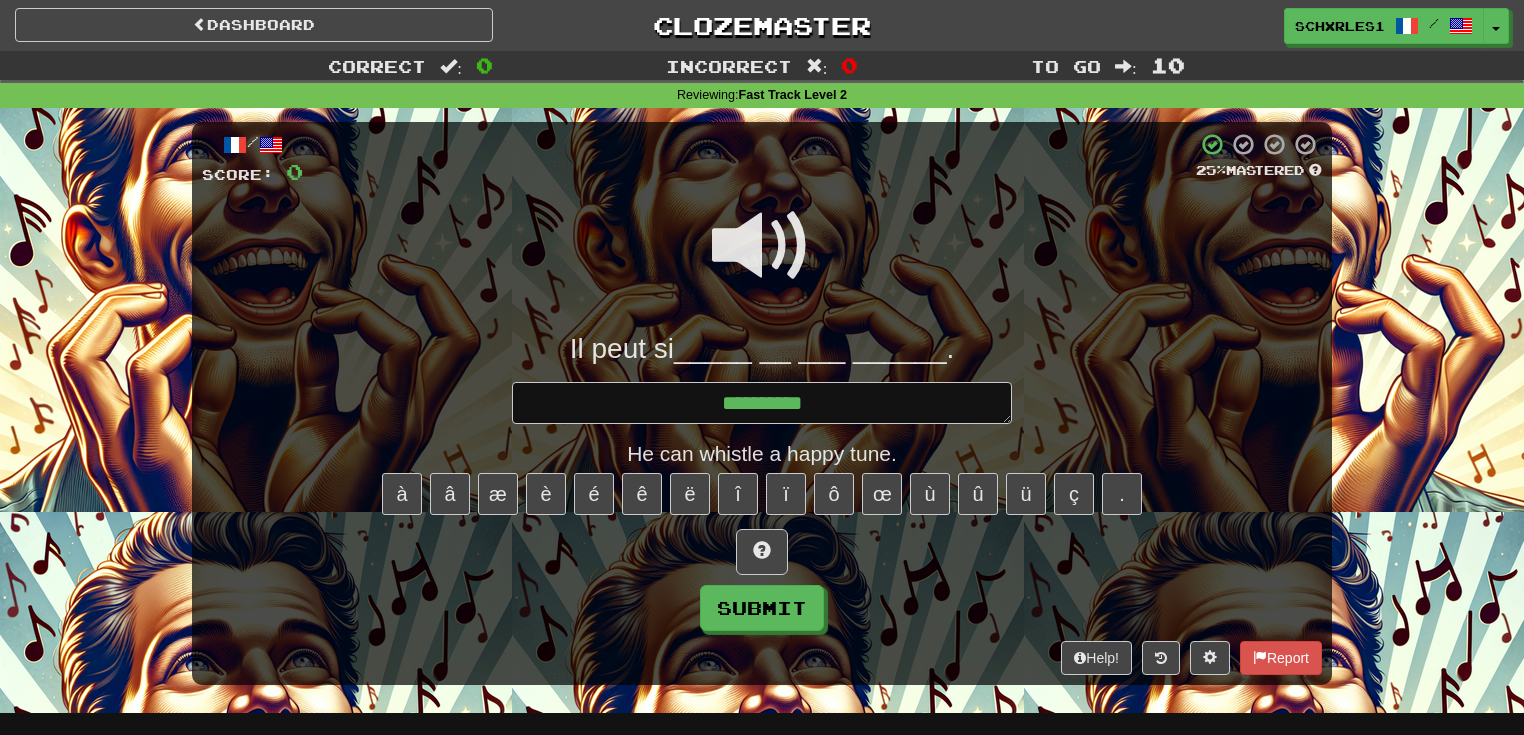 type on "*" 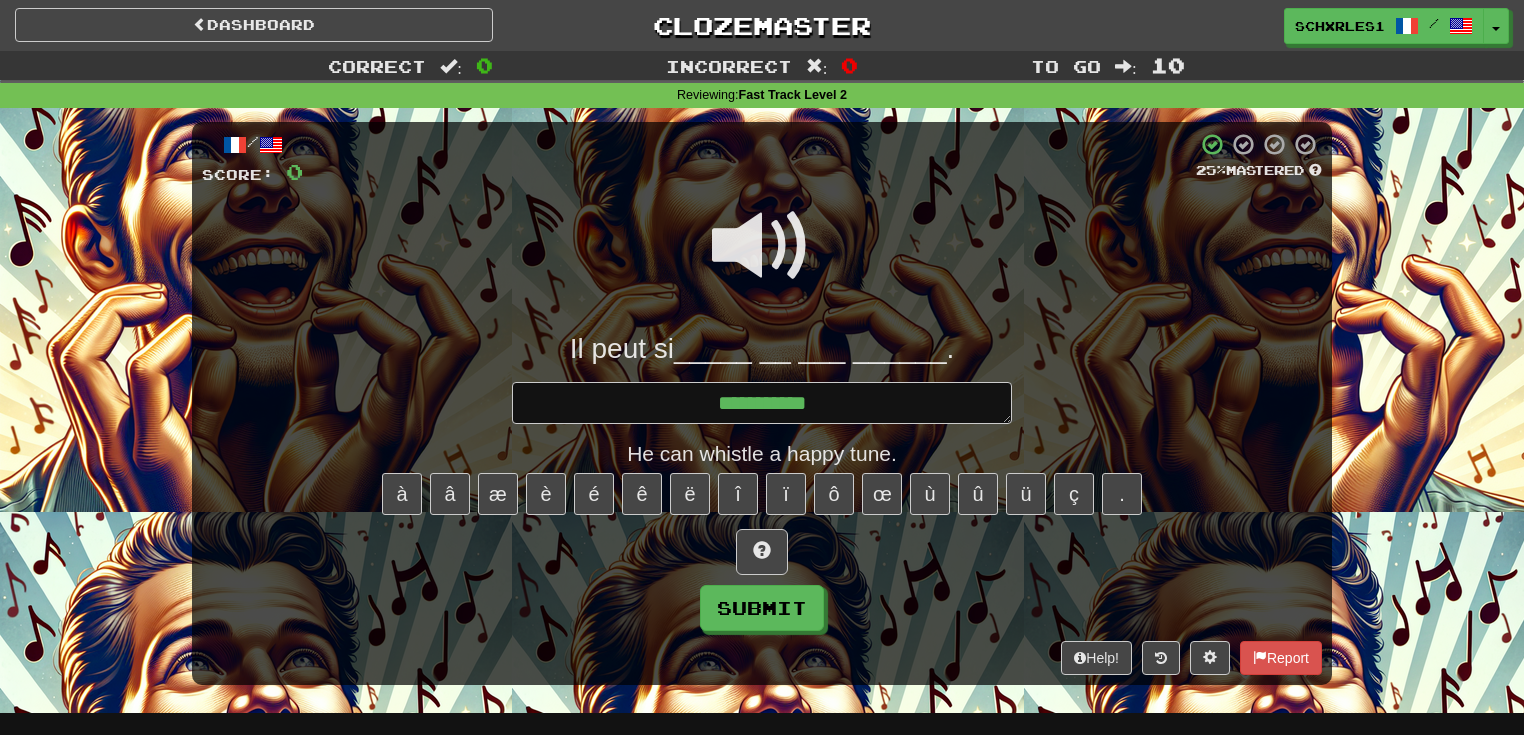 type on "*" 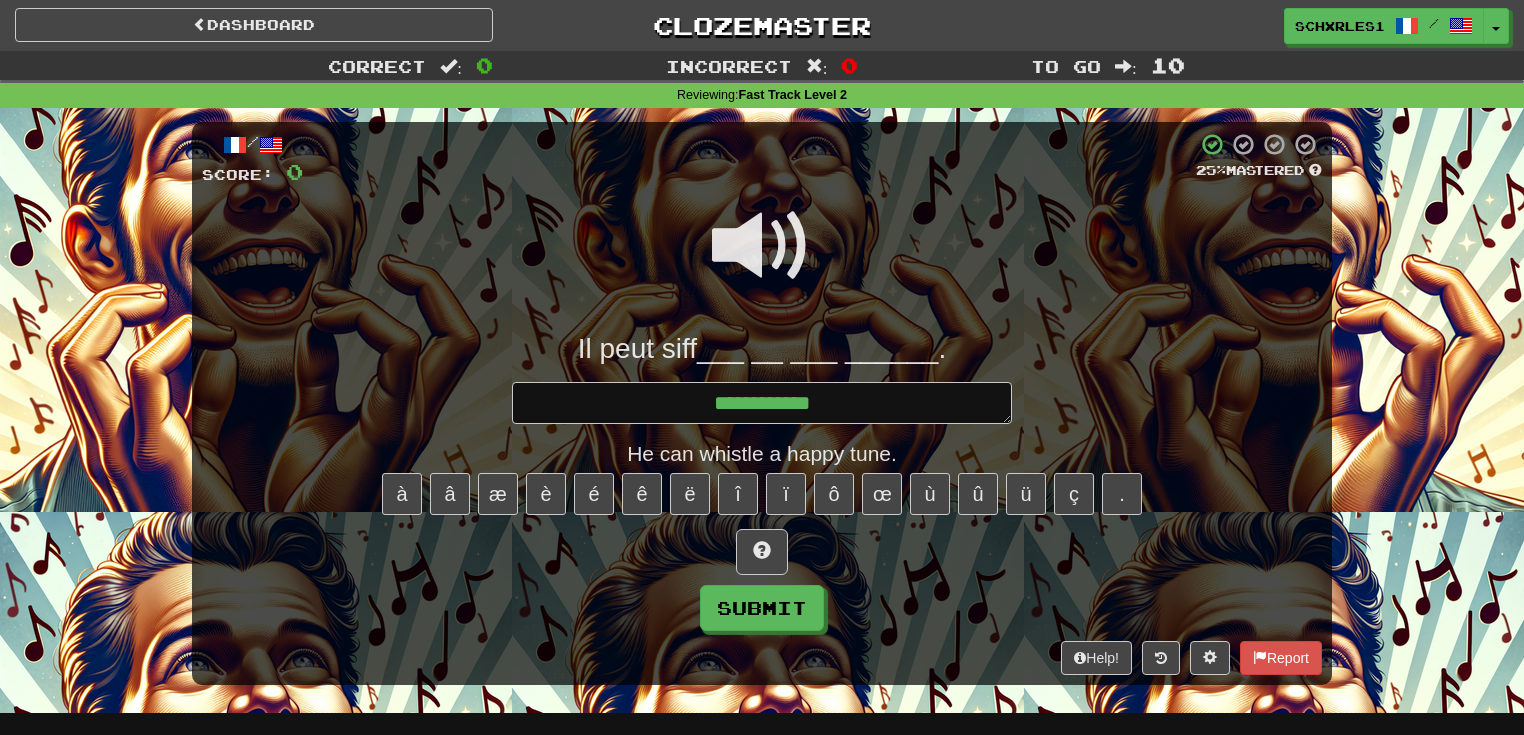 type on "*" 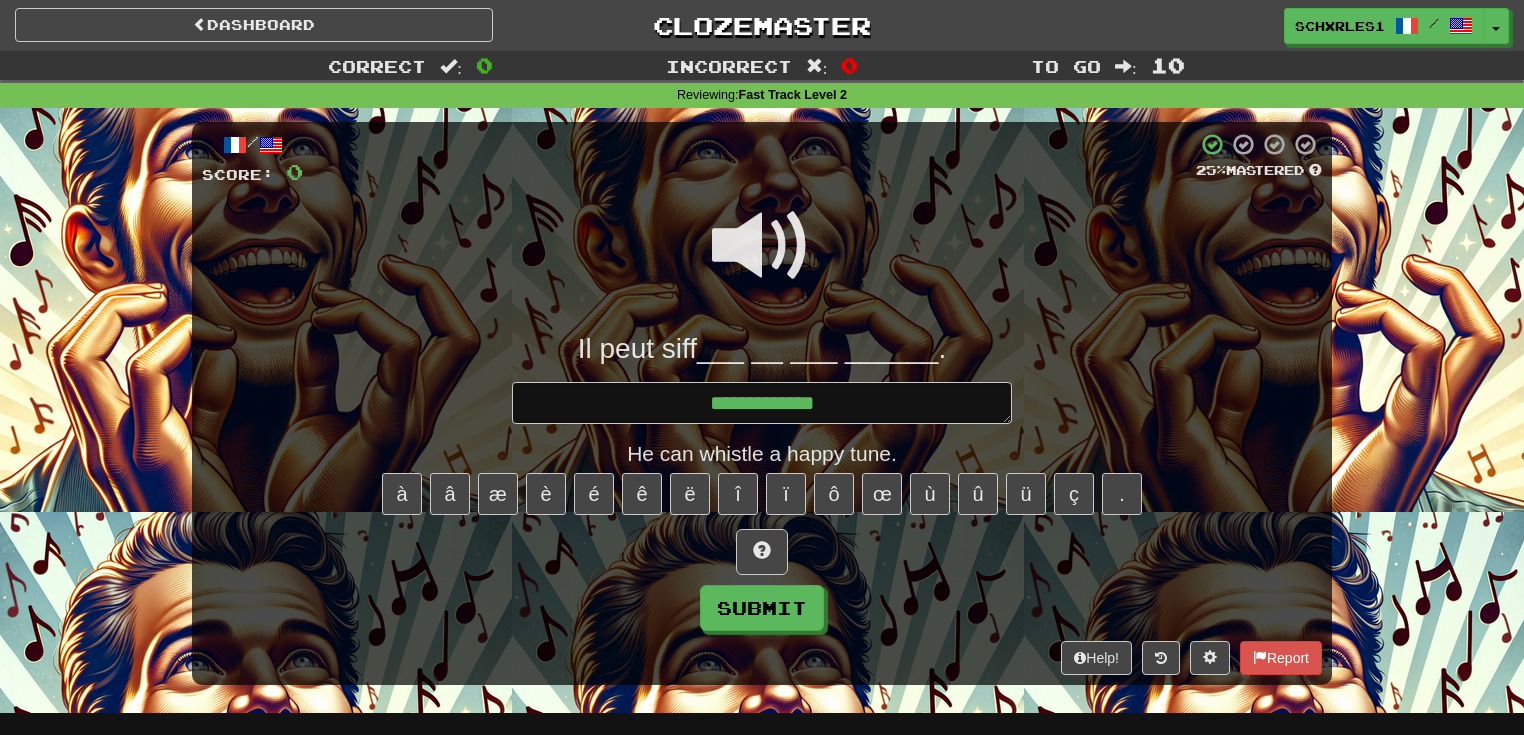 type on "*" 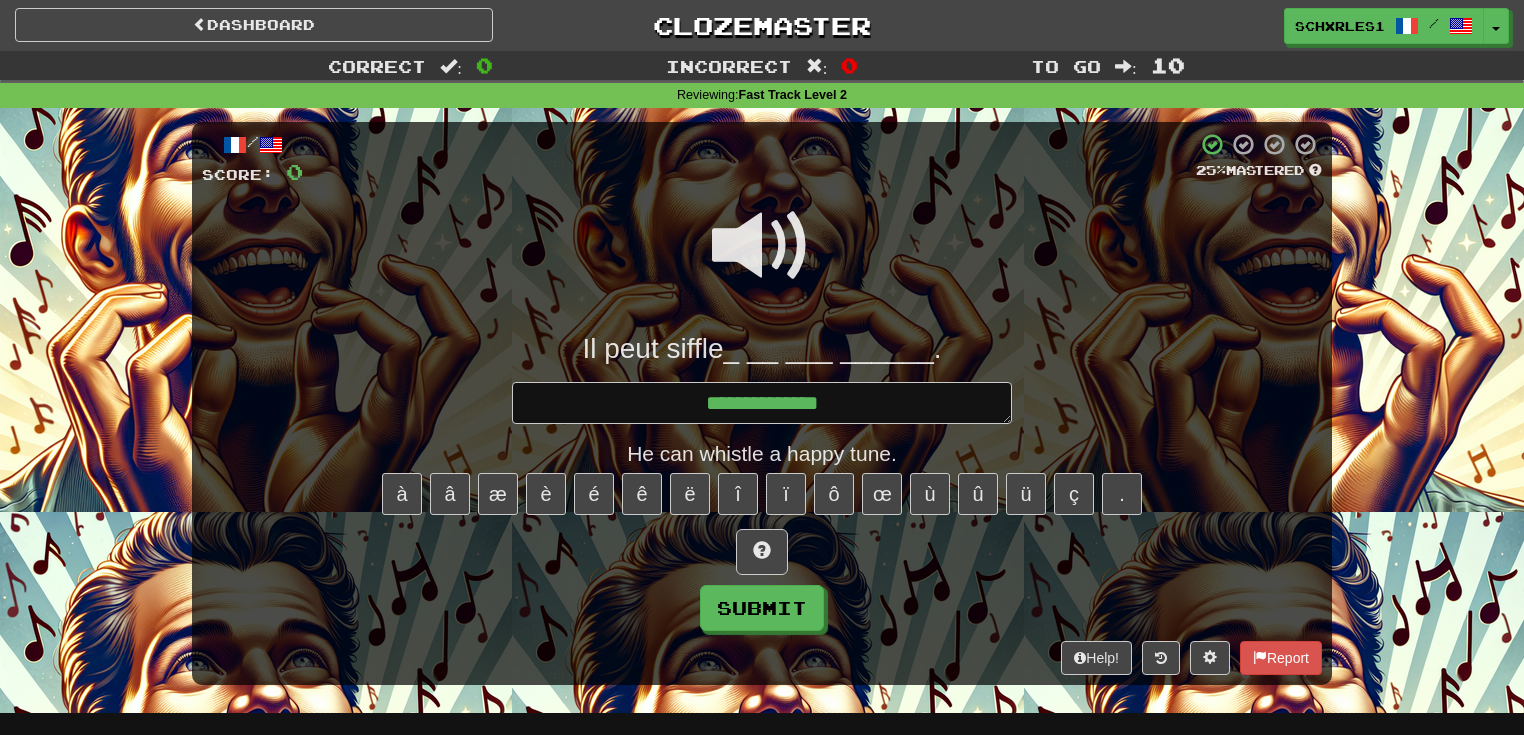 type on "*" 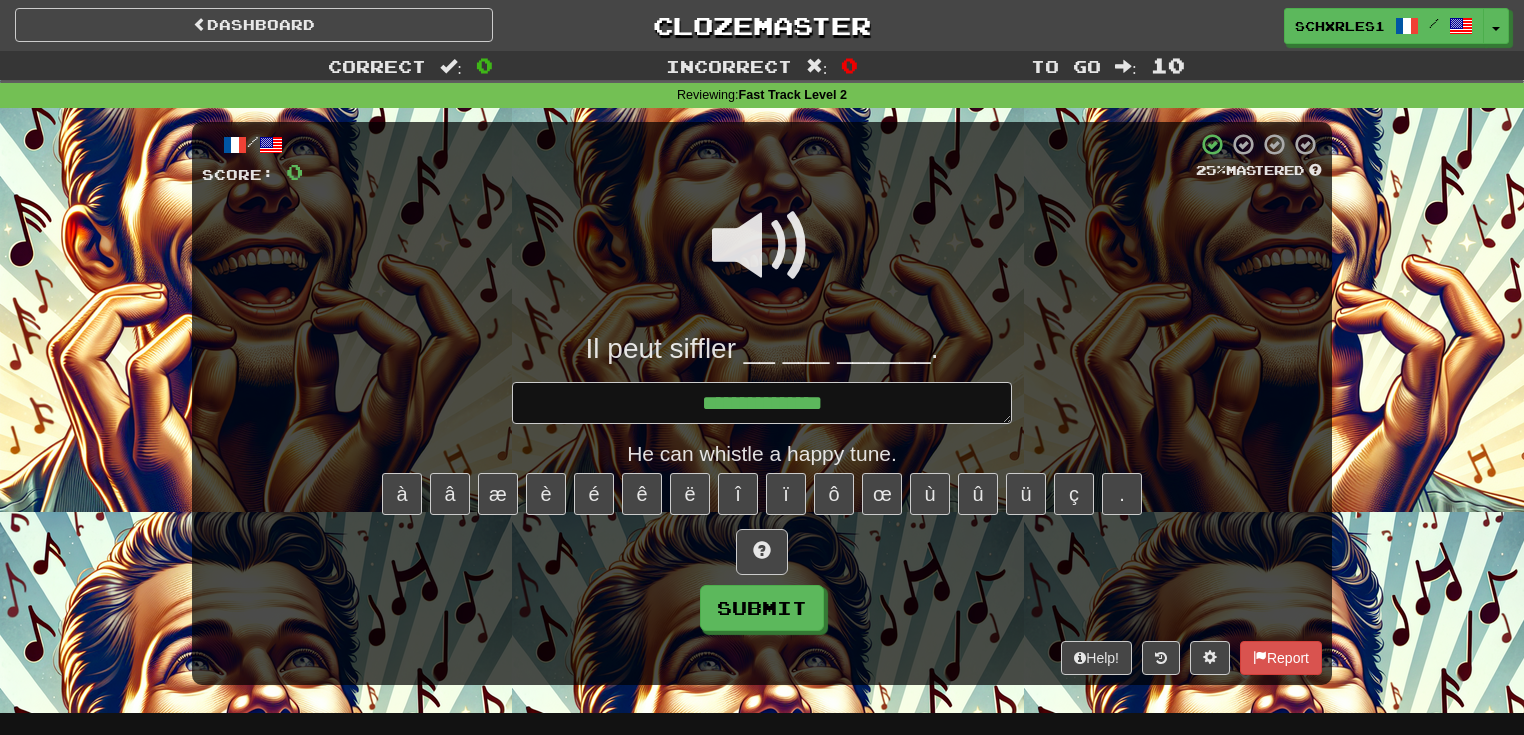 type on "*" 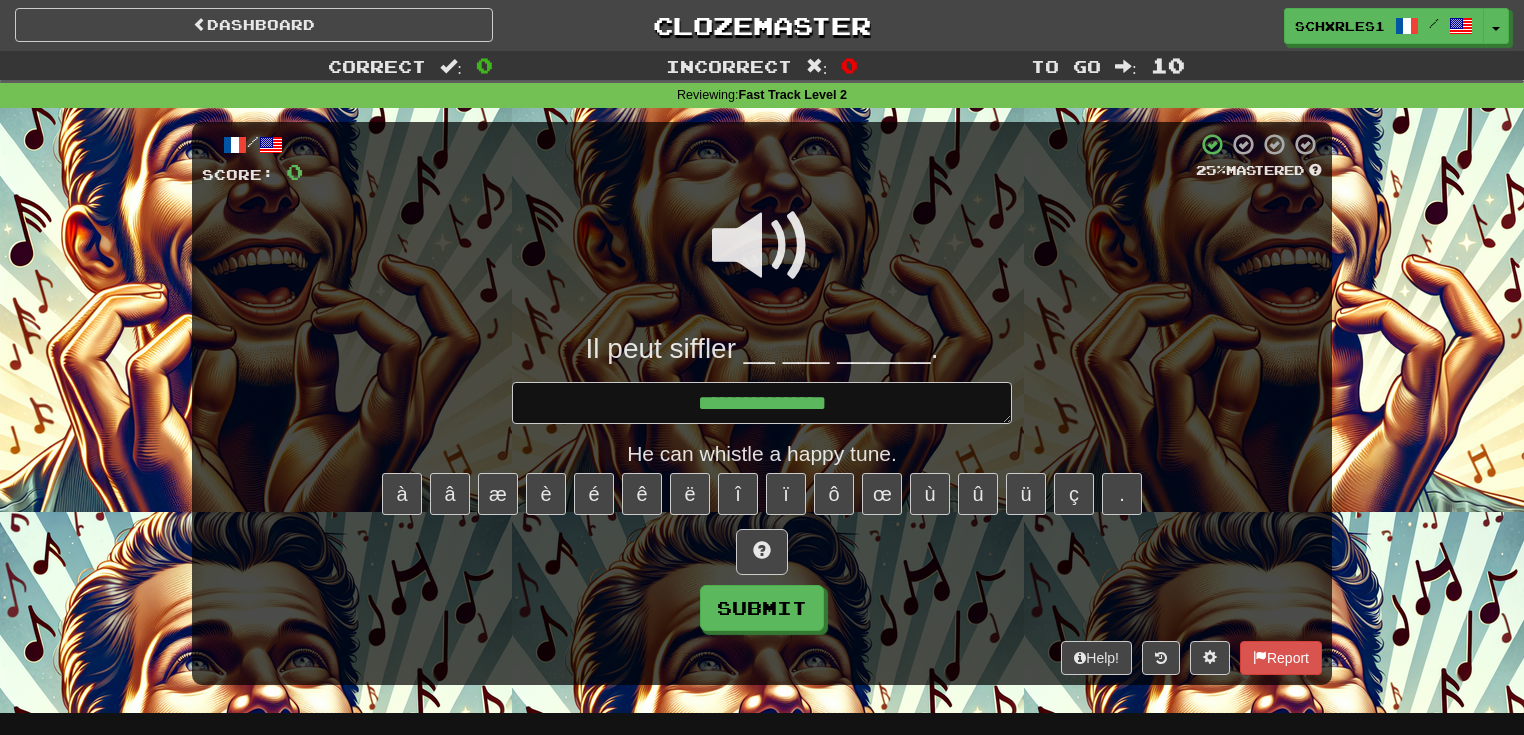 type on "*" 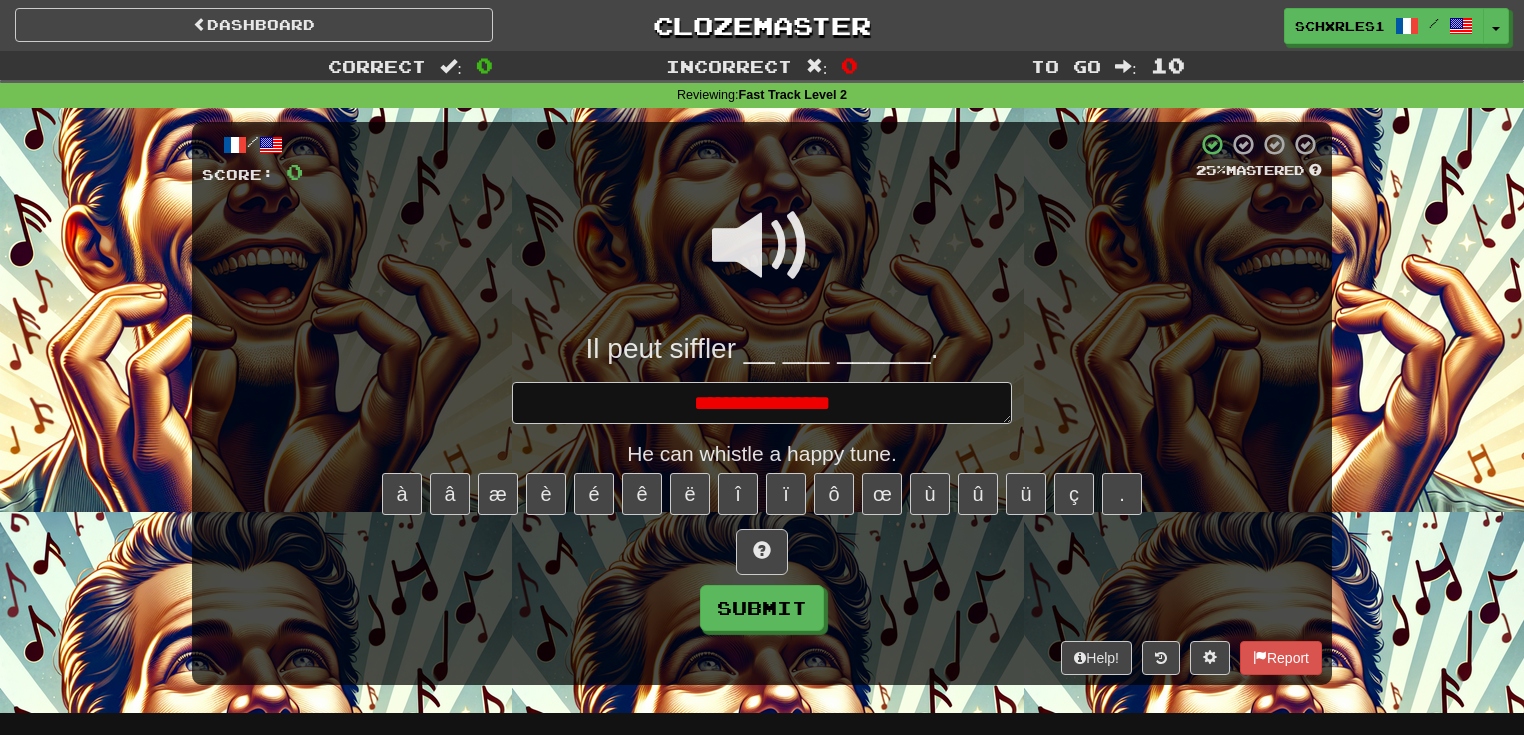 type on "*" 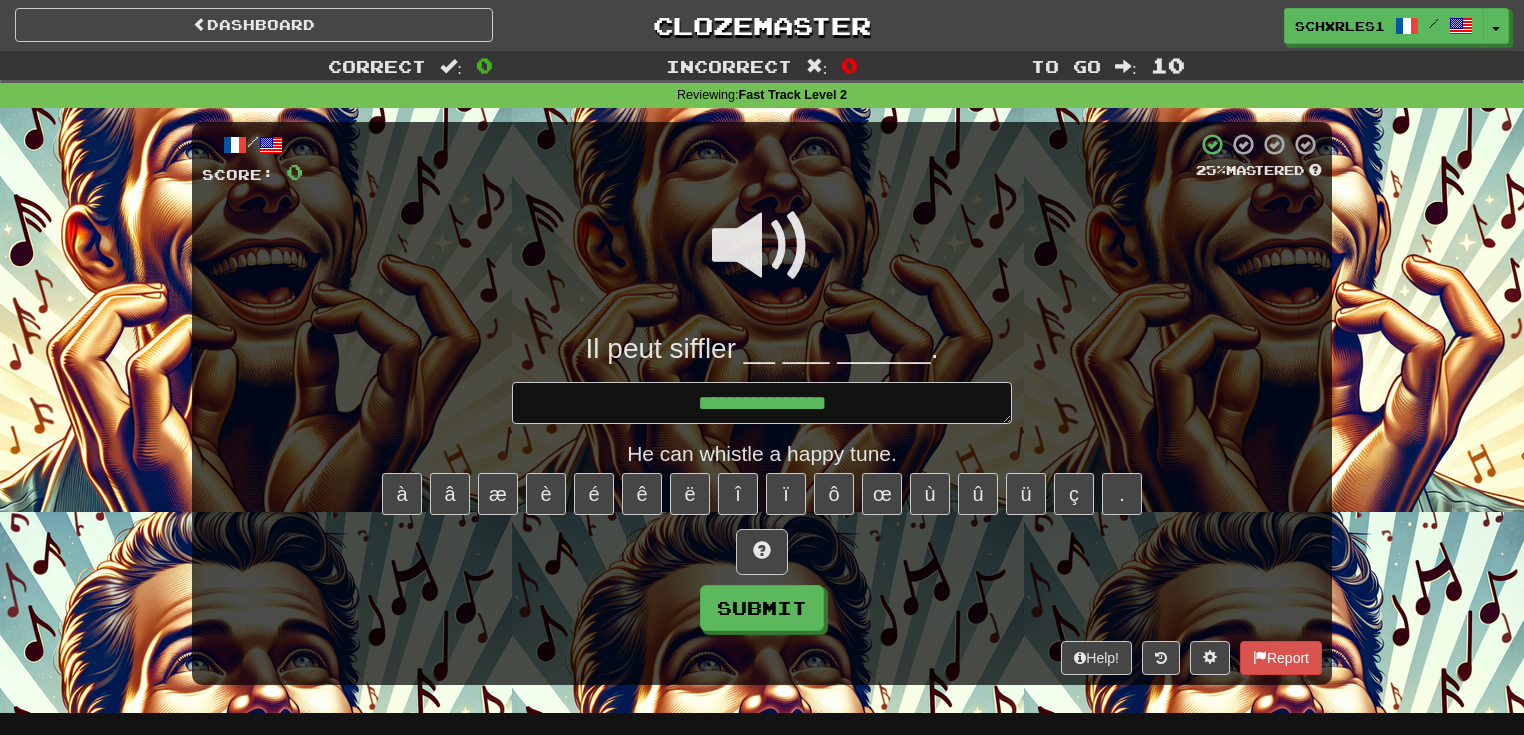 type on "*" 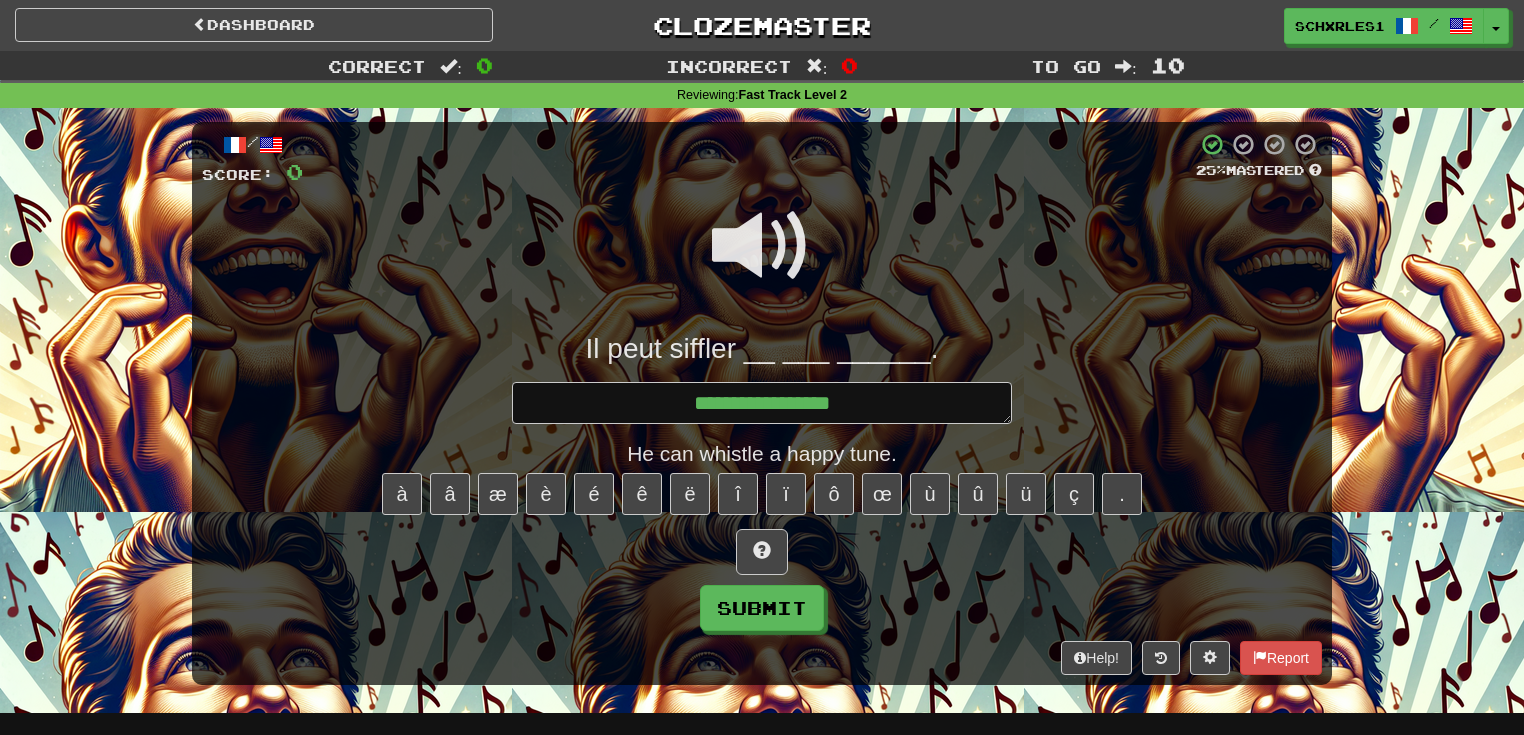 type on "*" 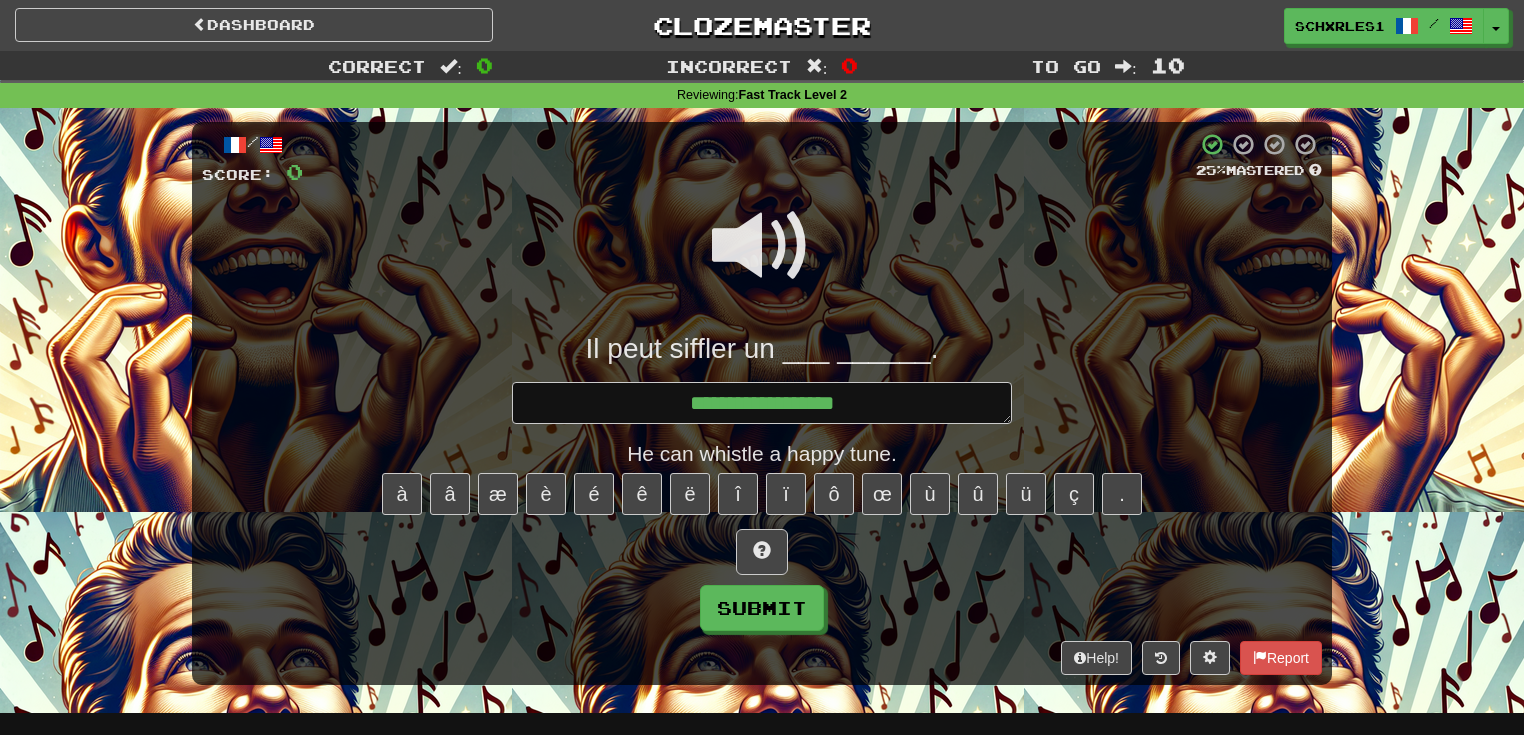 type on "*" 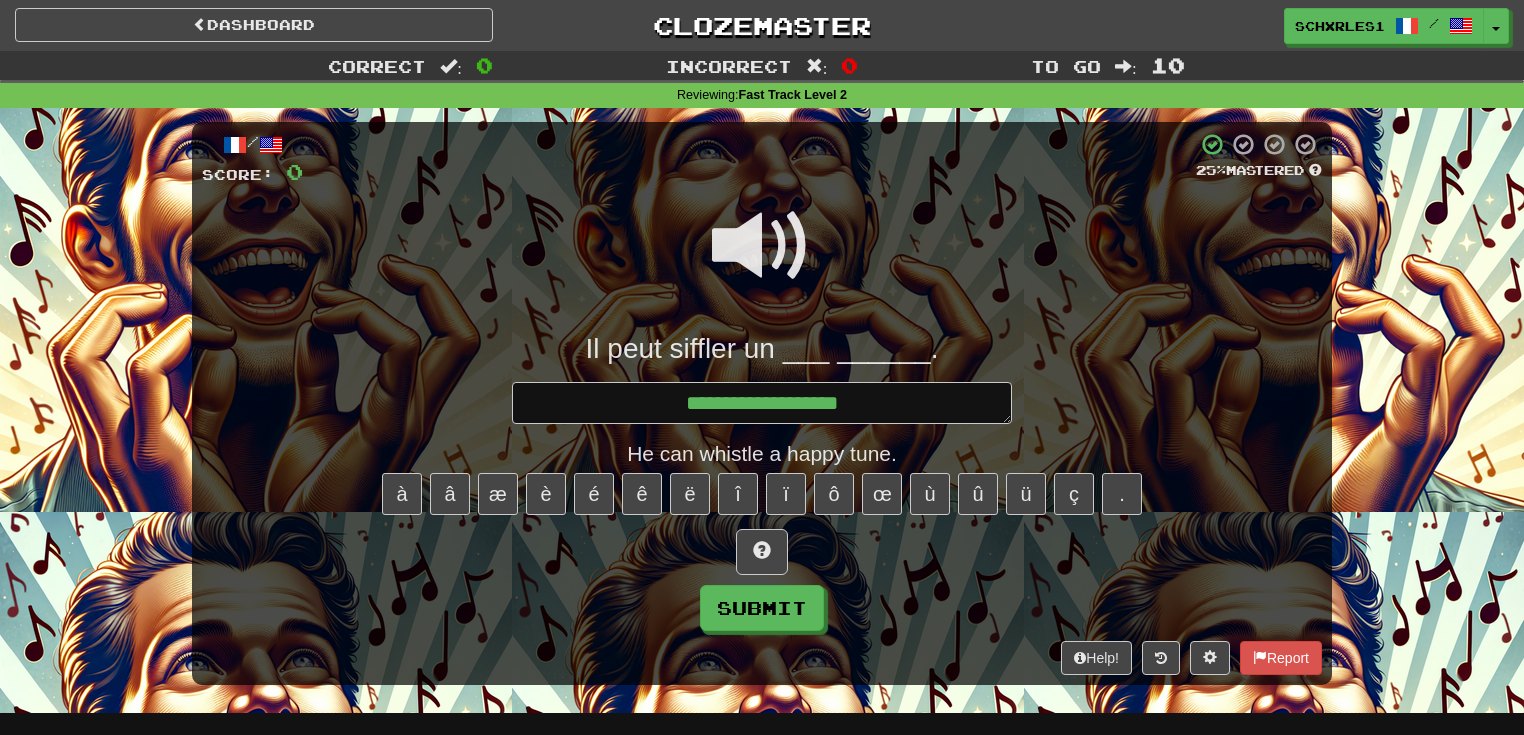 type on "*" 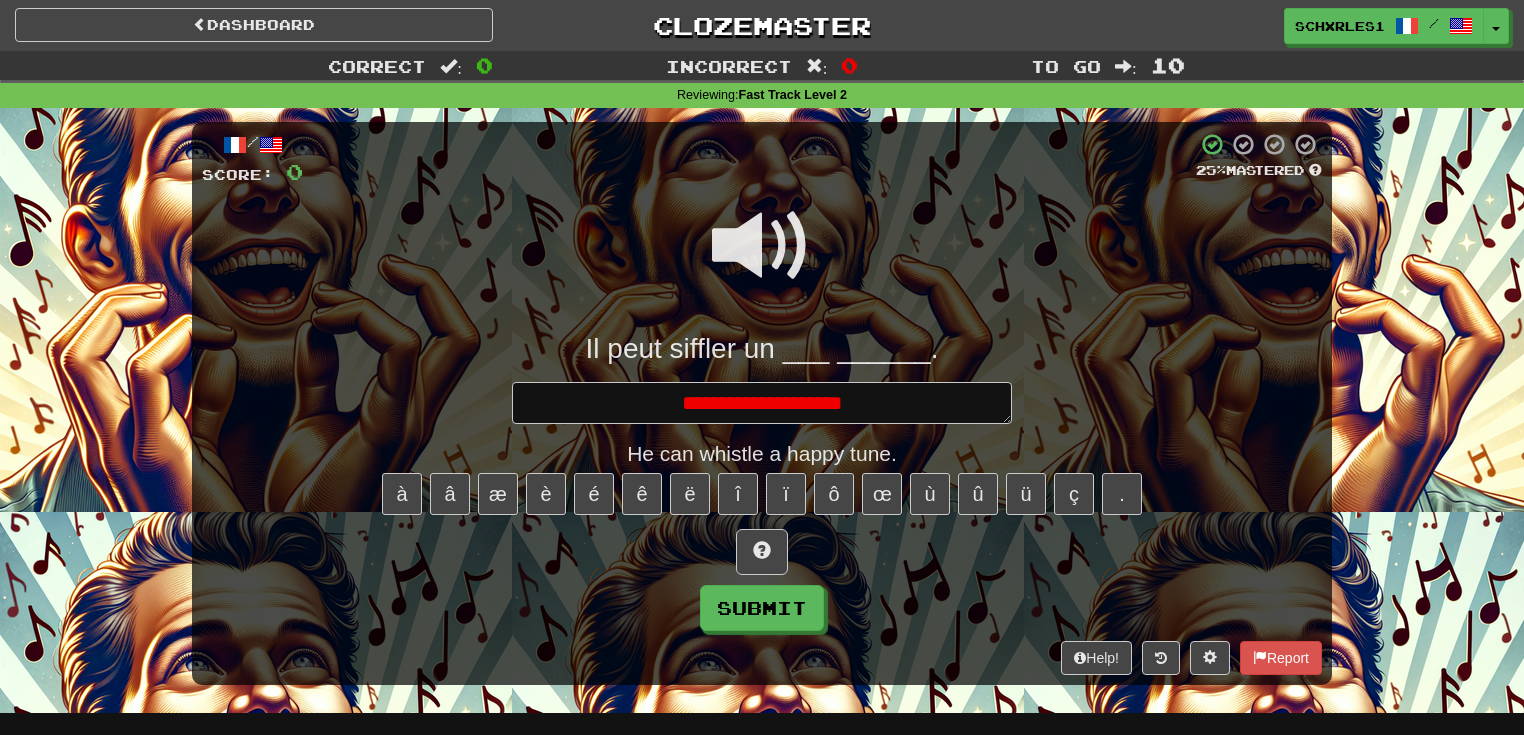 type on "*" 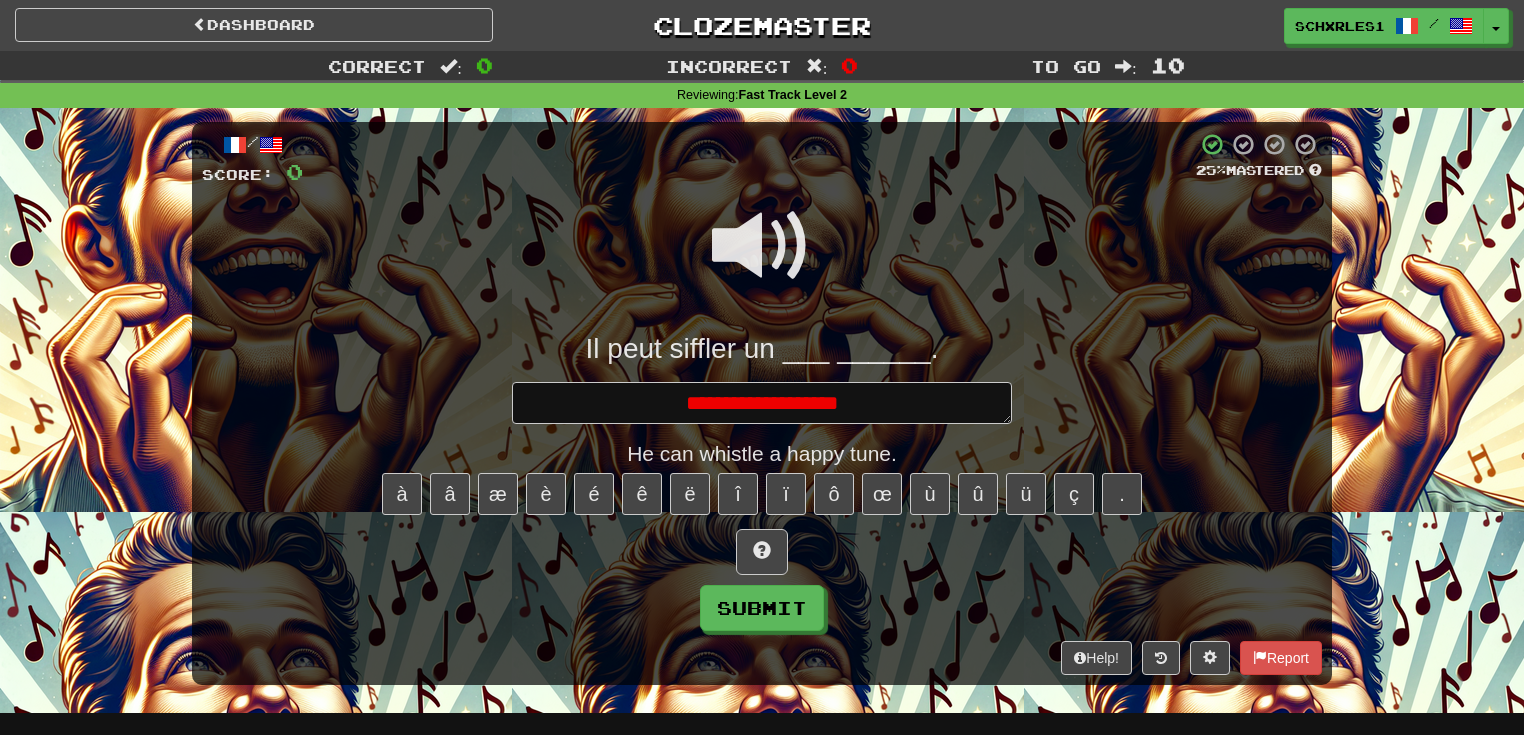 type on "*" 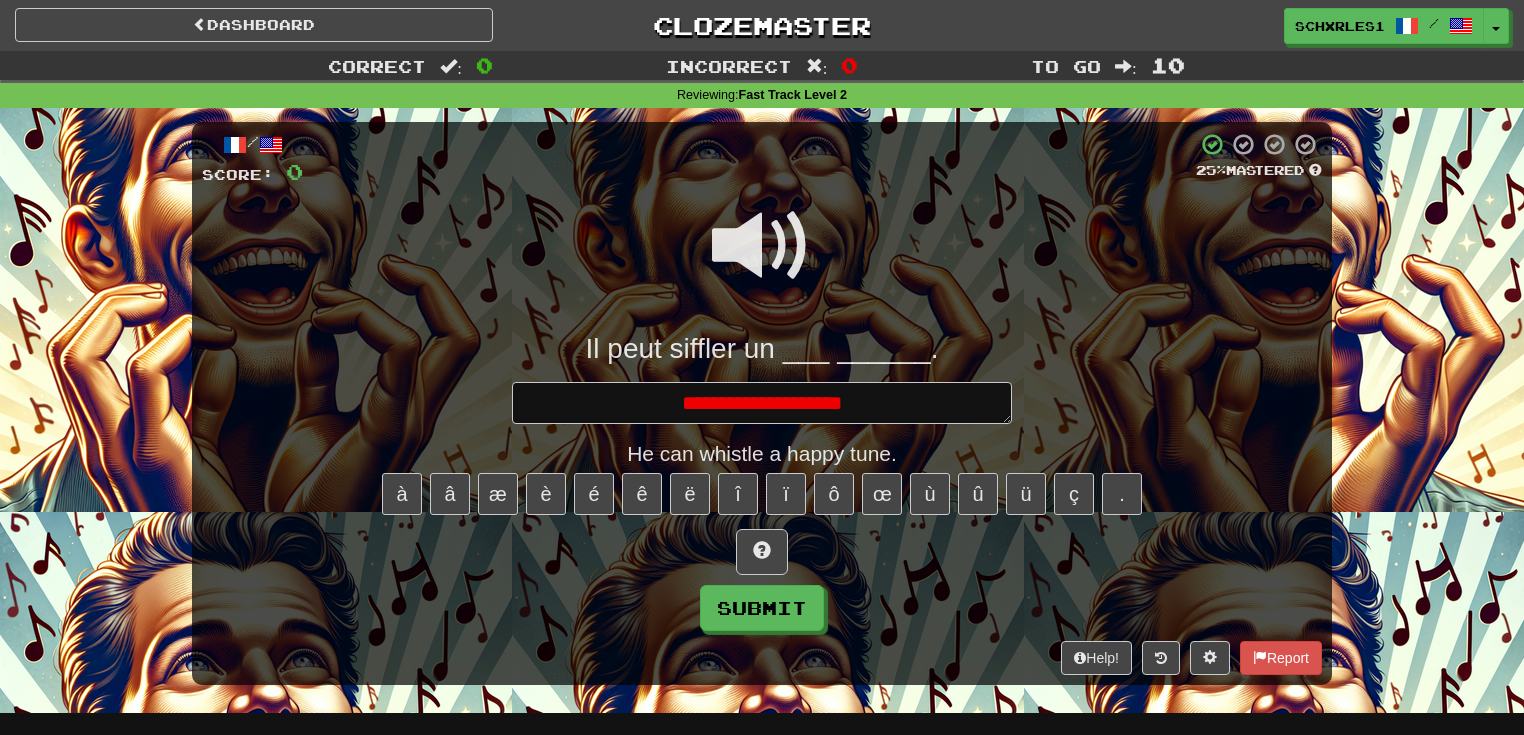 type on "*" 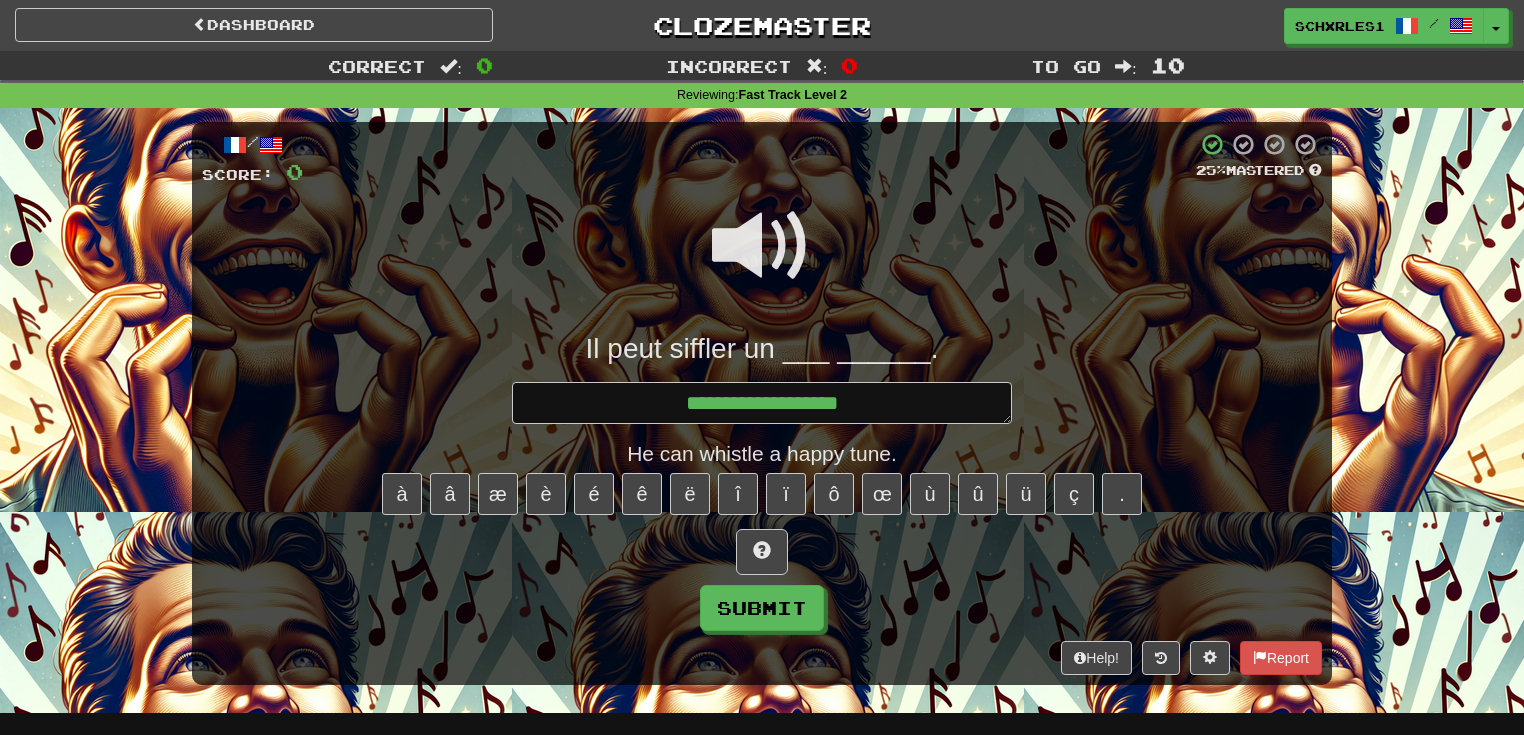 type on "**********" 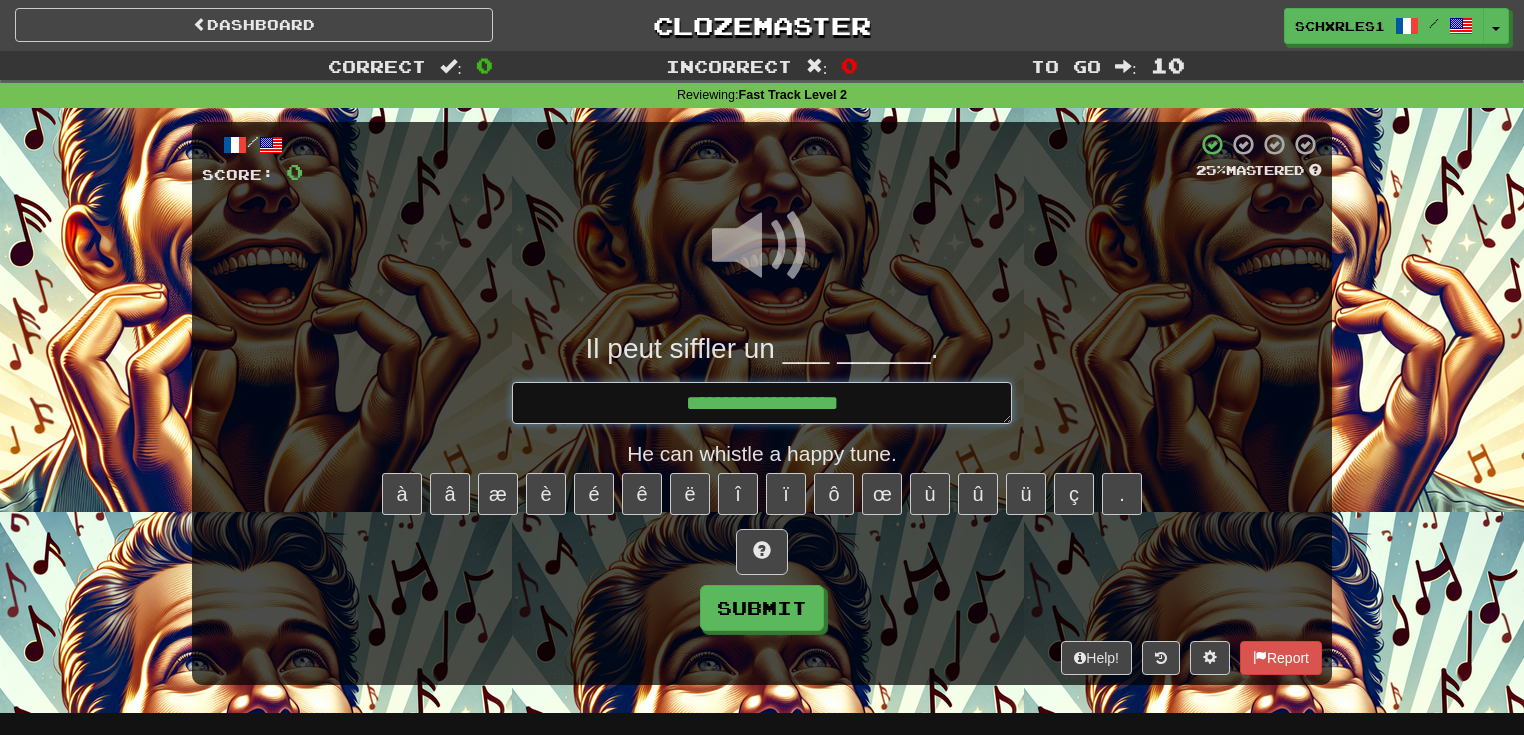 click on "**********" at bounding box center (762, 403) 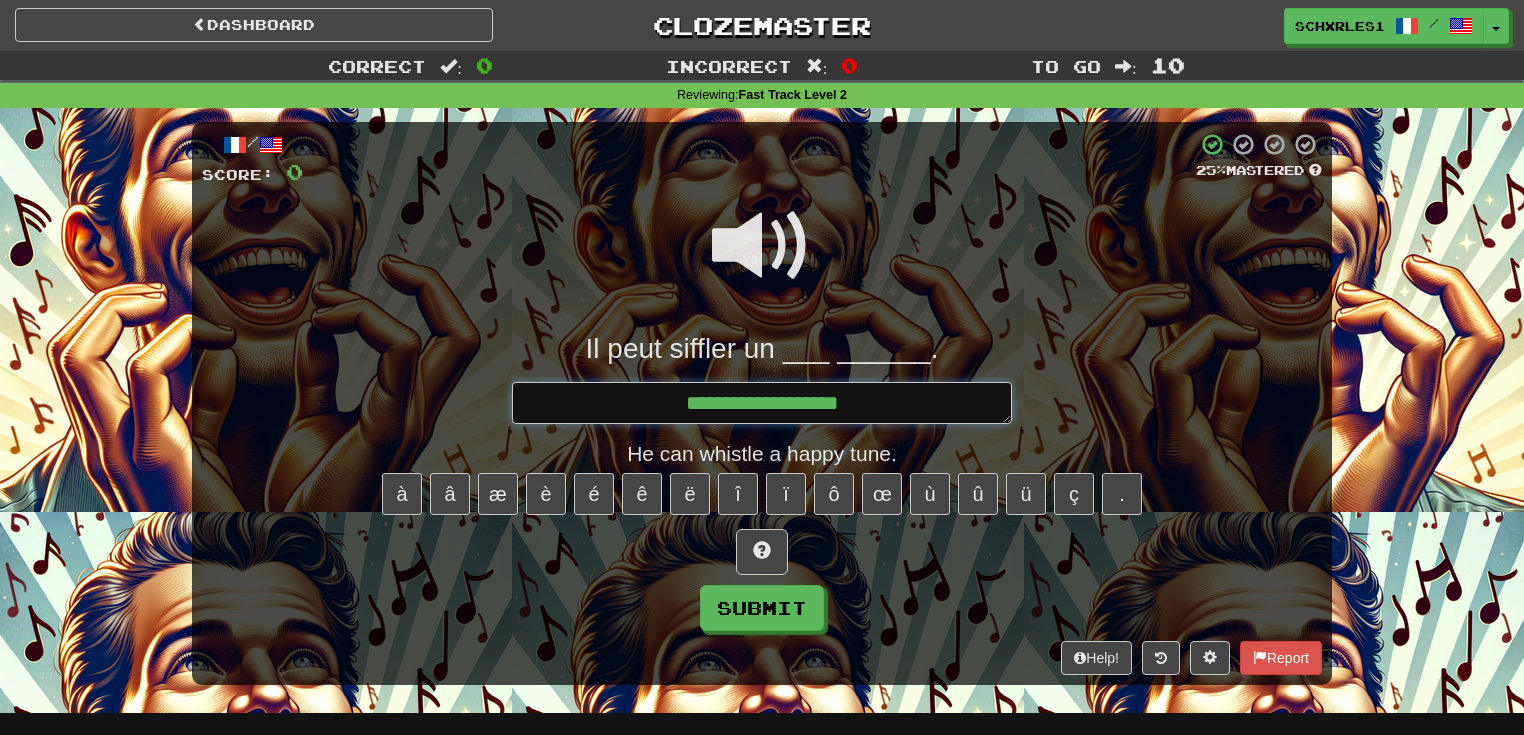 type on "*" 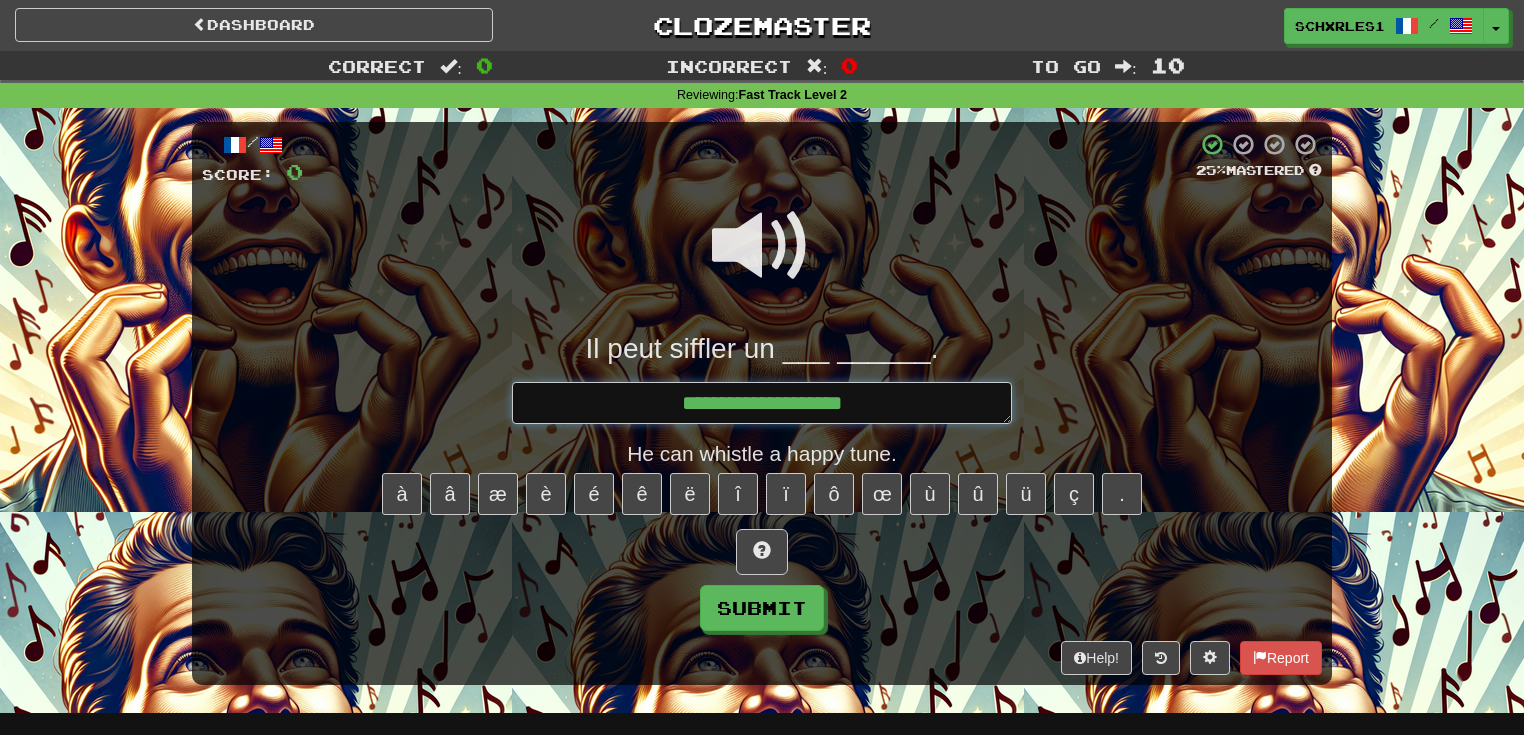 type on "*" 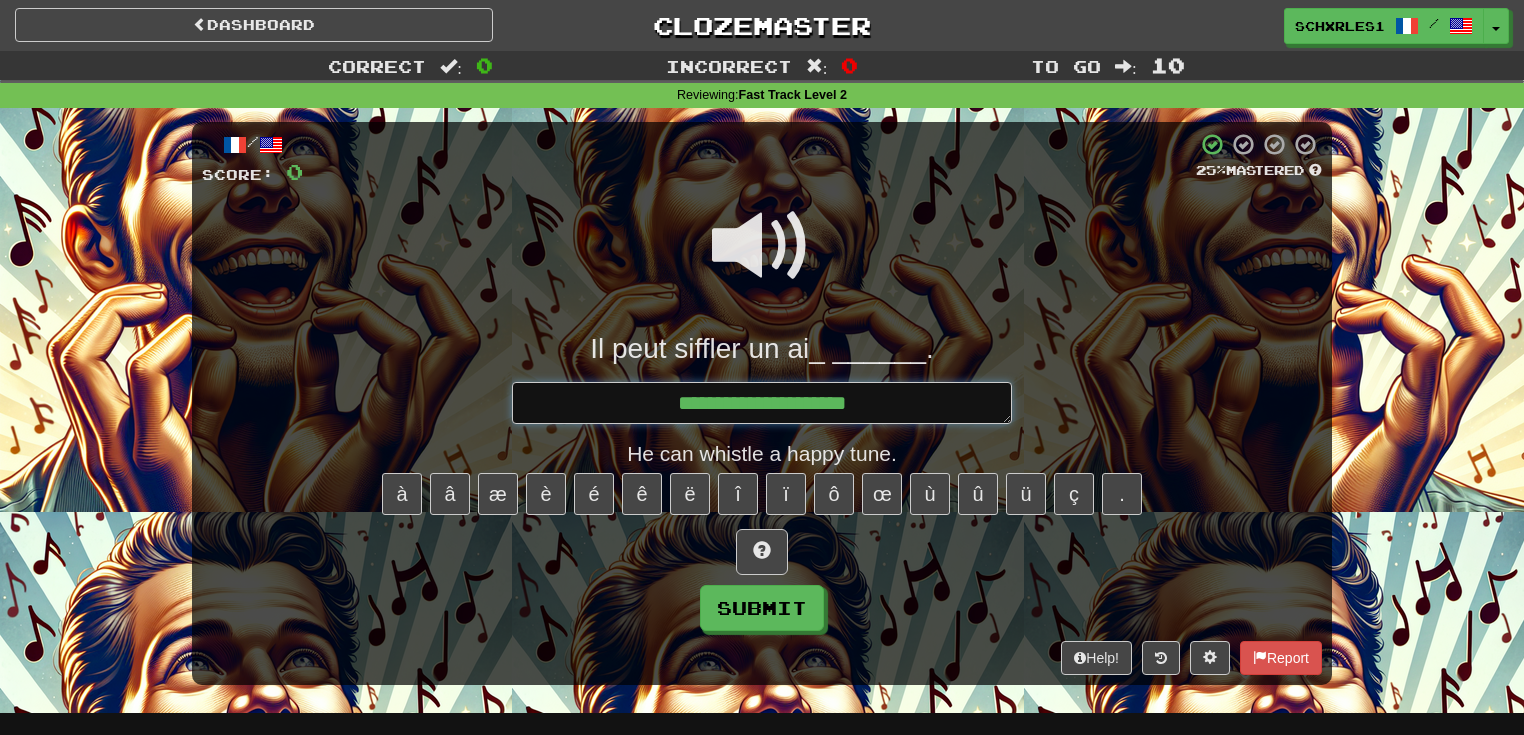 type on "*" 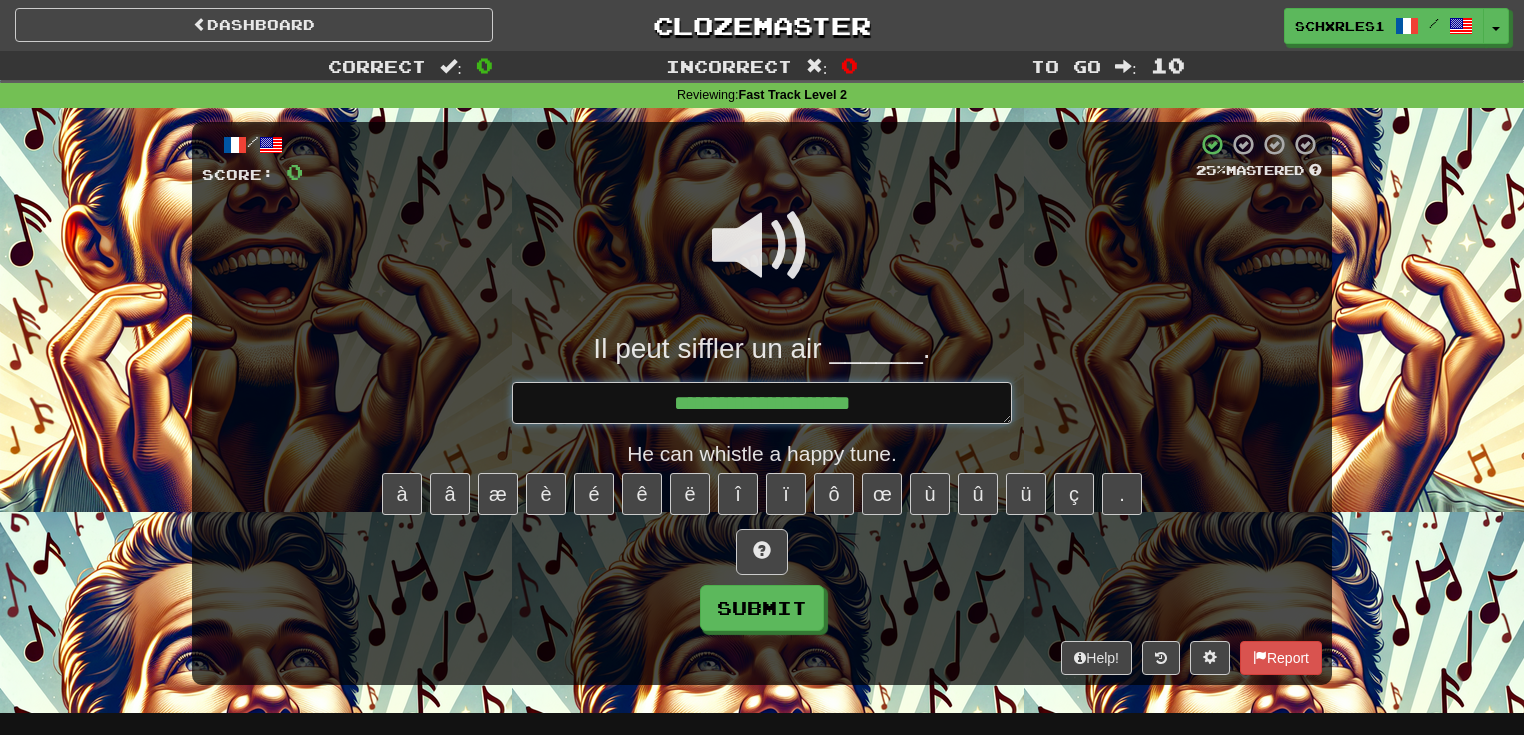 type on "*" 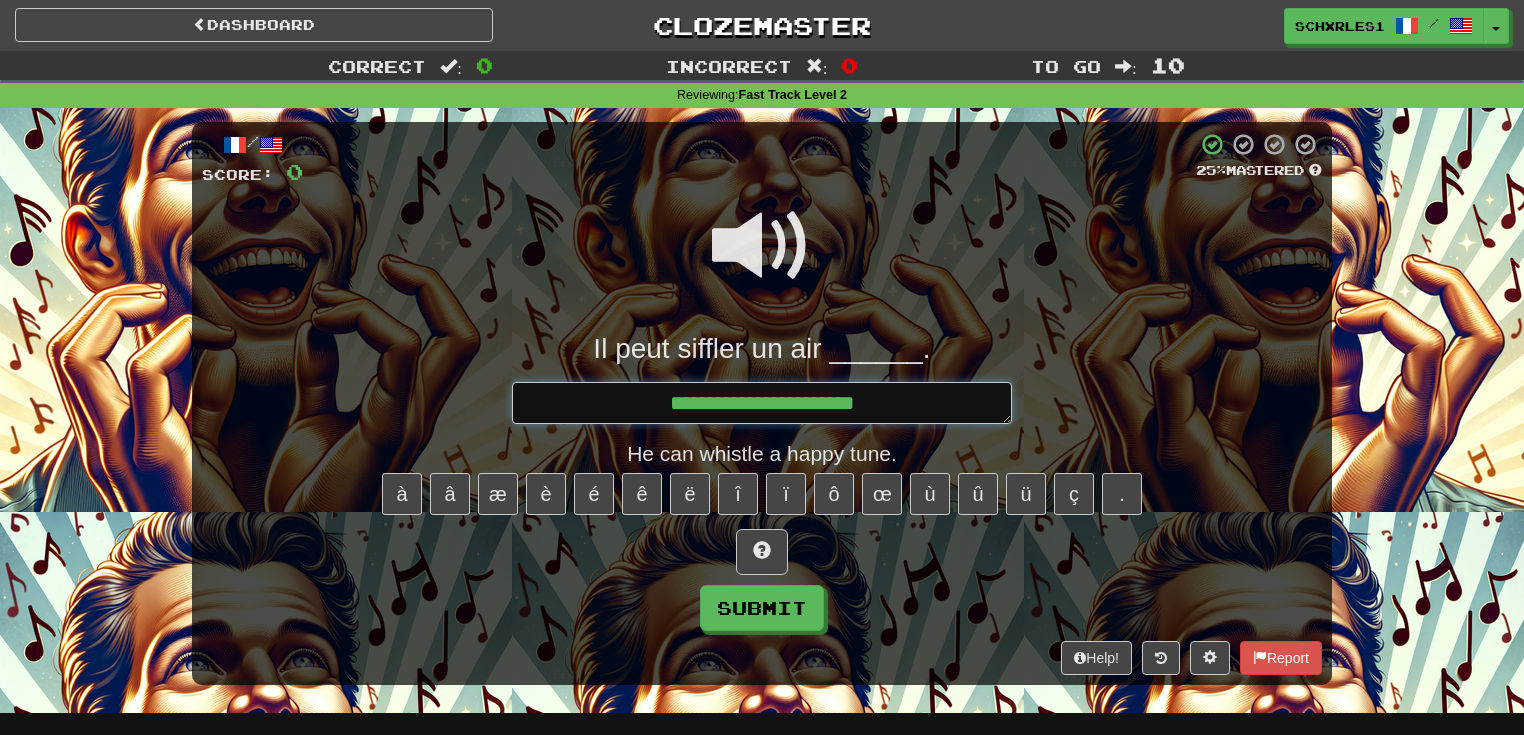 type on "*" 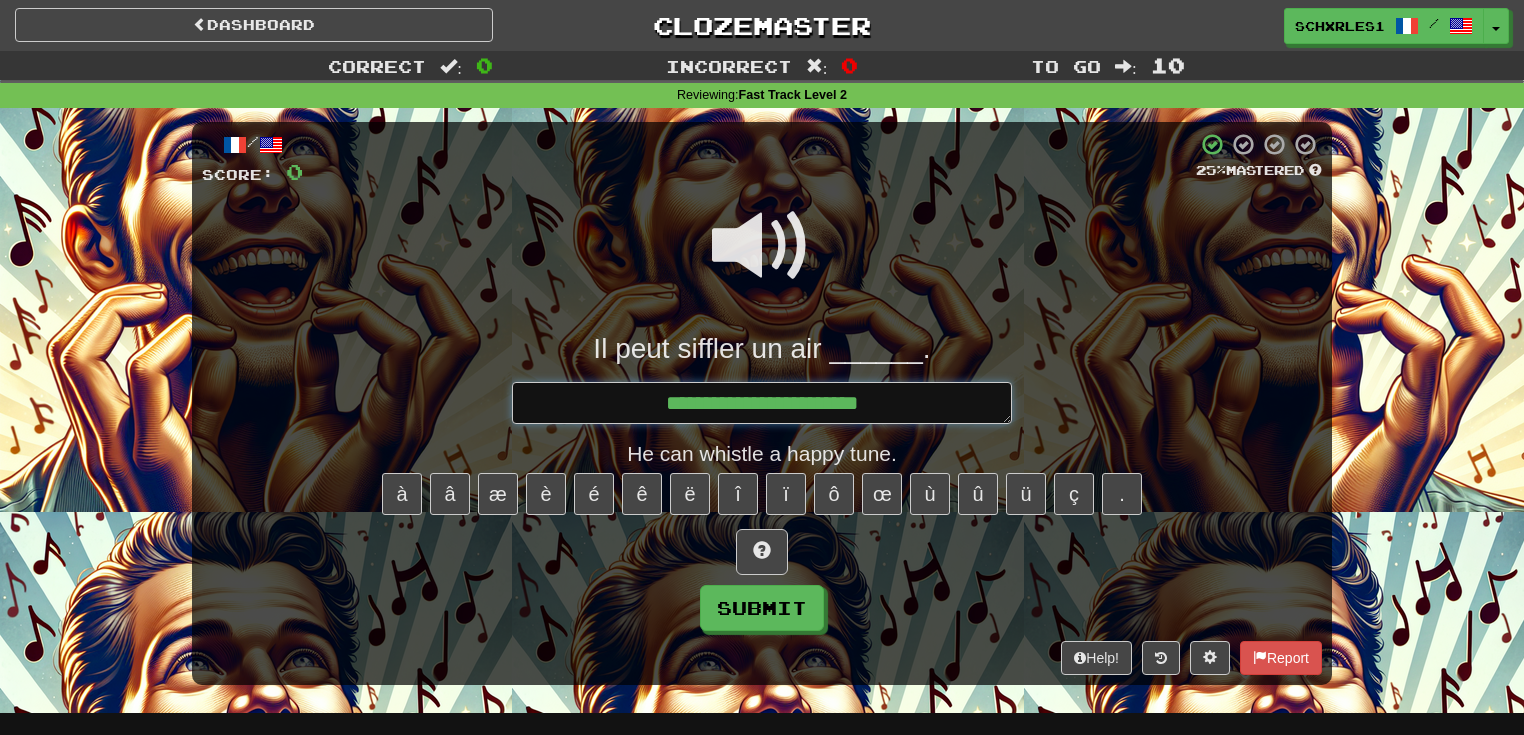 type on "*" 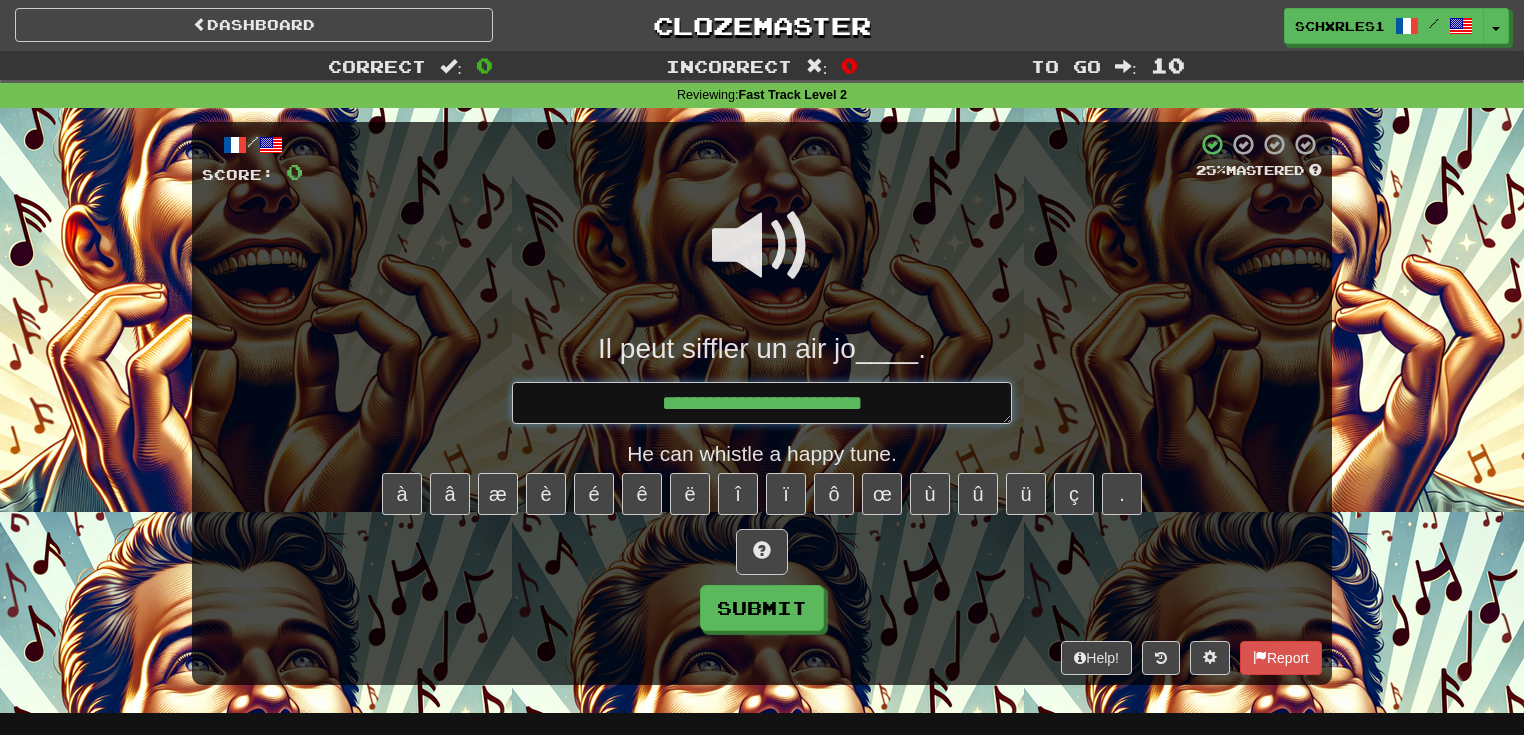 type on "*" 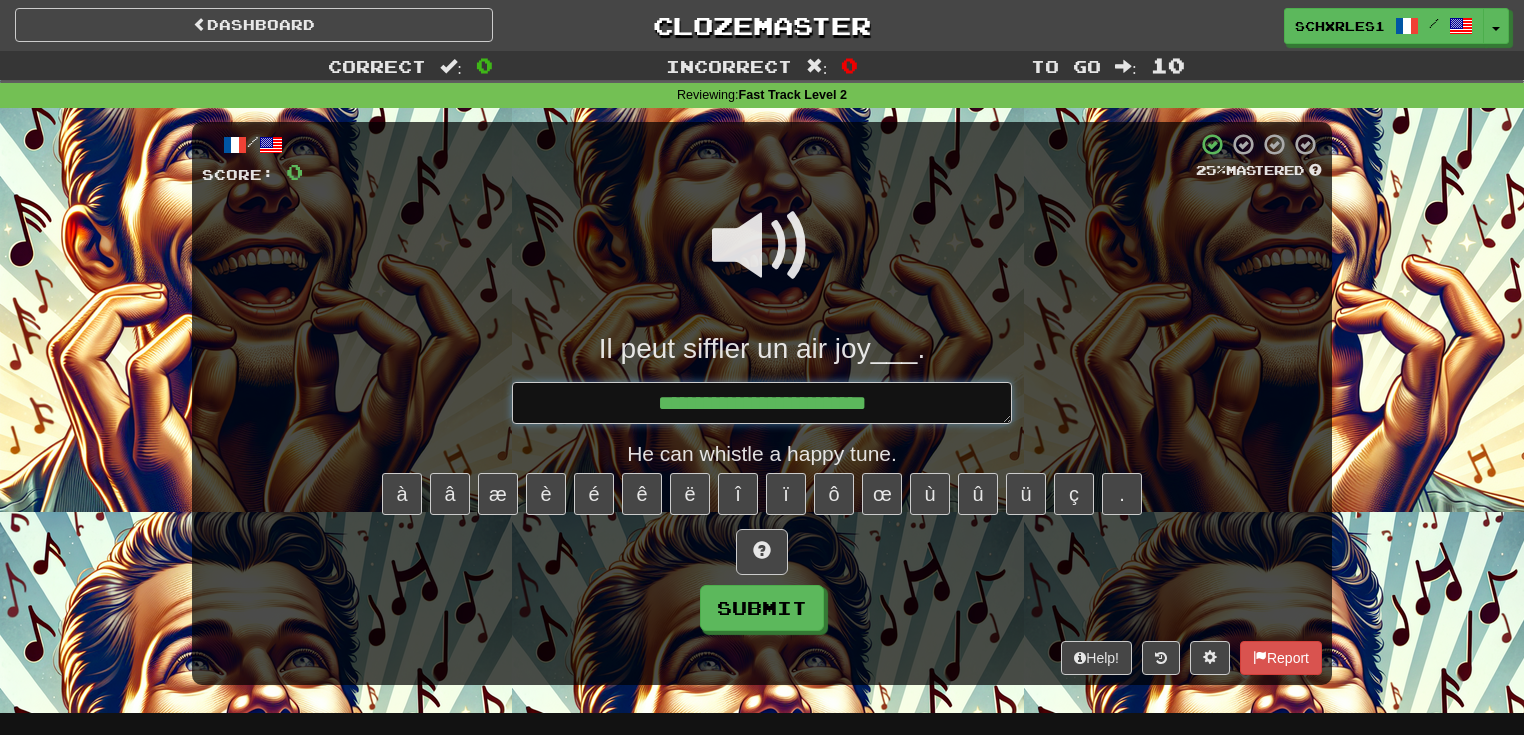 type on "*" 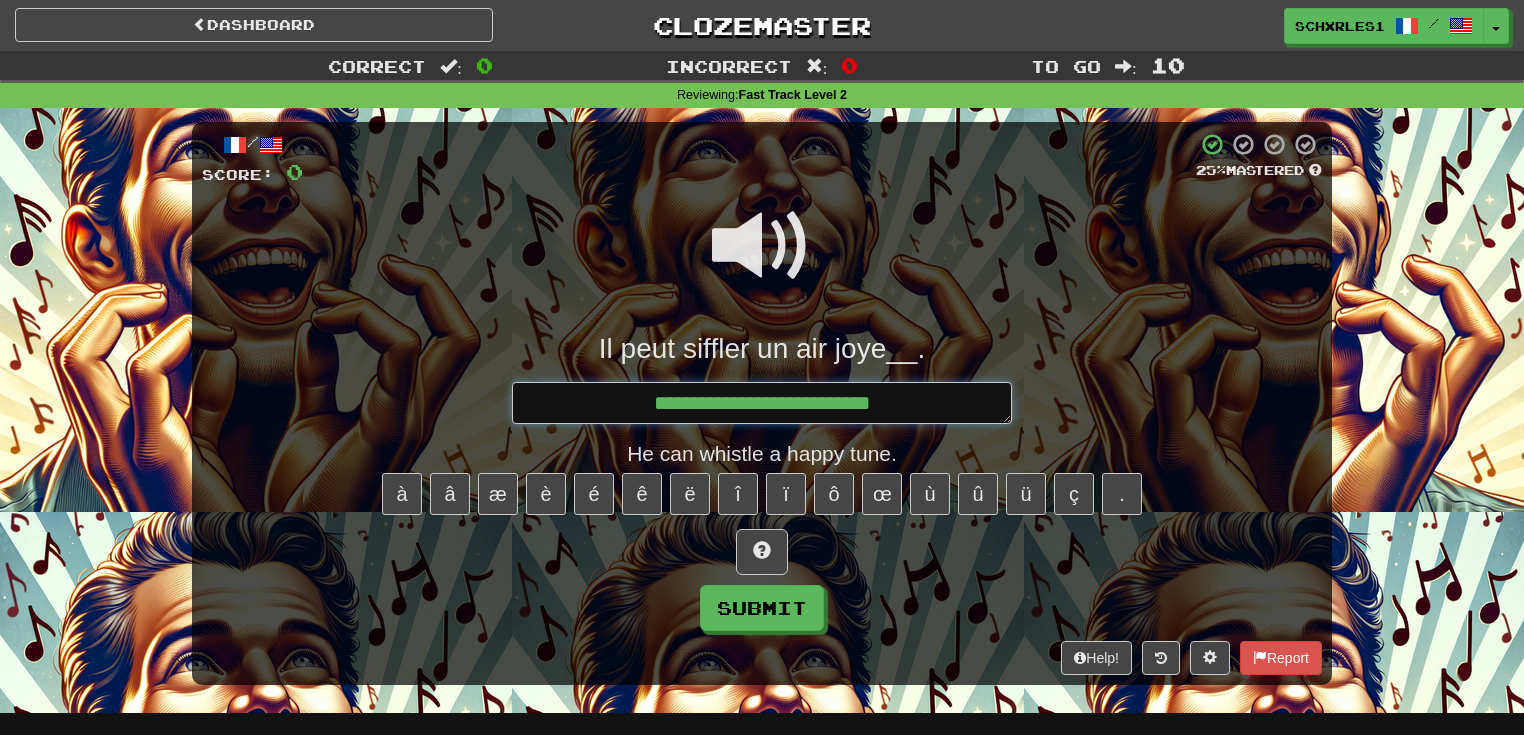 type on "*" 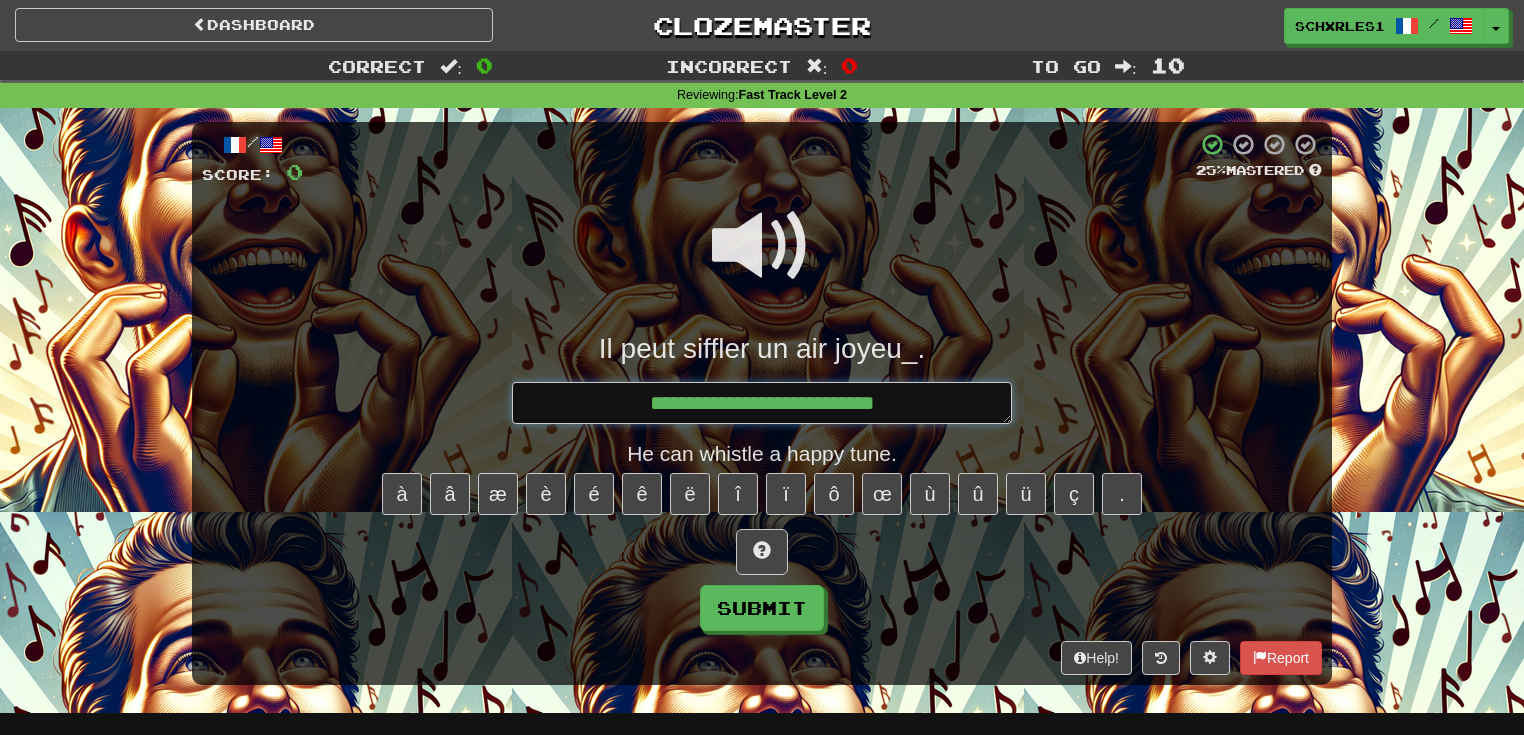 type on "*" 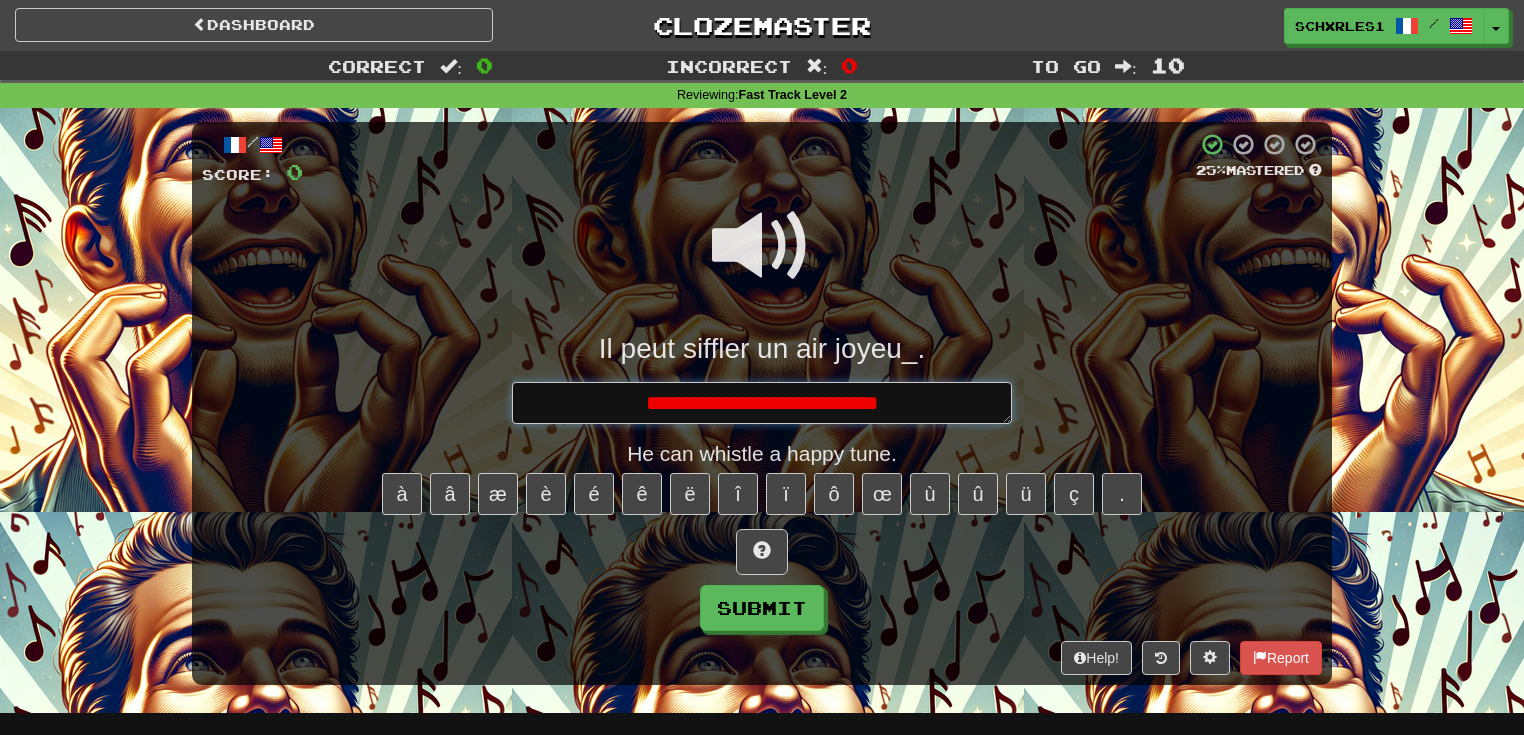 type on "*" 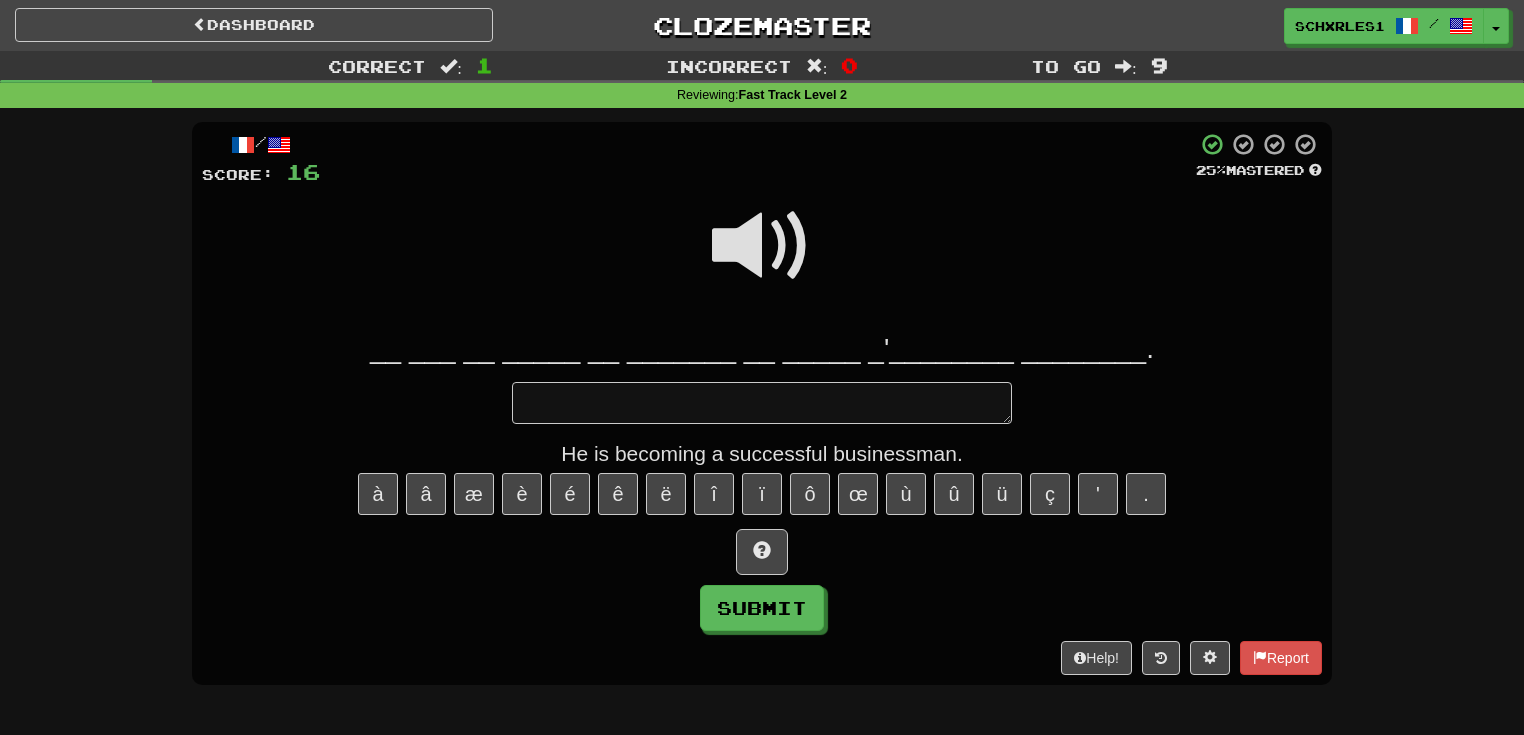 type on "*" 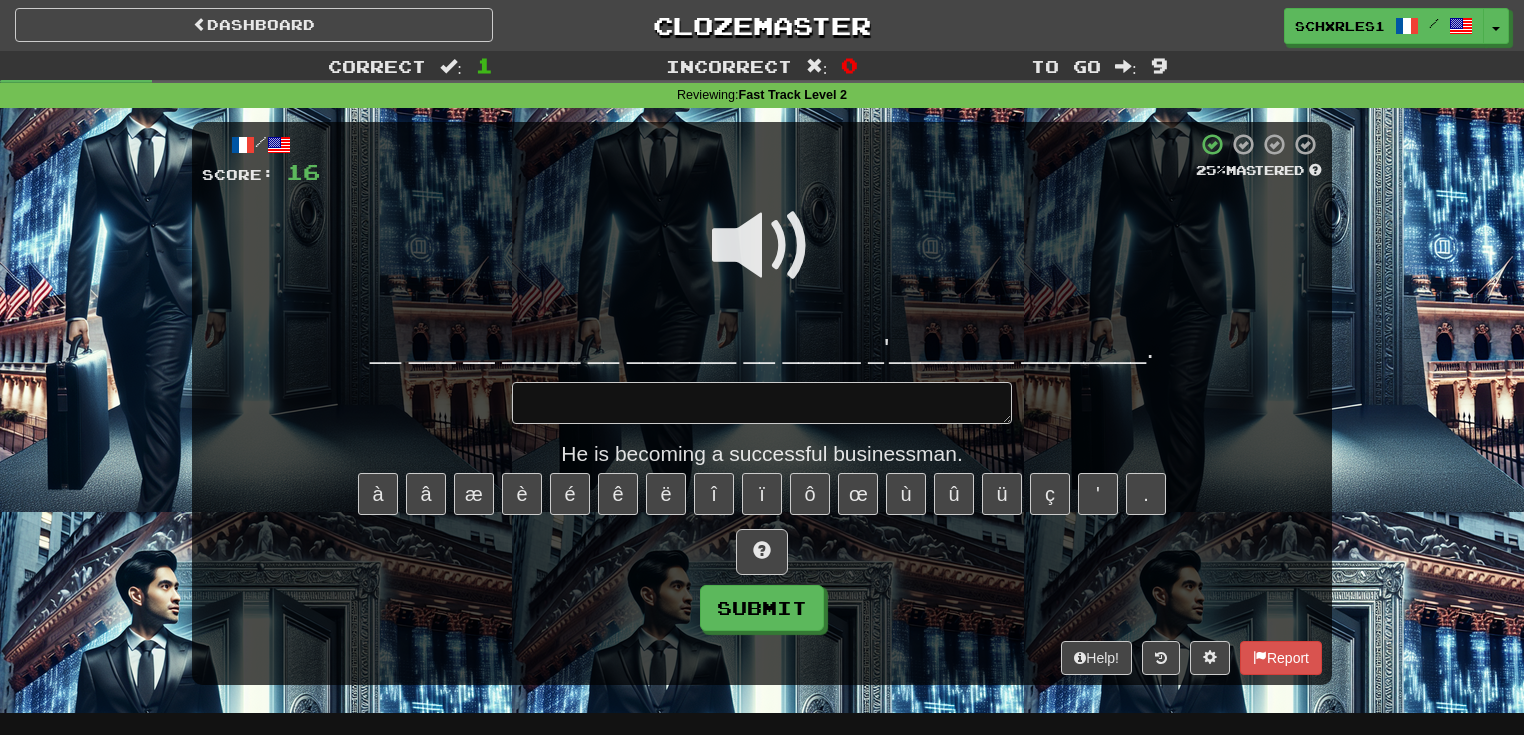 type on "*" 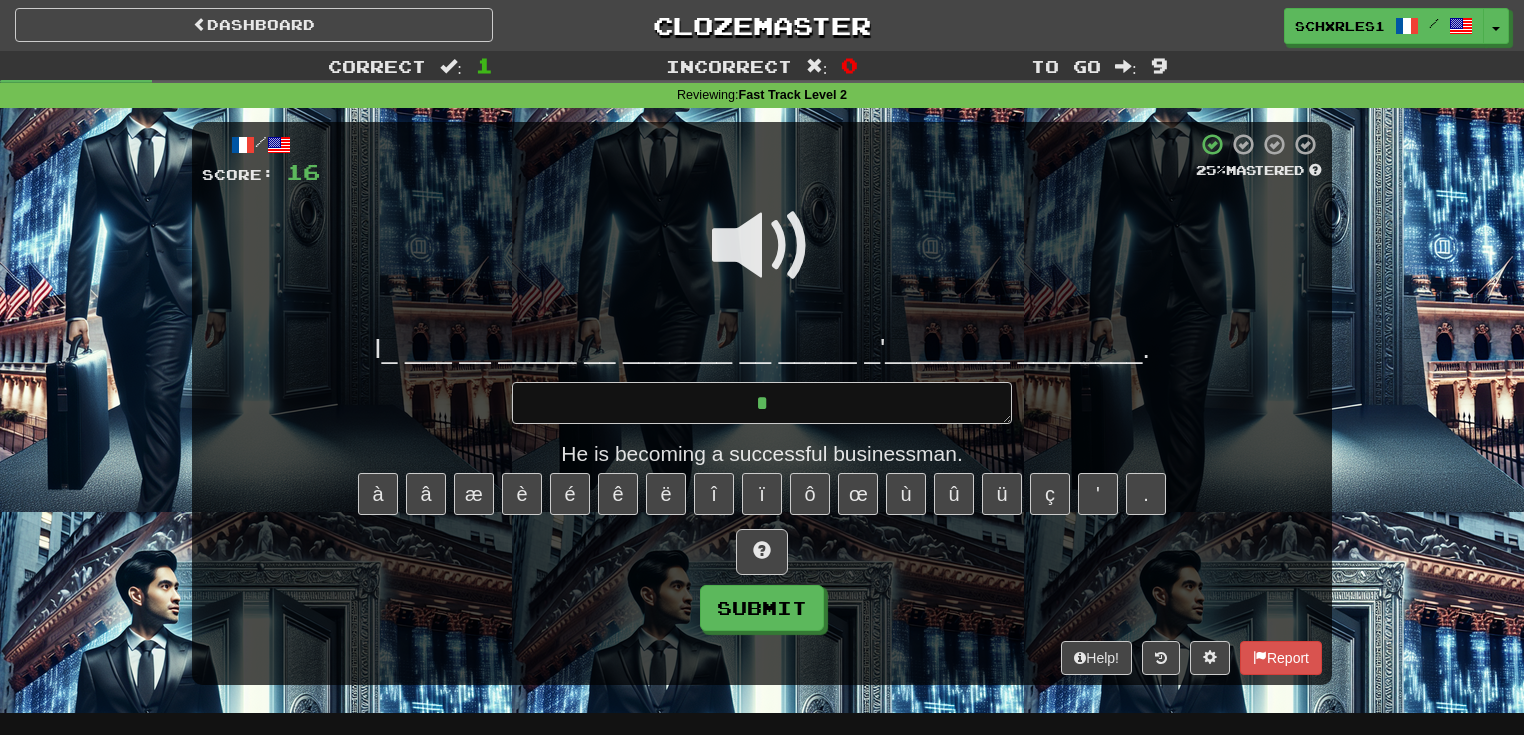 type on "*" 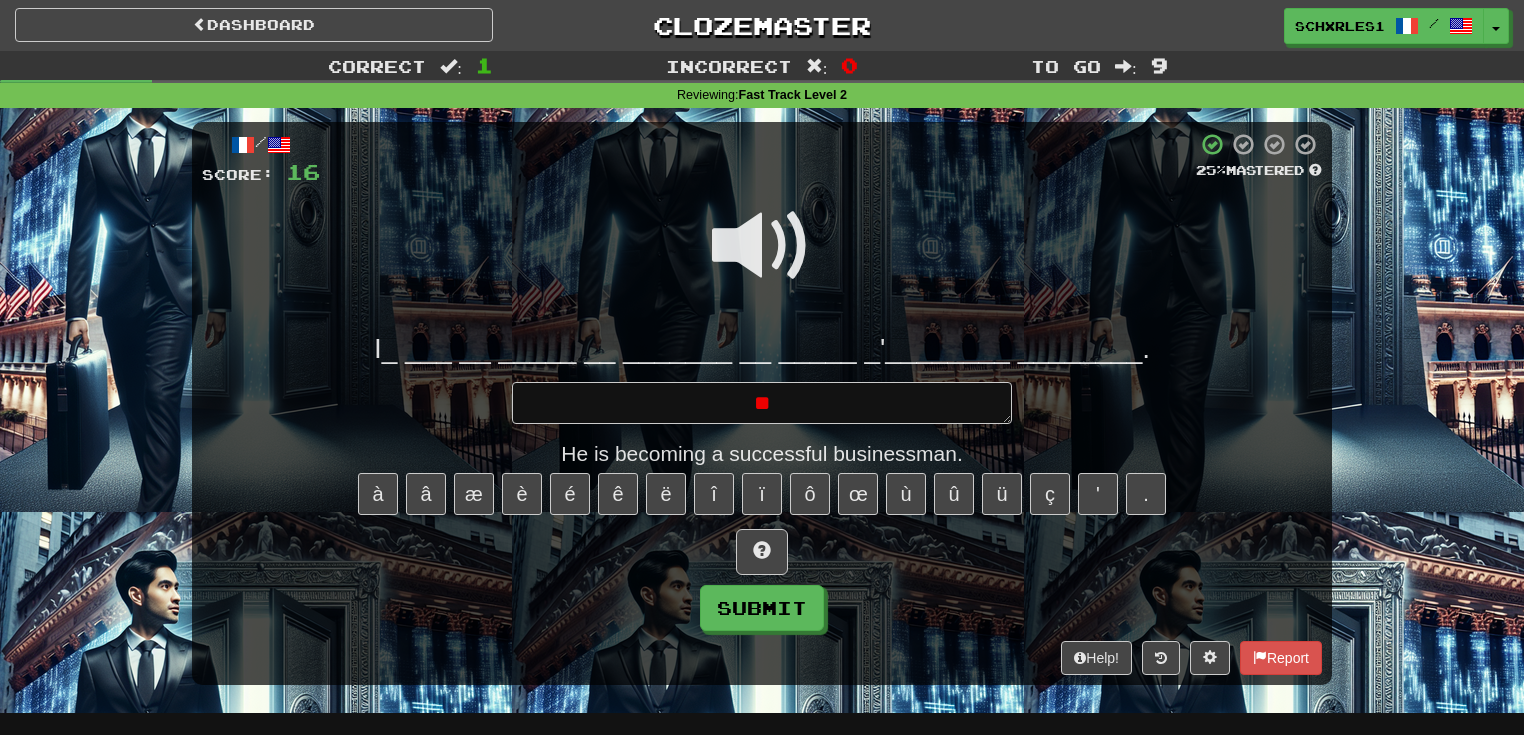 type on "*" 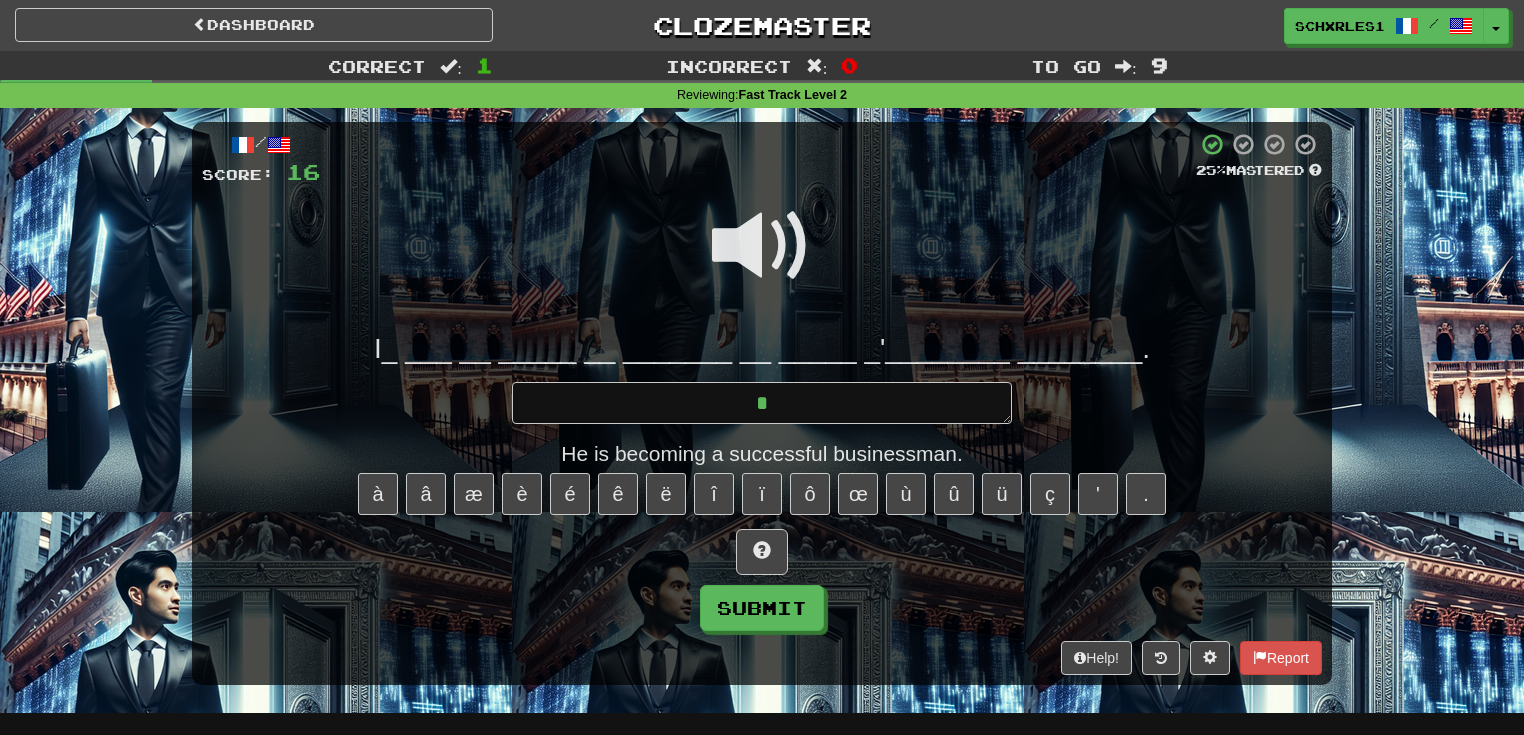 type on "*" 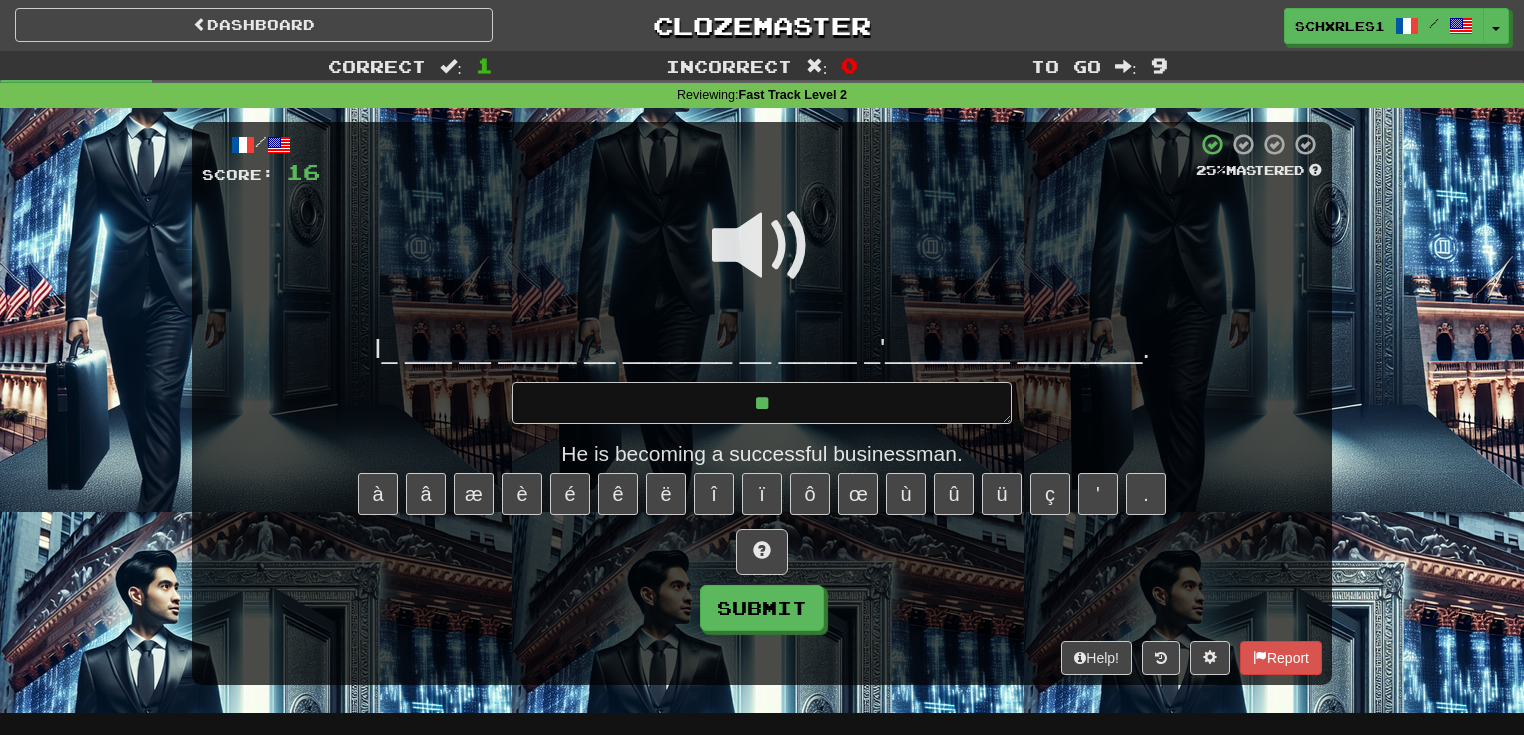 type on "*" 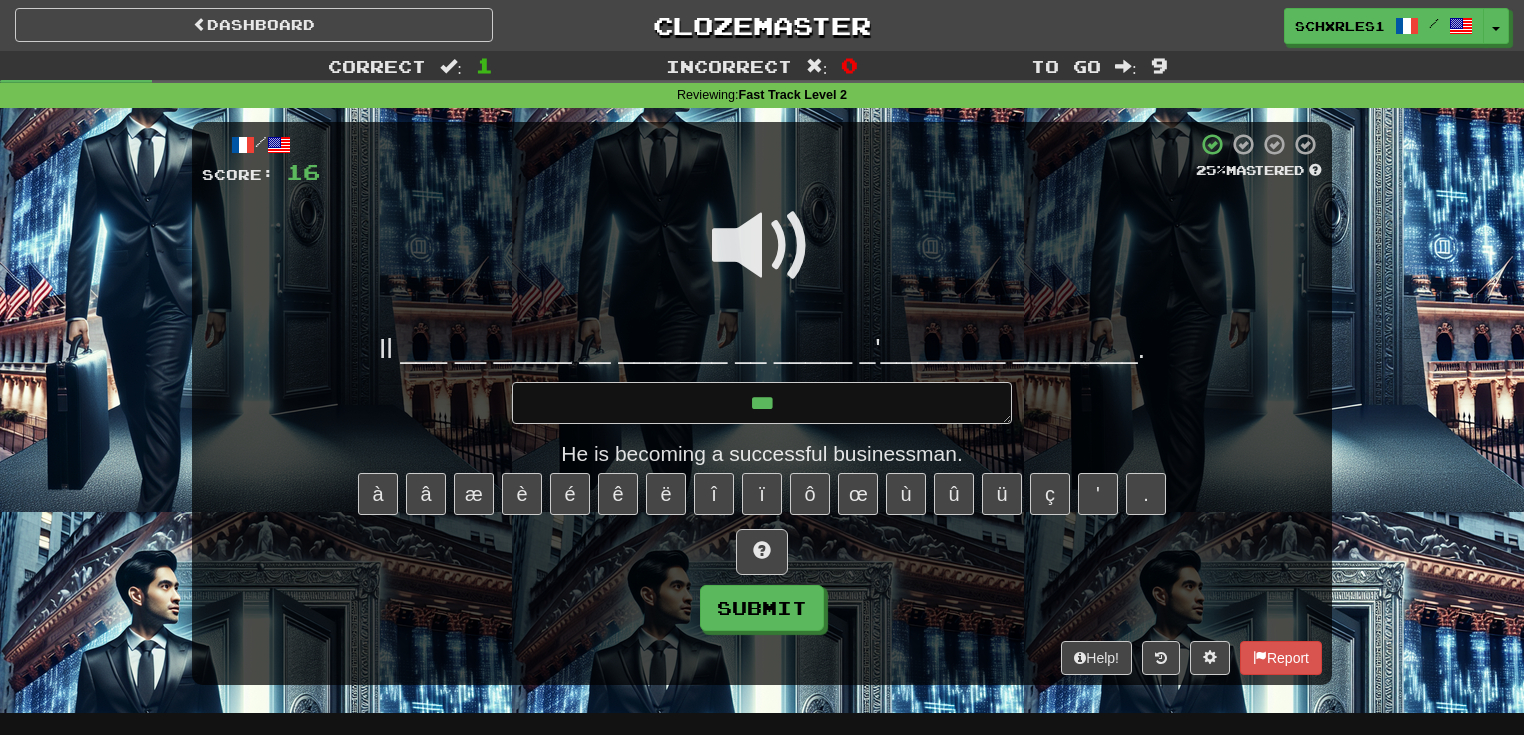 type on "*" 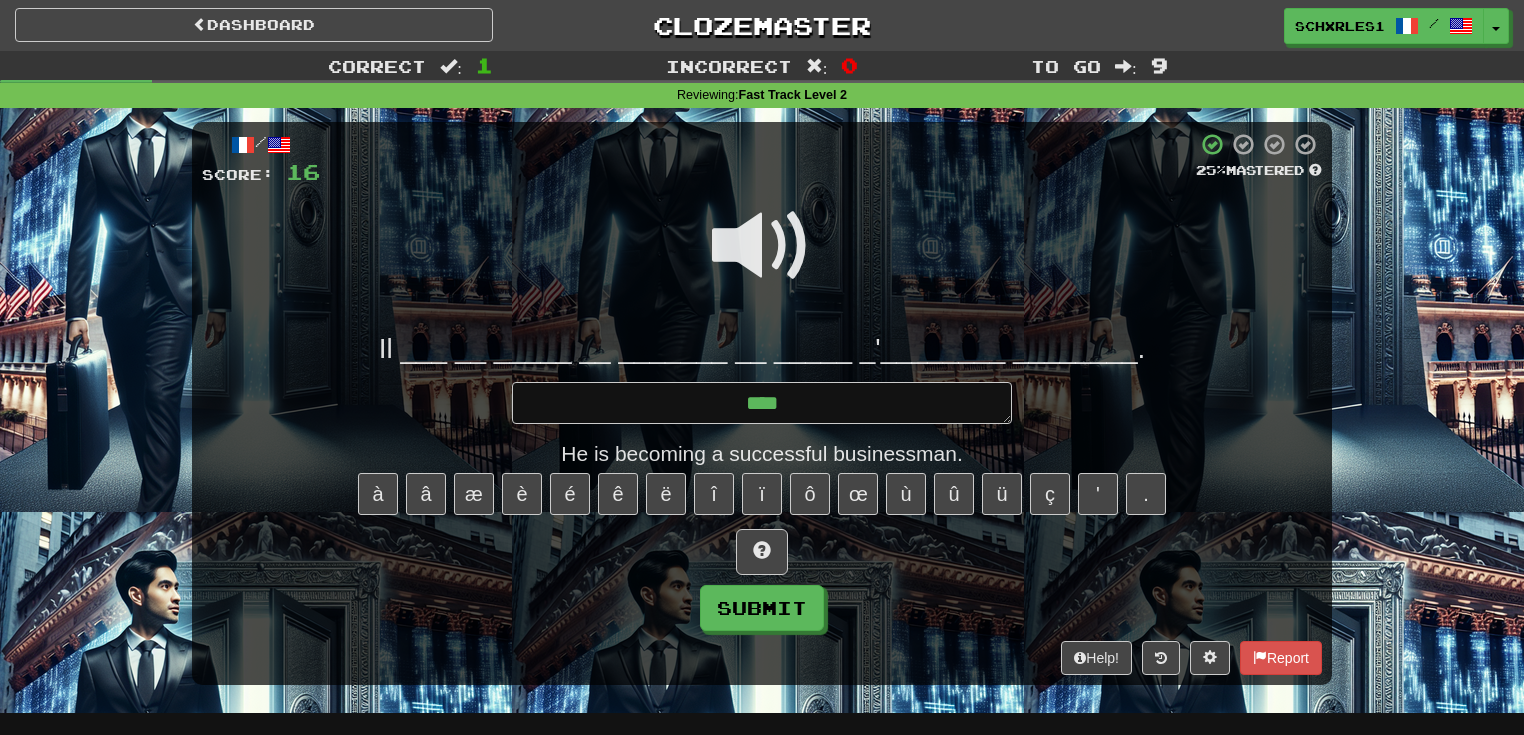 type on "*" 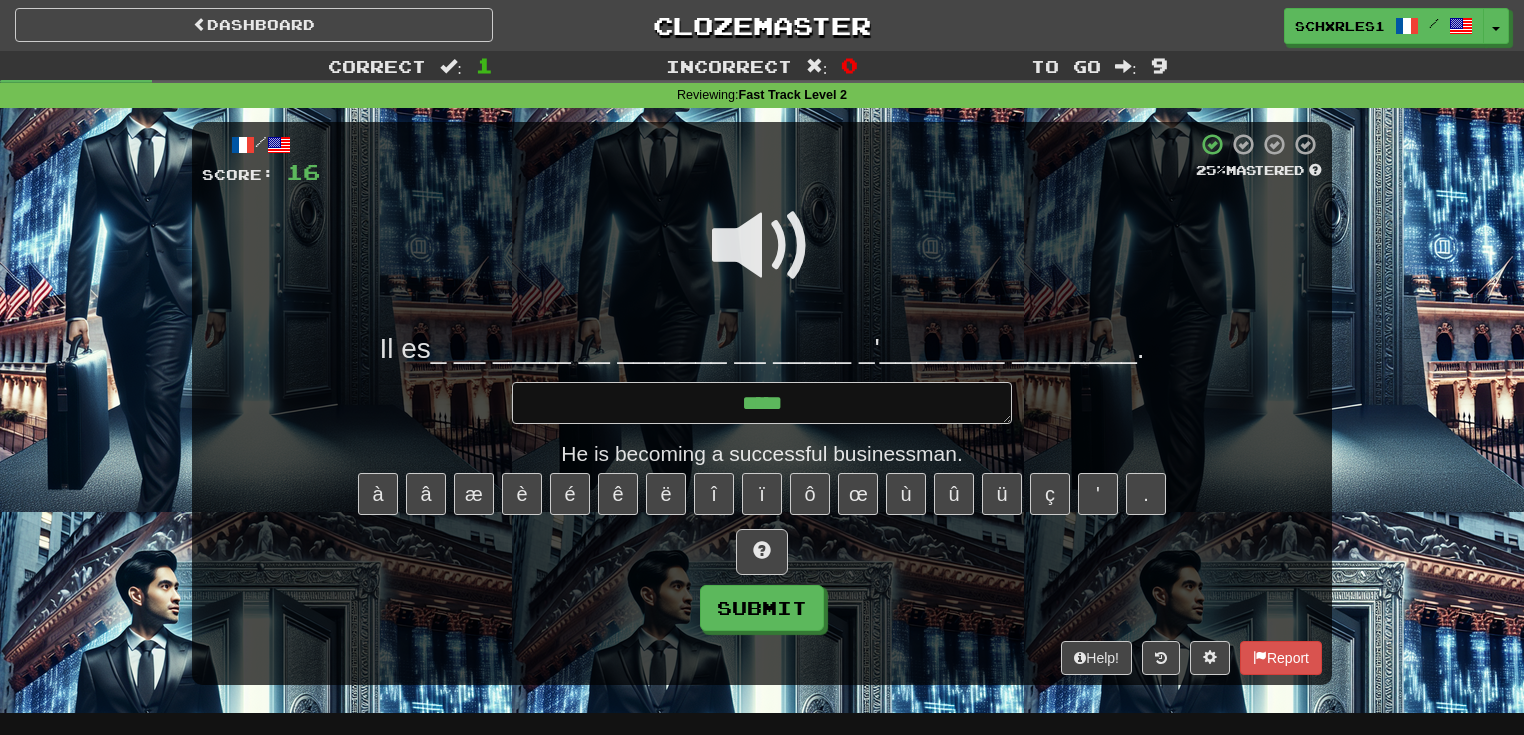 type on "*" 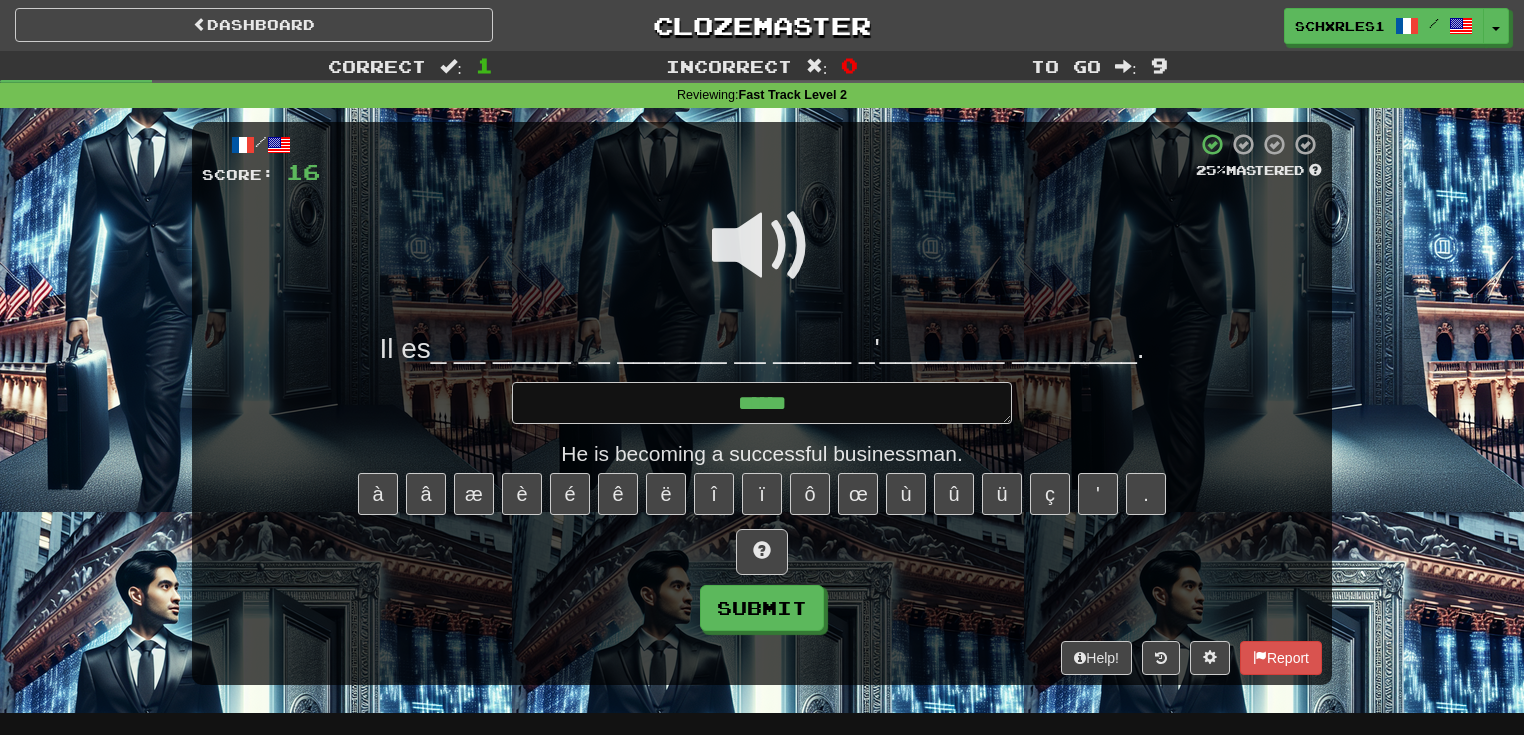 type on "*" 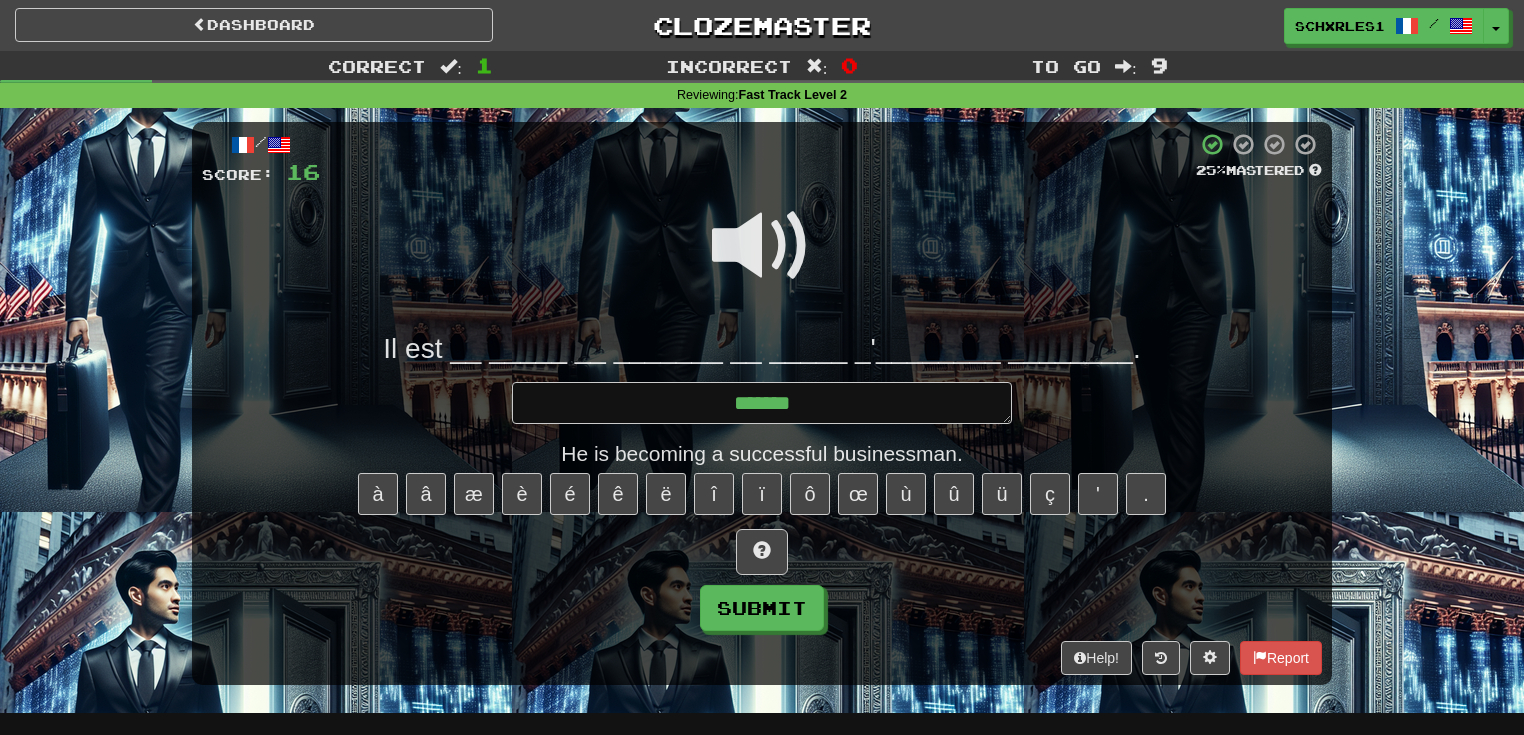 type on "*" 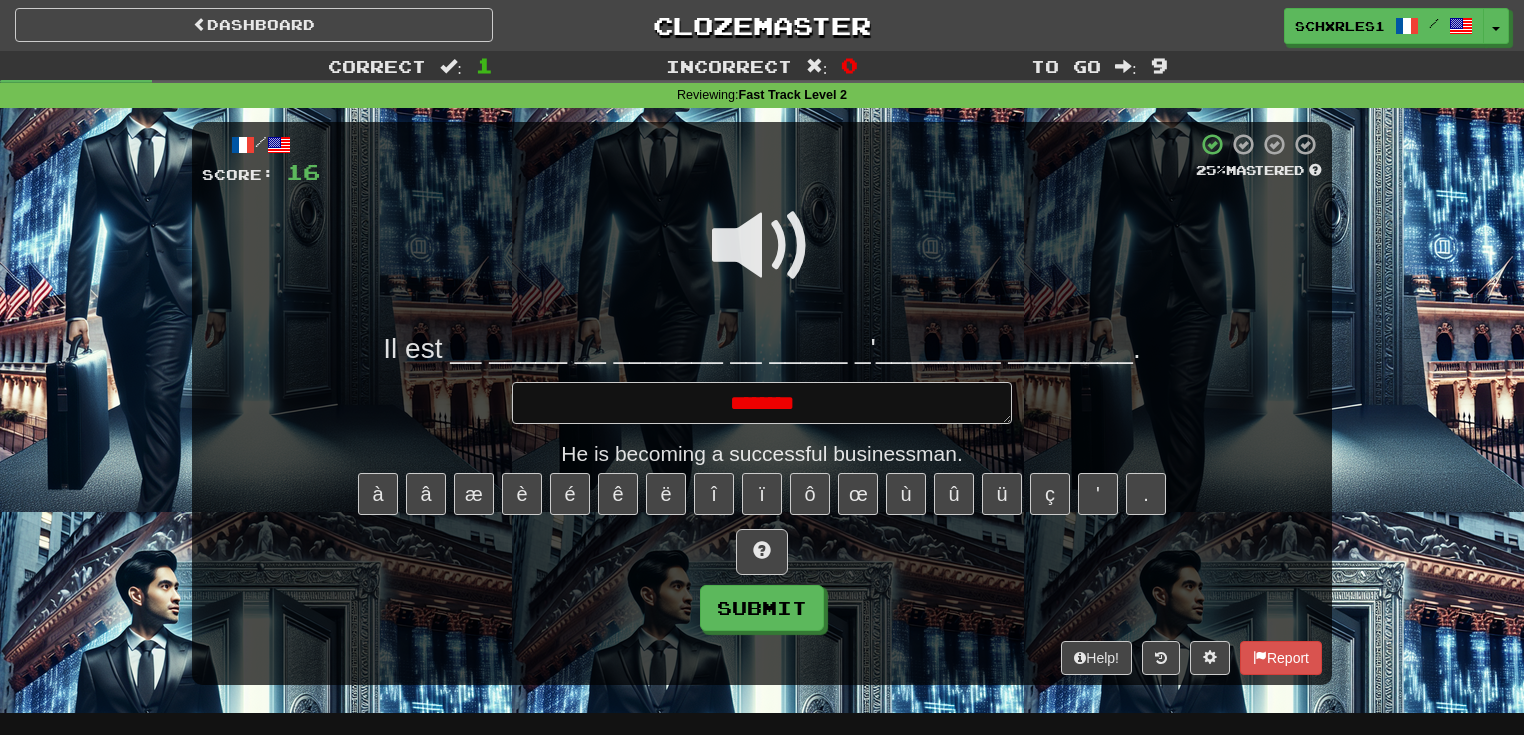 type on "*" 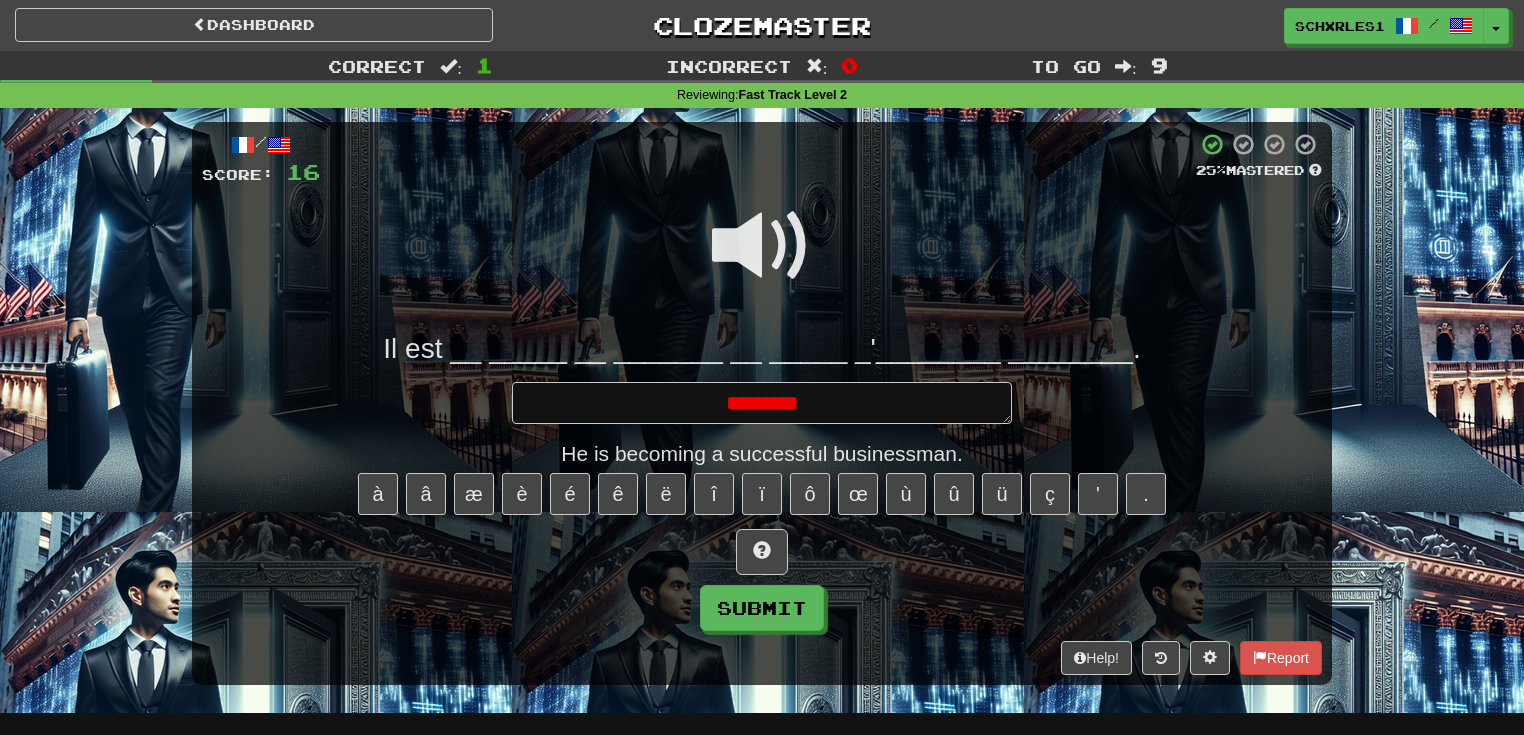 type on "*" 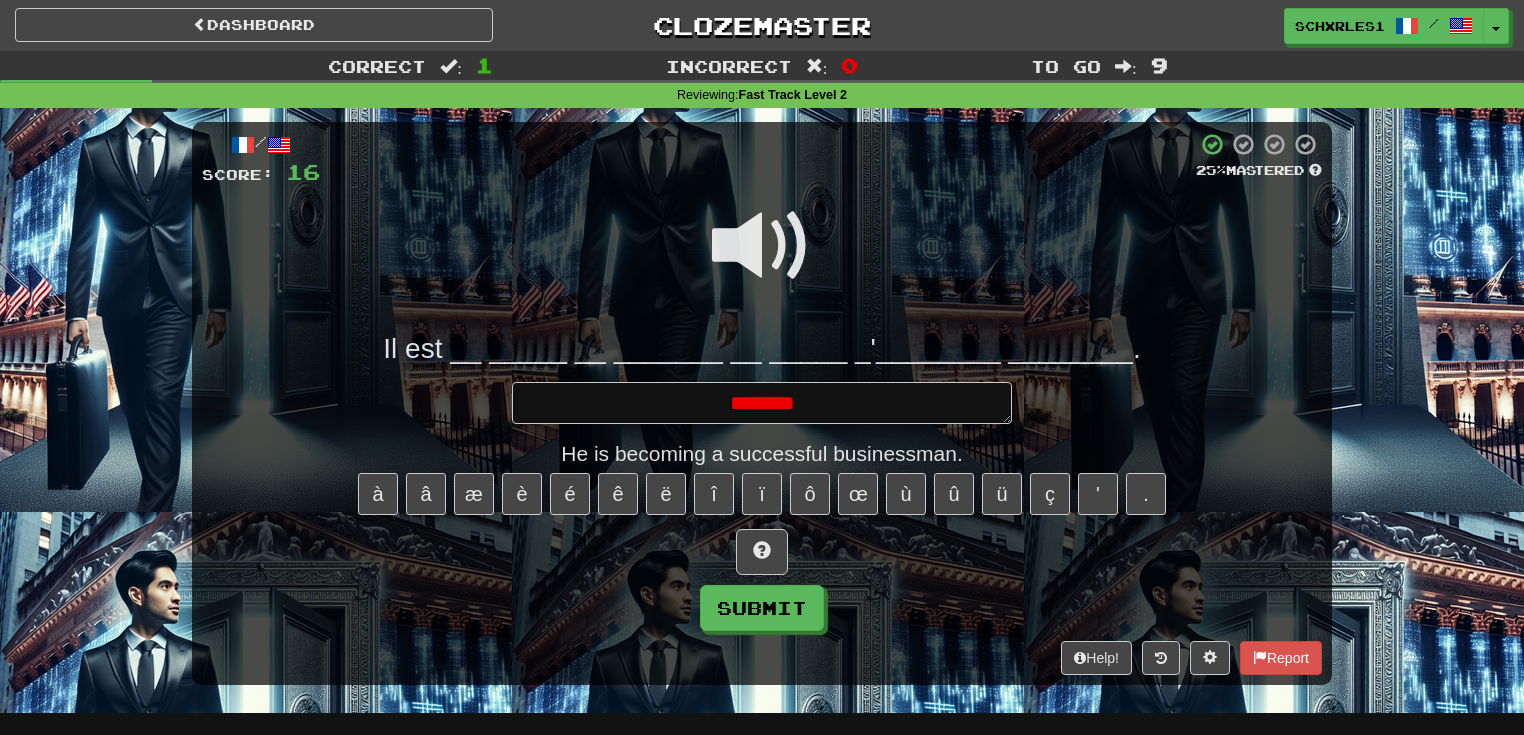 type on "*" 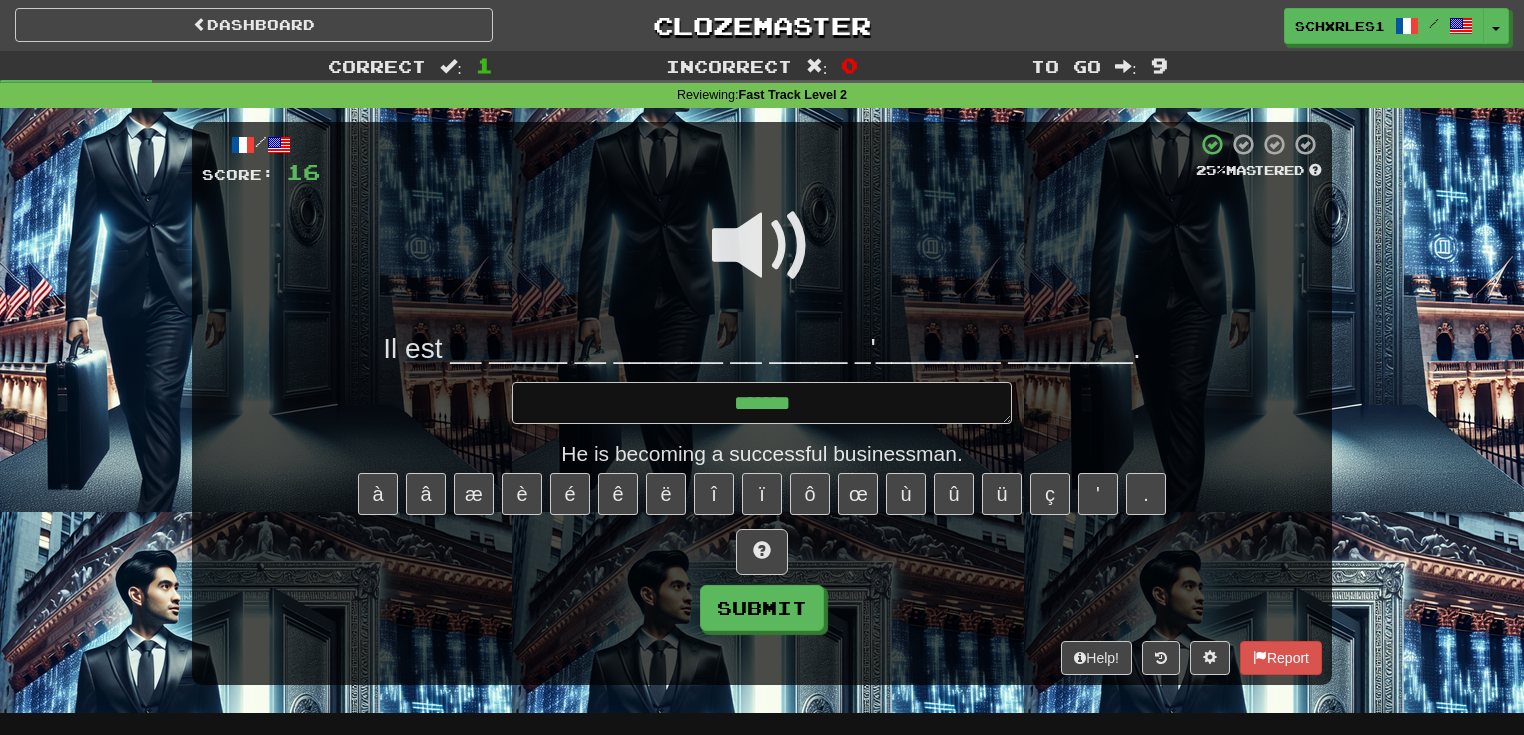 type on "*" 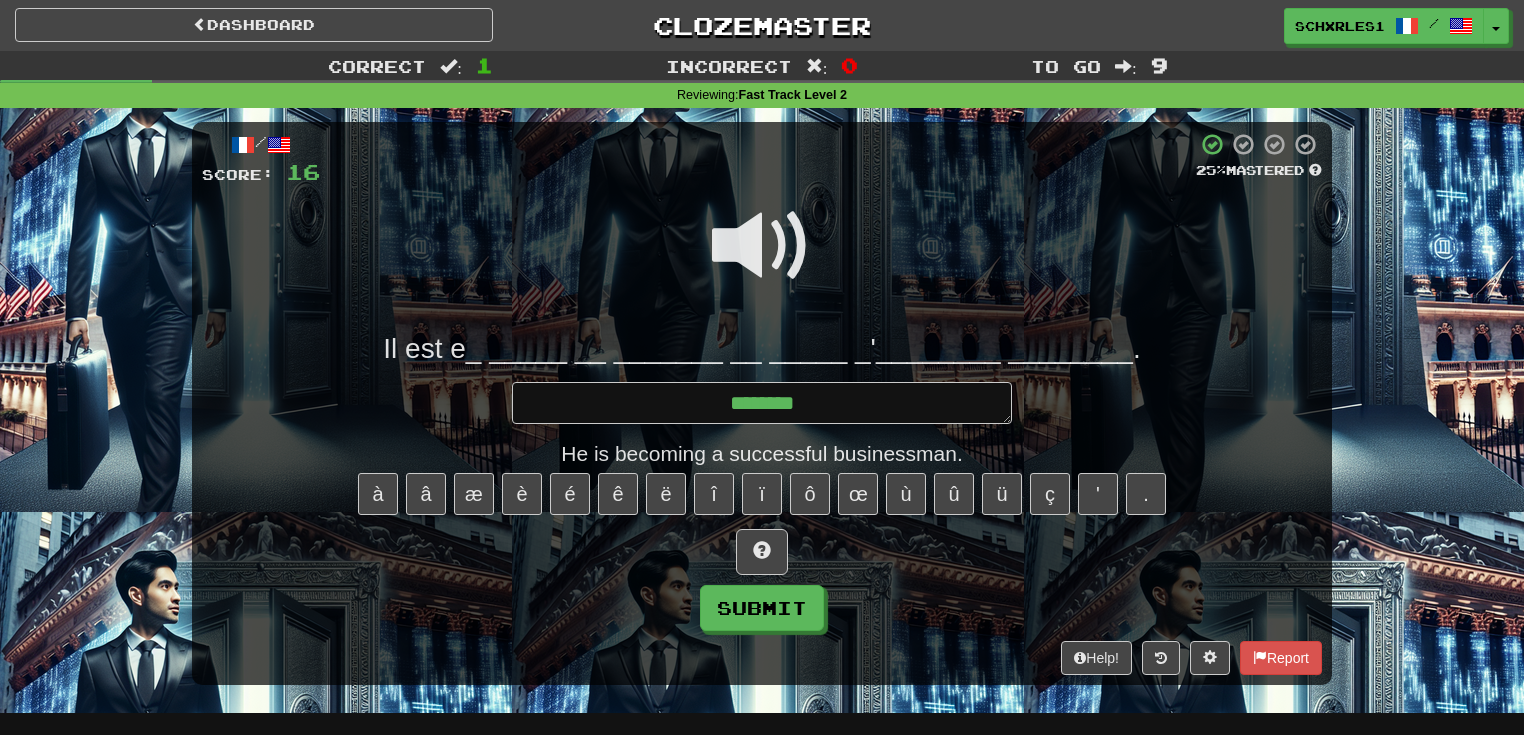 type on "*" 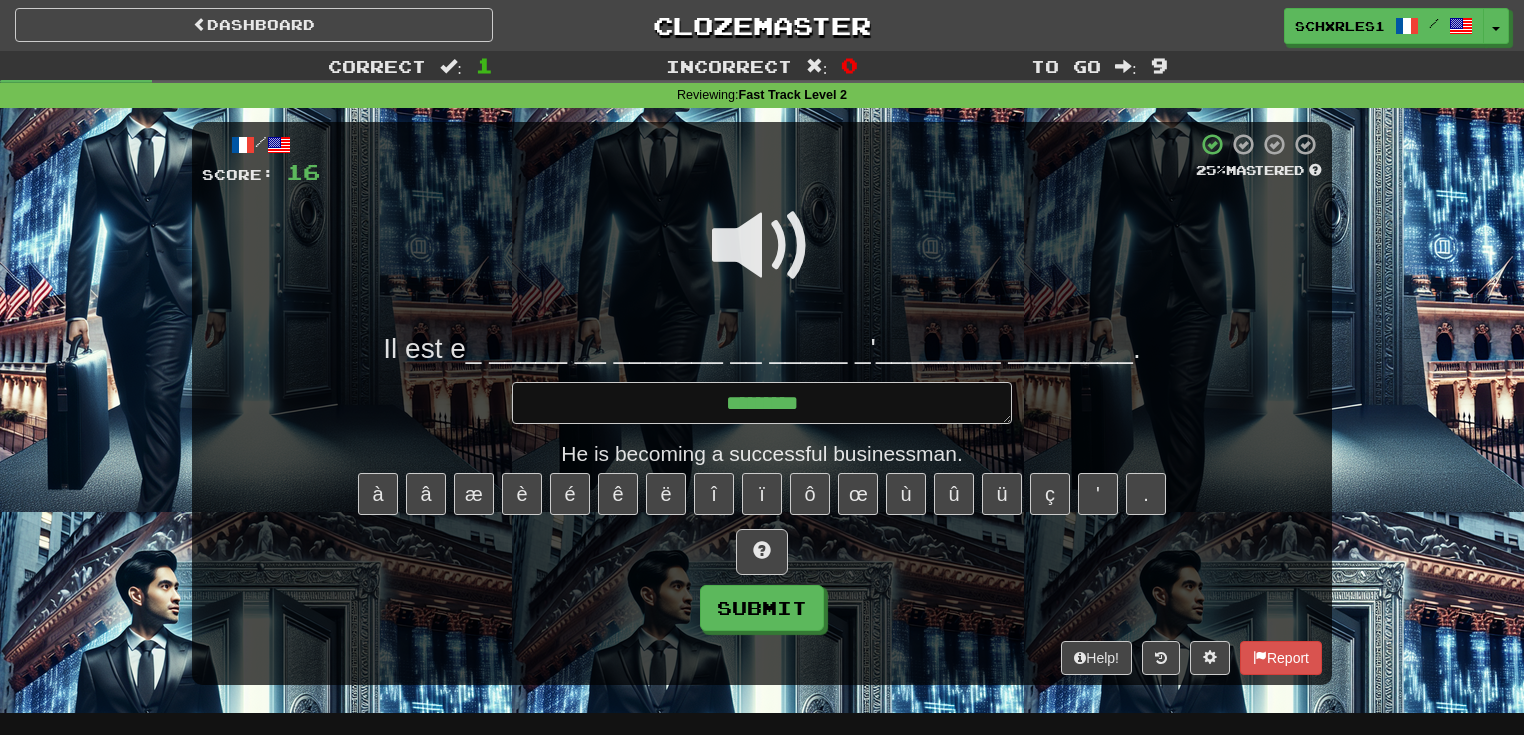 type on "*" 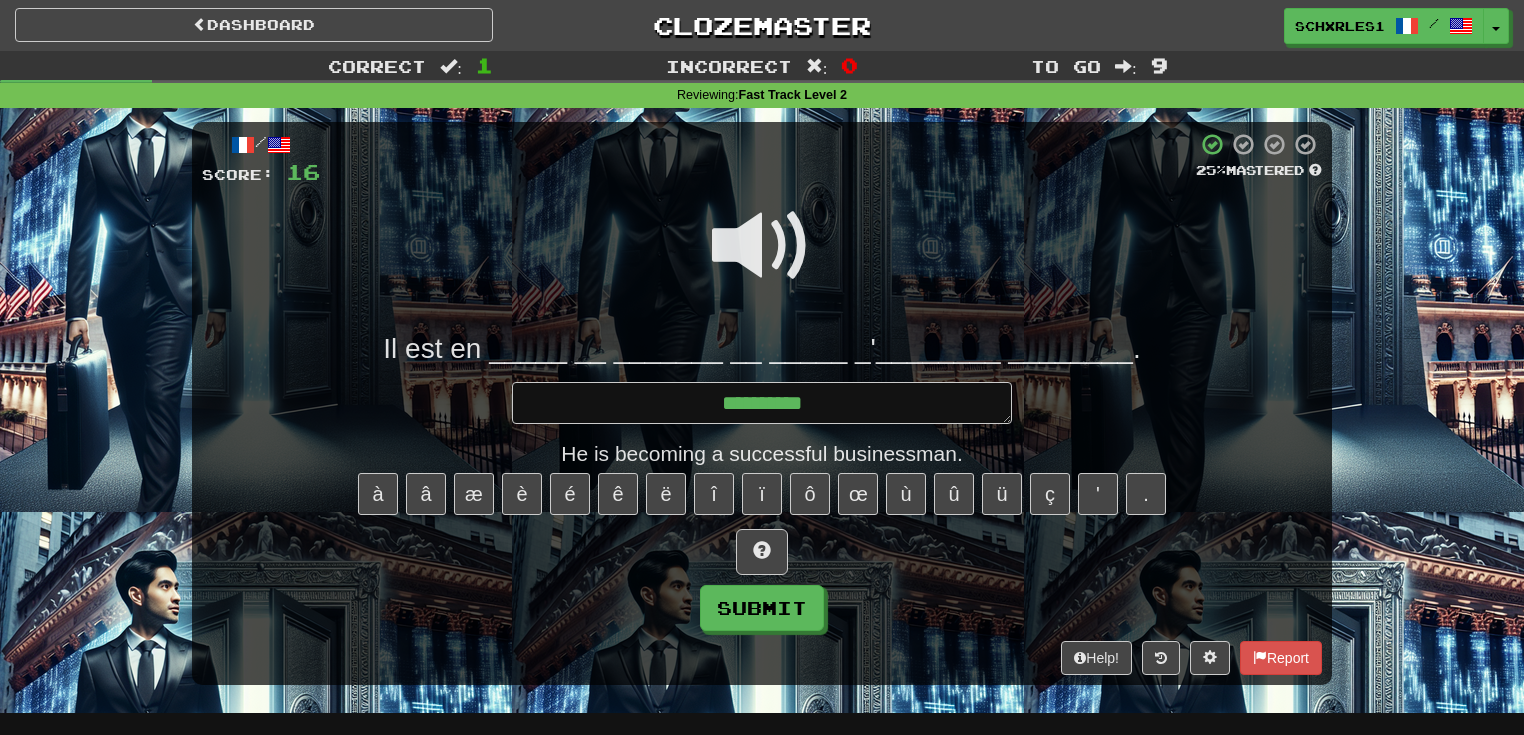 type on "*" 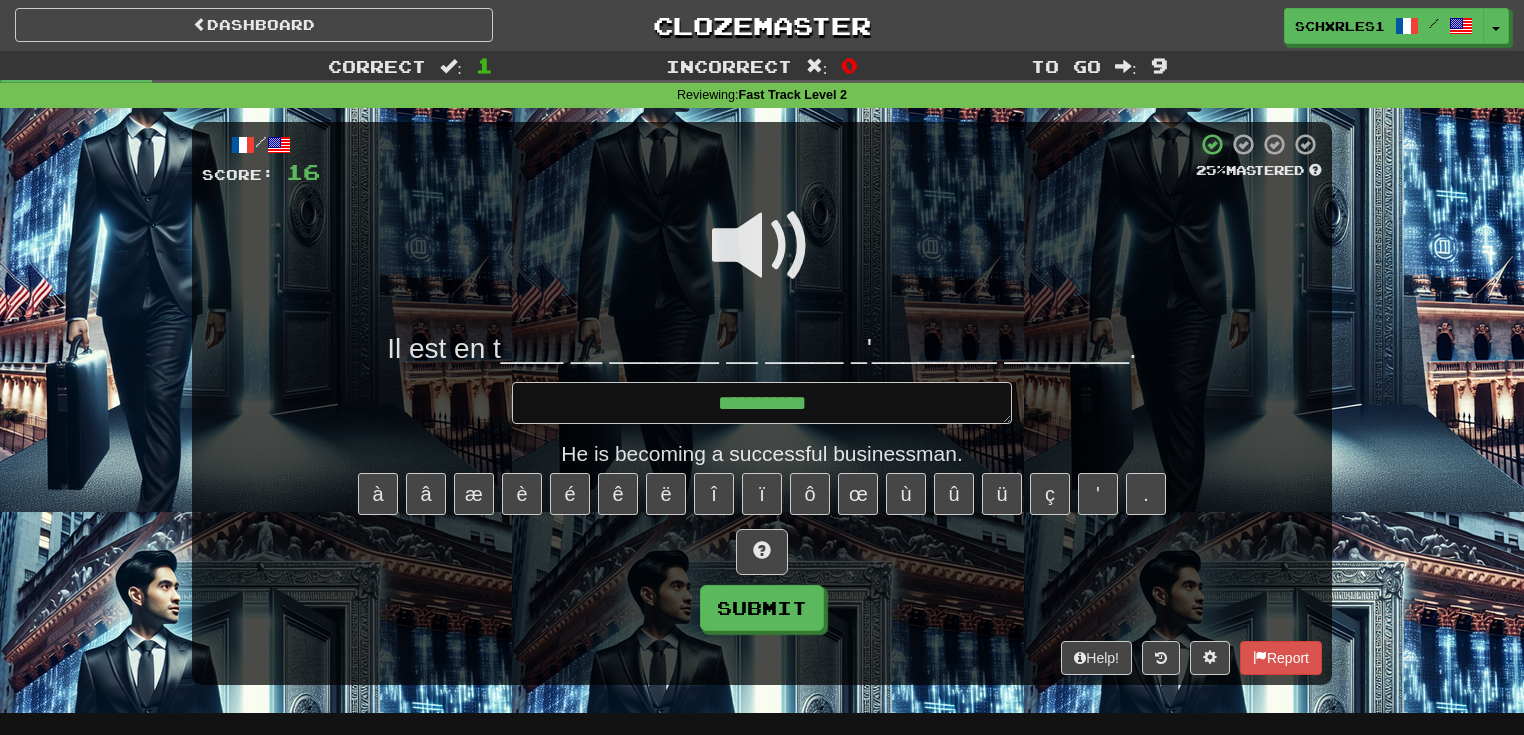 type on "*" 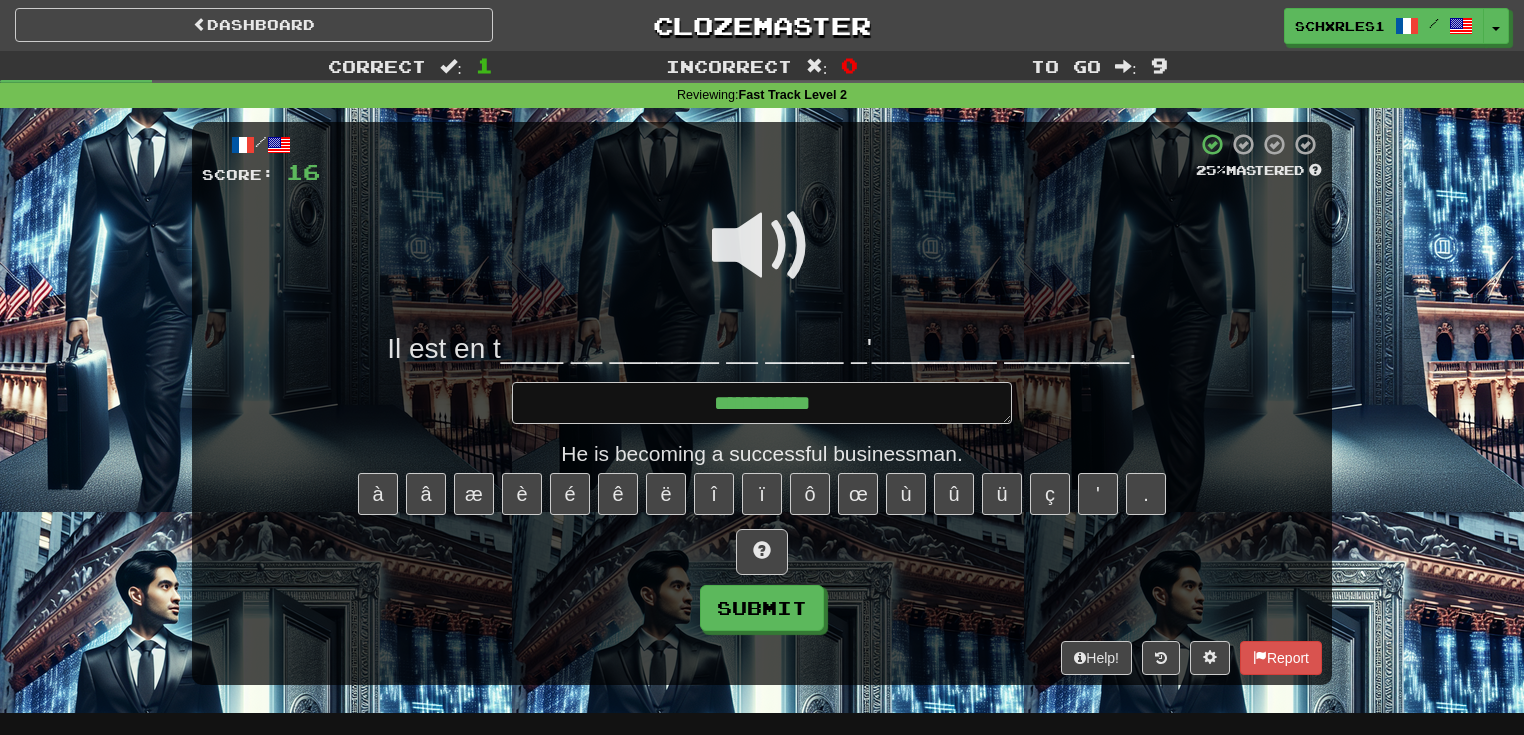 type on "*" 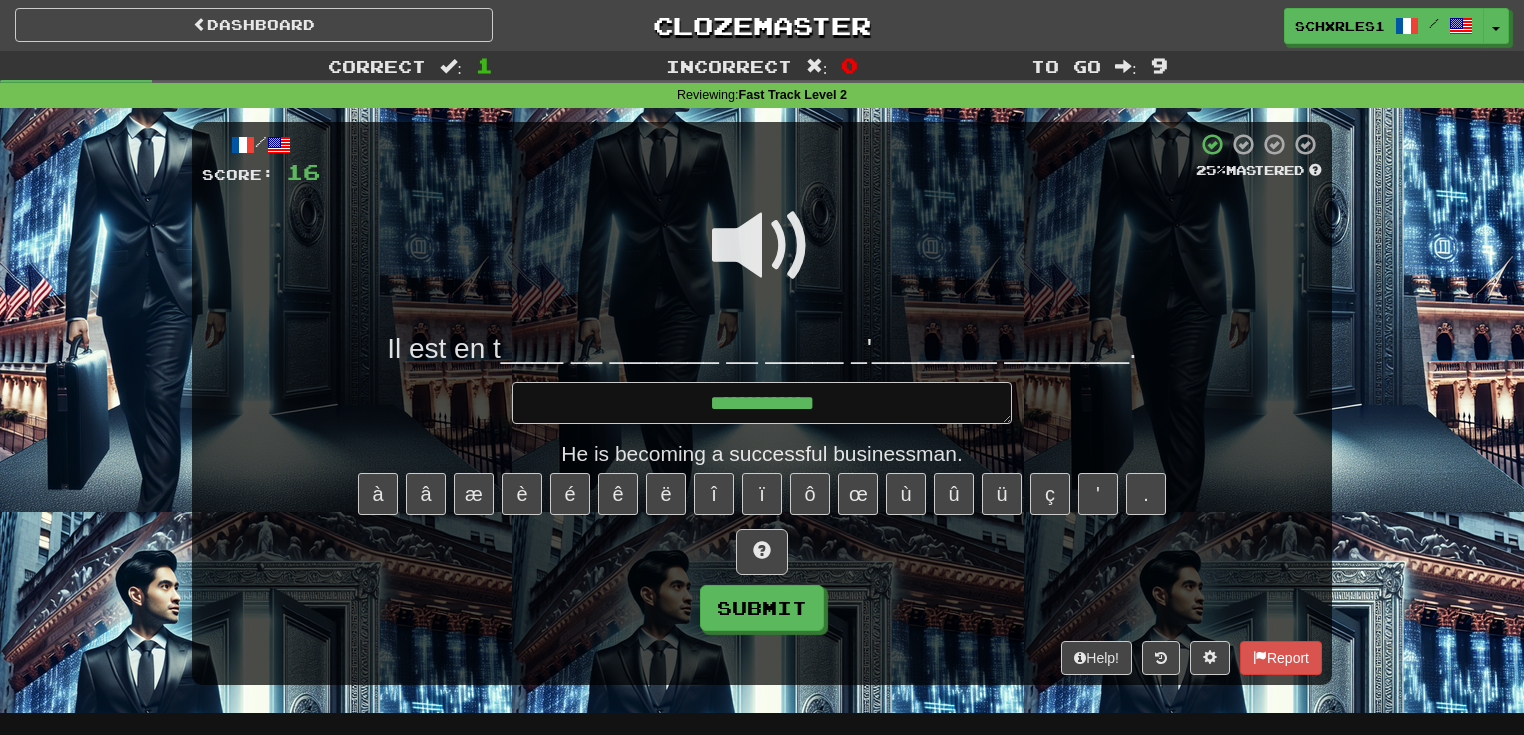 type on "*" 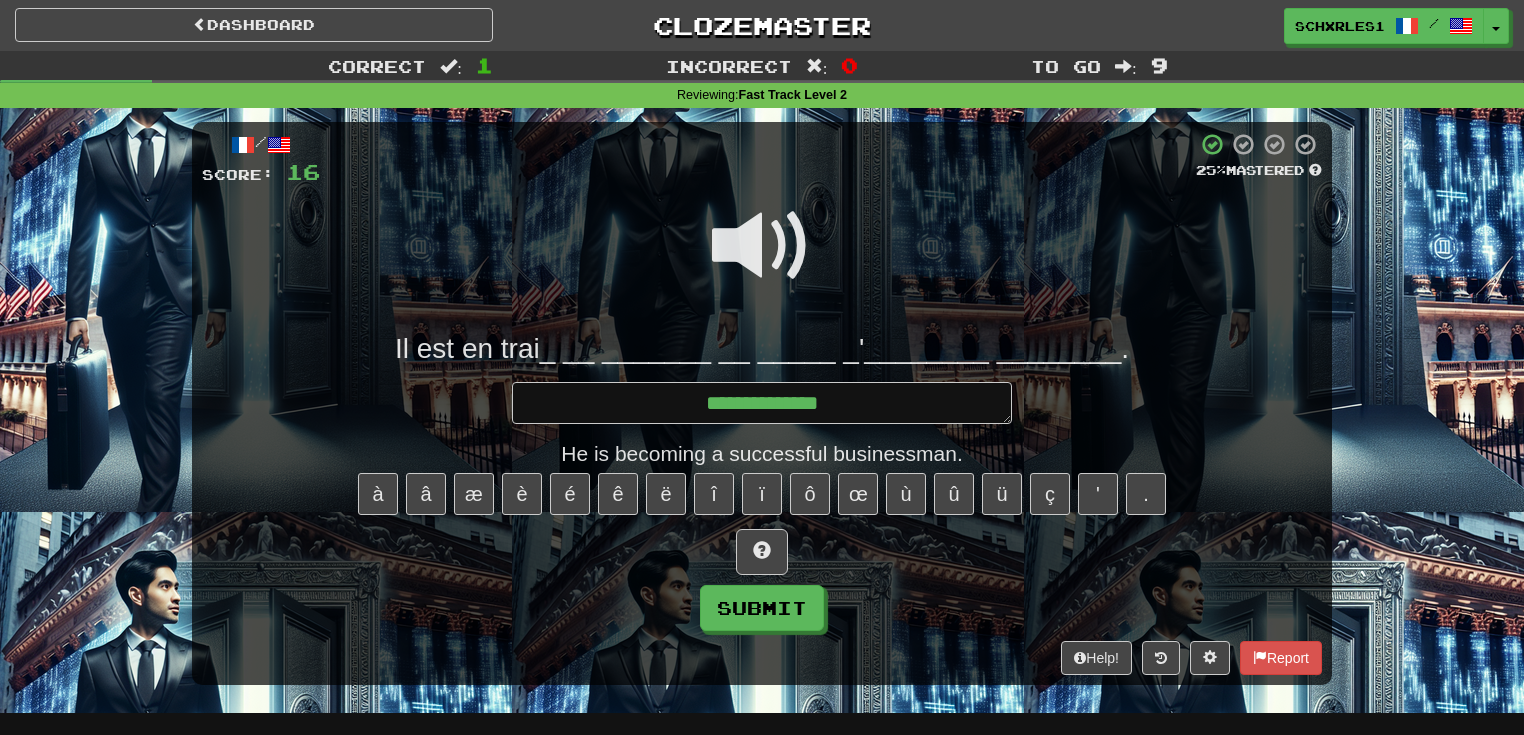 type on "*" 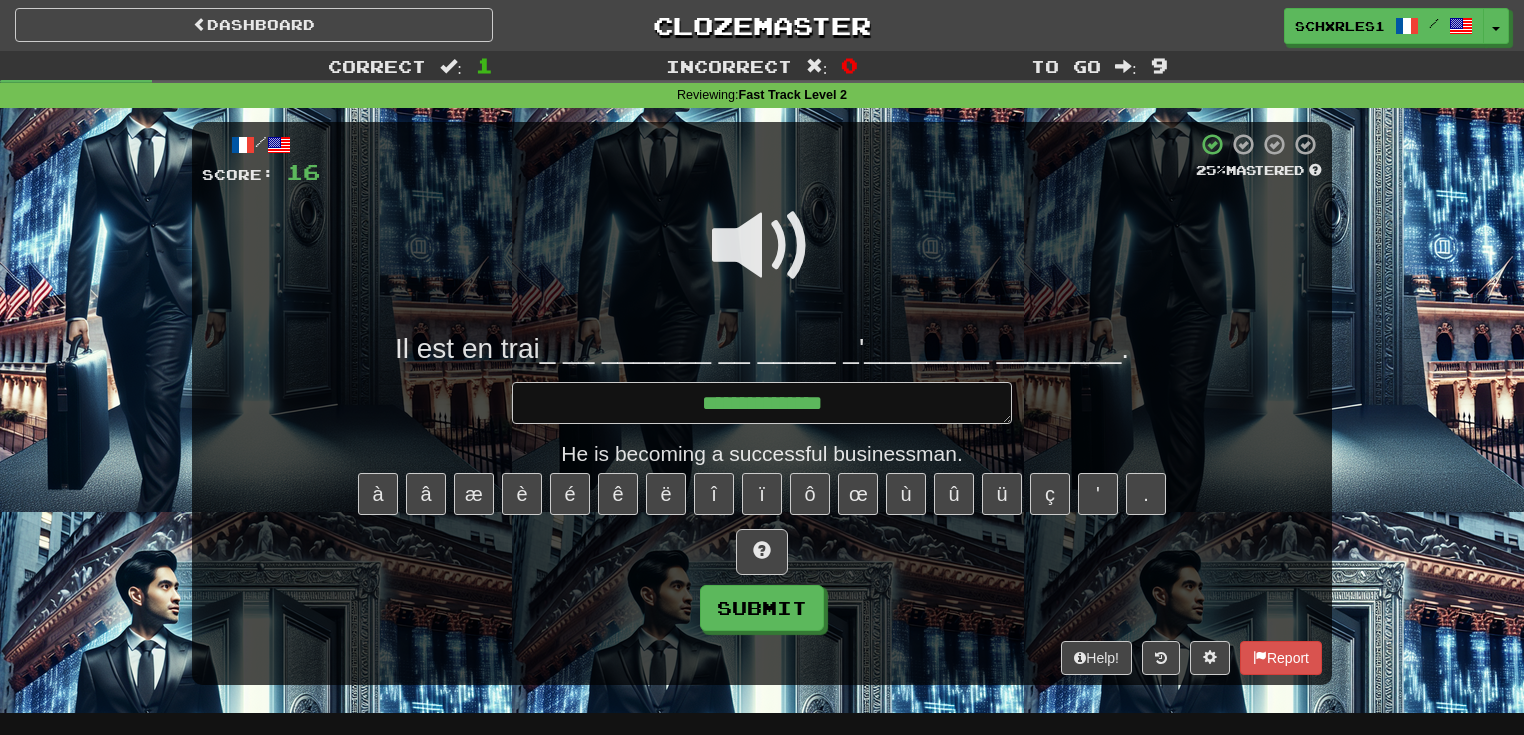 type on "*" 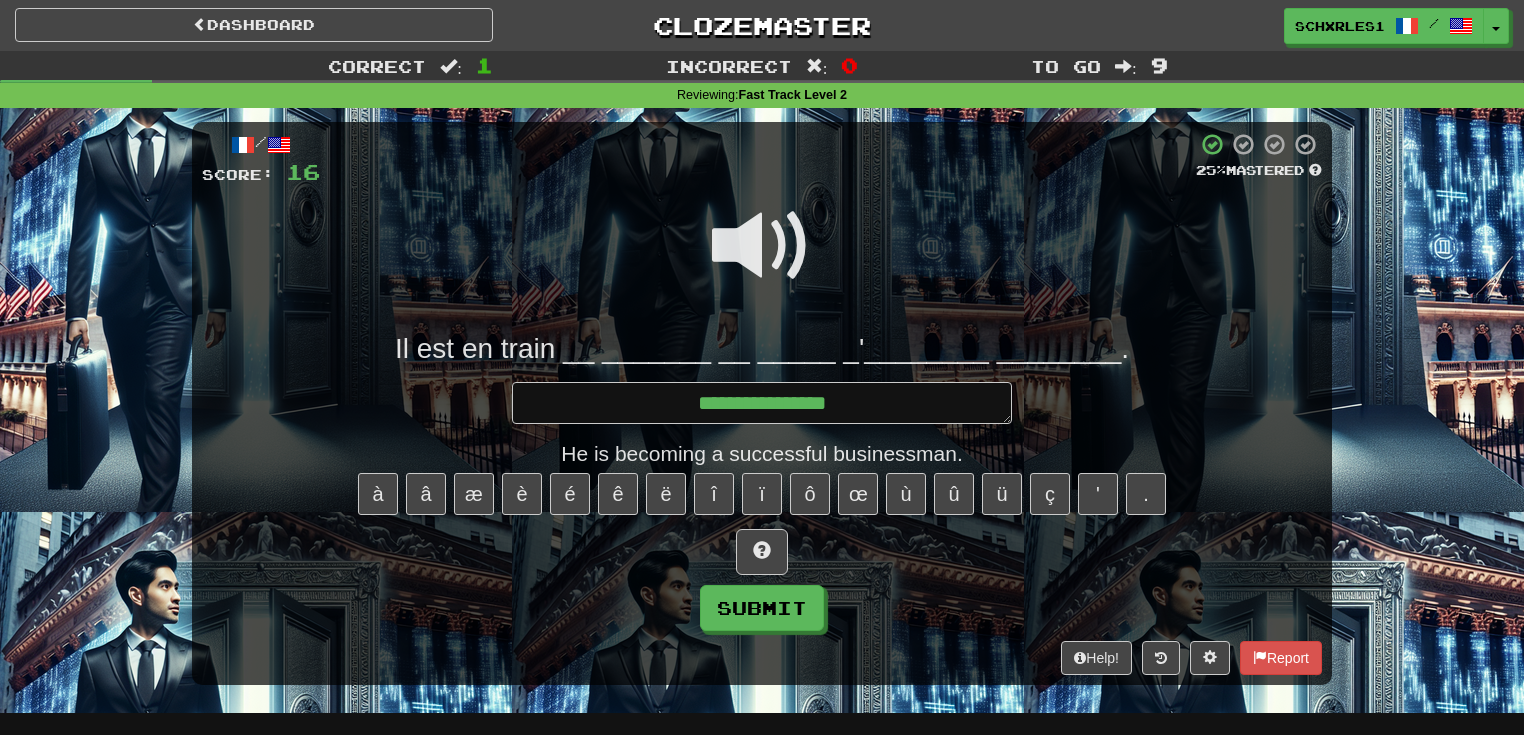 type on "*" 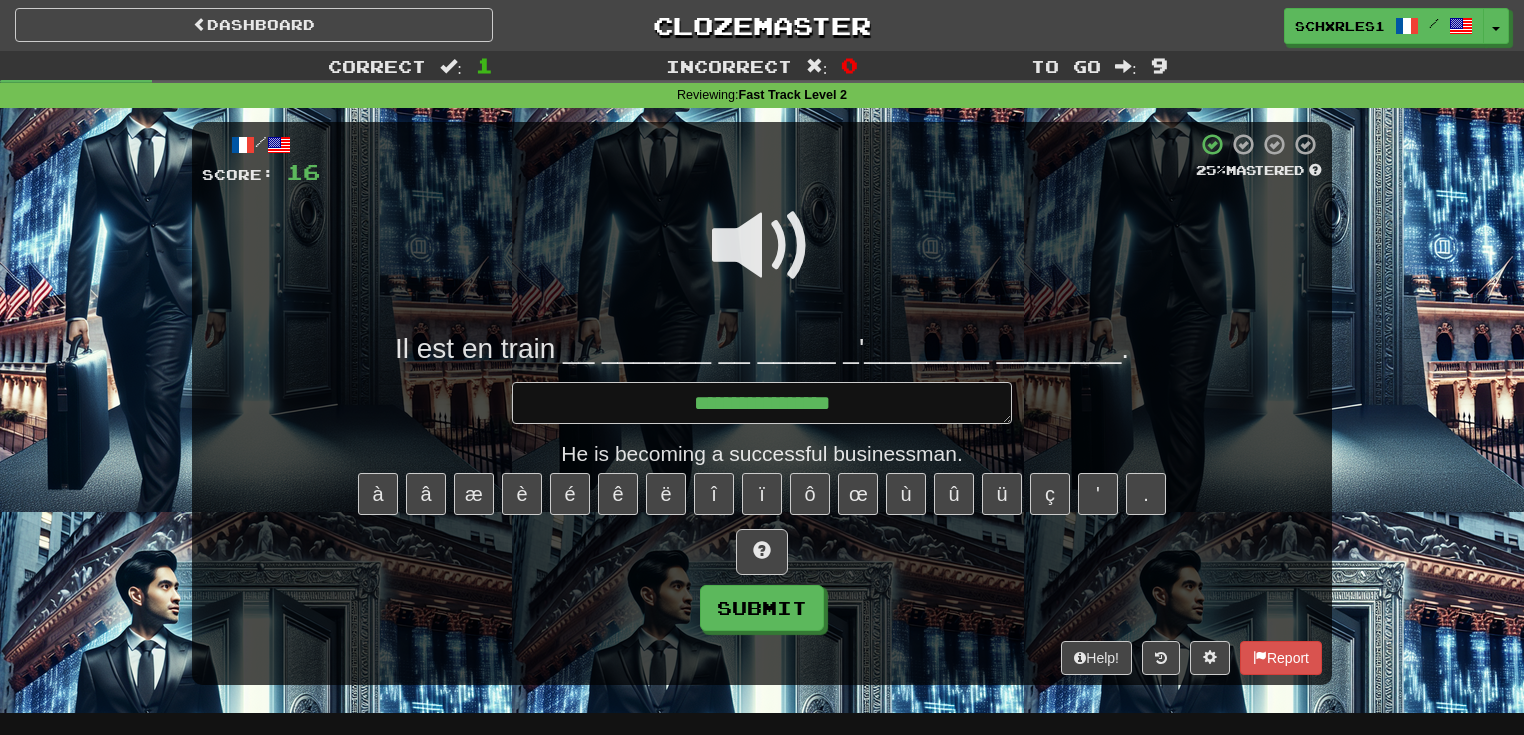 type on "*" 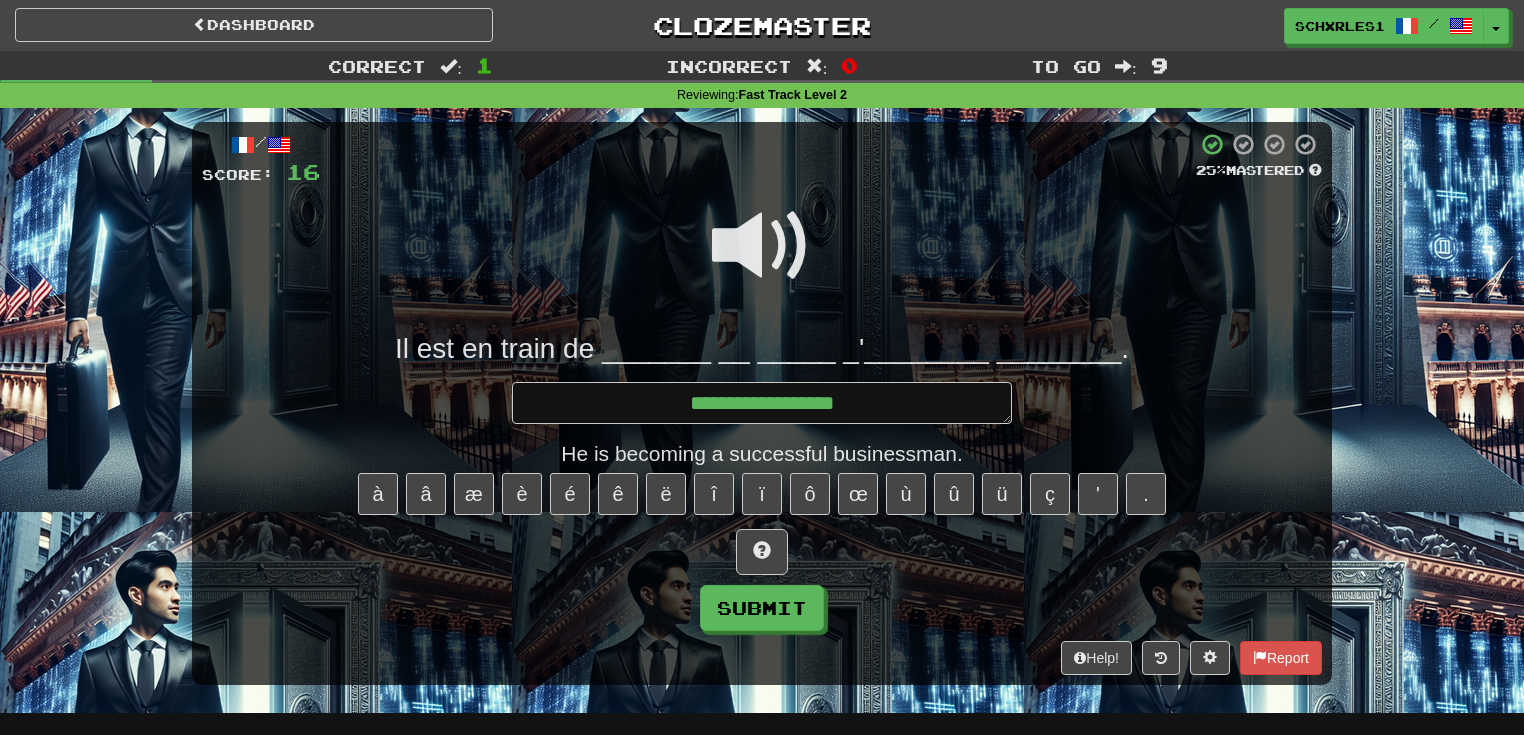 type on "*" 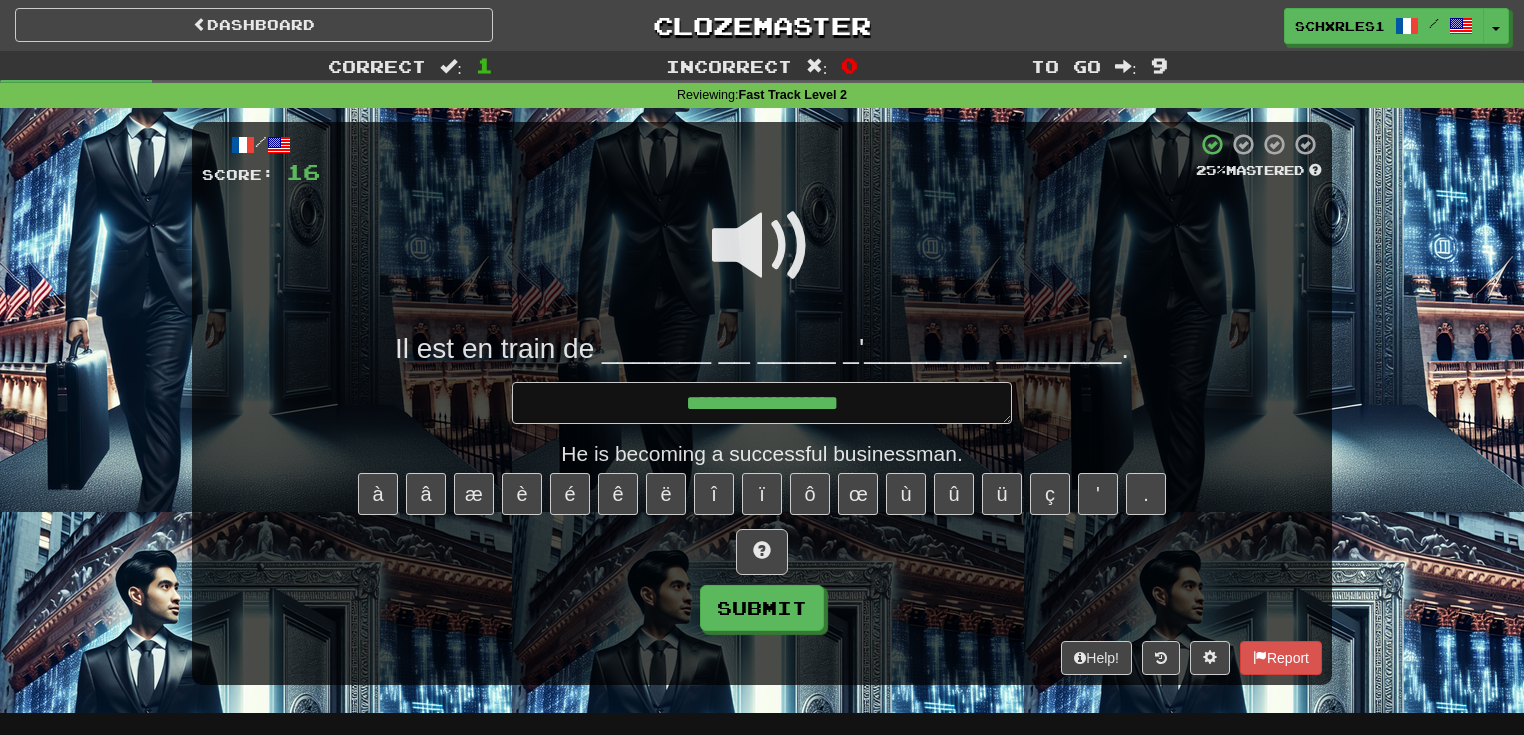 type on "*" 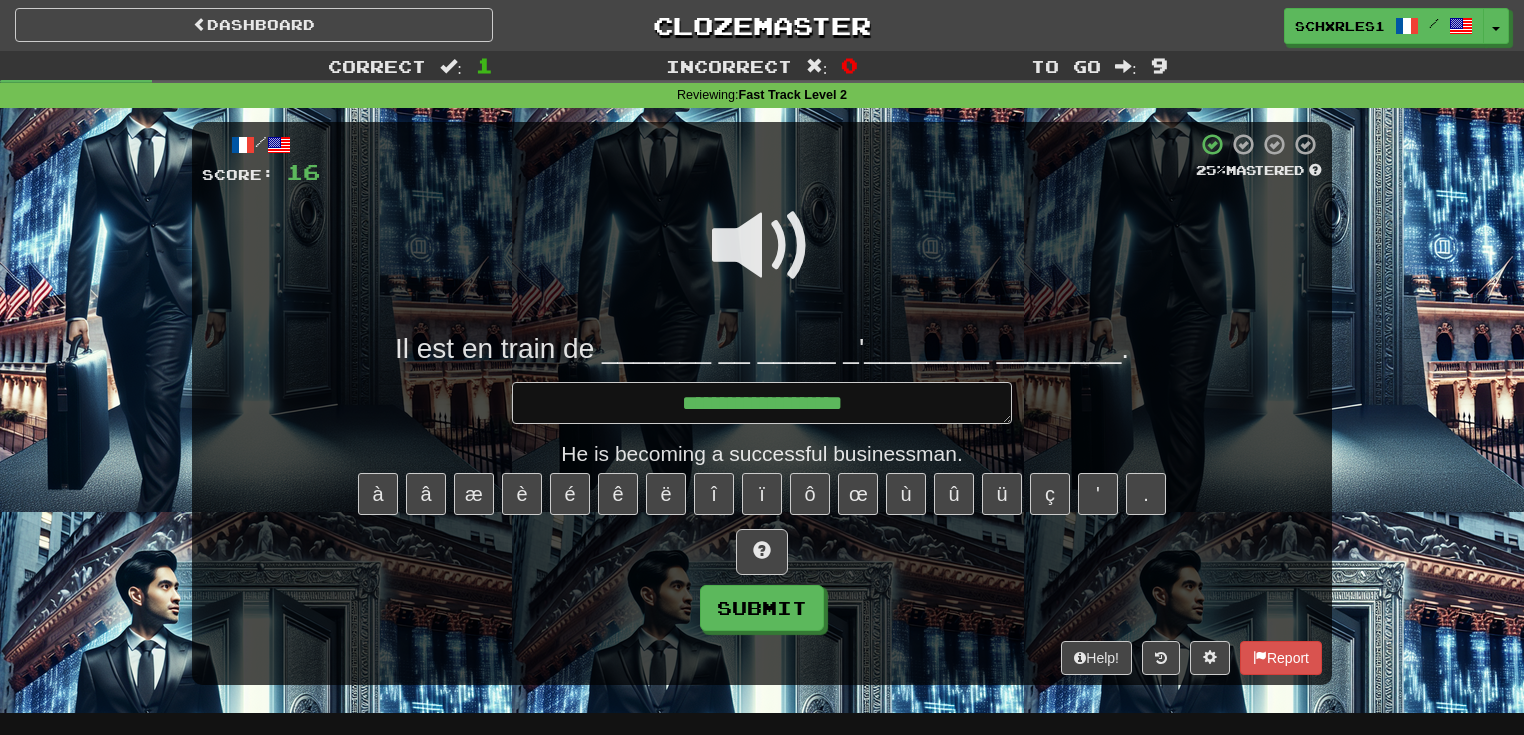 type on "*" 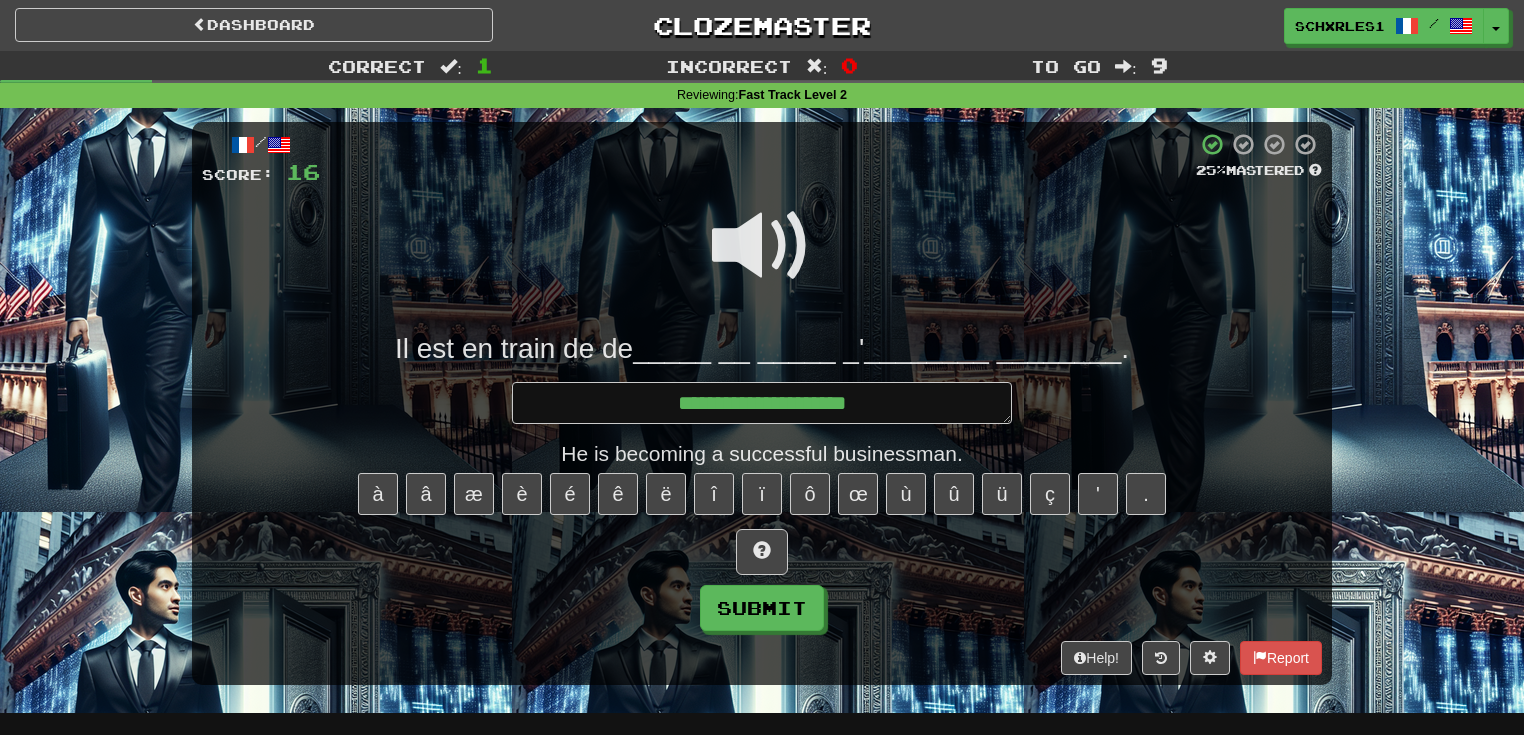 type on "*" 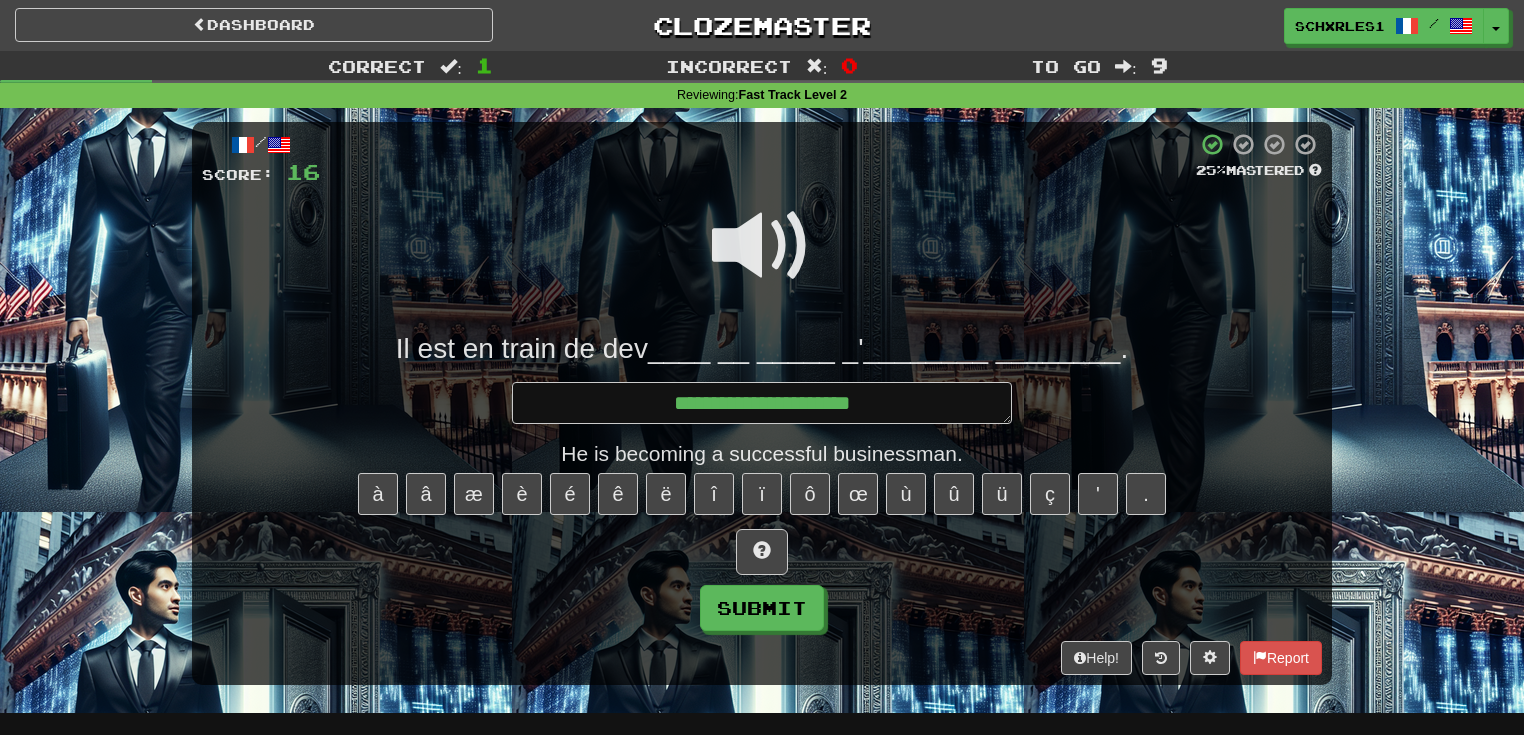 type on "*" 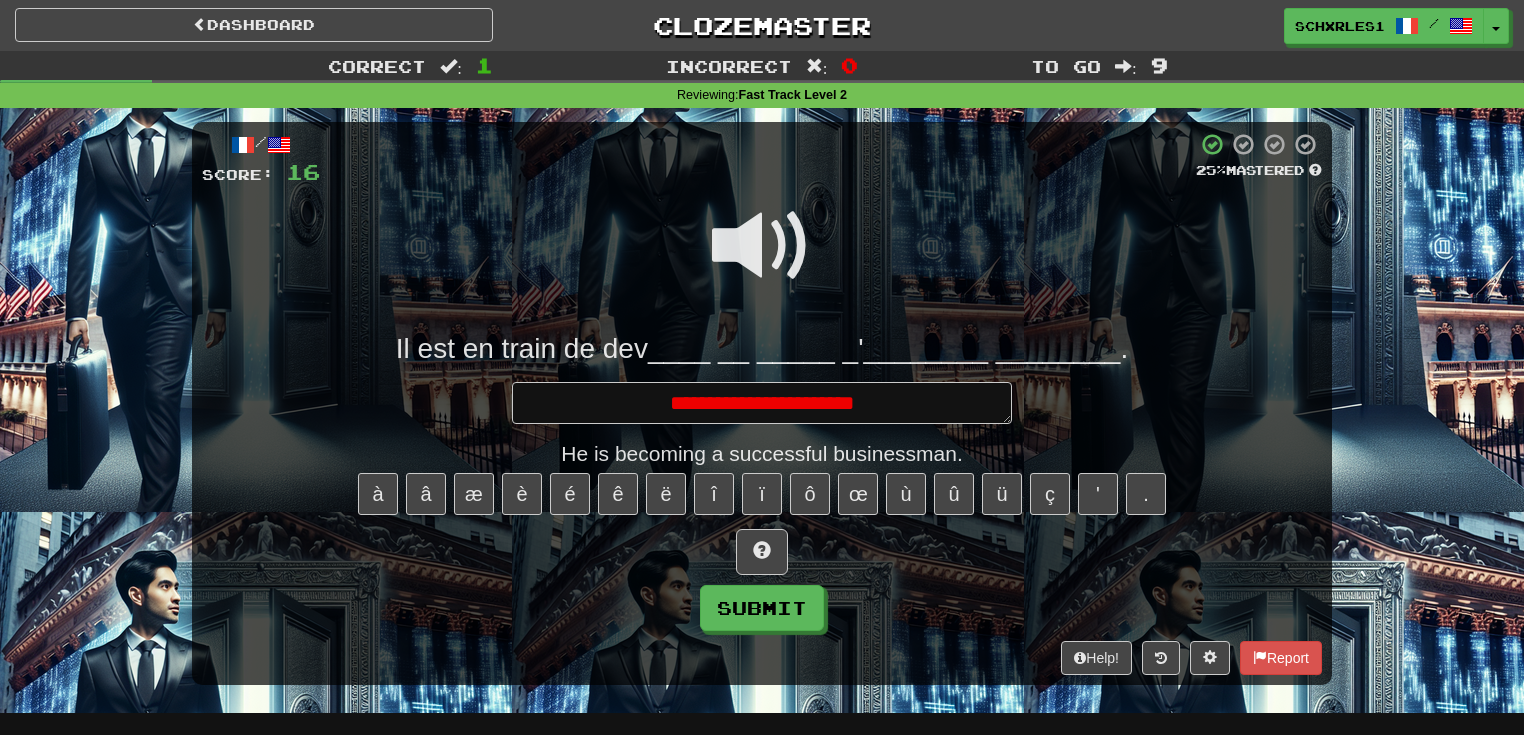 type on "*" 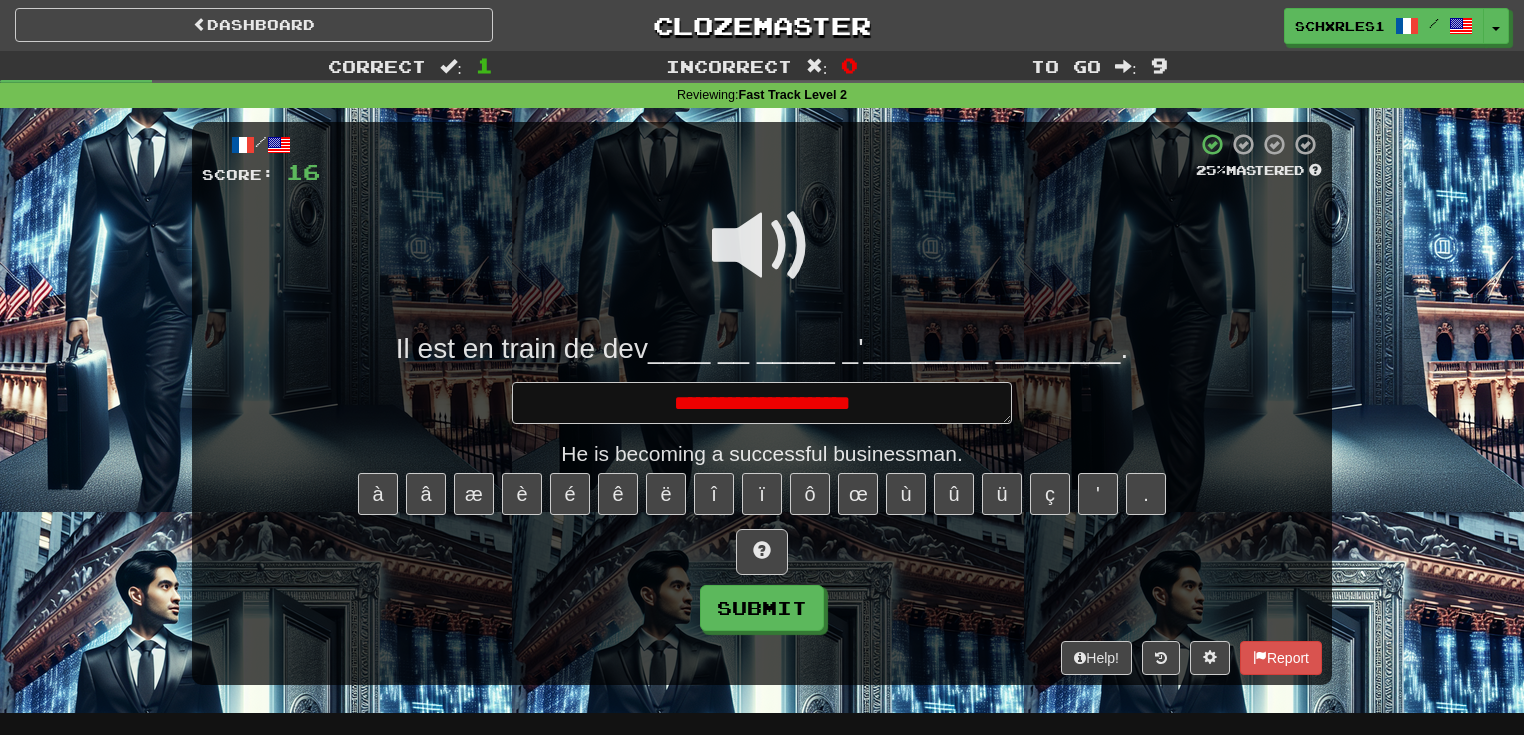 type on "*" 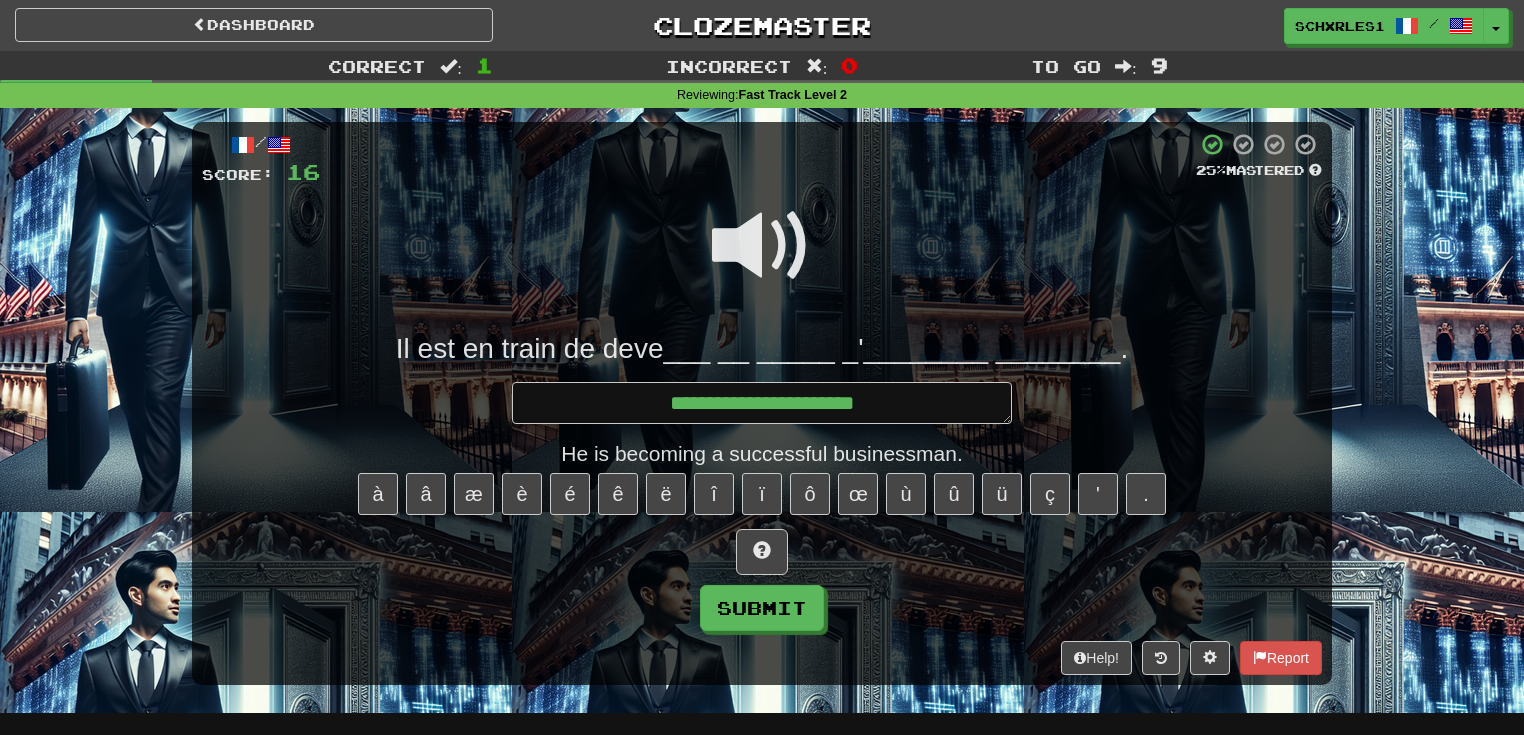 type on "*" 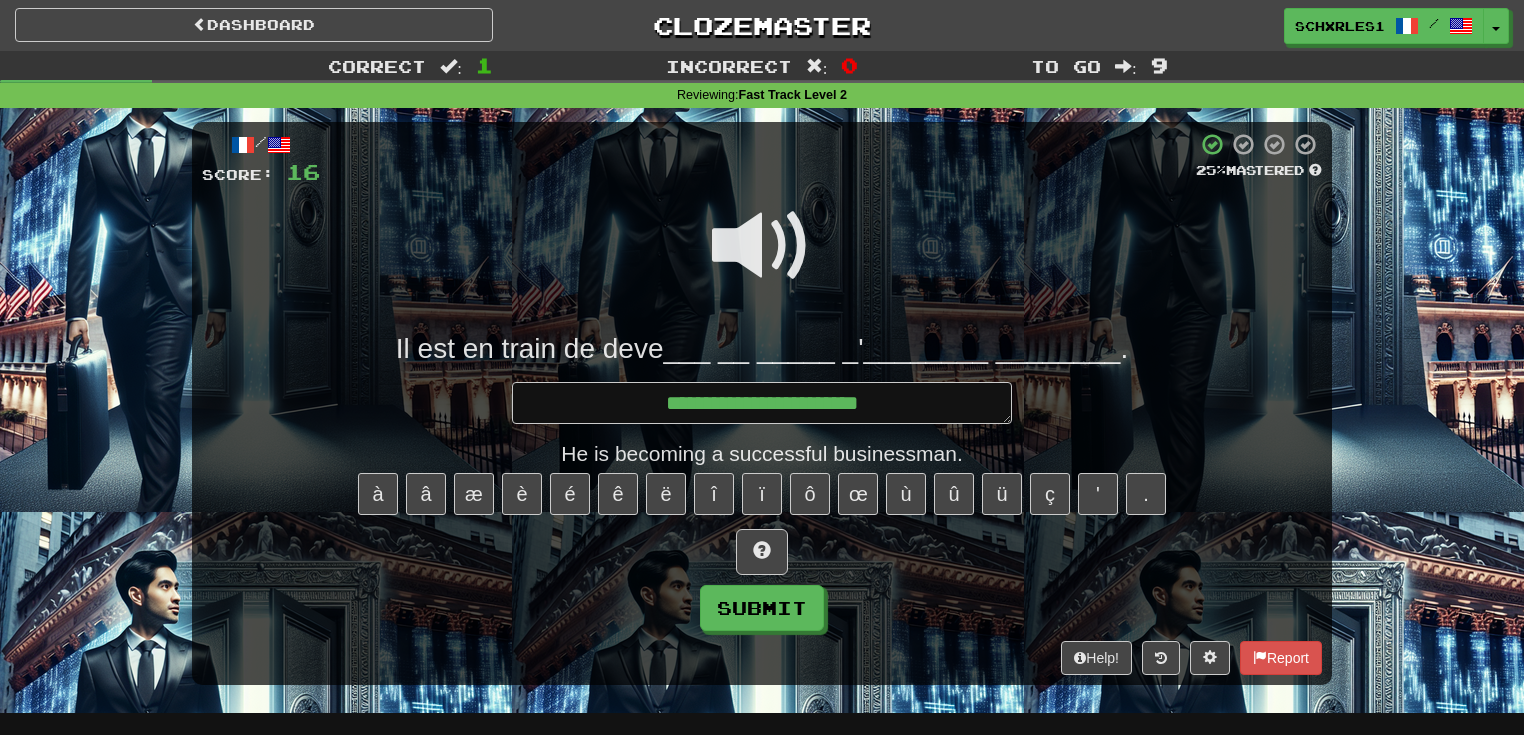 type on "*" 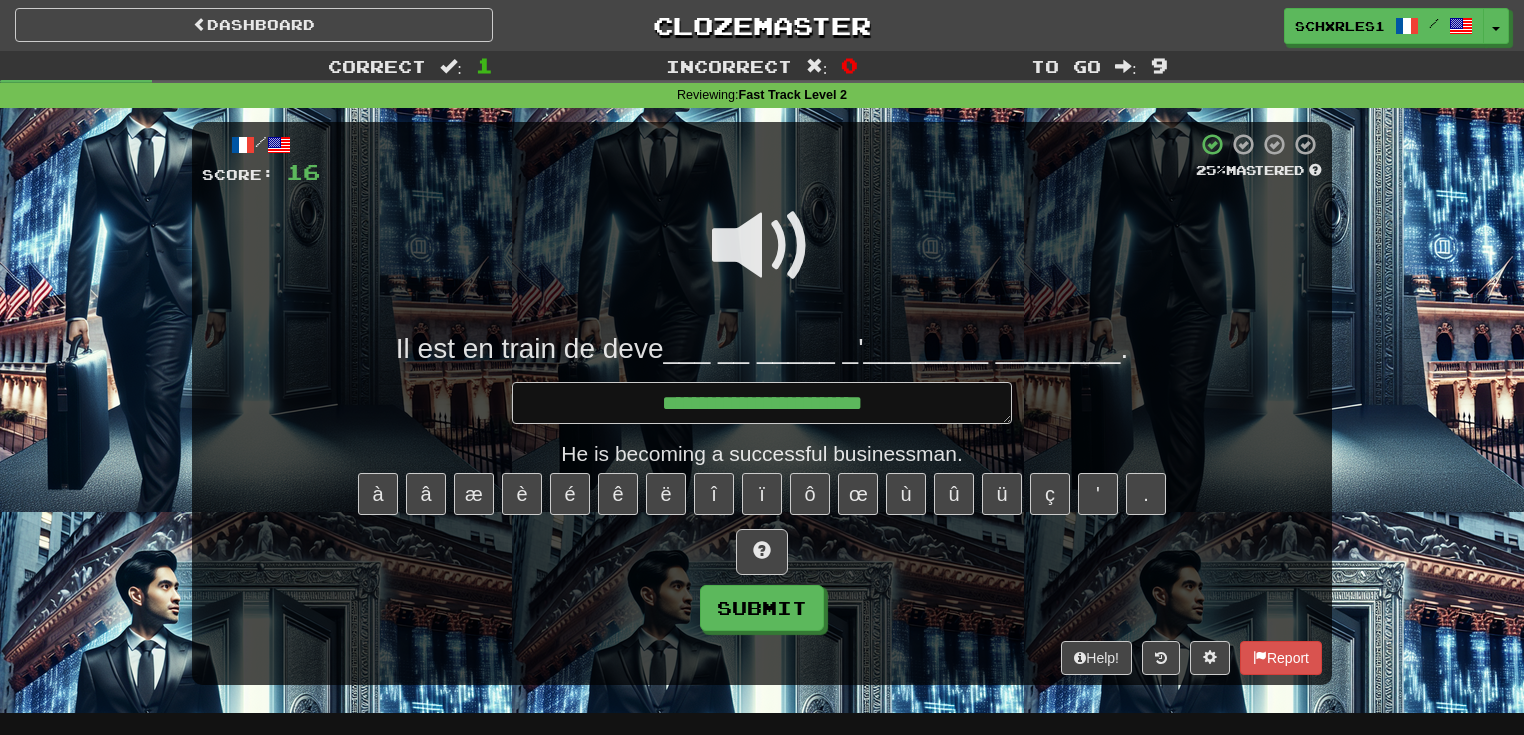 type on "*" 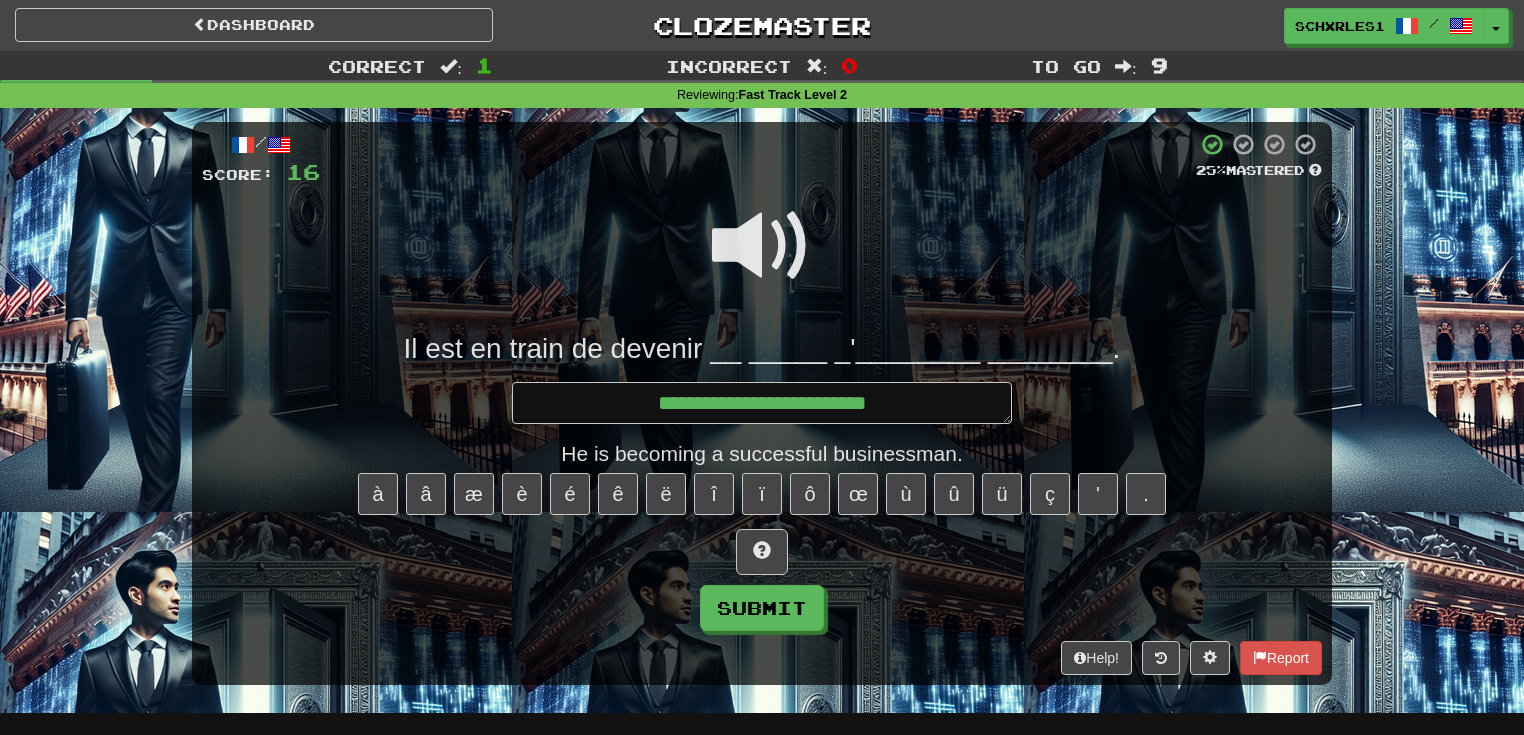 type on "*" 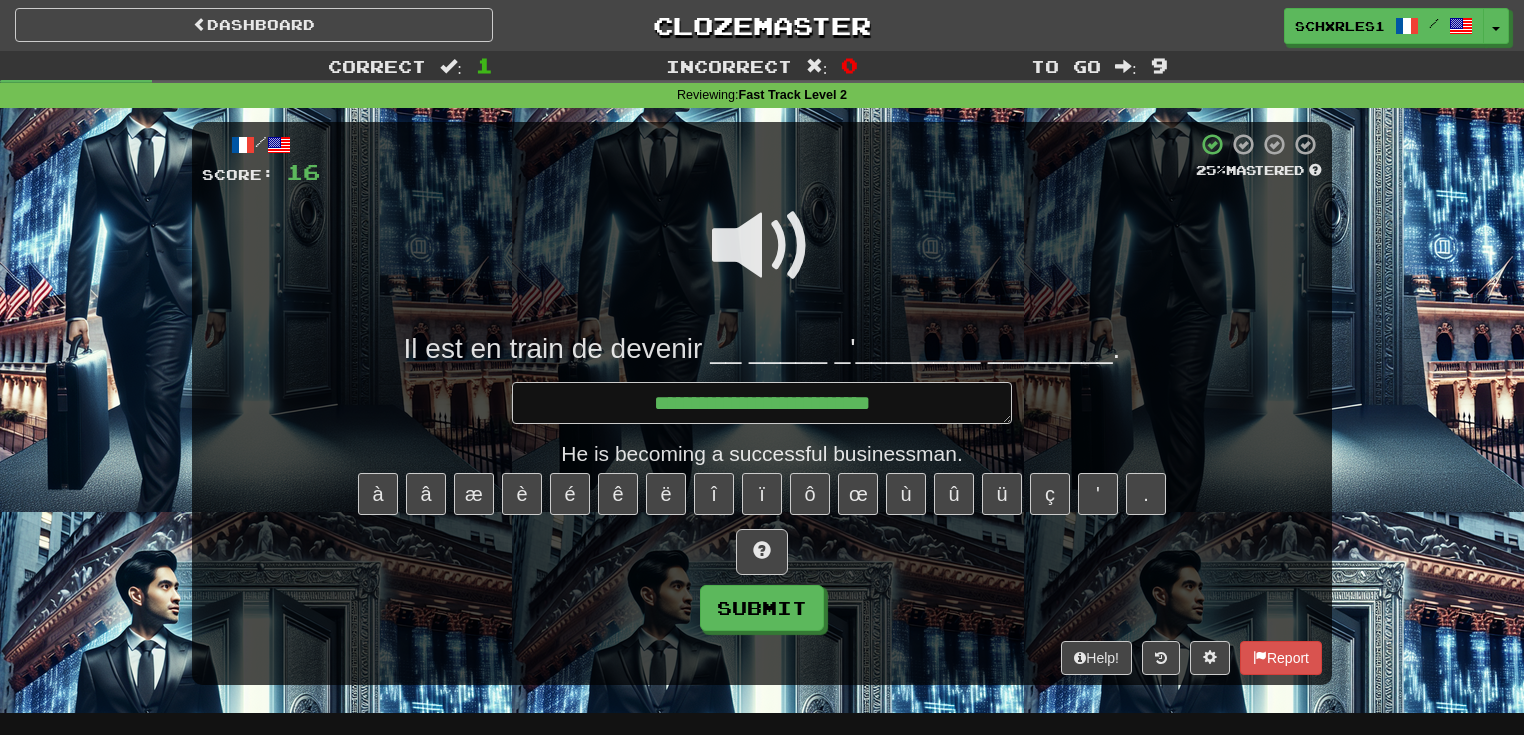 type on "*" 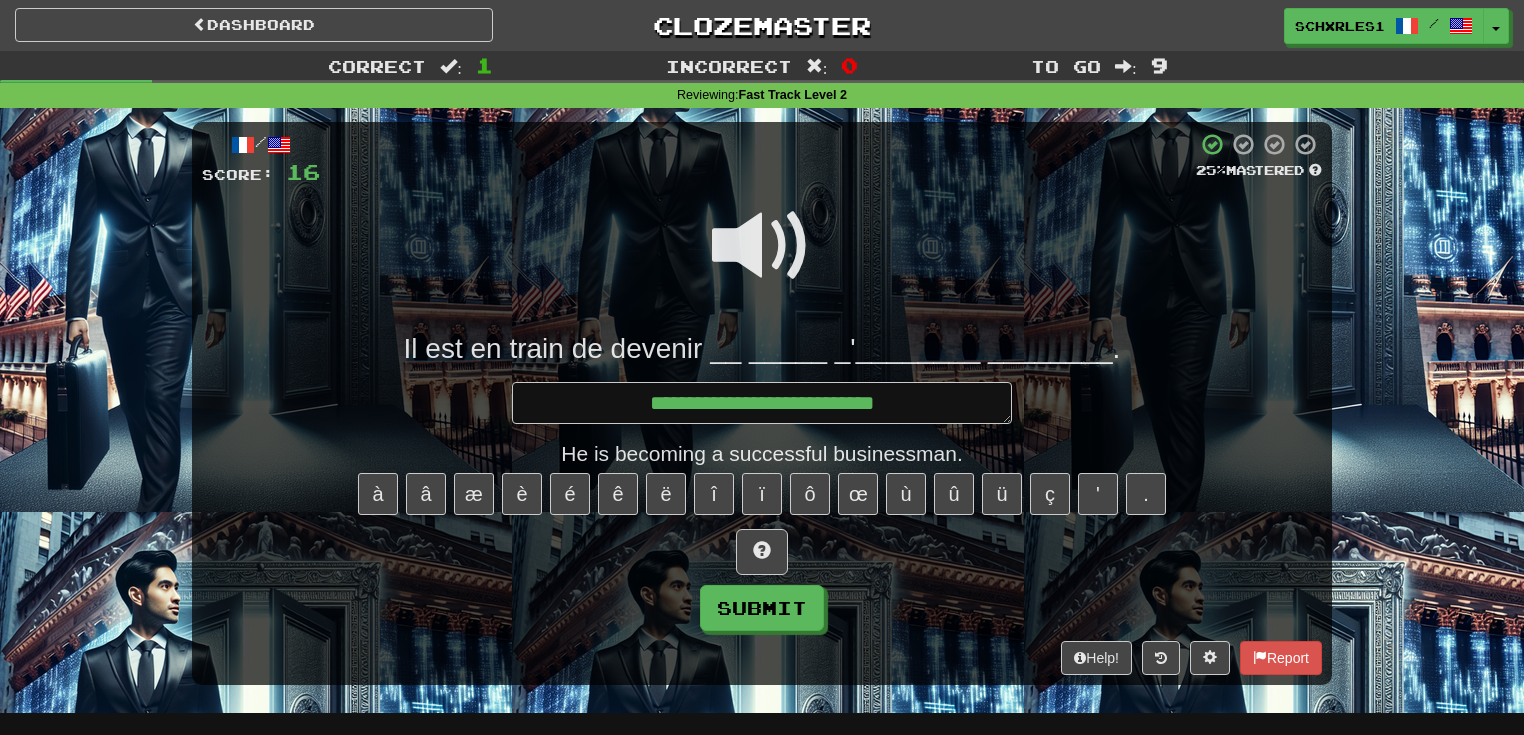 type on "*" 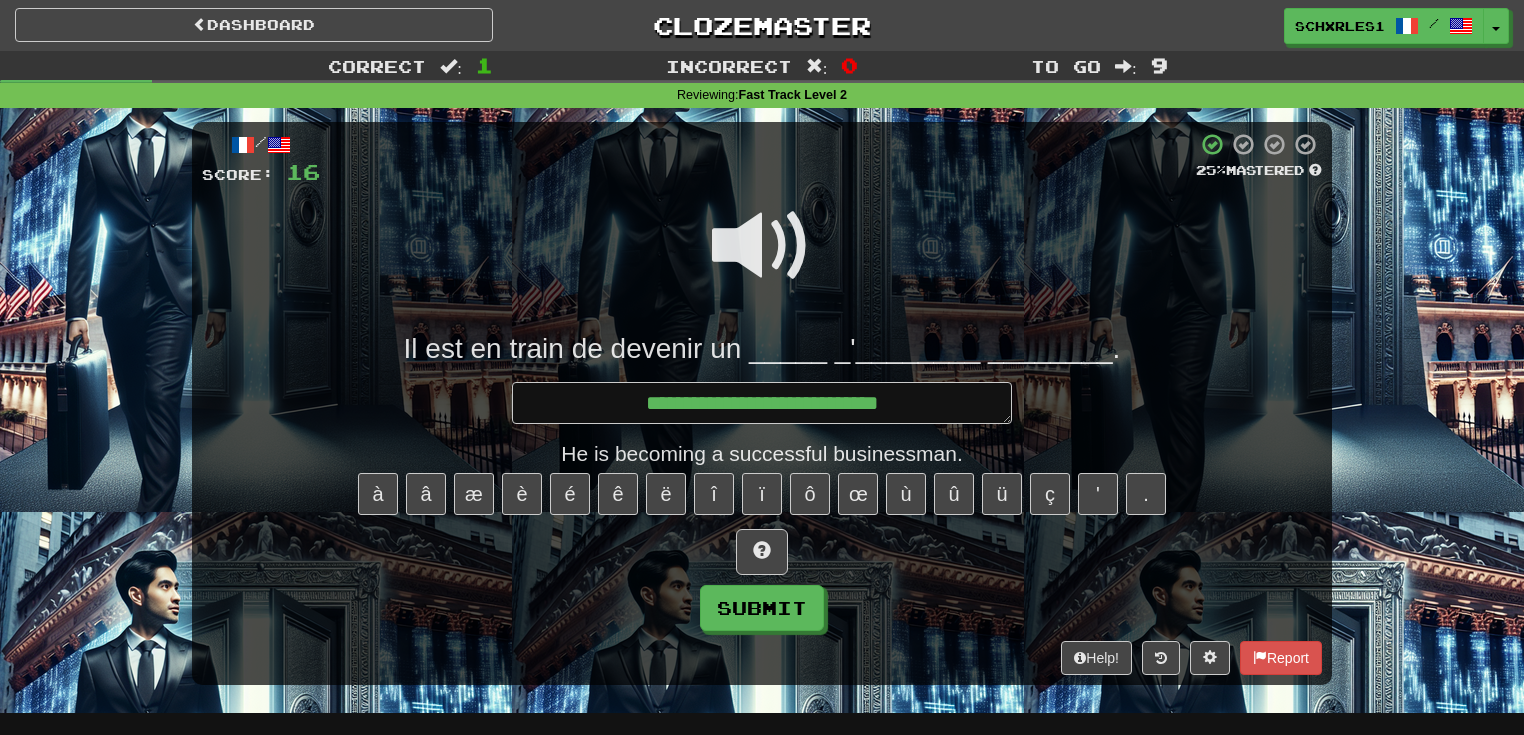 type on "*" 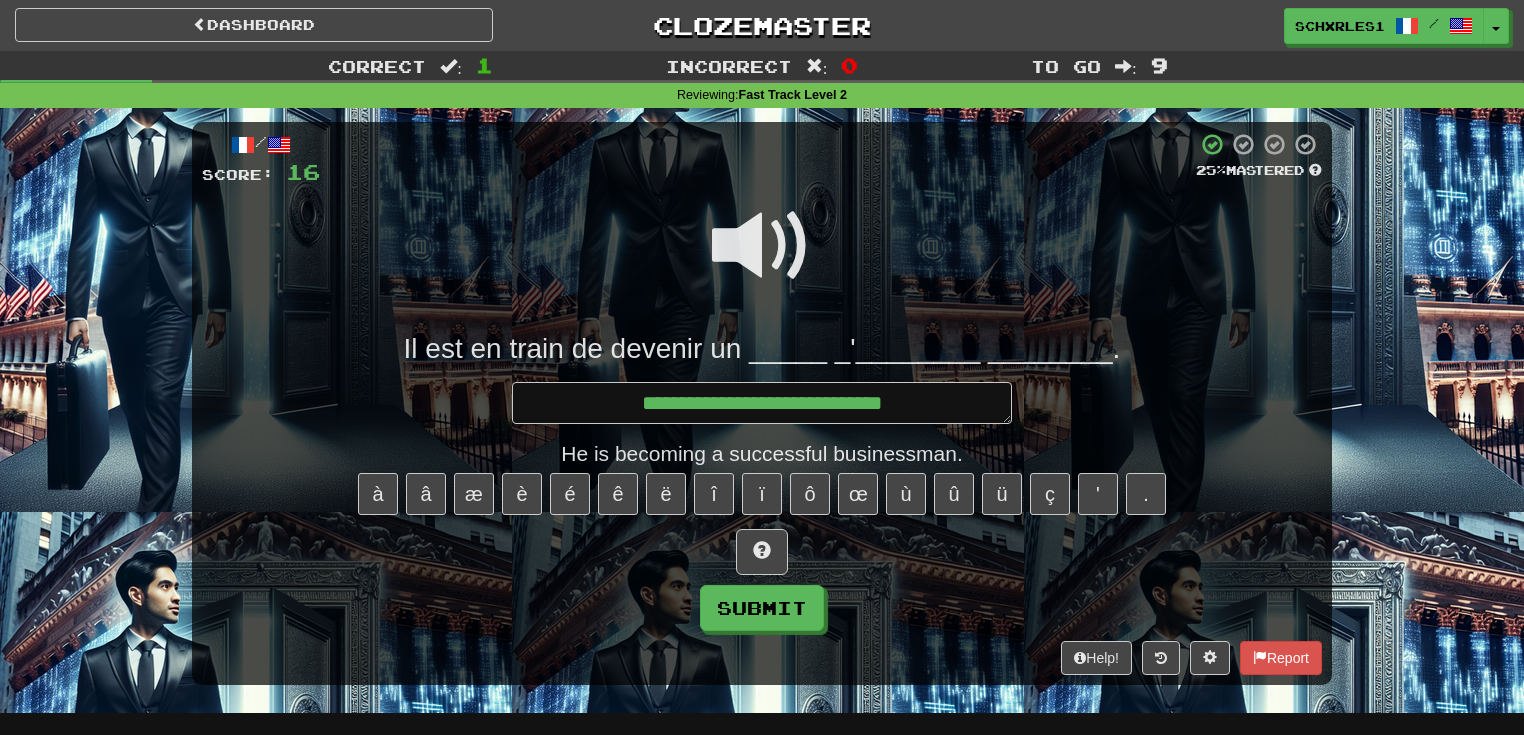type on "*" 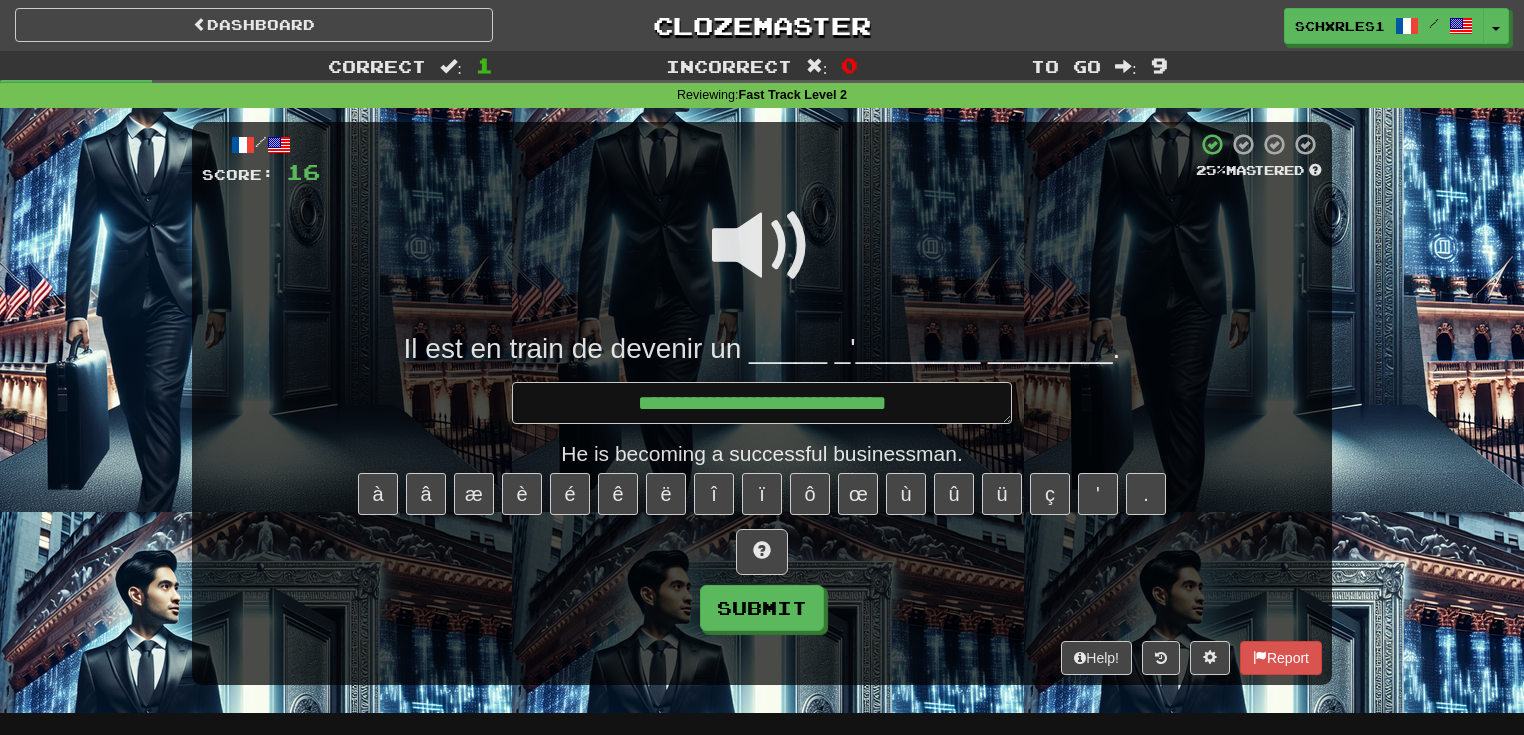 type on "*" 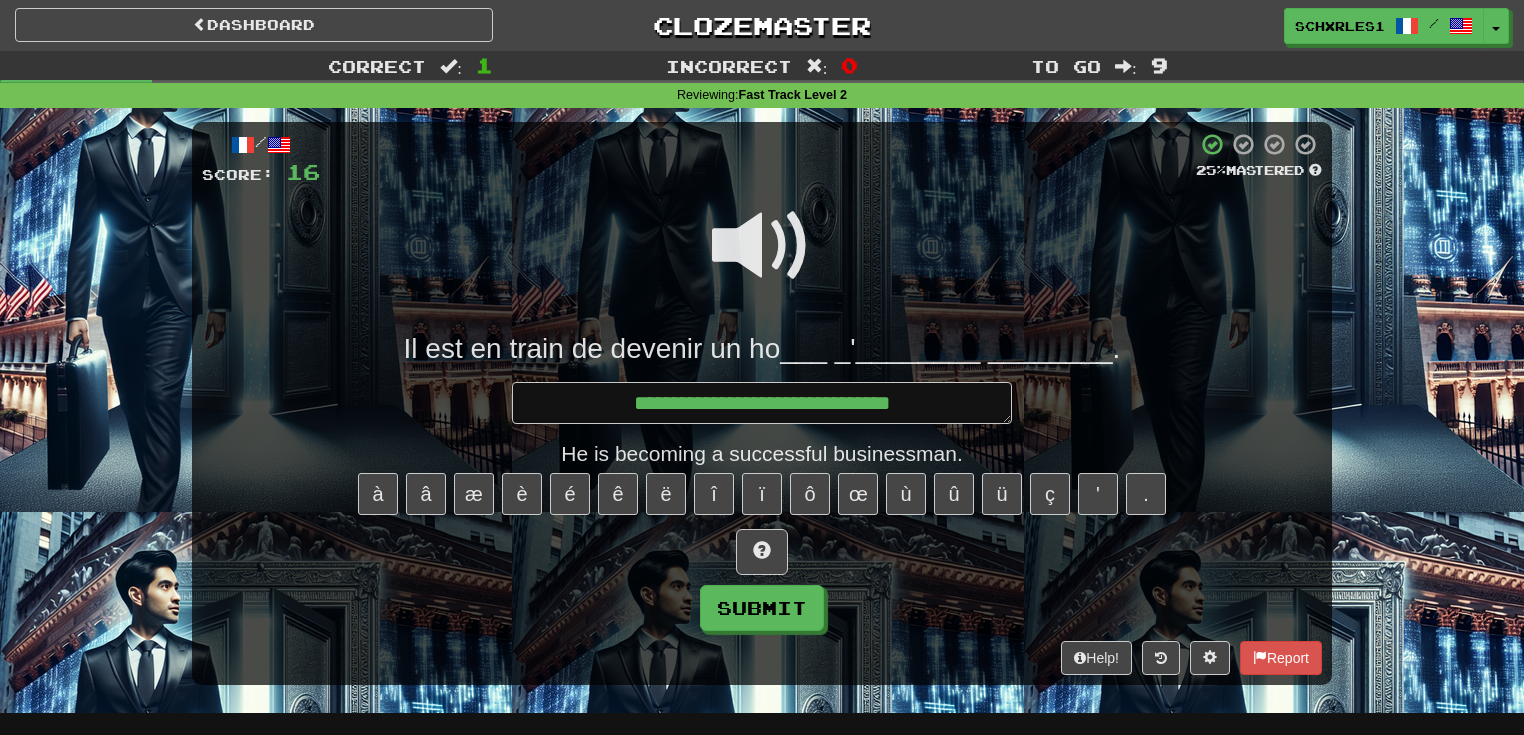 type on "*" 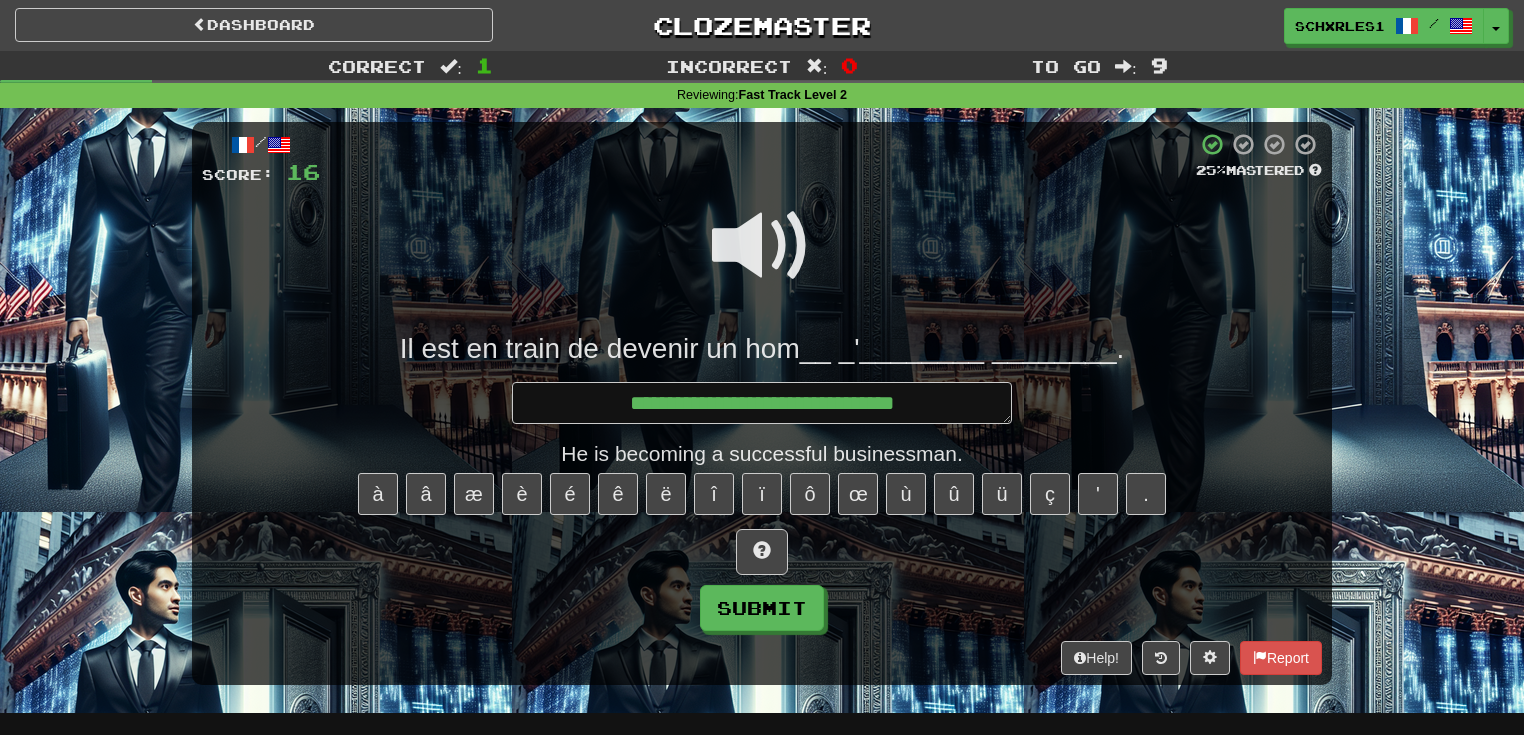 type on "*" 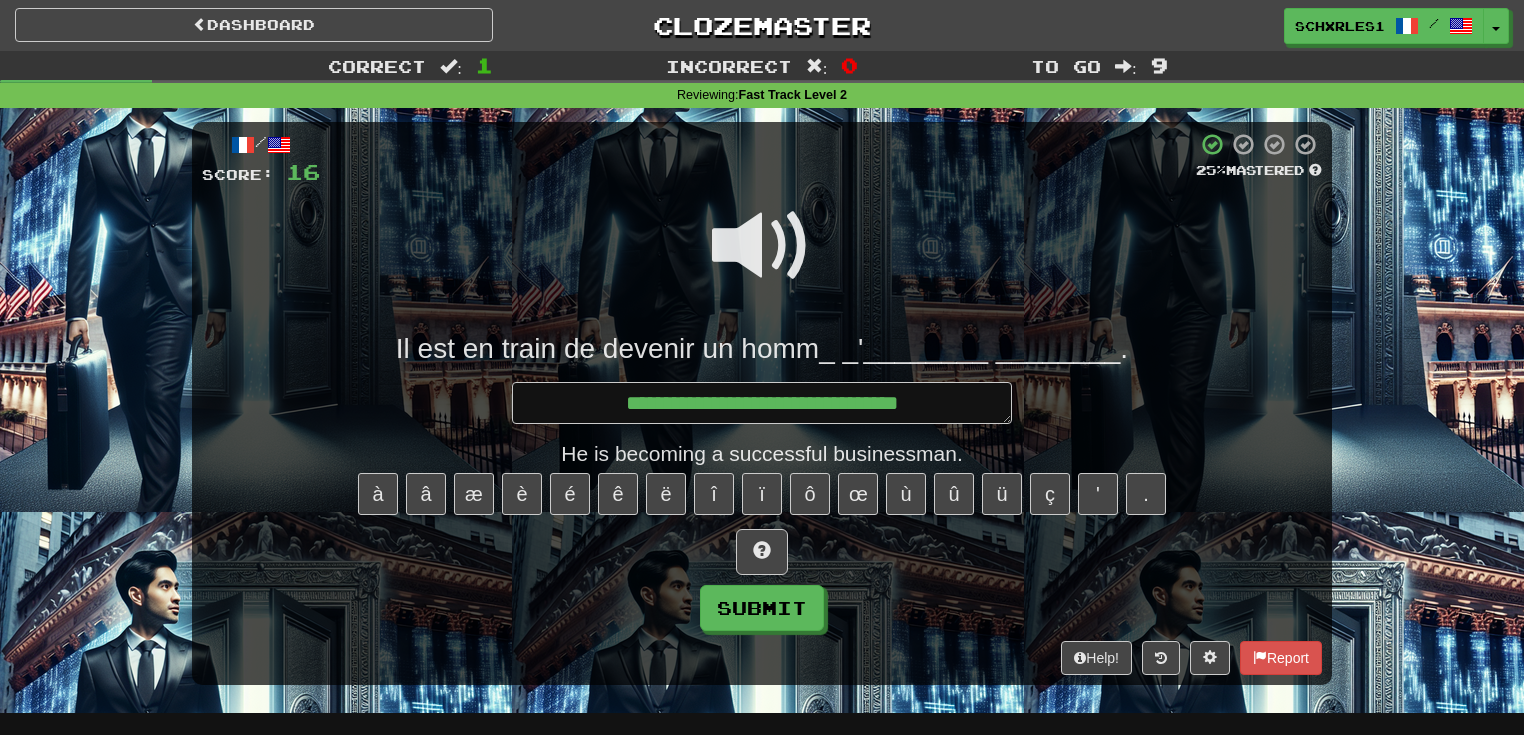 type on "*" 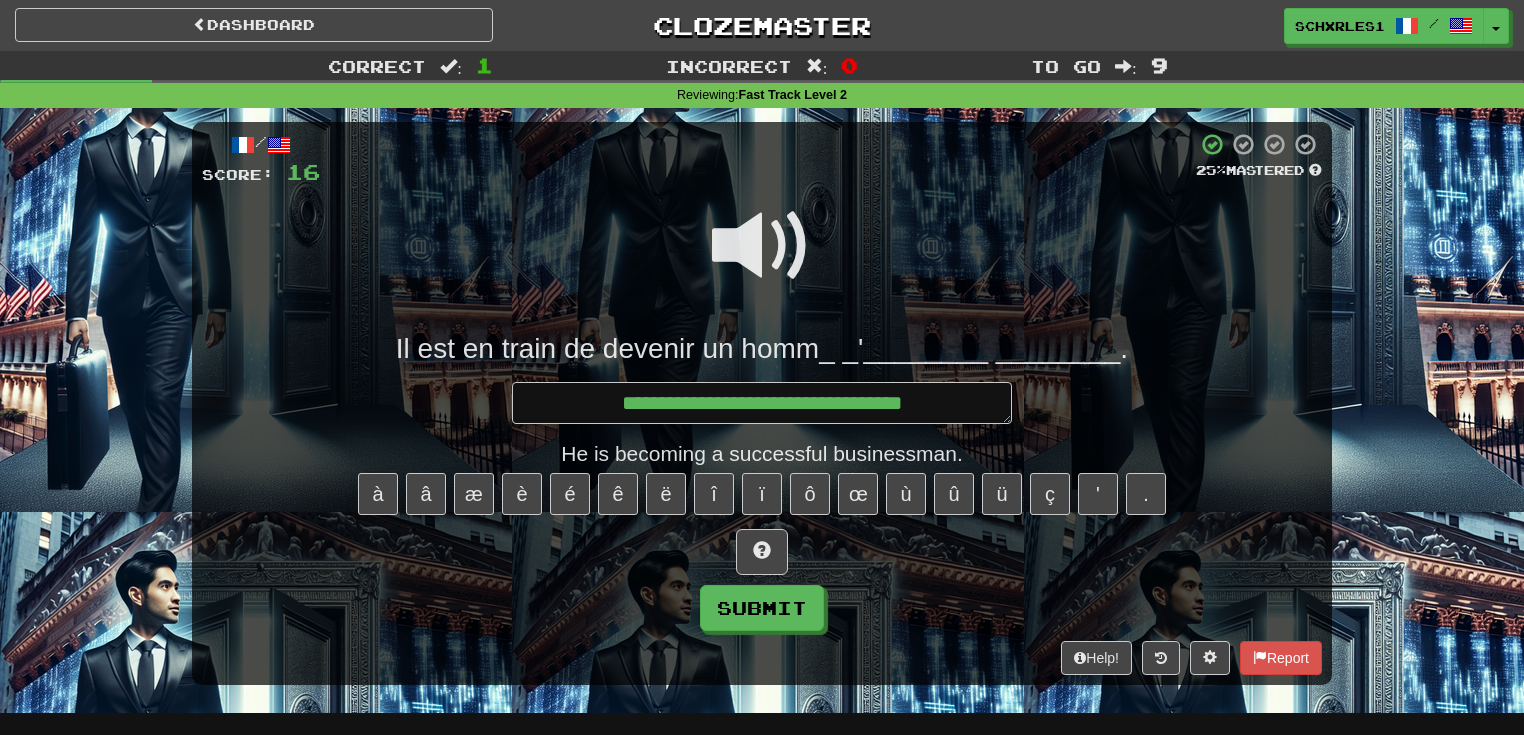 type on "*" 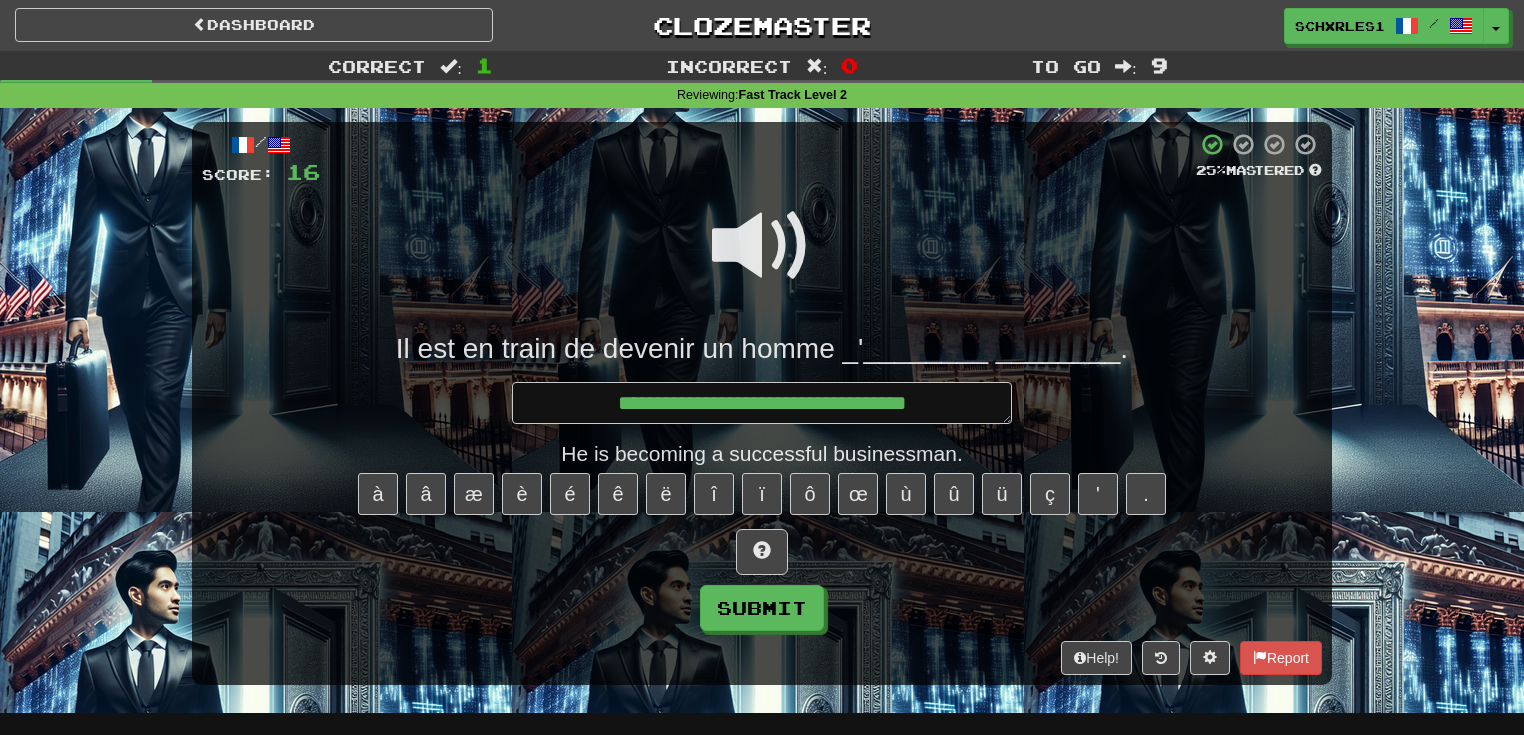 type on "*" 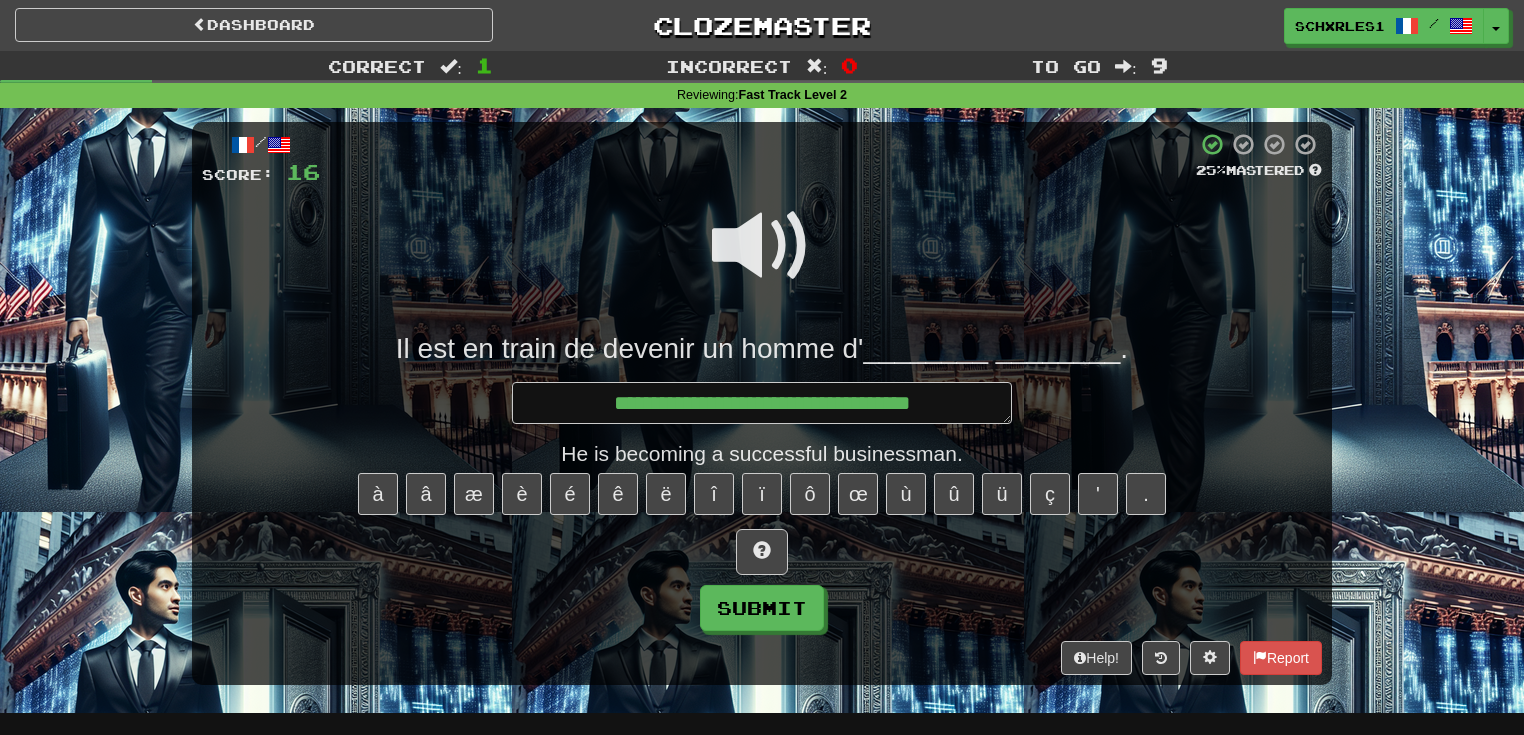 type on "*" 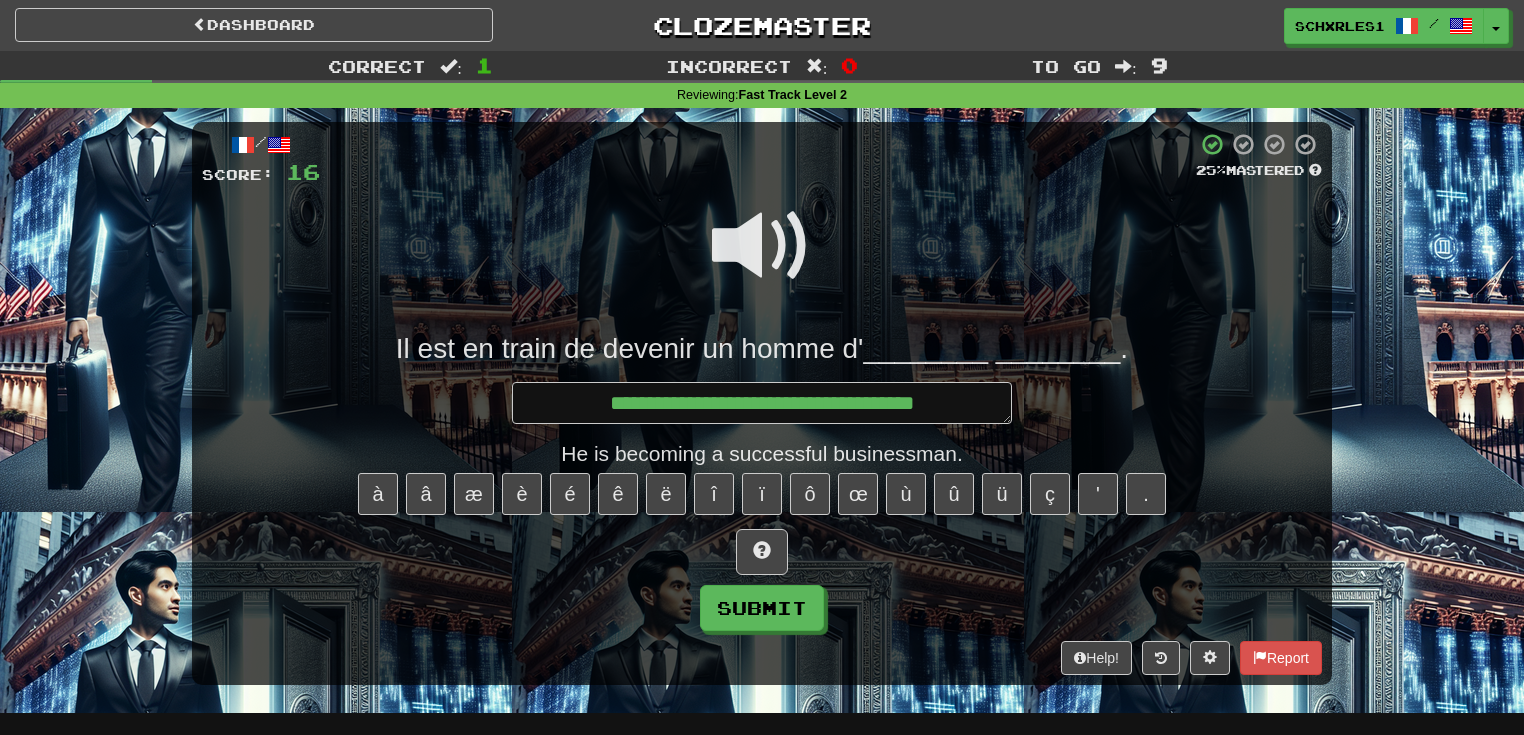 type on "*" 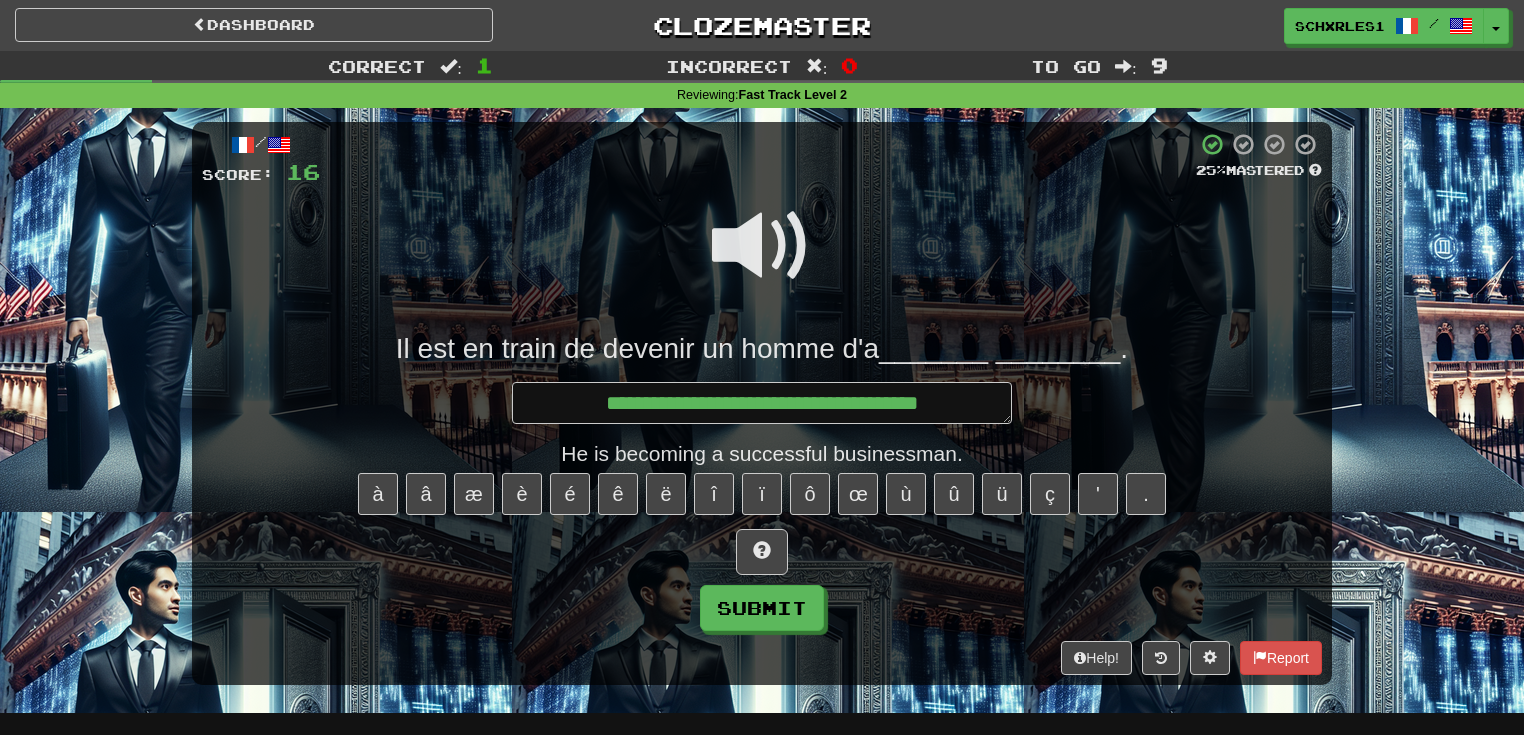 type on "*" 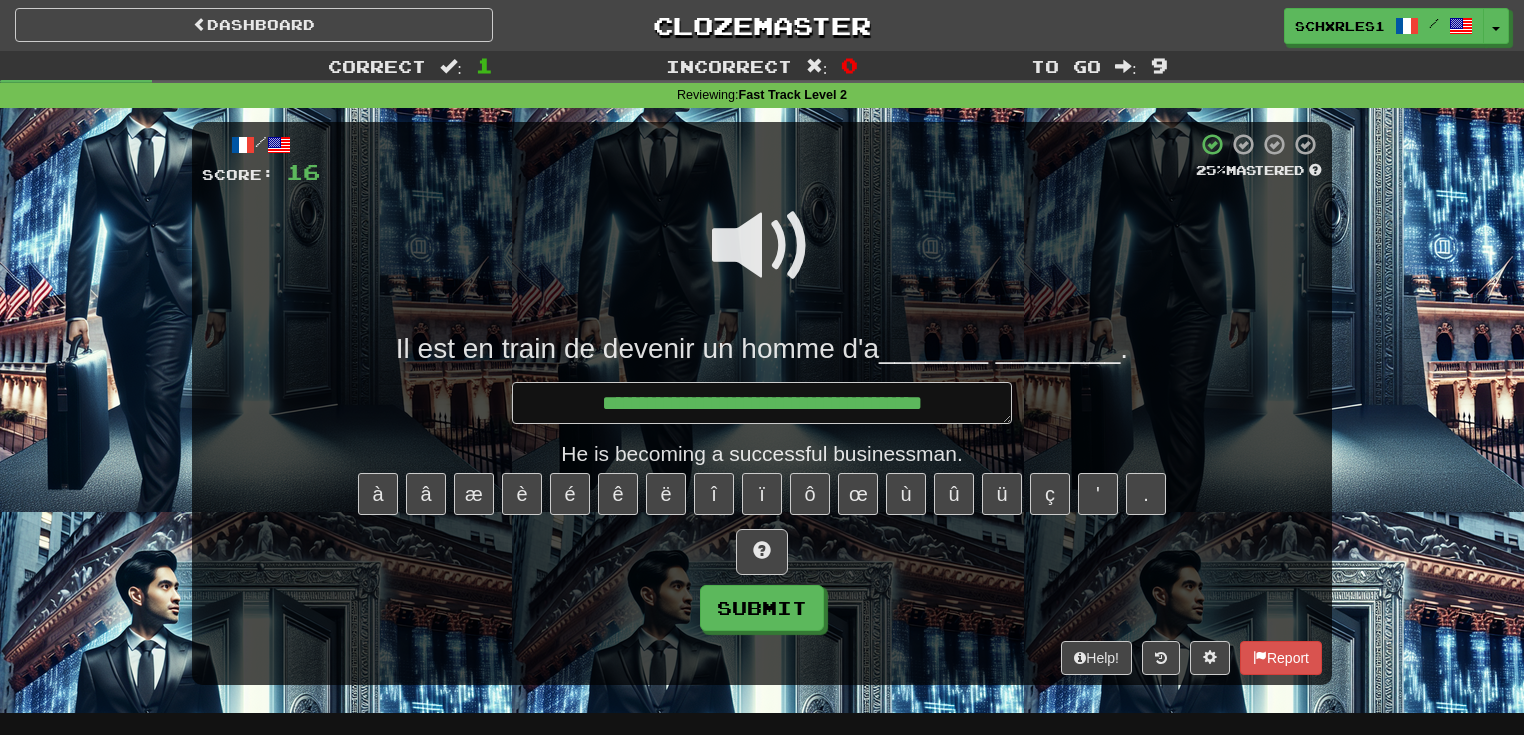 type on "*" 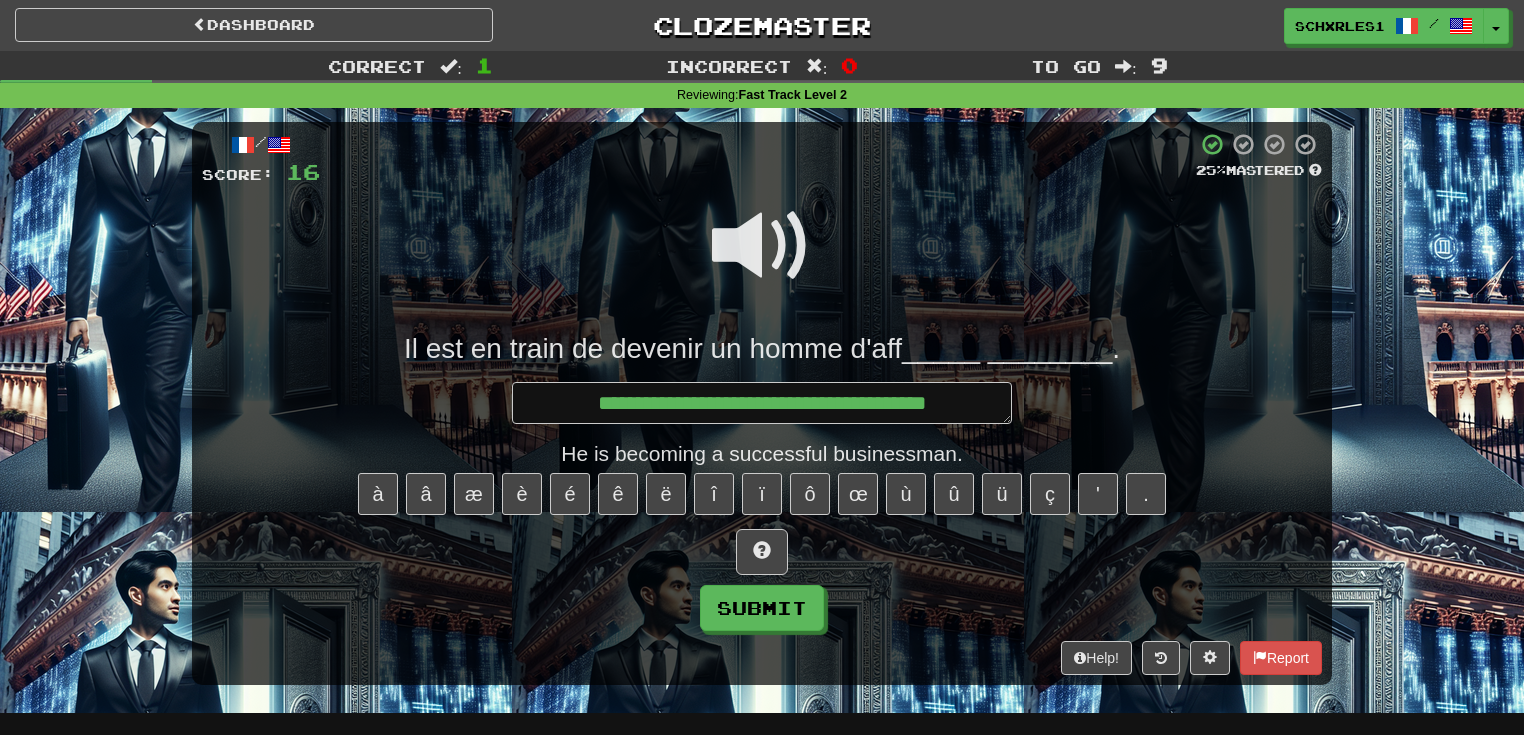 type on "*" 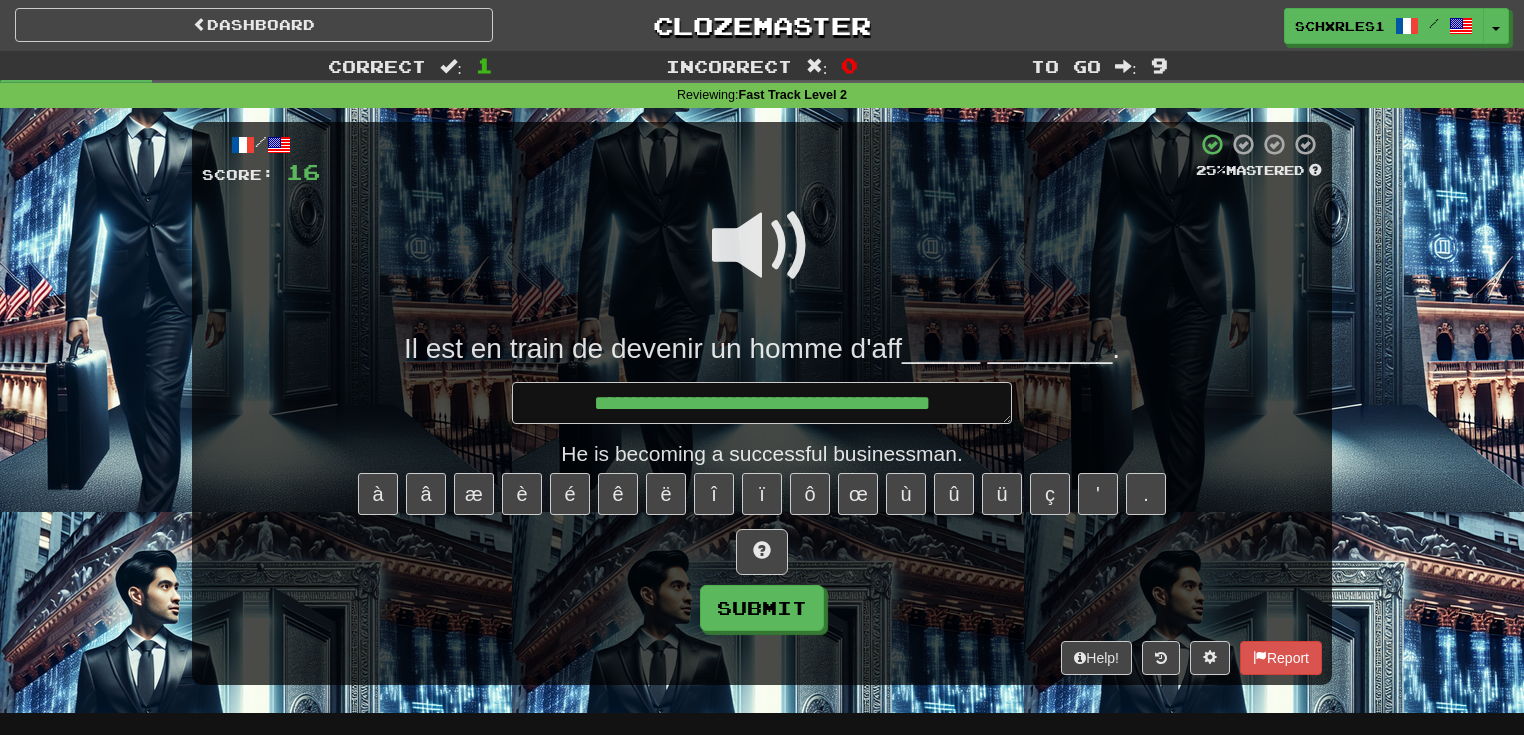 type on "*" 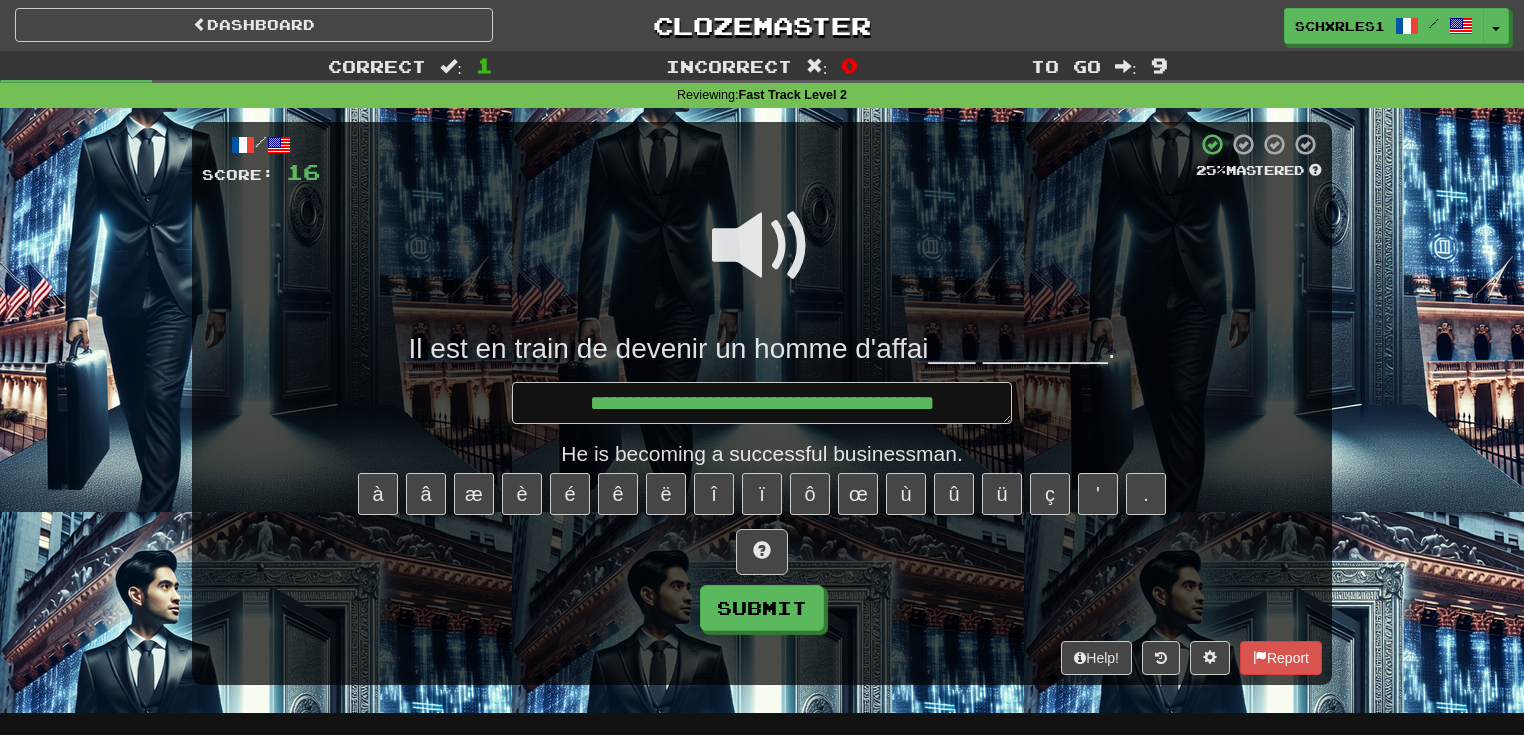 type on "*" 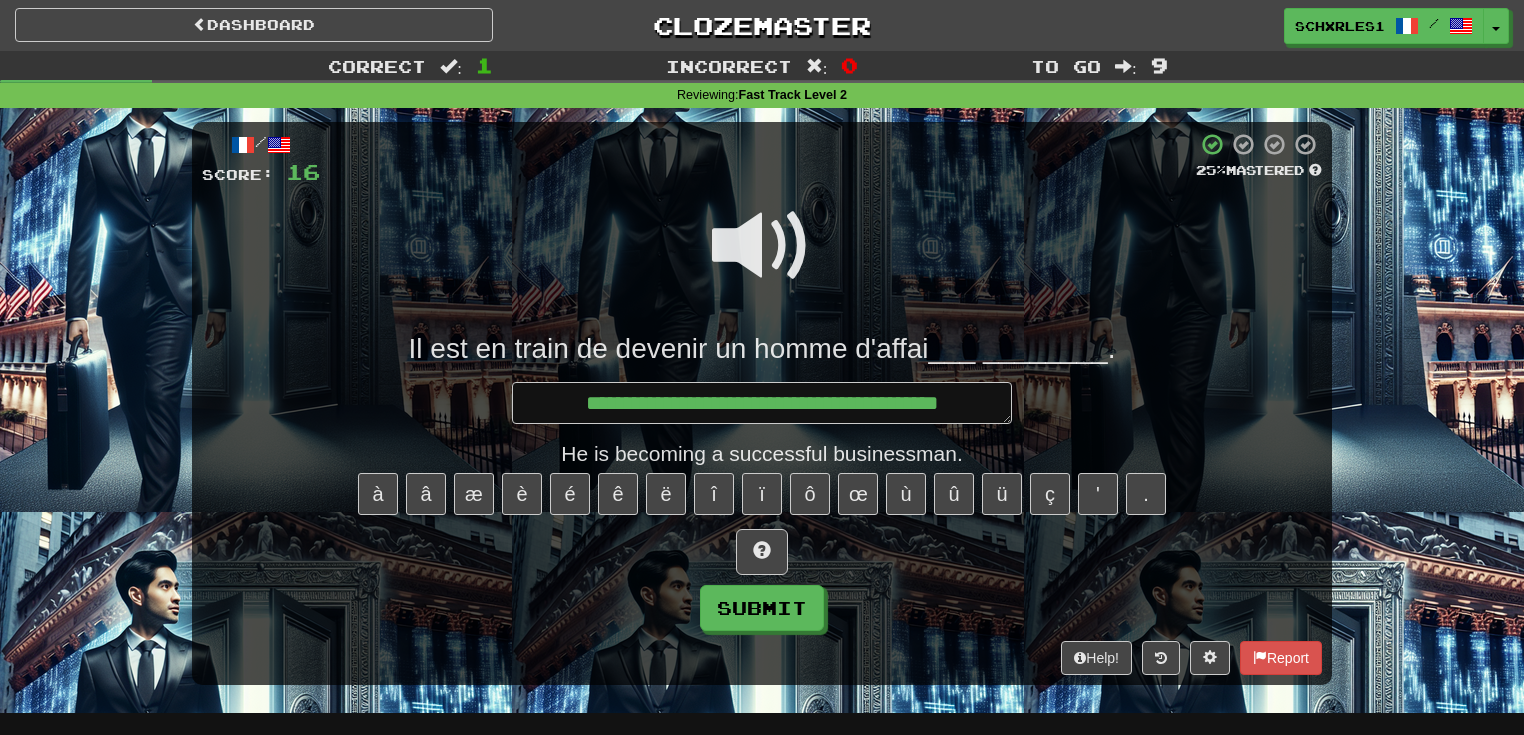 type on "*" 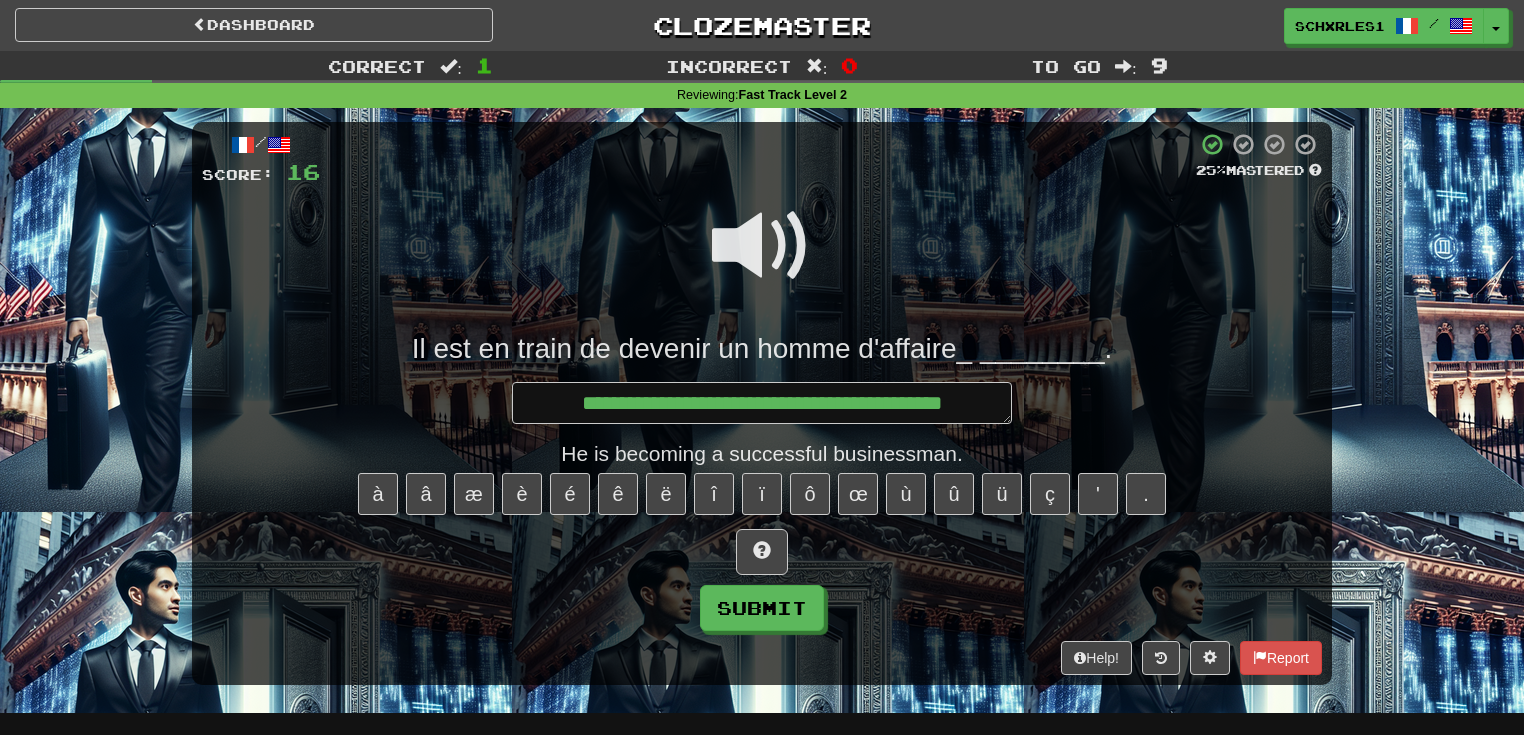 type on "*" 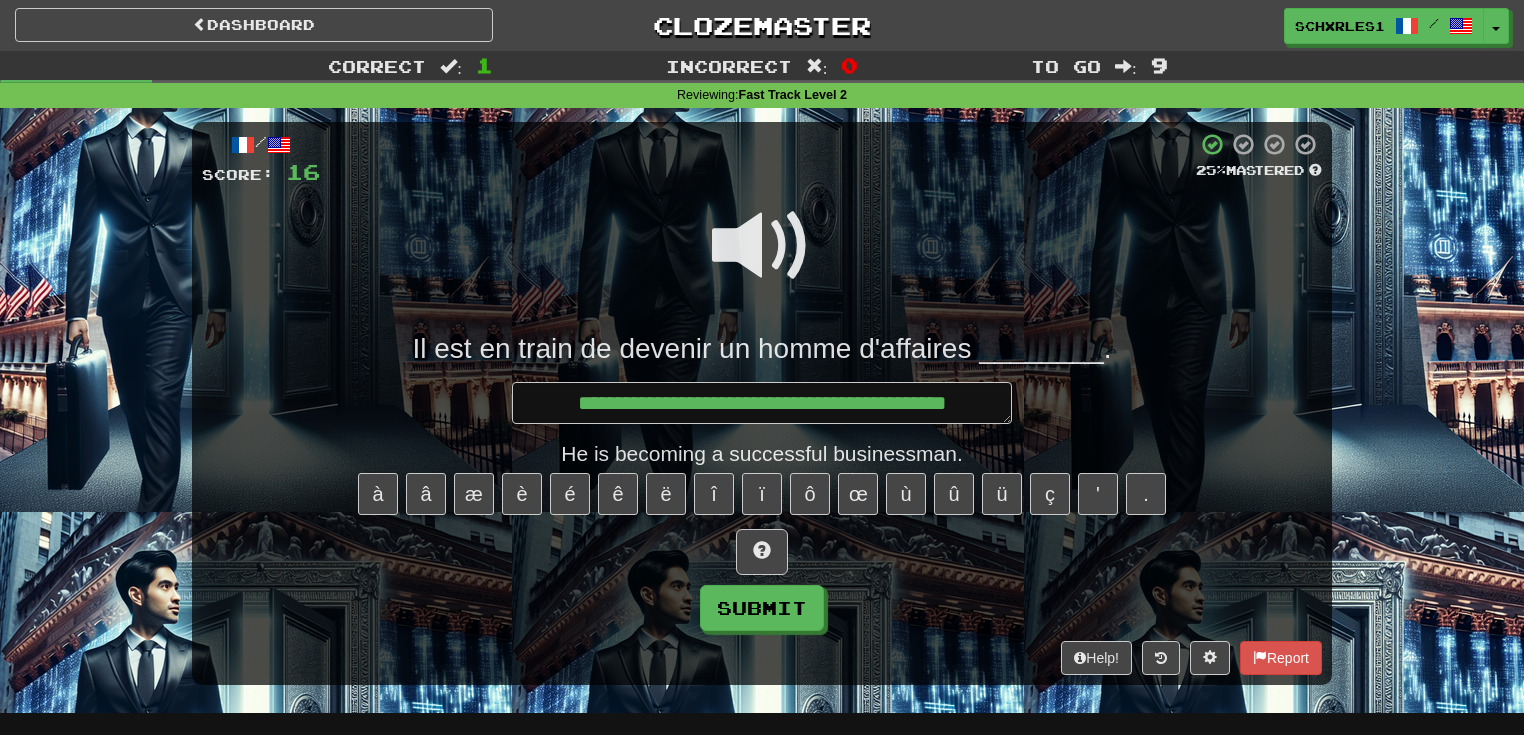 type on "*" 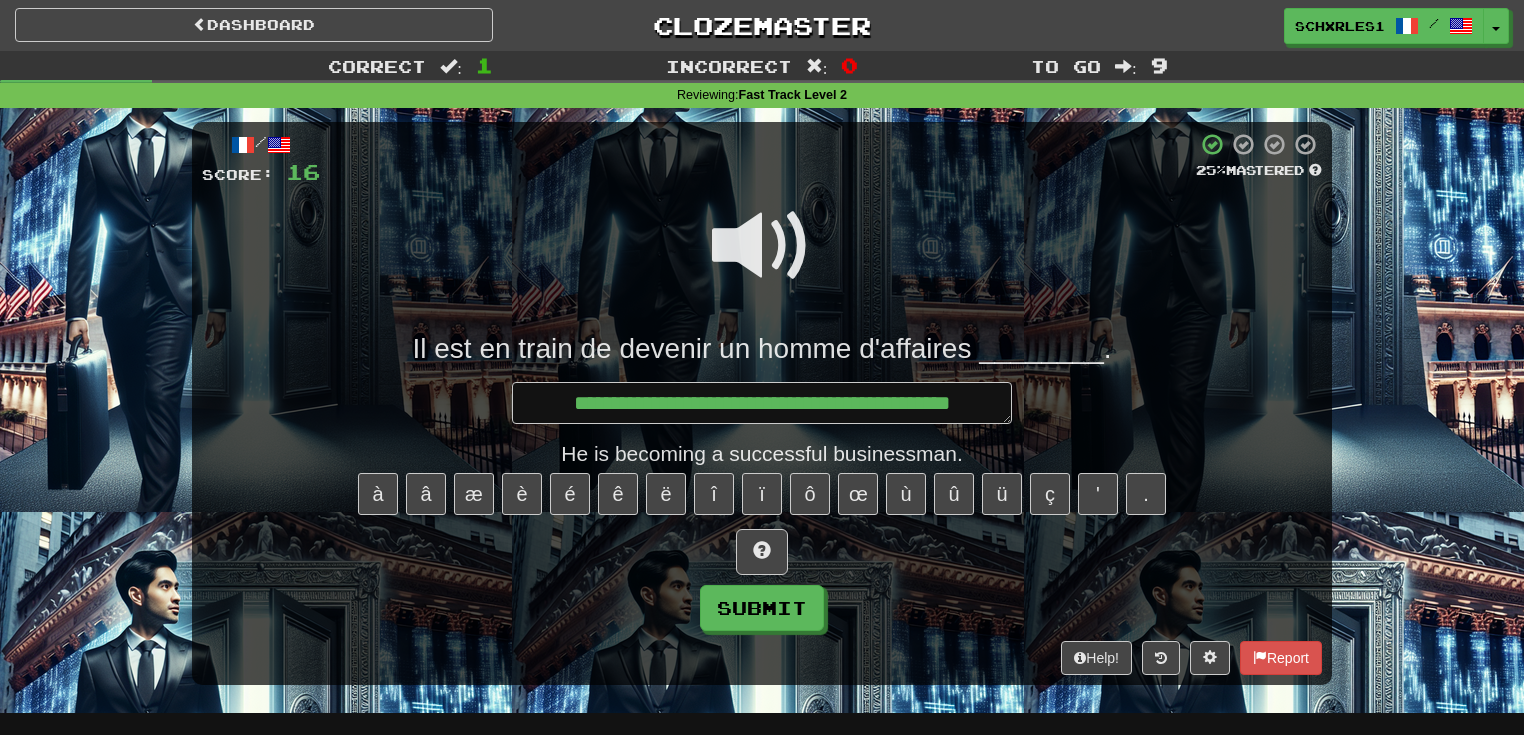 type on "*" 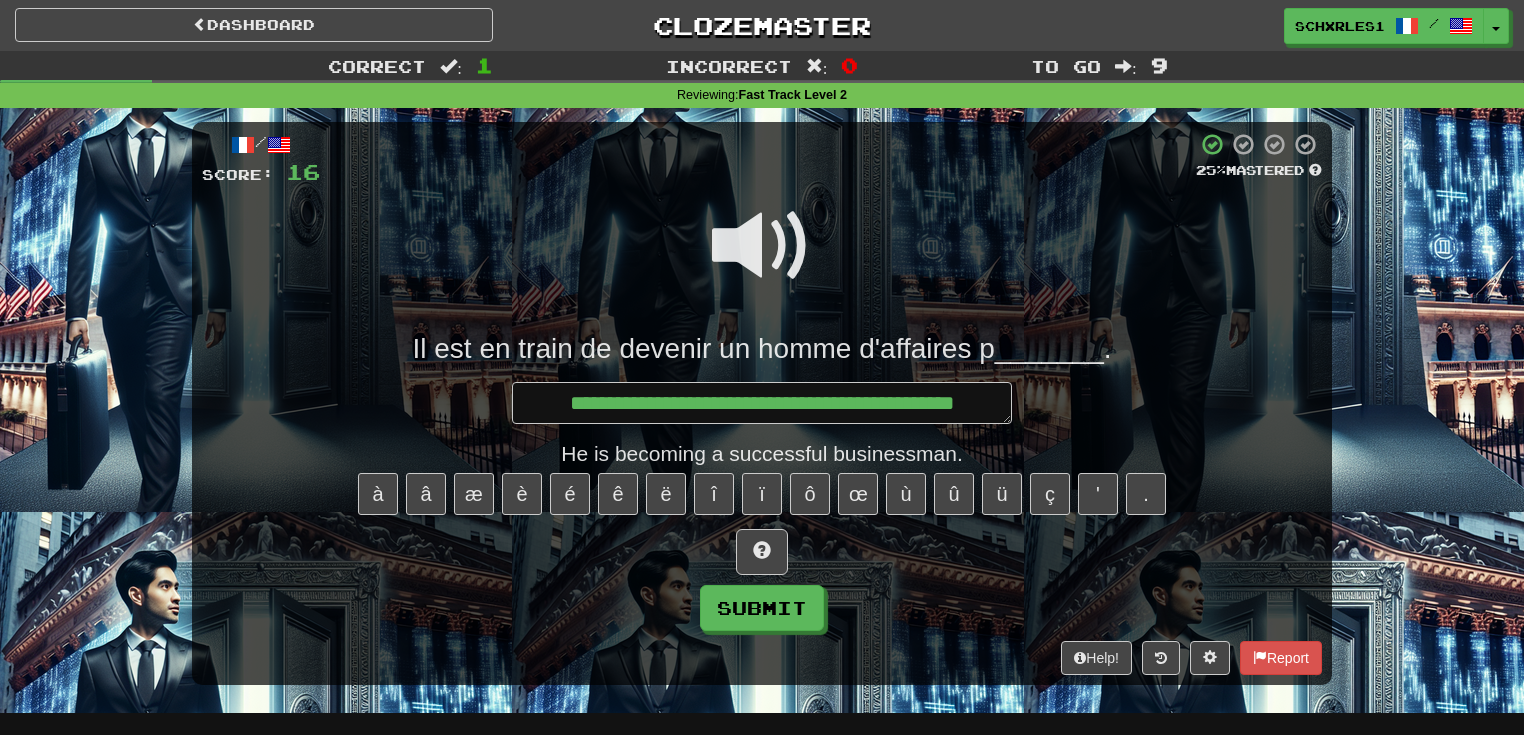 type on "*" 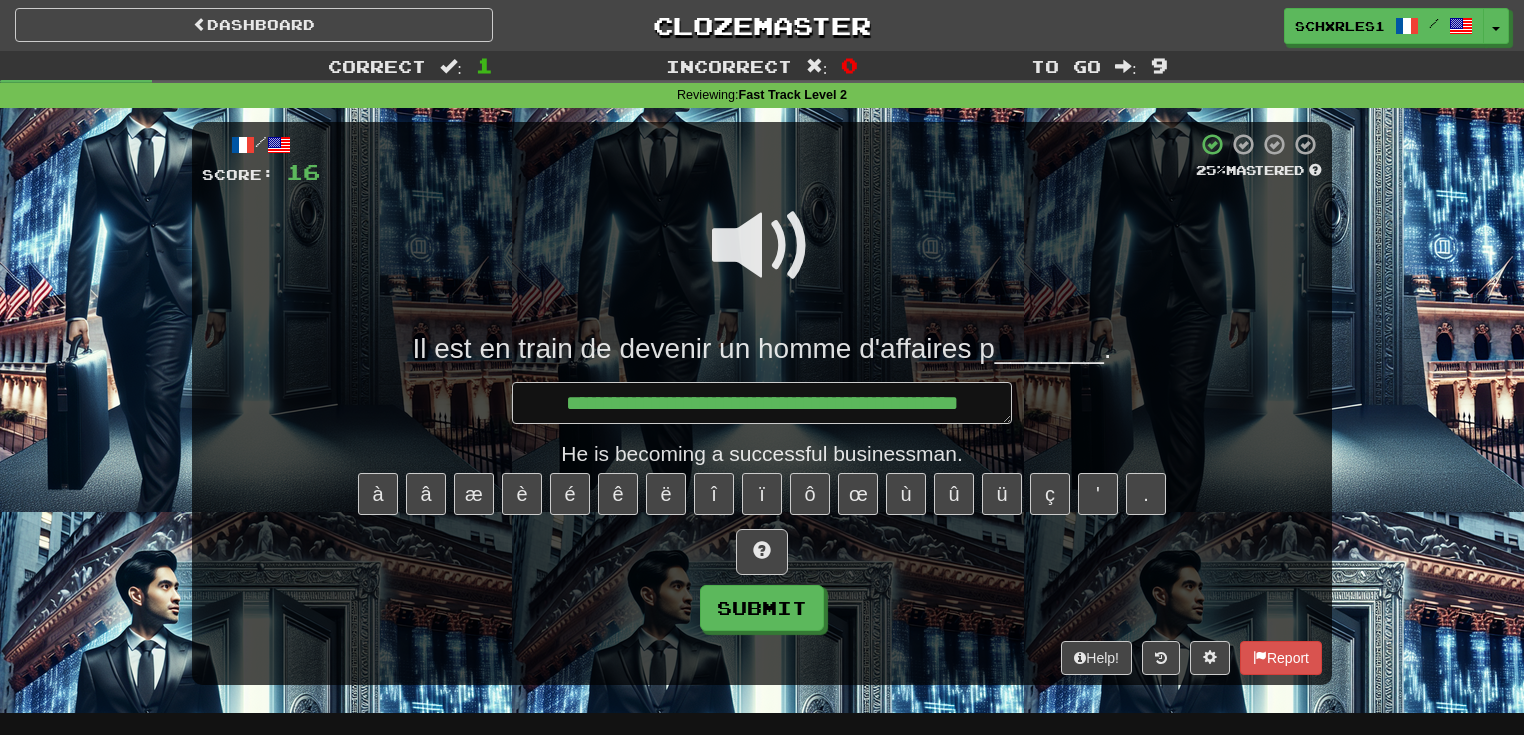 type on "*" 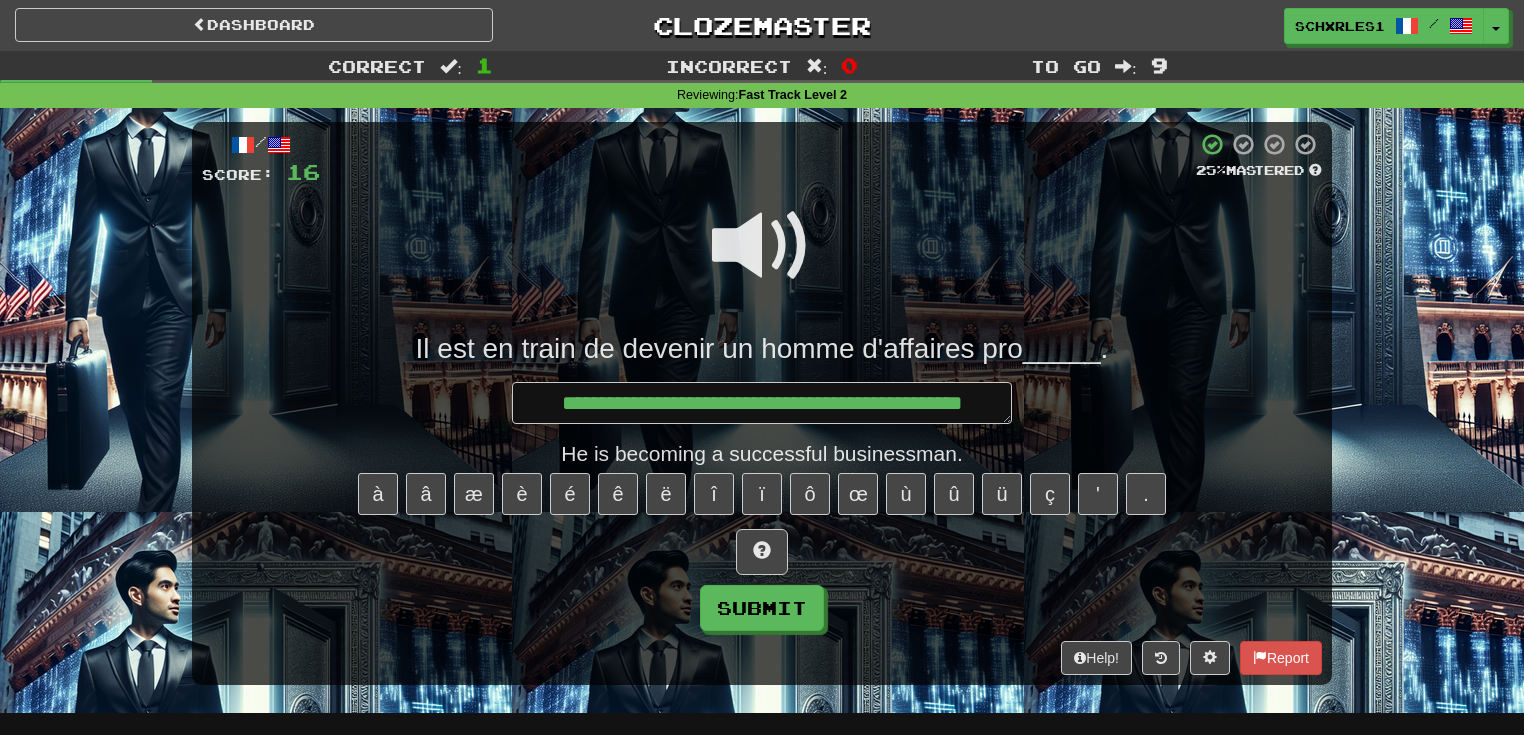 type on "*" 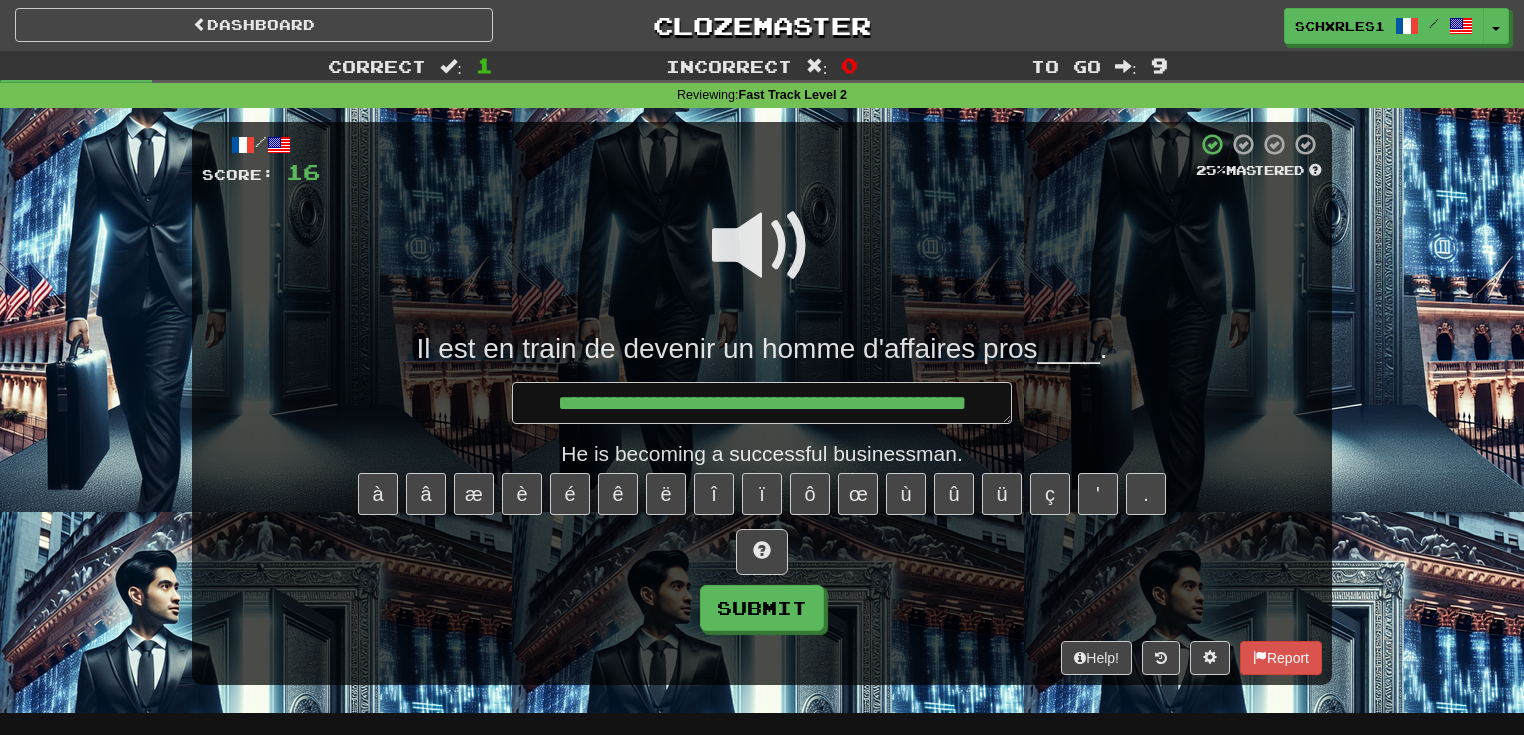type on "*" 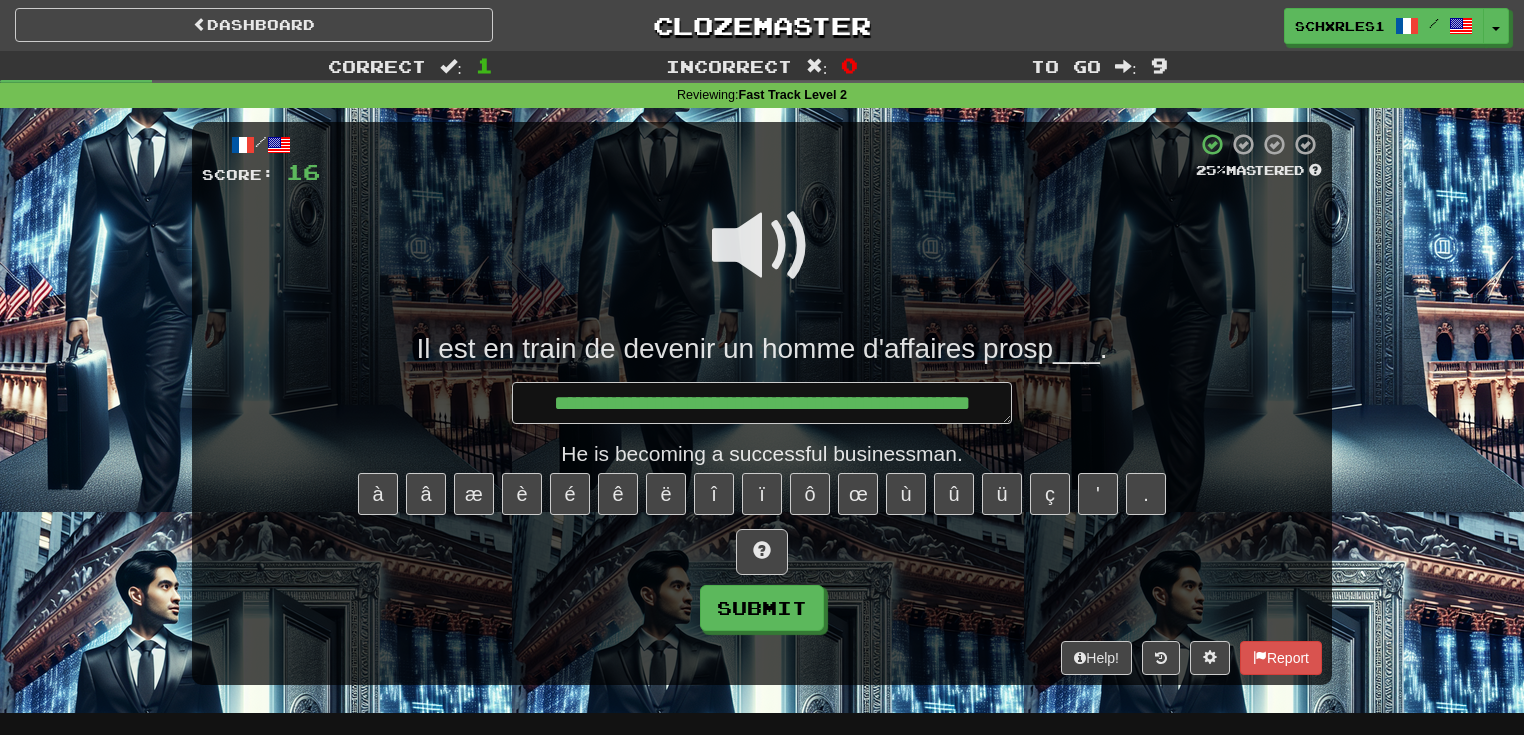 type on "*" 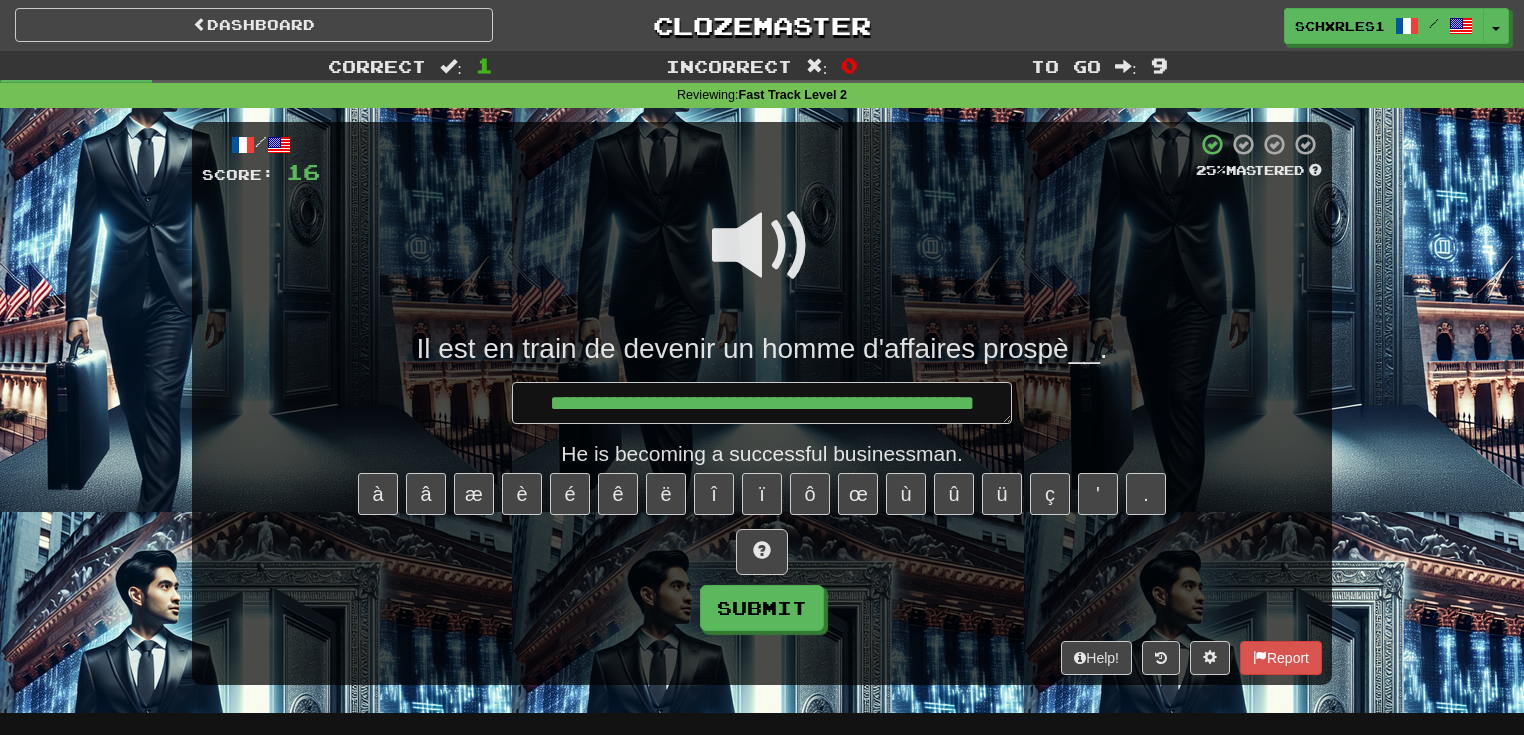 type on "*" 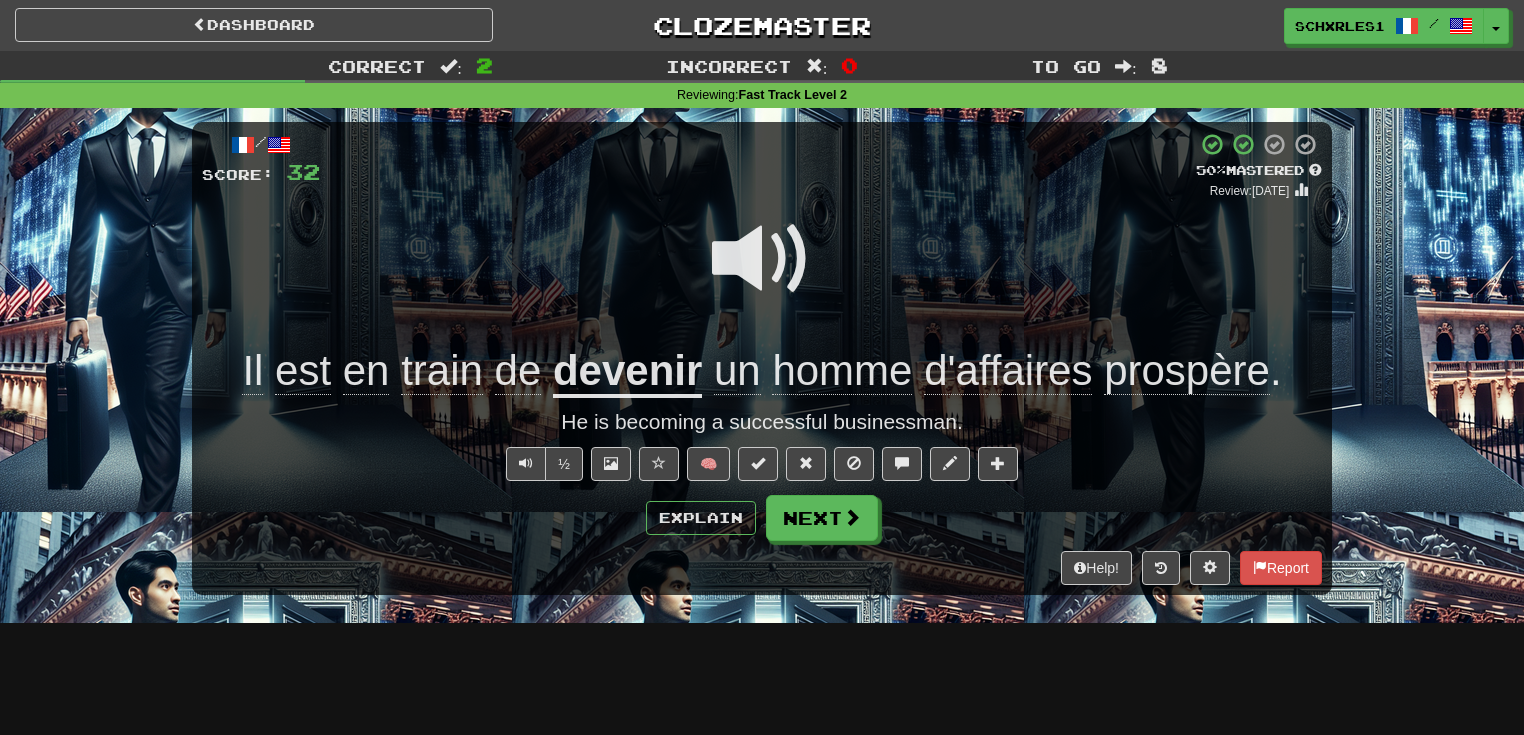 click on "/  Score:   32 + 16 50 %  Mastered Review:  2025-07-20 Il   est   en   train   de   devenir   un   homme   d'affaires   prospère . He is becoming a successful businessman. ½ 🧠 Explain Next  Help!  Report" at bounding box center (762, 358) 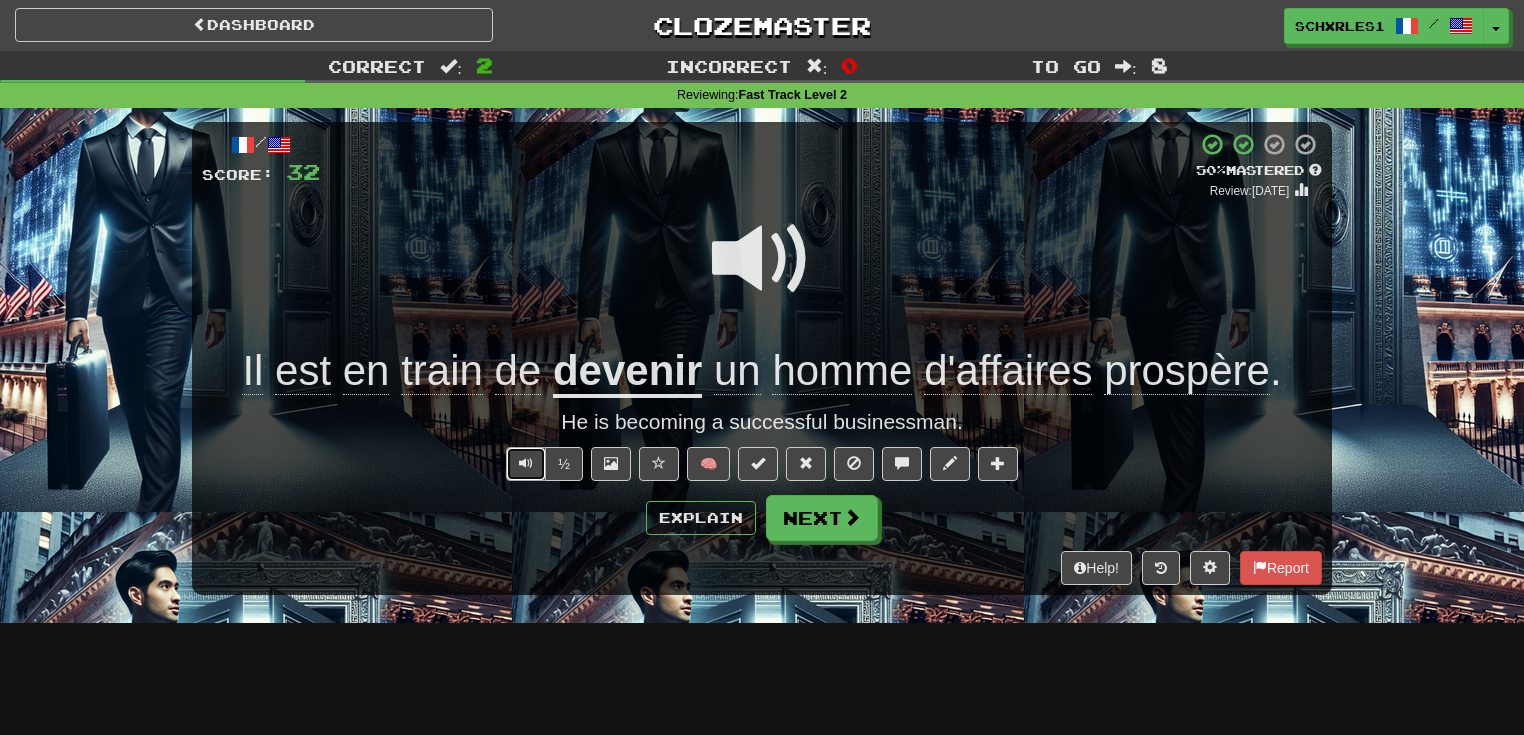click at bounding box center (526, 463) 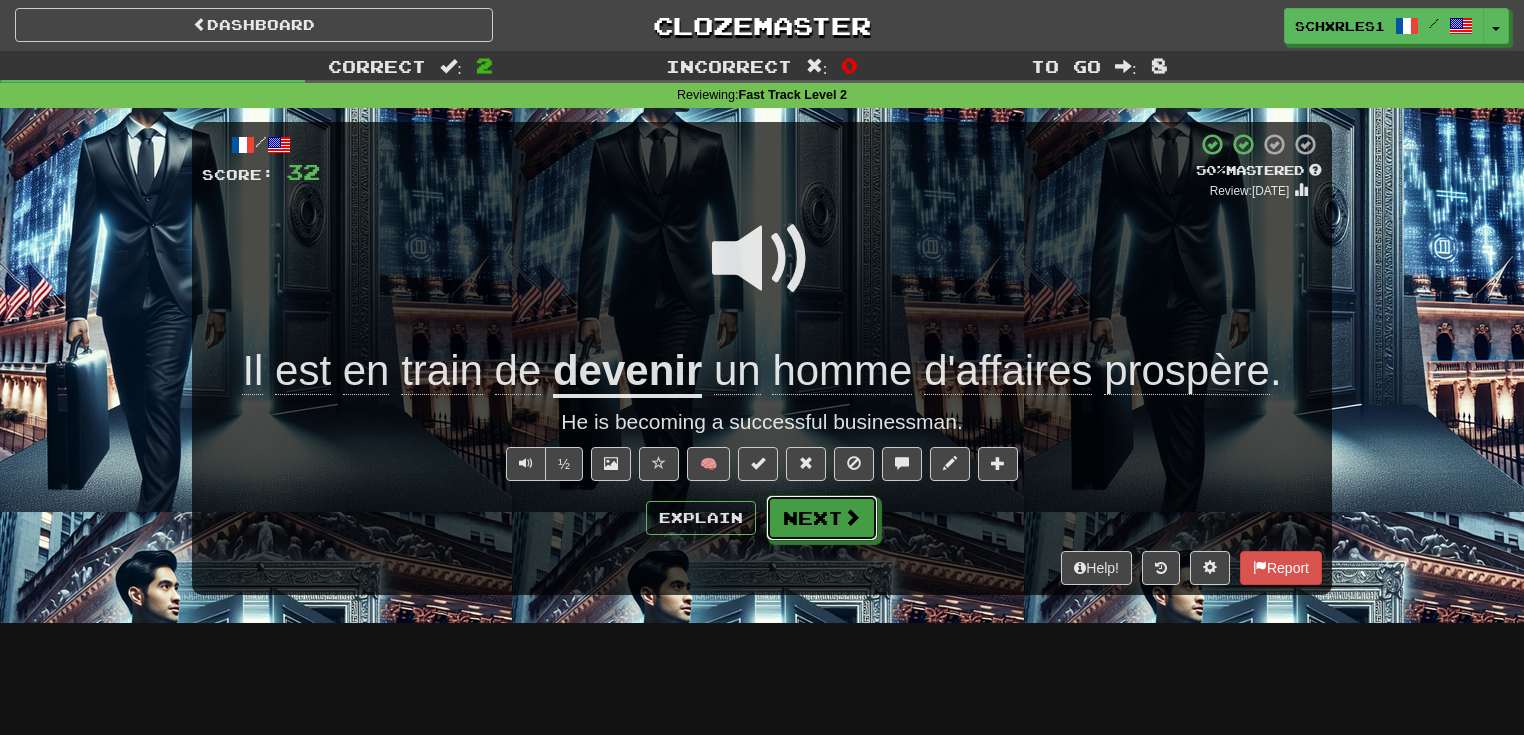 click on "Next" at bounding box center (822, 518) 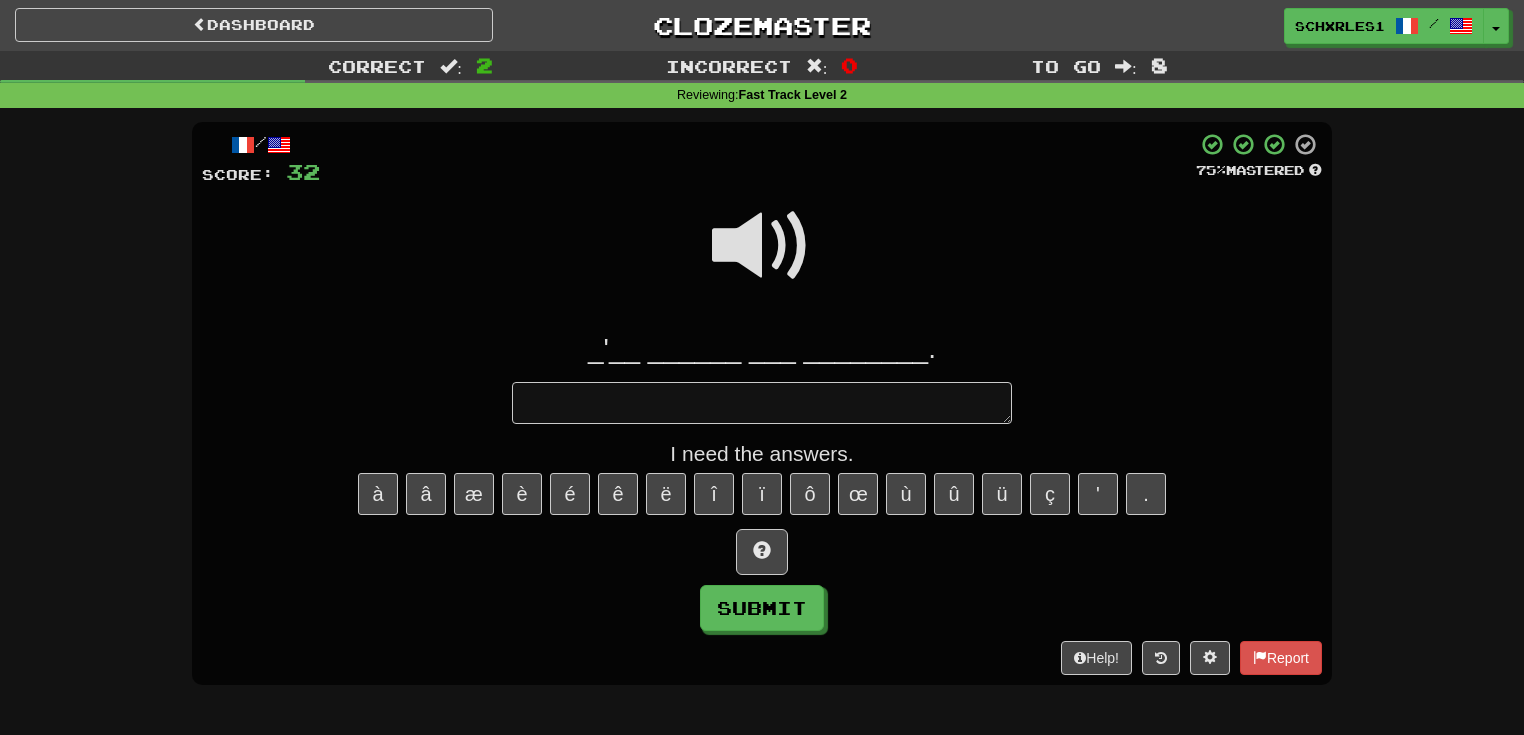 type on "*" 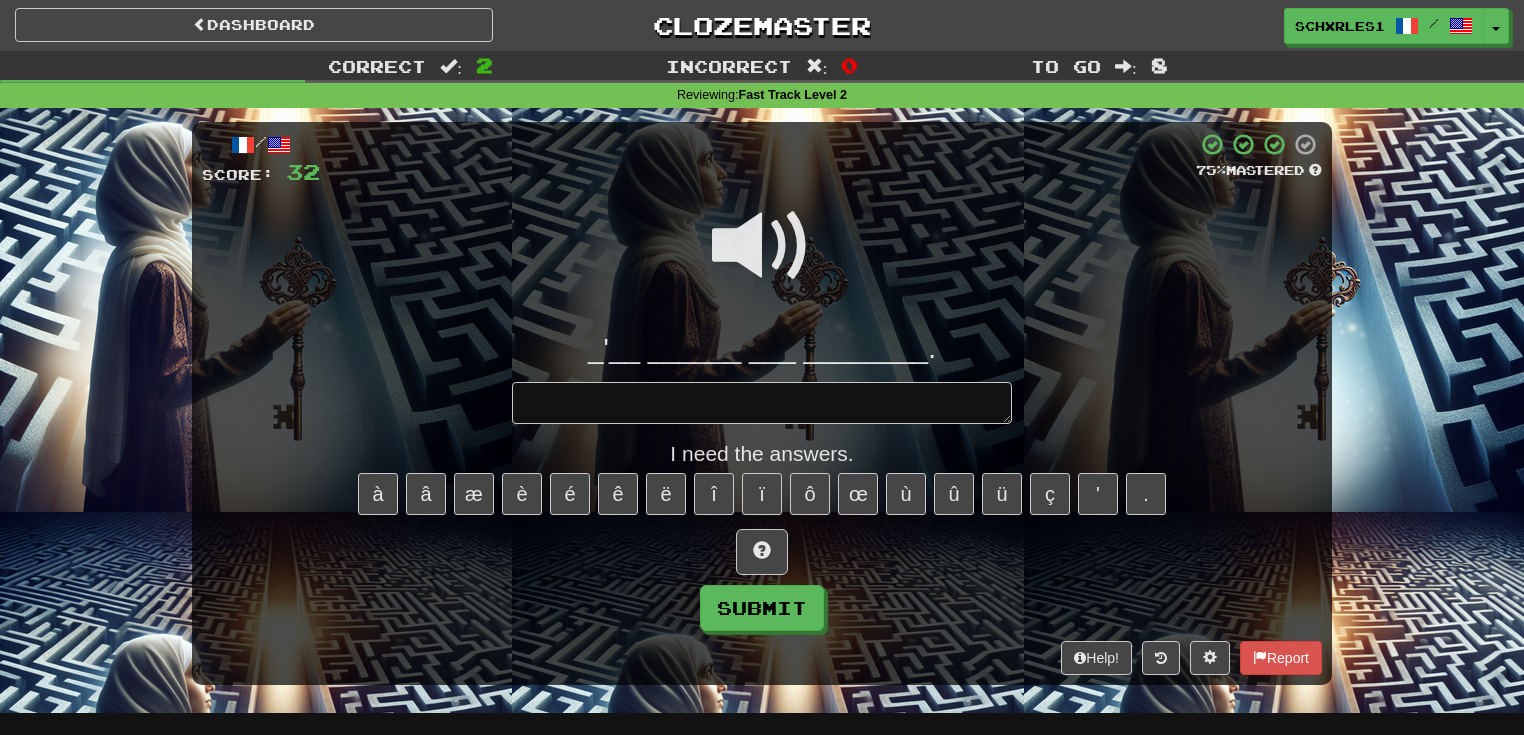 type 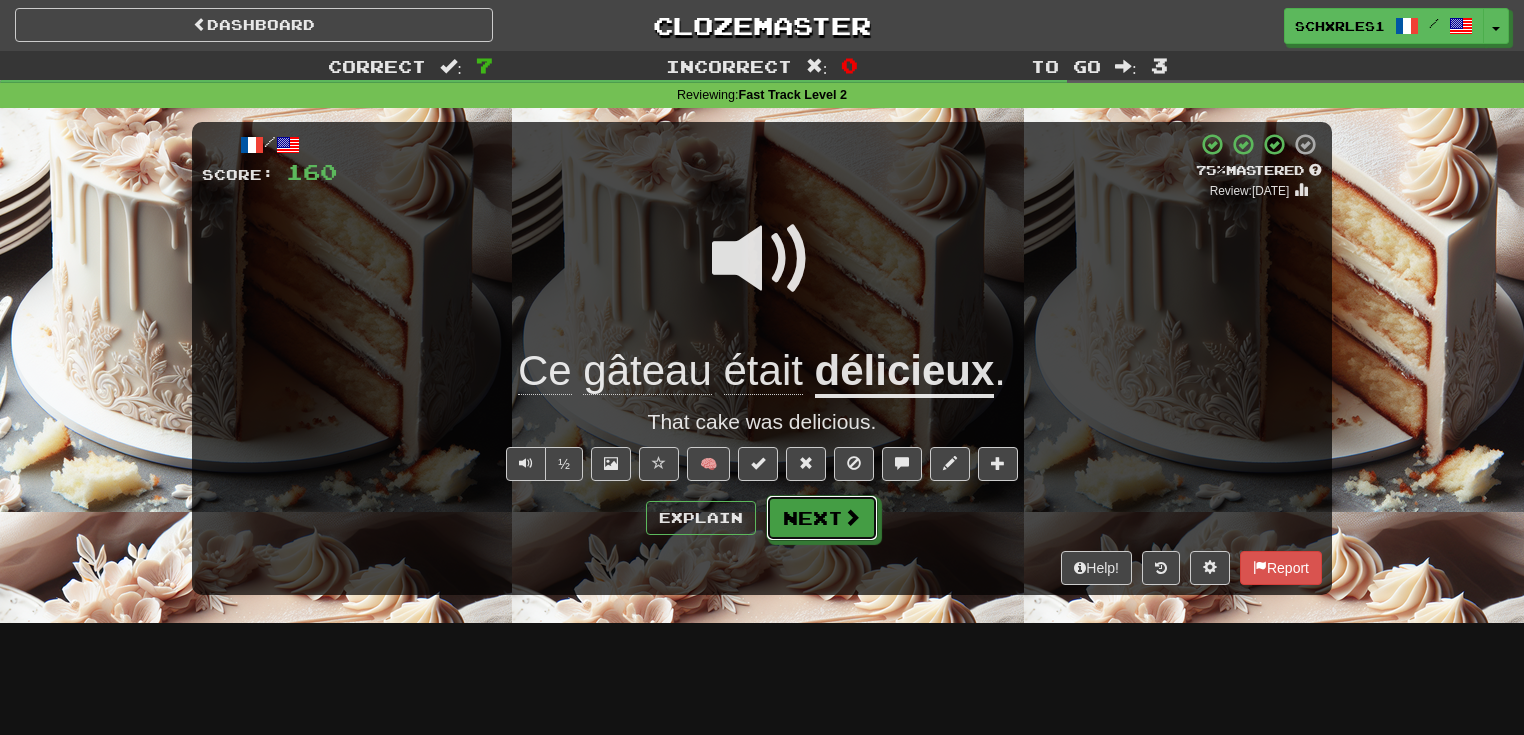 click on "Next" at bounding box center (822, 518) 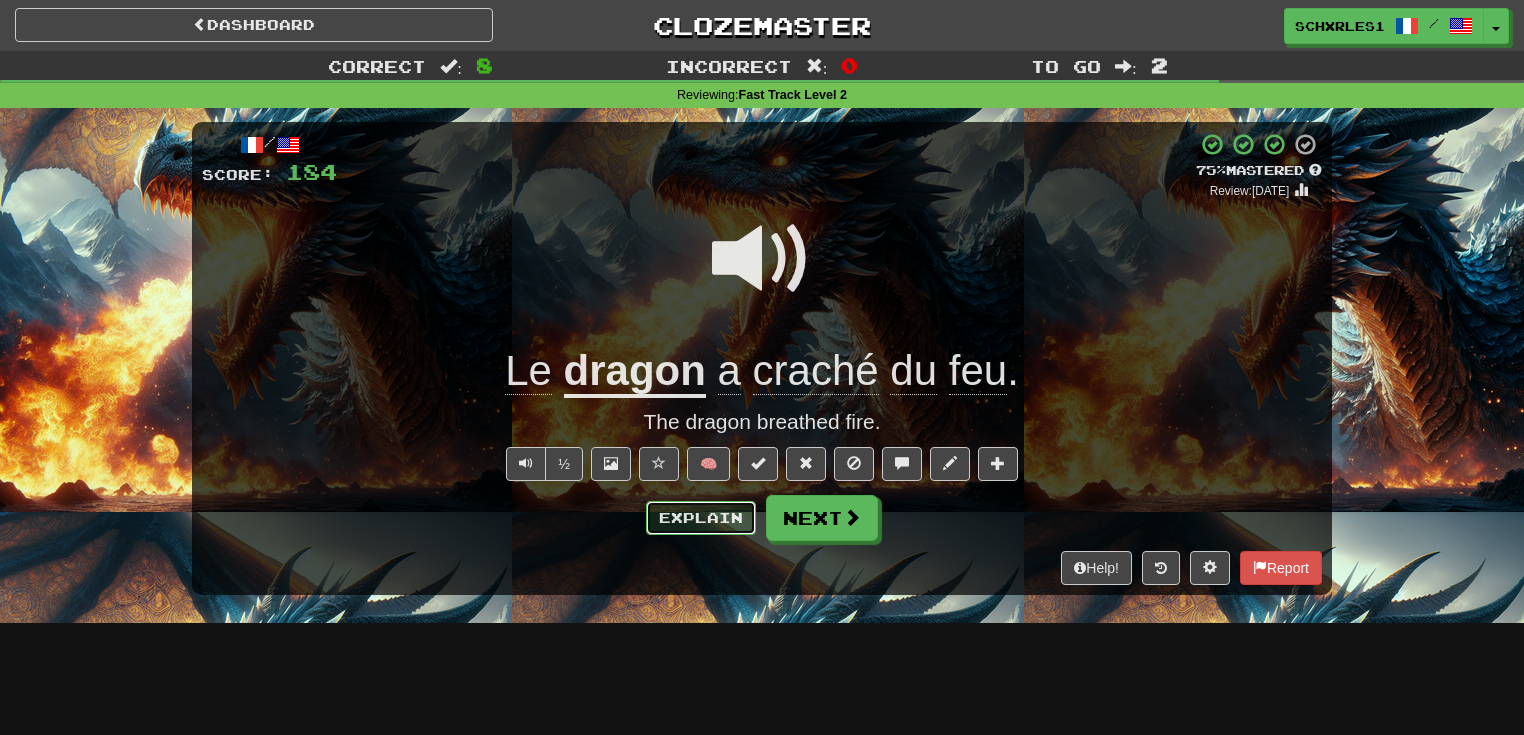 click on "Explain" at bounding box center [701, 518] 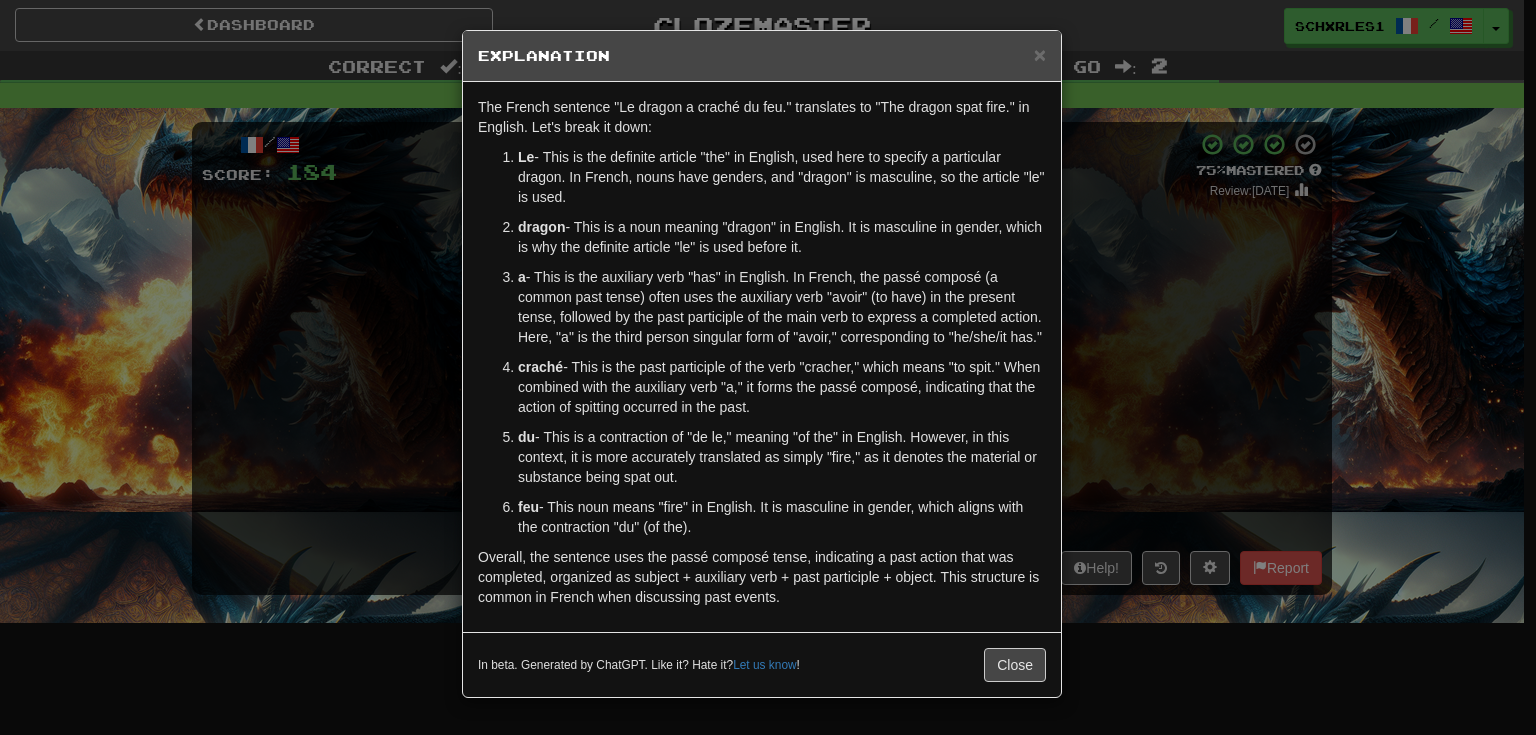 click on "× Explanation The French sentence "Le dragon a craché du feu." translates to "The dragon spat fire." in English. Let's break it down:
Le  - This is the definite article "the" in English, used here to specify a particular dragon. In French, nouns have genders, and "dragon" is masculine, so the article "le" is used.
dragon  - This is a noun meaning "dragon" in English. It is masculine in gender, which is why the definite article "le" is used before it.
a  - This is the auxiliary verb "has" in English. In French, the passé composé (a common past tense) often uses the auxiliary verb "avoir" (to have) in the present tense, followed by the past participle of the main verb to express a completed action. Here, "a" is the third person singular form of "avoir," corresponding to "he/she/it has."
craché
du
feu  - This noun means "fire" in English. It is masculine in gender, which aligns with the contraction "du" (of the).
In beta. Generated by ChatGPT. Like it? Hate it?  !" at bounding box center [768, 367] 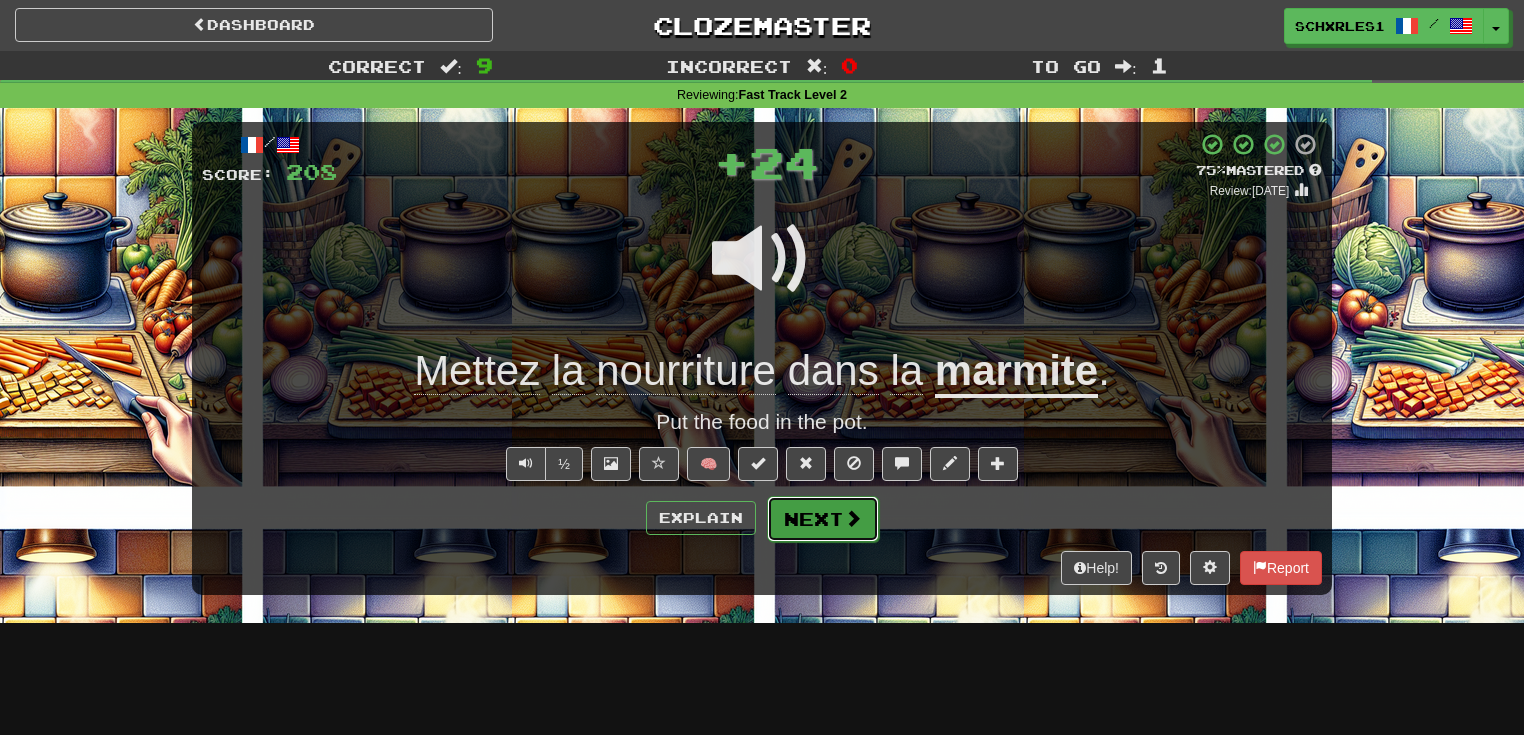 click on "Next" at bounding box center (823, 519) 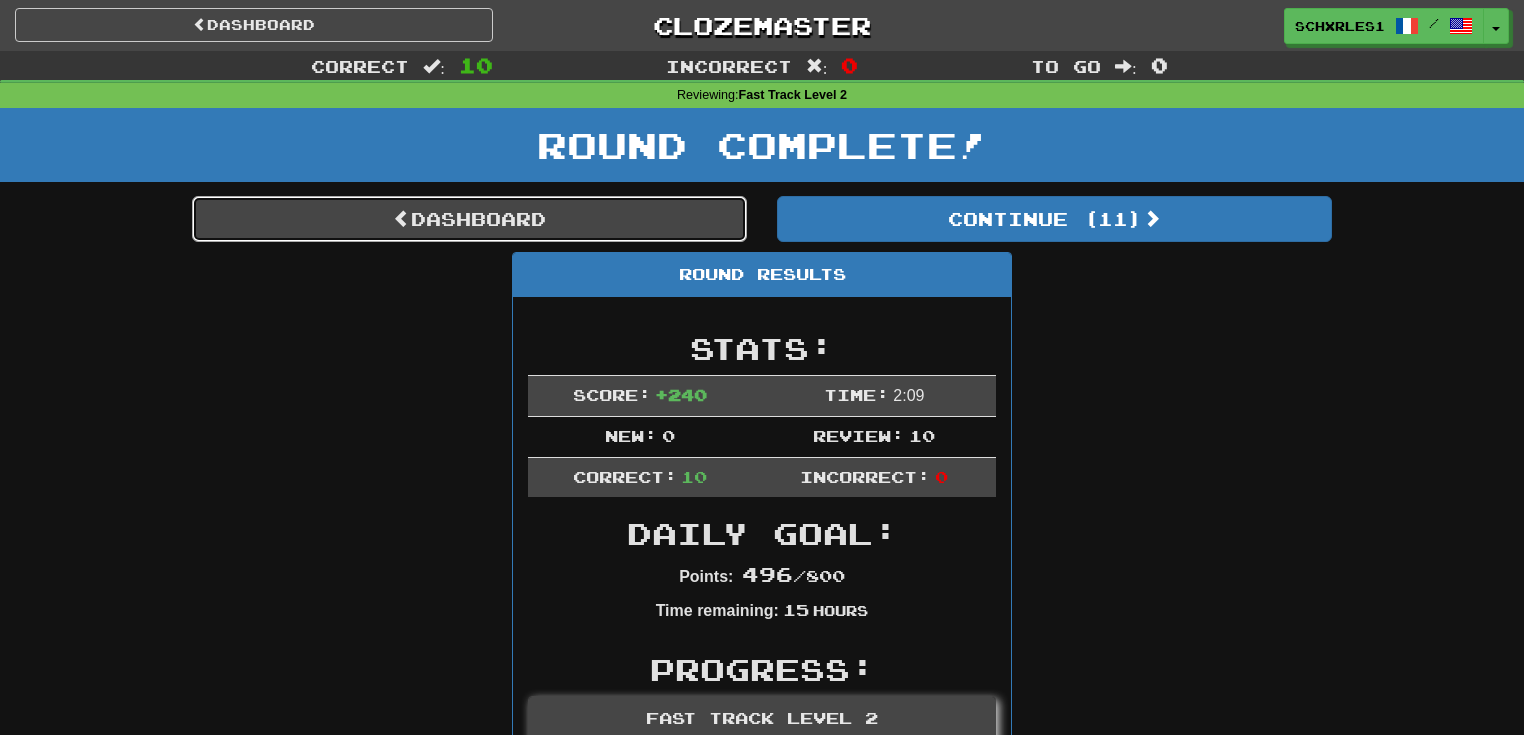 click on "Dashboard" at bounding box center (469, 219) 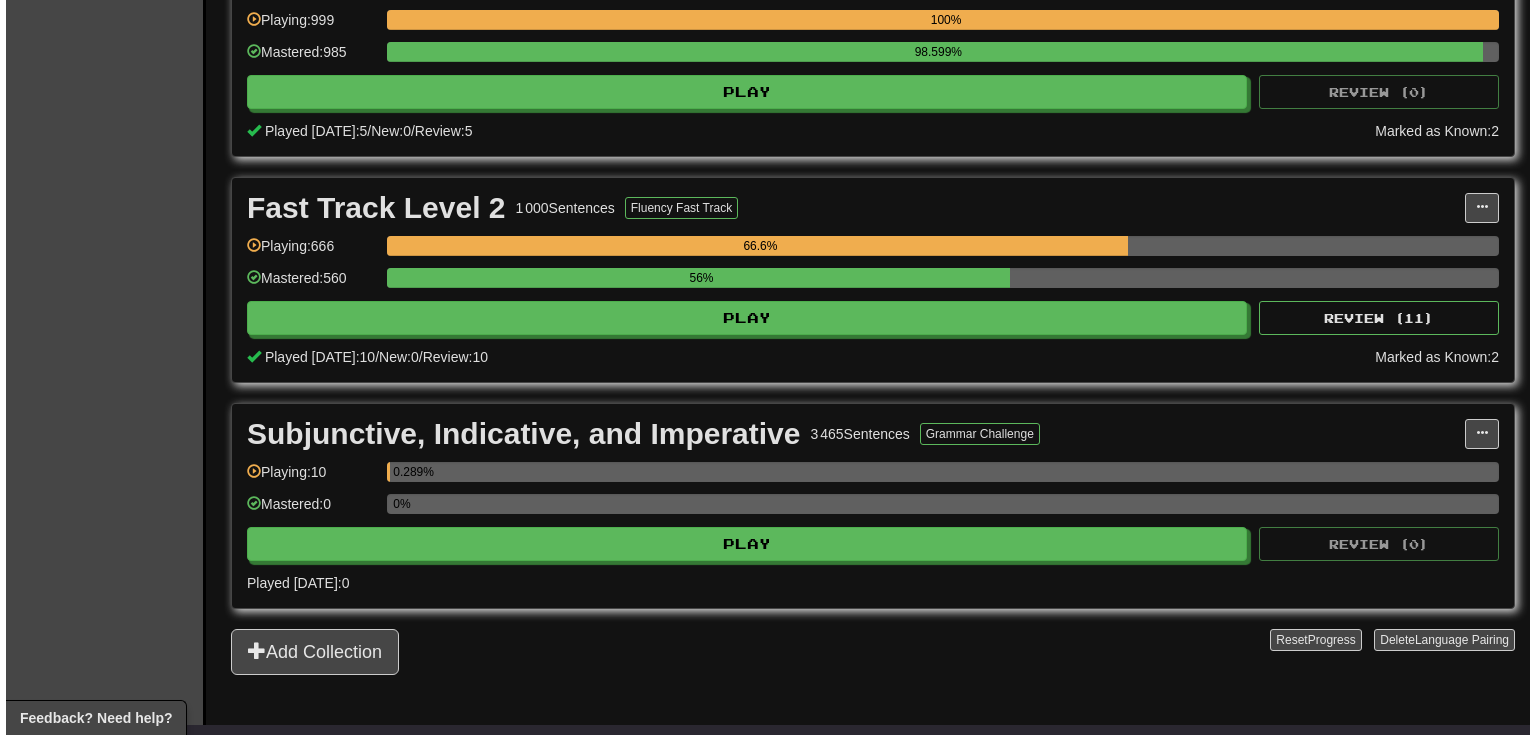 scroll, scrollTop: 746, scrollLeft: 0, axis: vertical 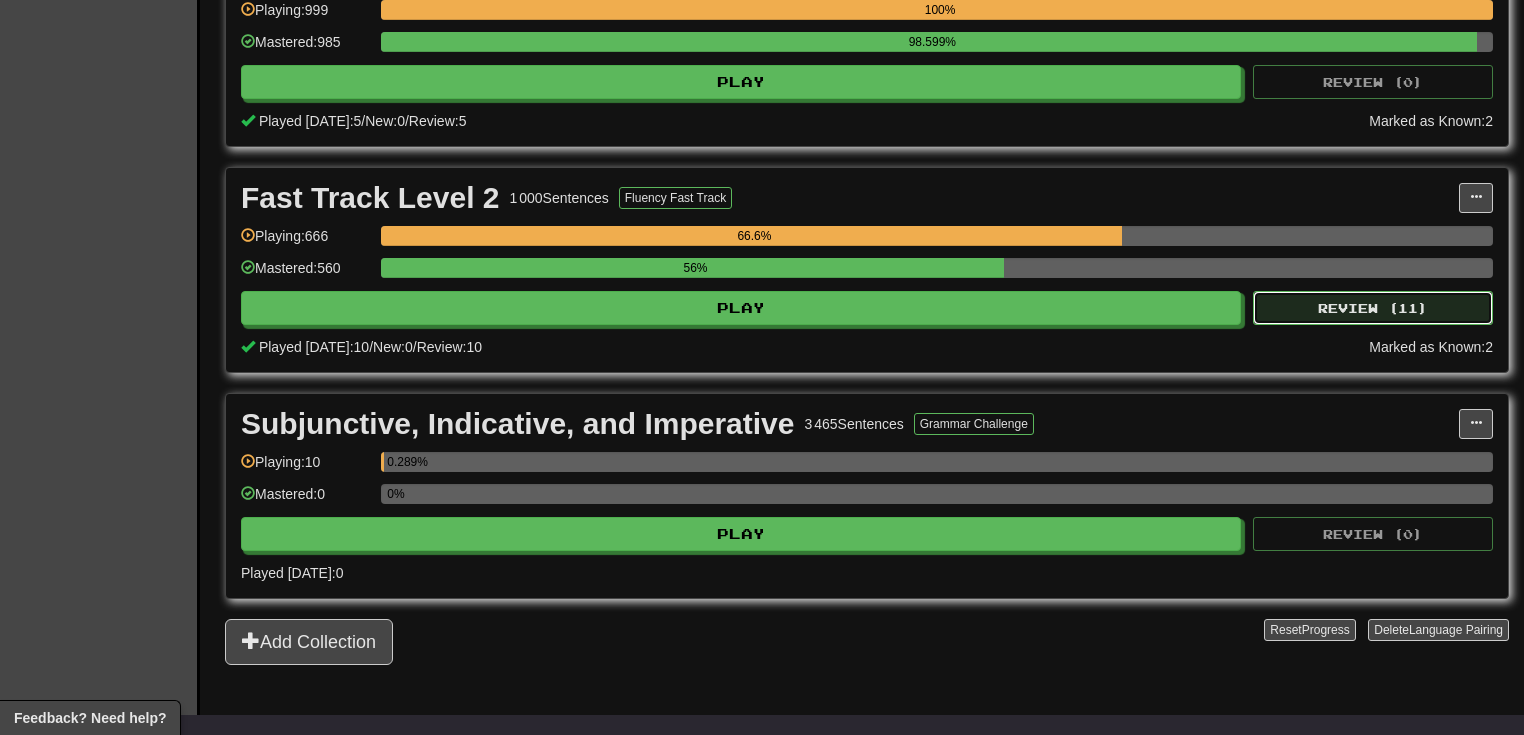 click on "Review ( 11 )" at bounding box center (1373, 308) 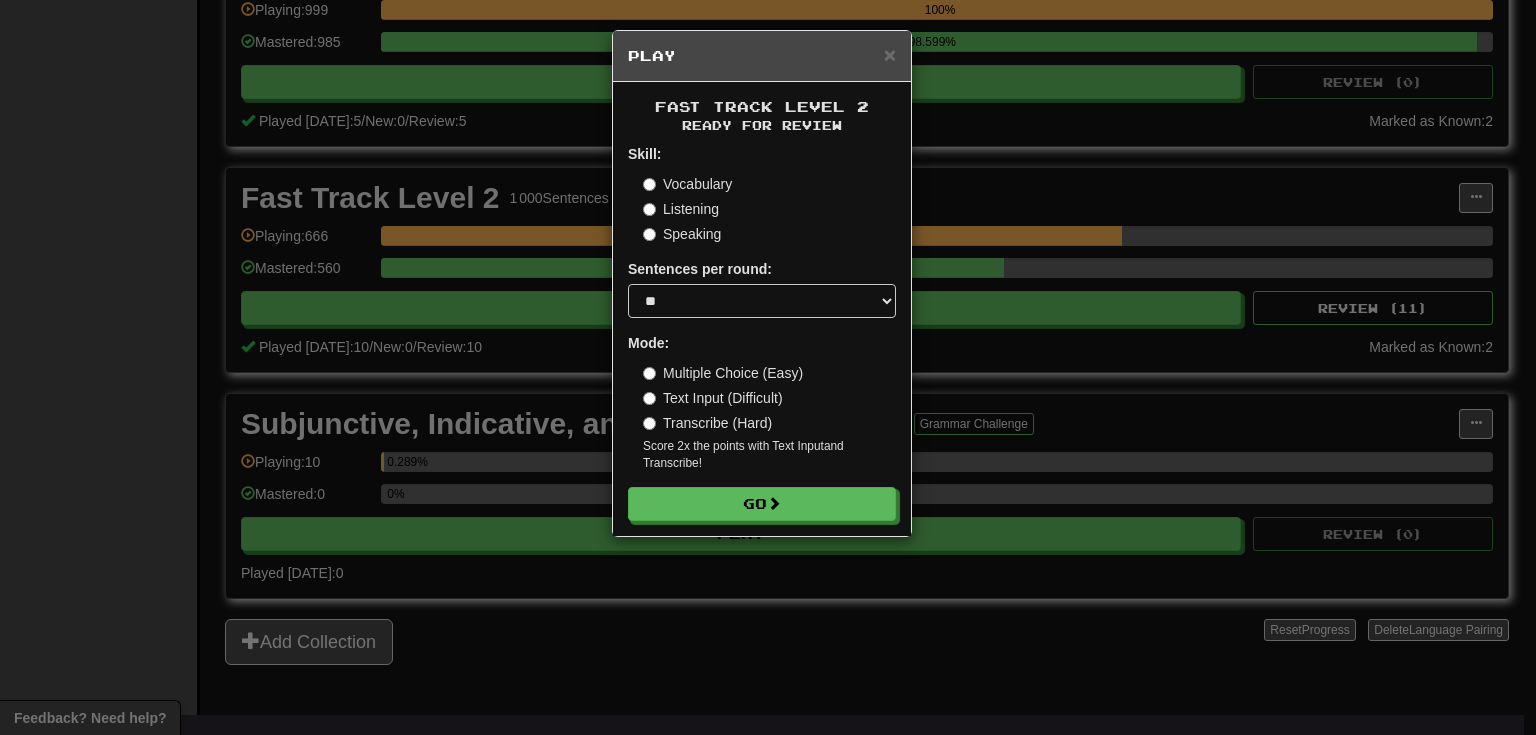 click on "Speaking" at bounding box center [682, 234] 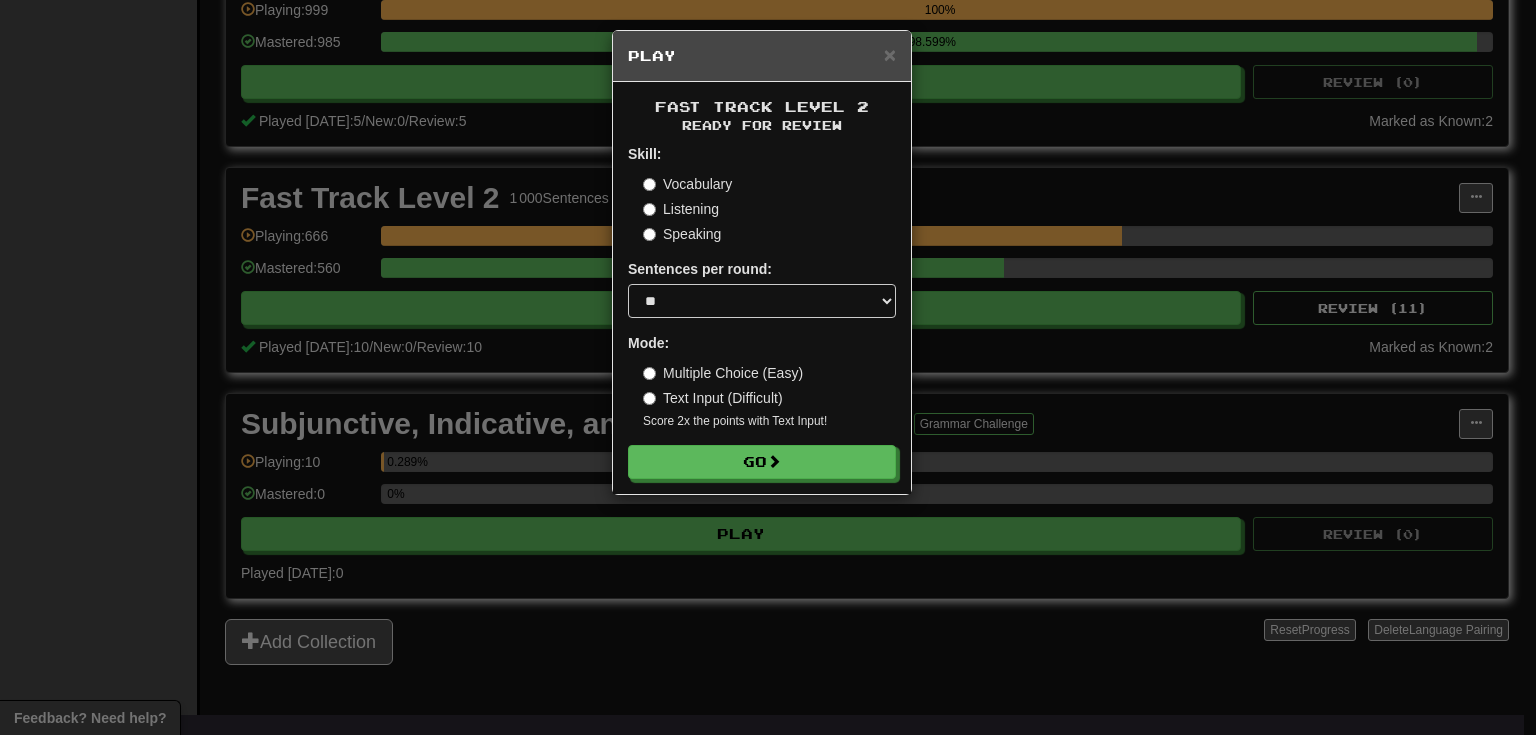 click on "Text Input (Difficult)" at bounding box center (713, 398) 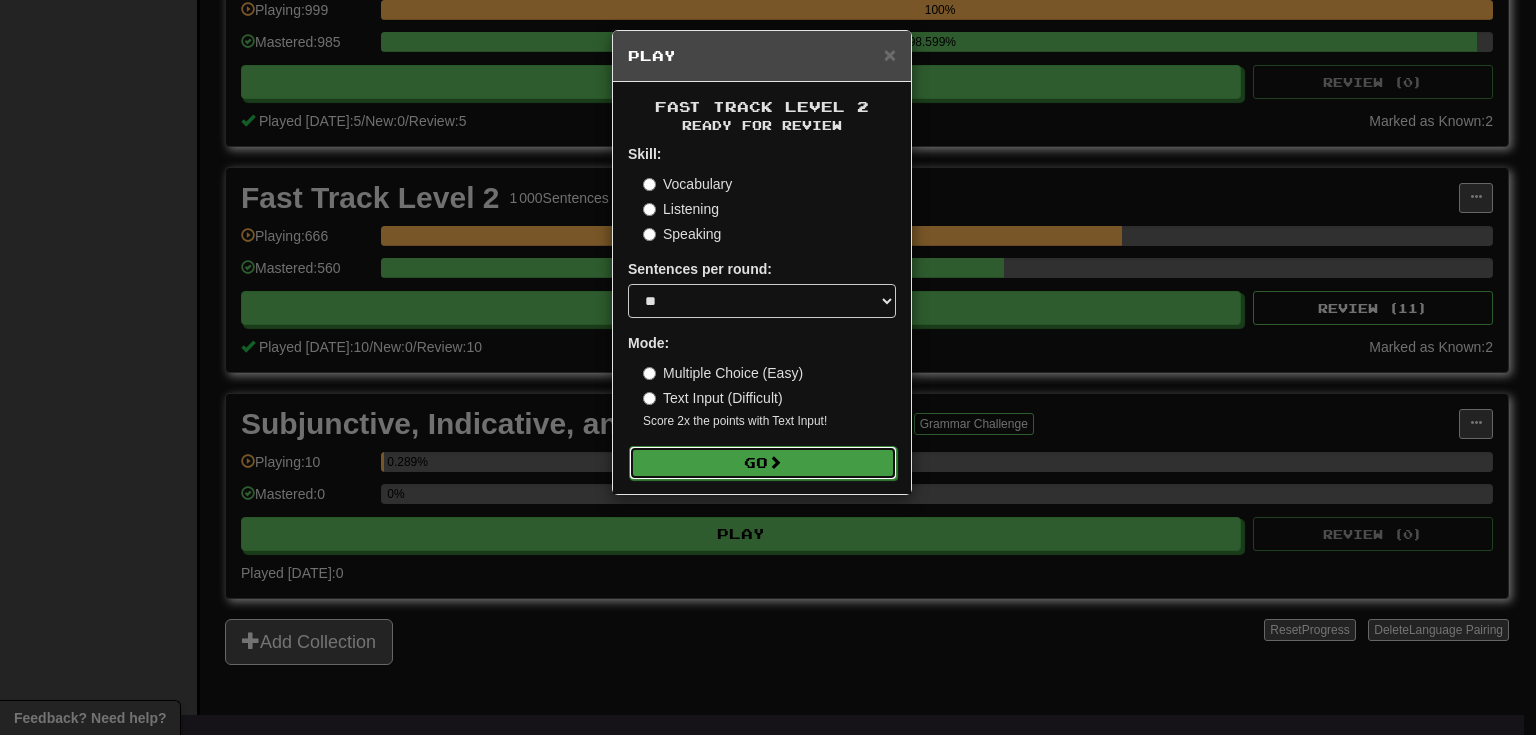 click on "Go" at bounding box center (763, 463) 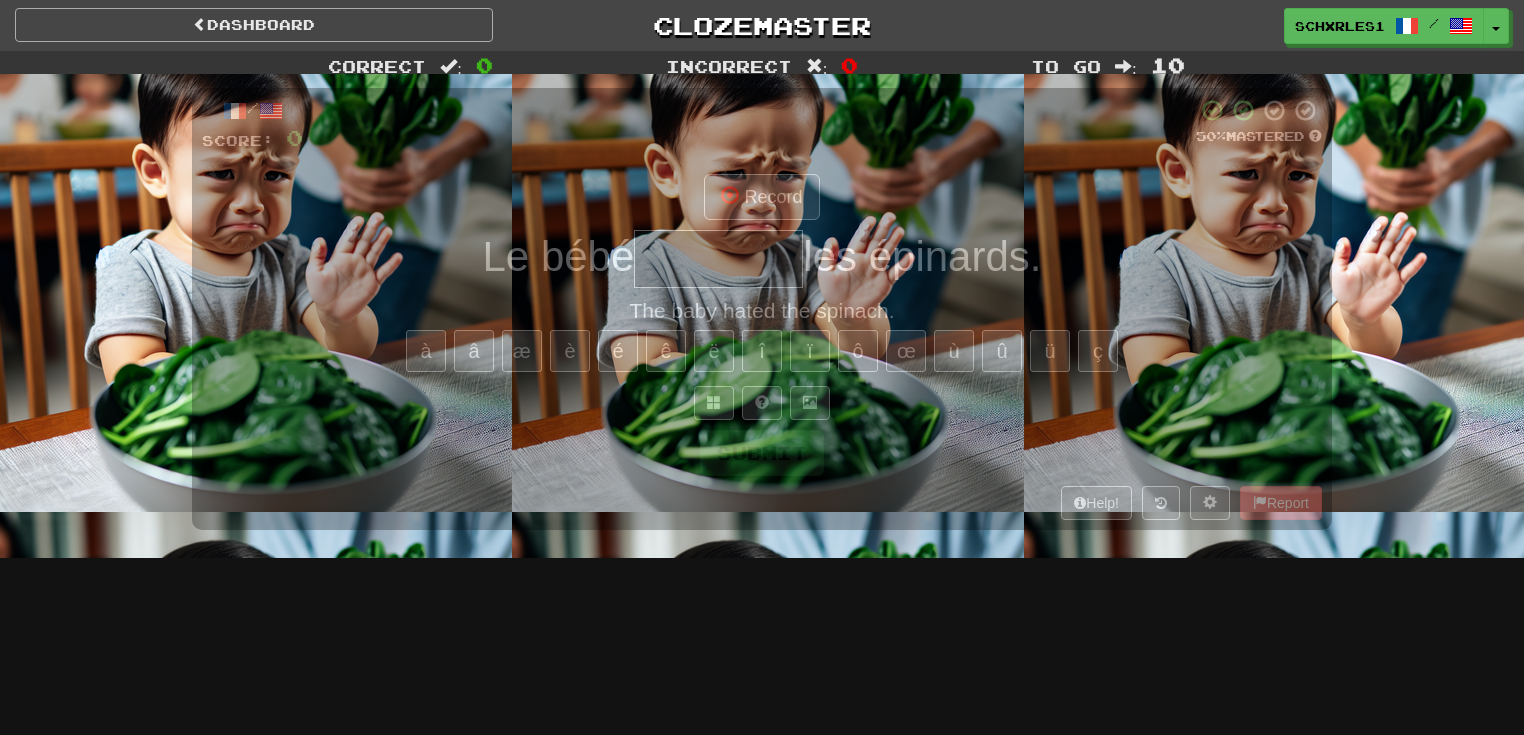 scroll, scrollTop: 0, scrollLeft: 0, axis: both 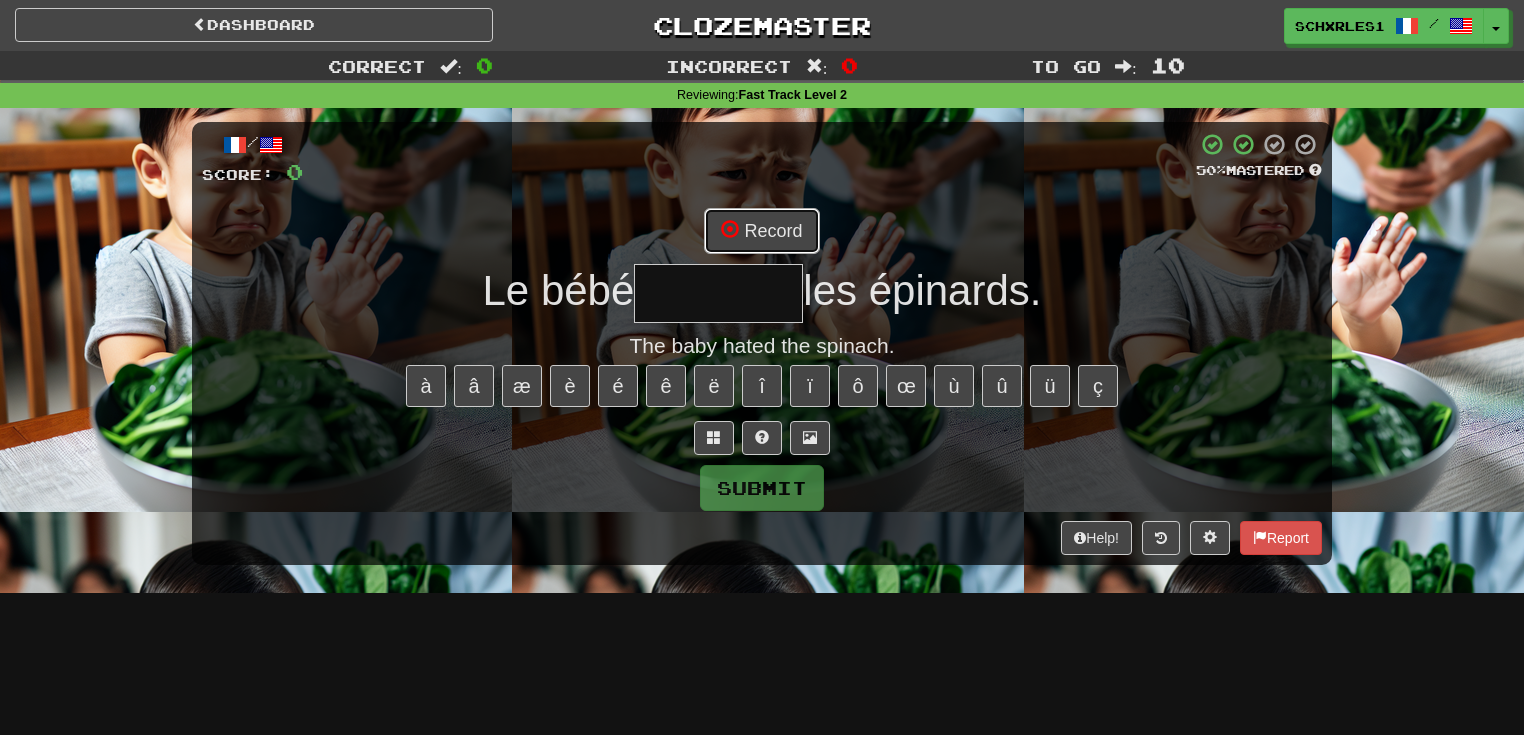 click on "Record" at bounding box center (761, 231) 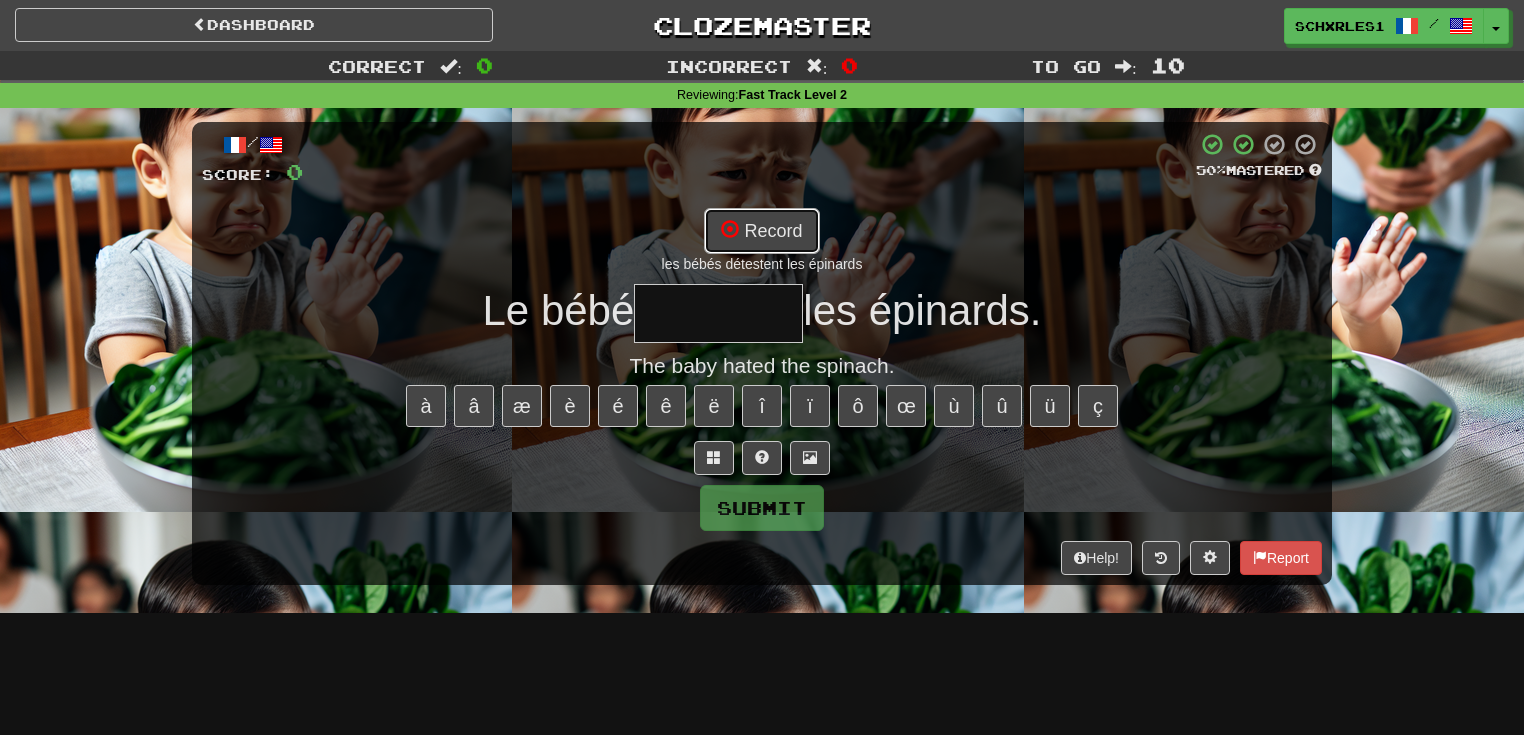 click on "Record" at bounding box center (761, 231) 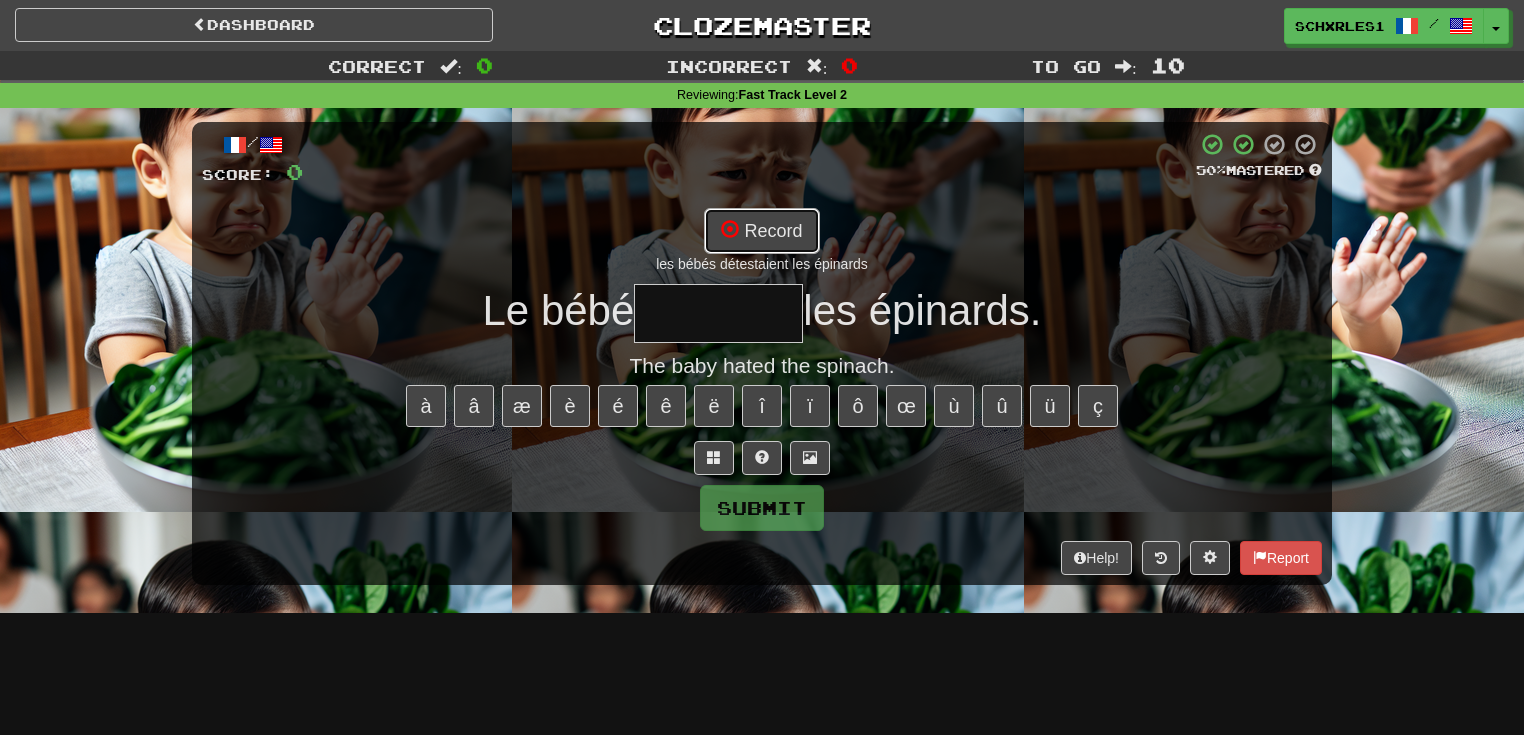 click on "Record" at bounding box center (761, 231) 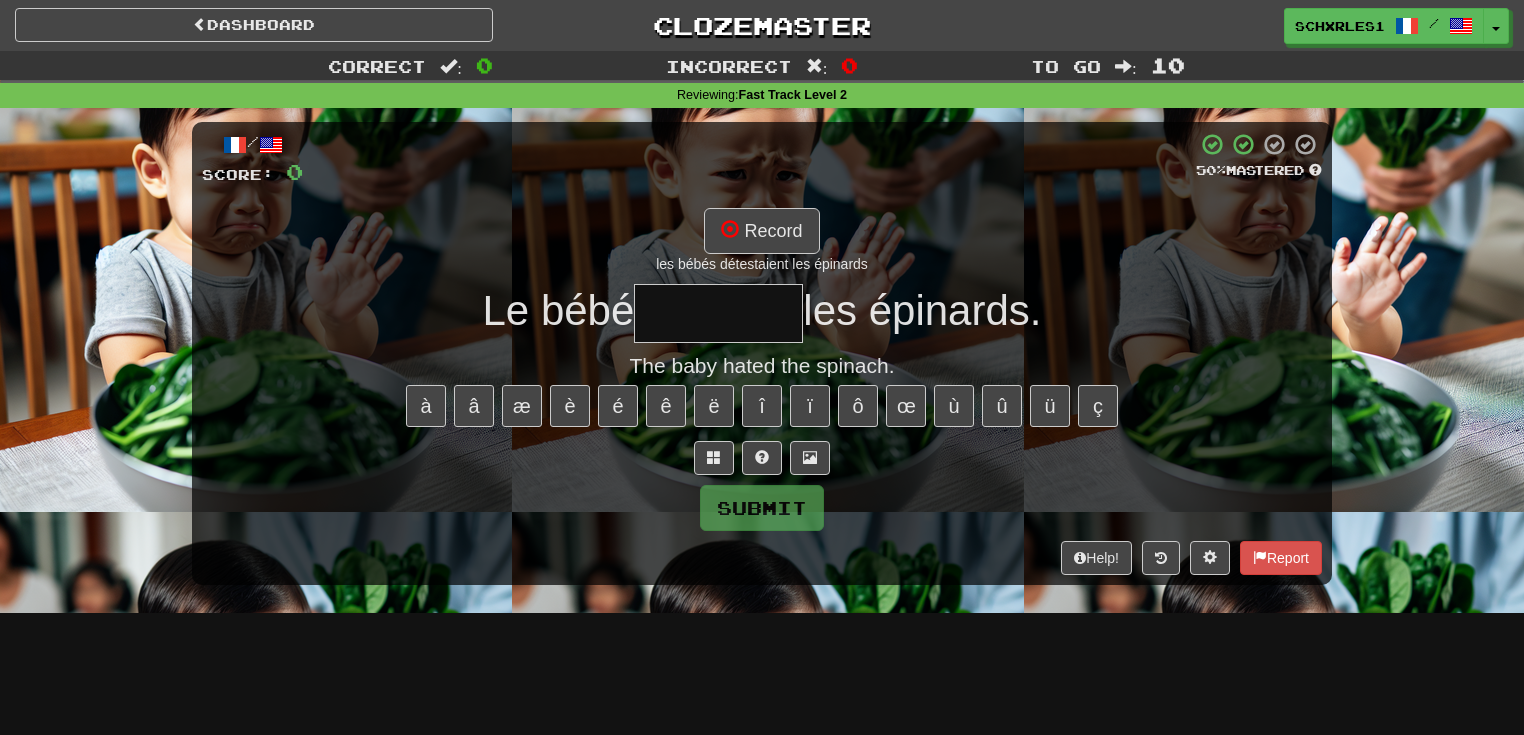 click at bounding box center (718, 313) 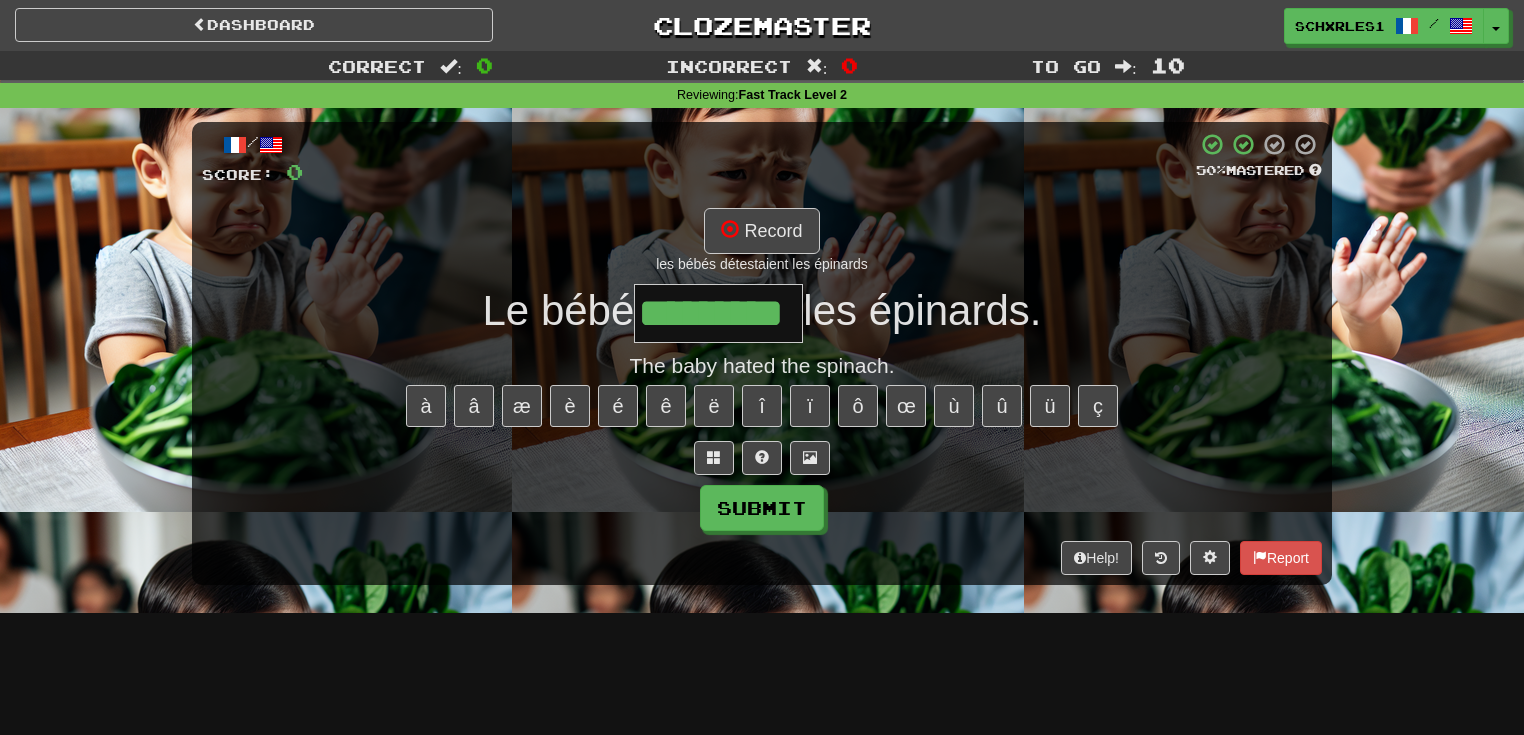 type on "*********" 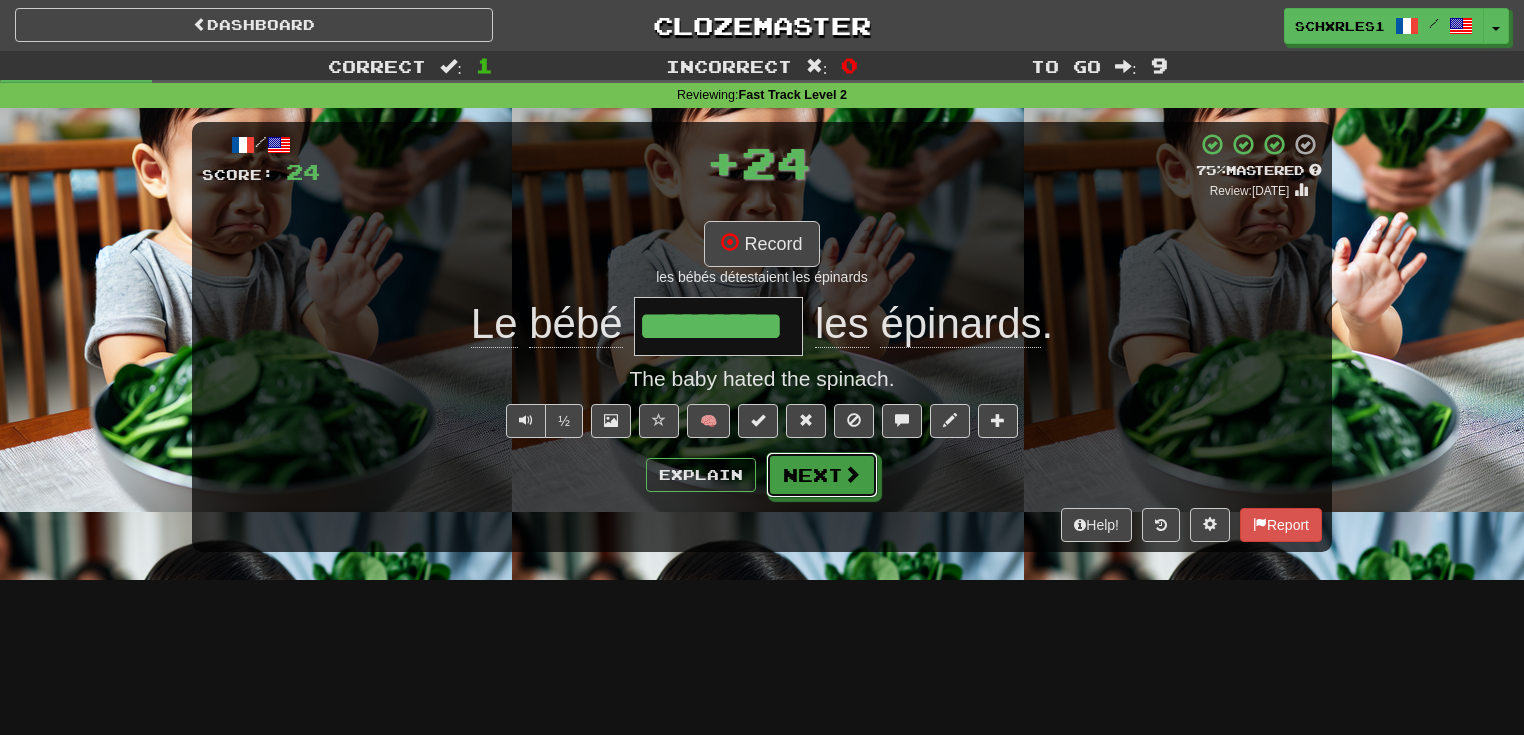 click on "Next" at bounding box center [822, 475] 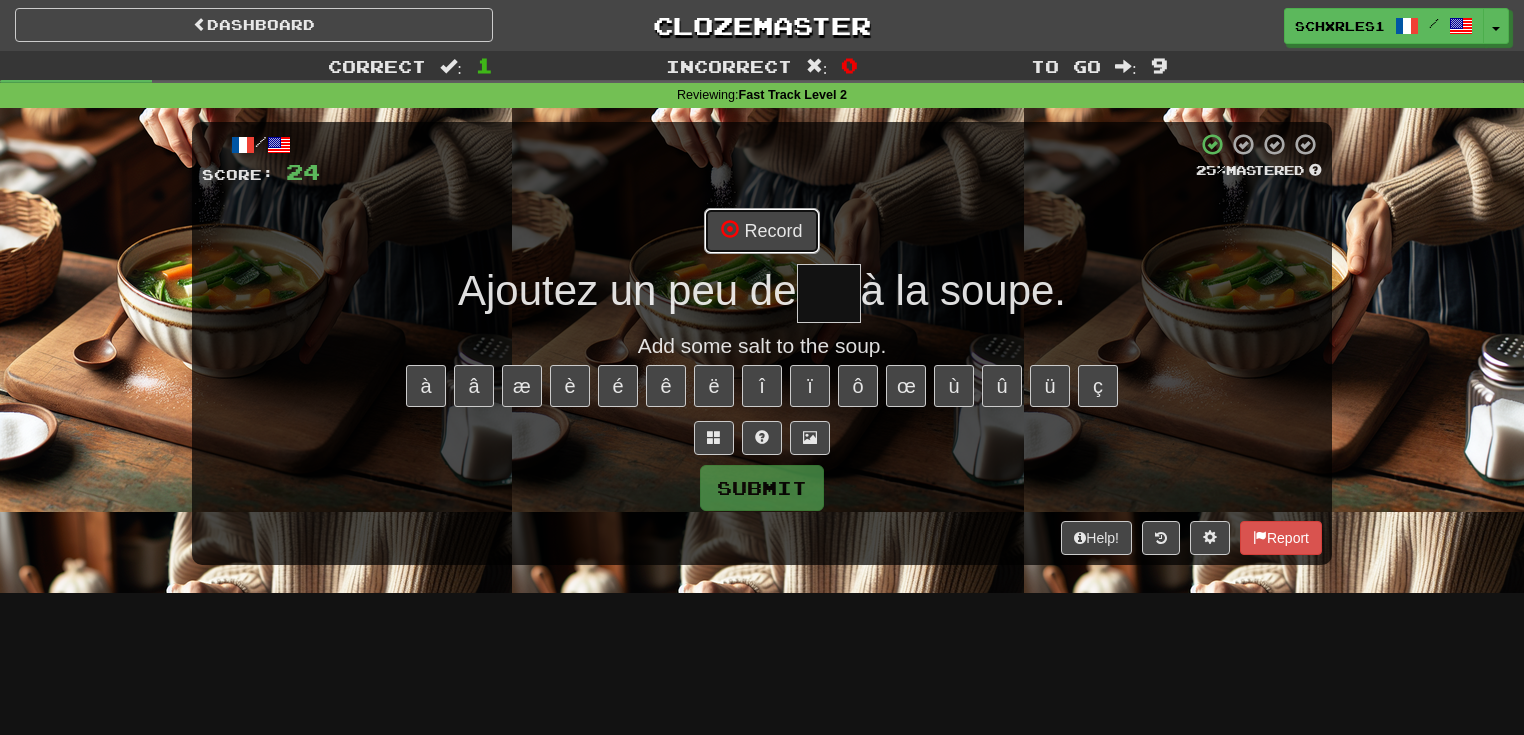 click on "Record" at bounding box center (761, 231) 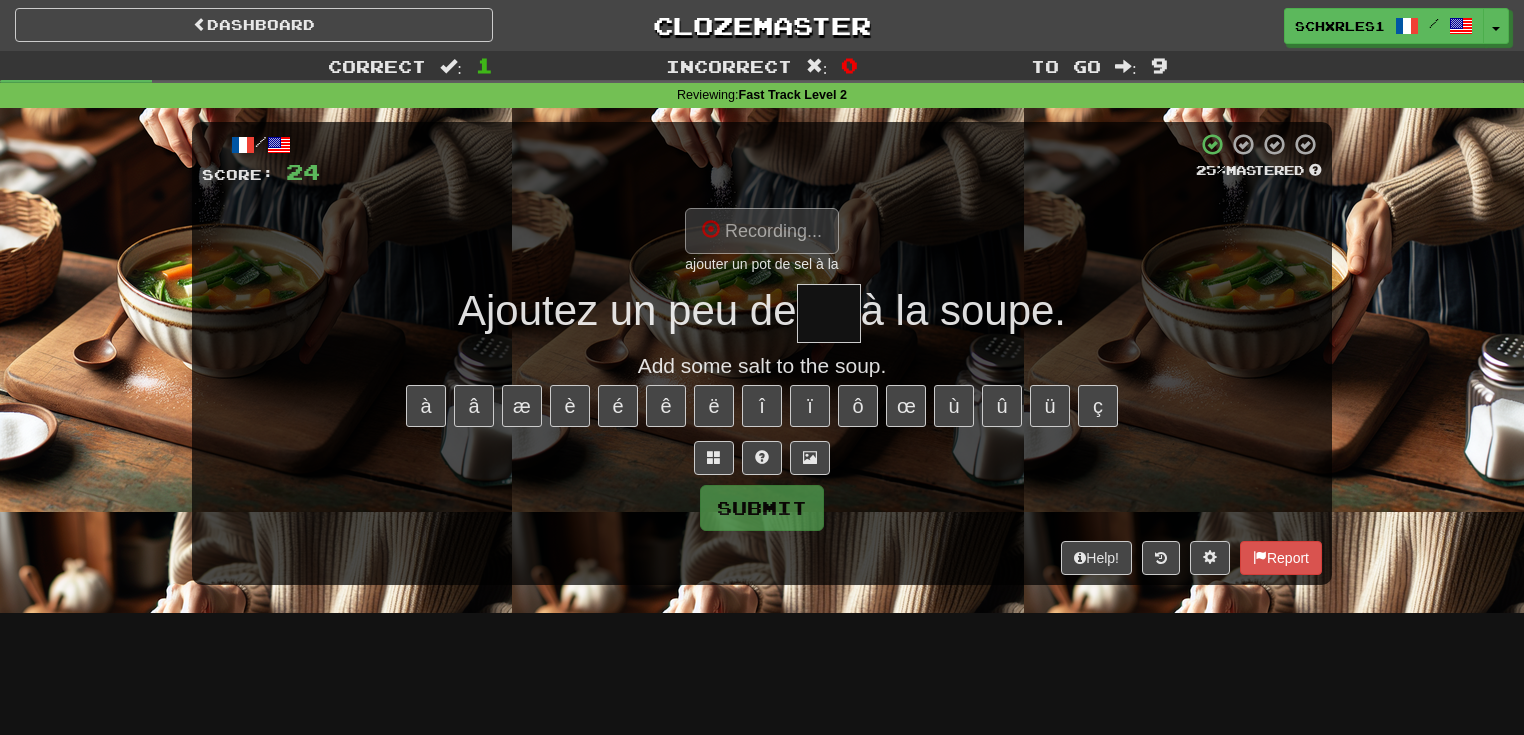 type on "***" 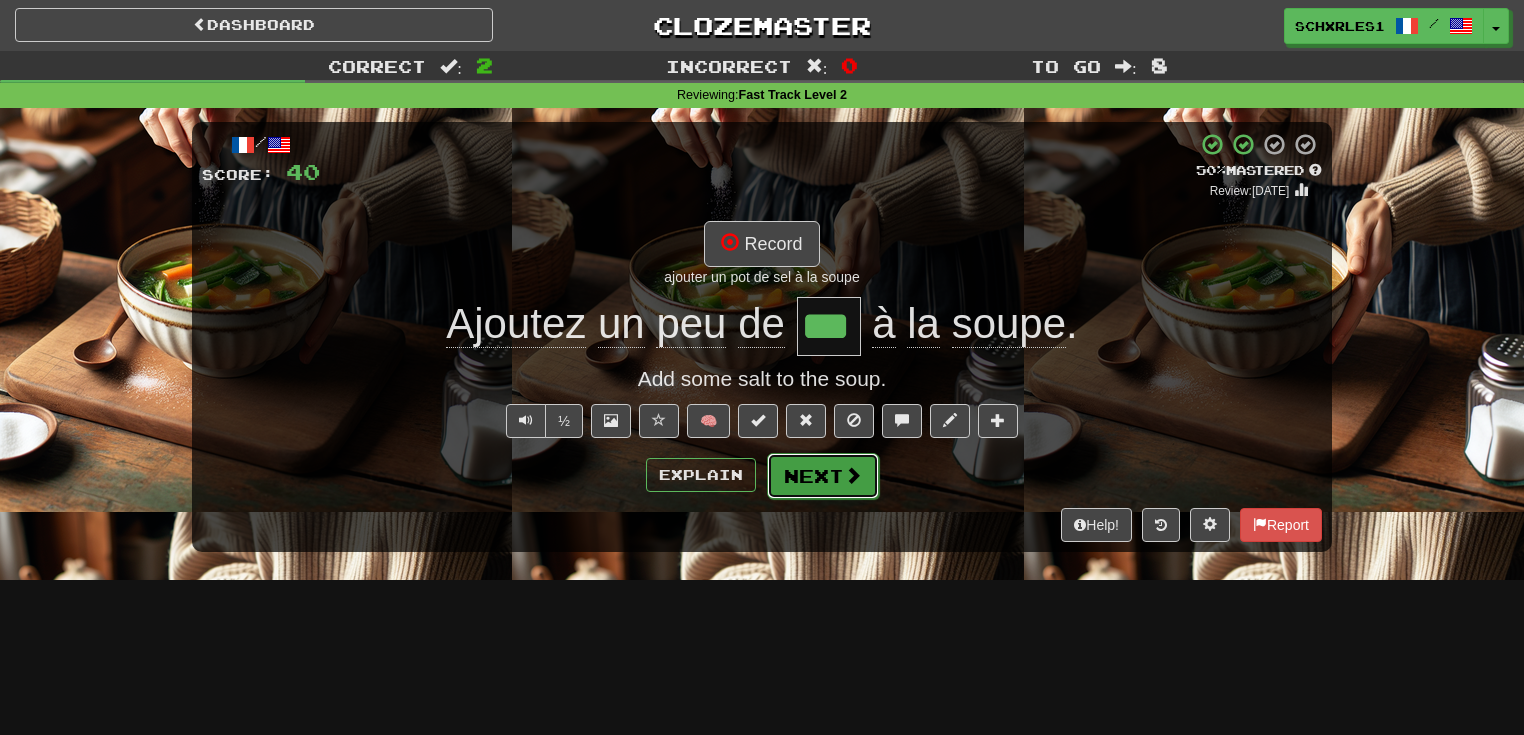 click on "Next" at bounding box center (823, 476) 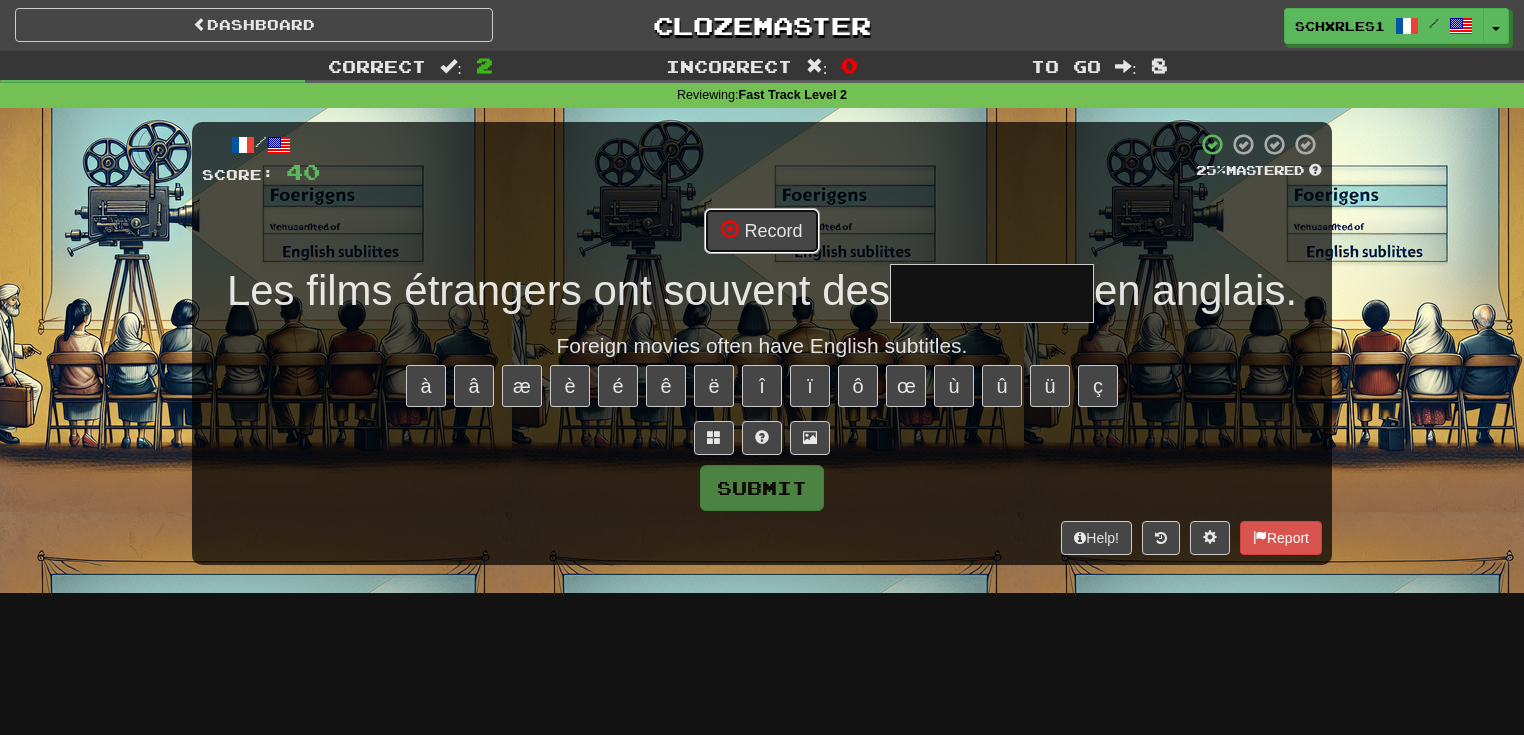 click on "Record" at bounding box center (761, 231) 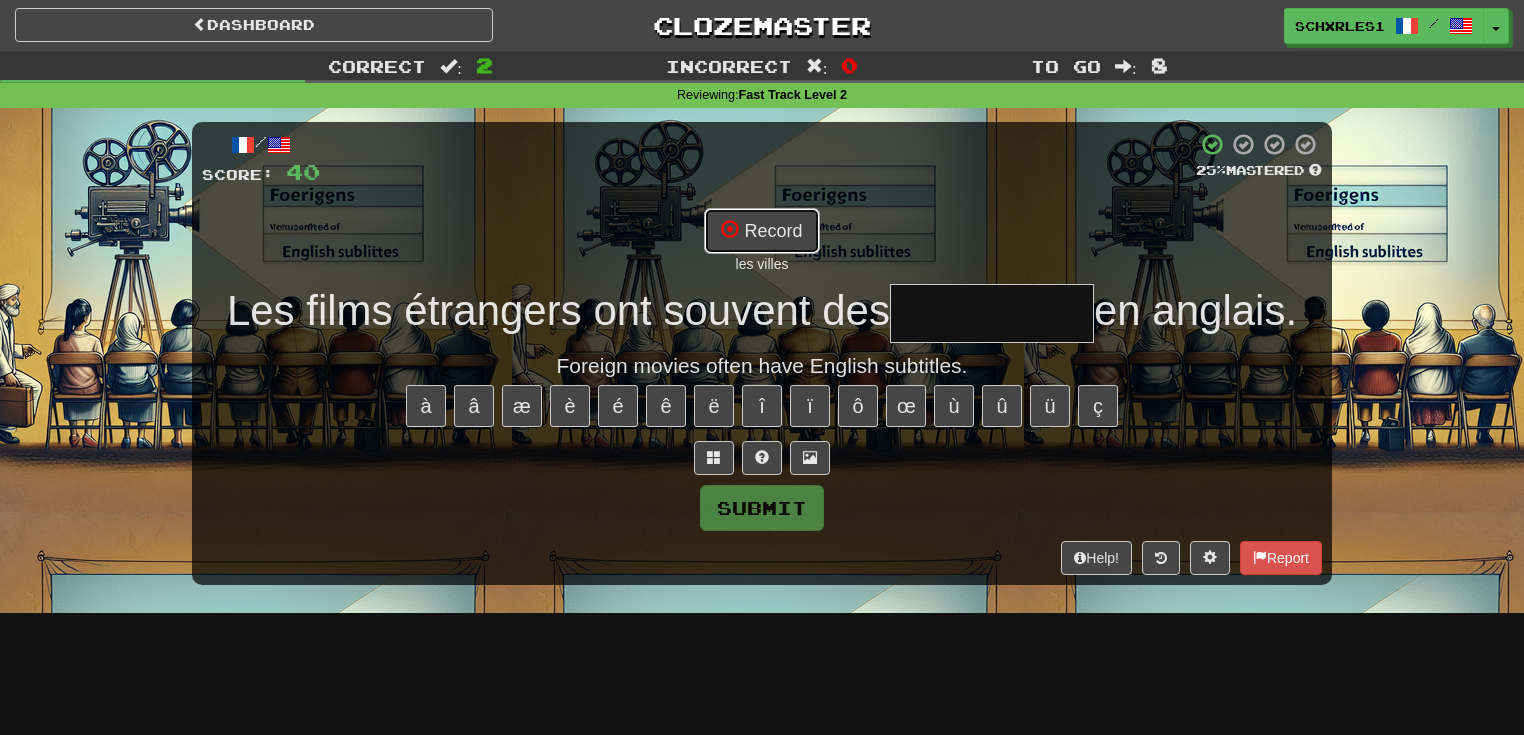 click on "Record" at bounding box center (761, 231) 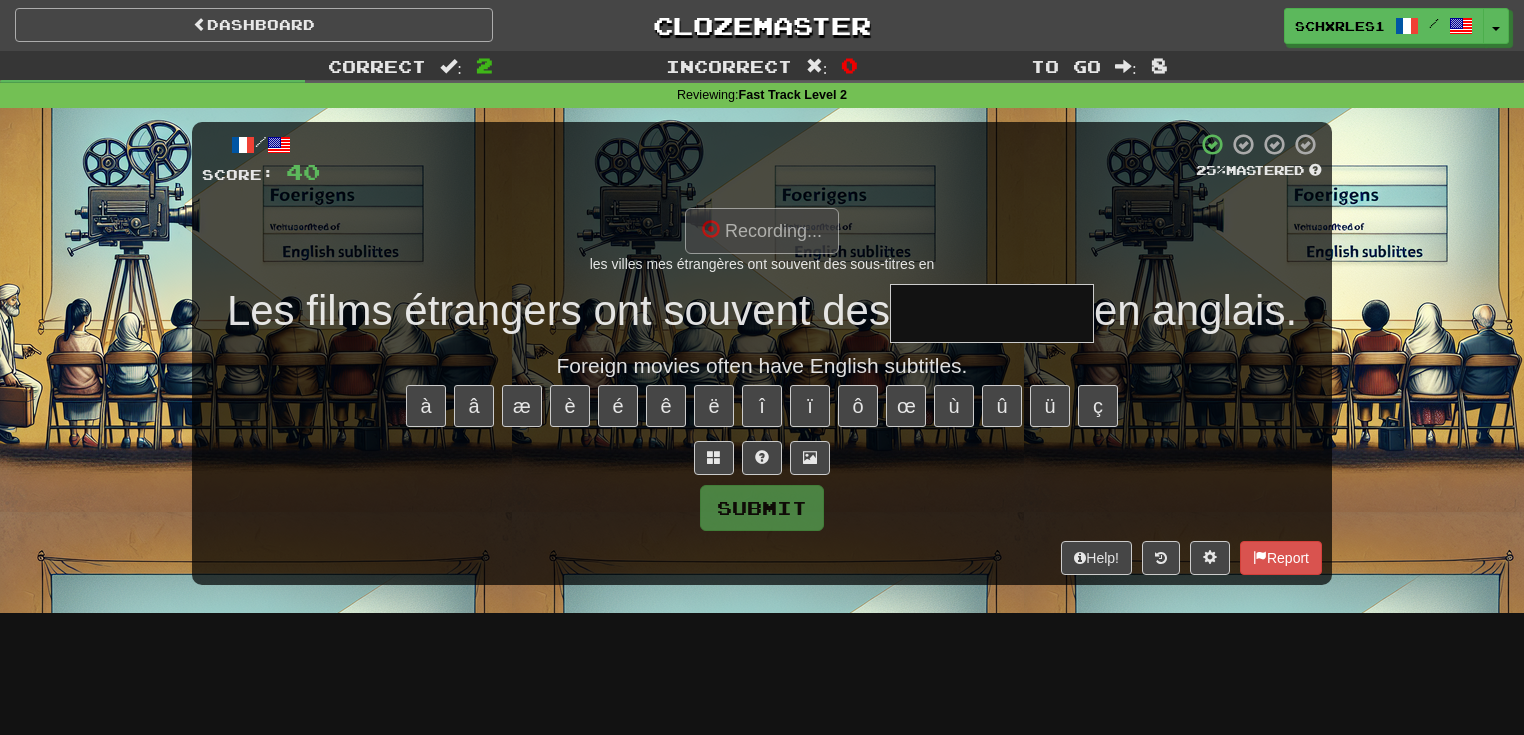 type on "**********" 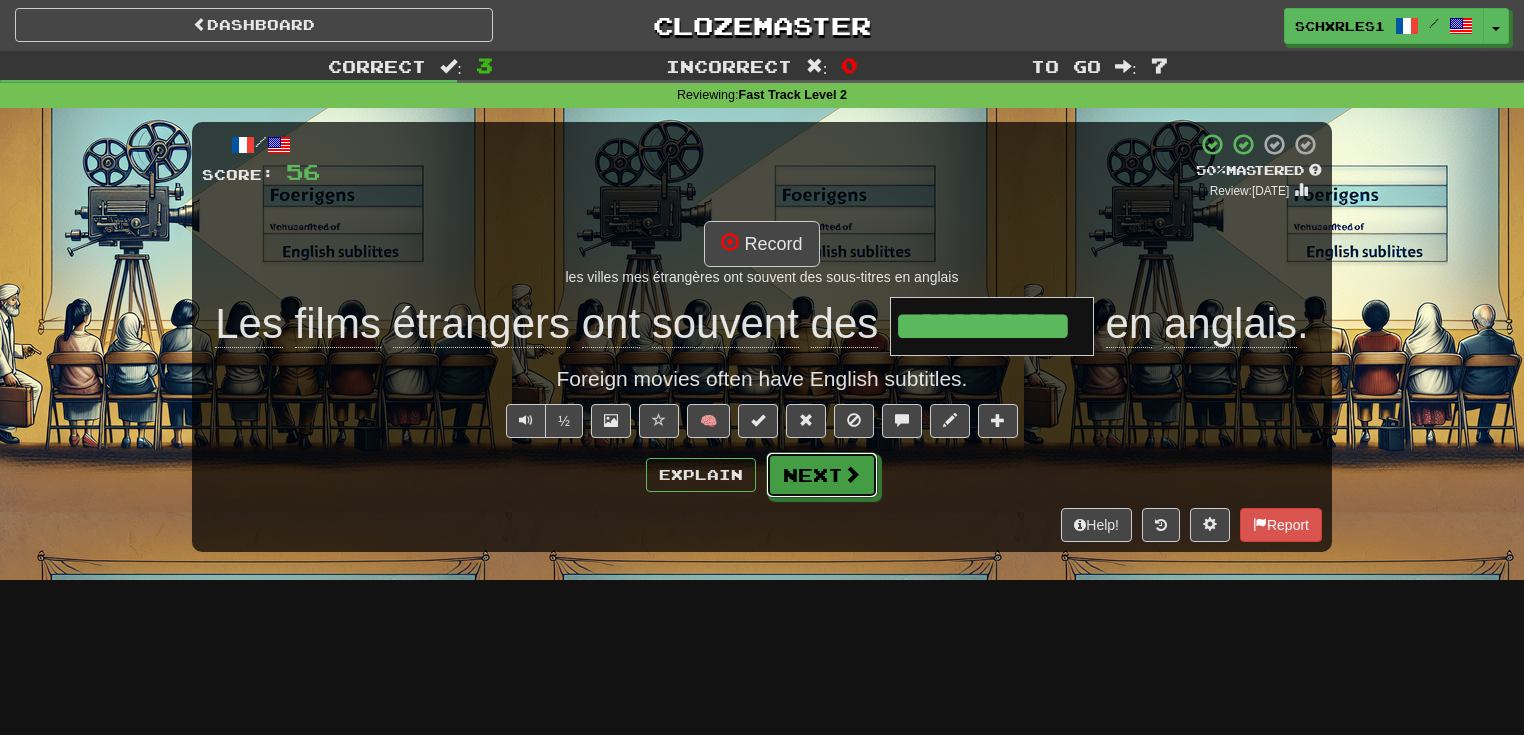 drag, startPoint x: 850, startPoint y: 492, endPoint x: 835, endPoint y: 464, distance: 31.764761 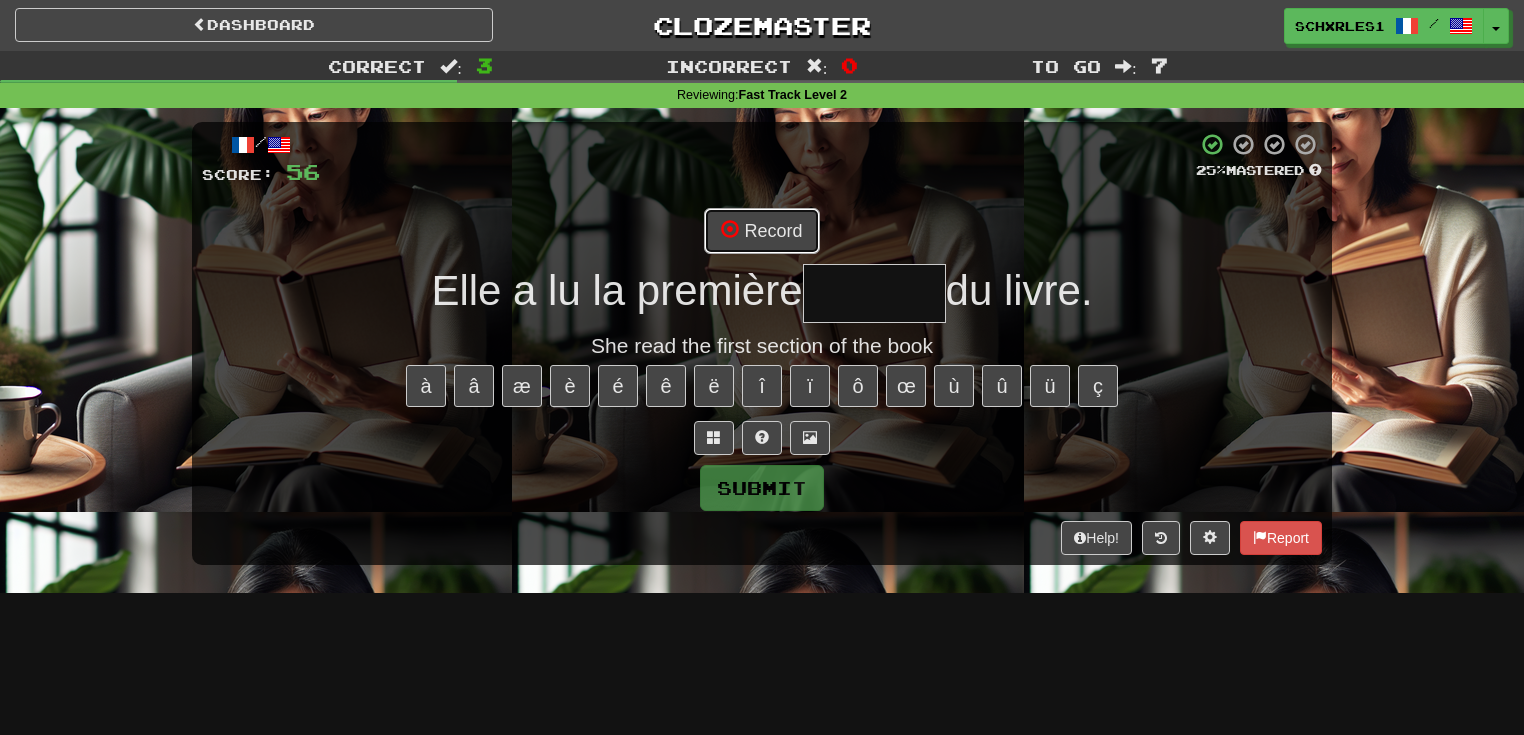 click on "Record" at bounding box center [761, 231] 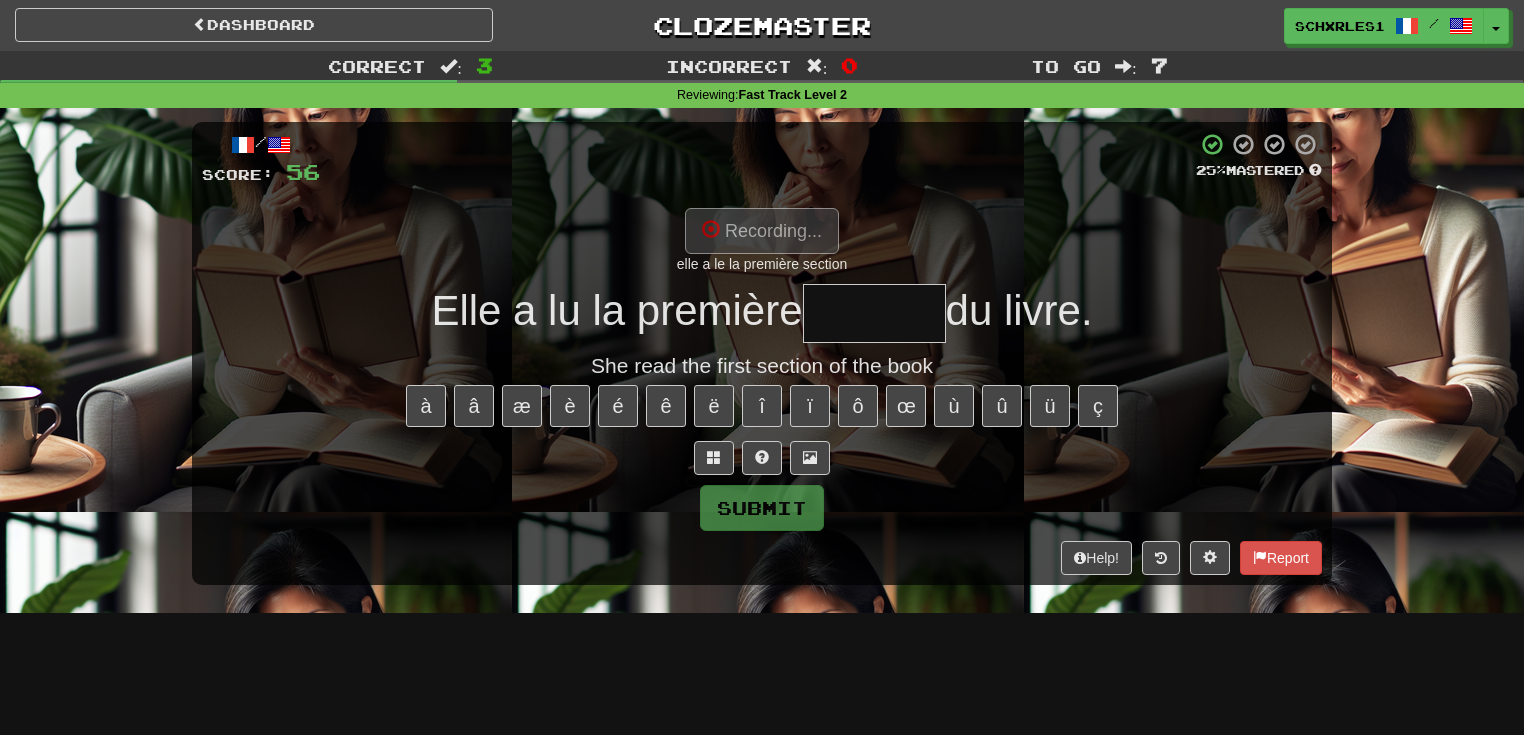 type on "*******" 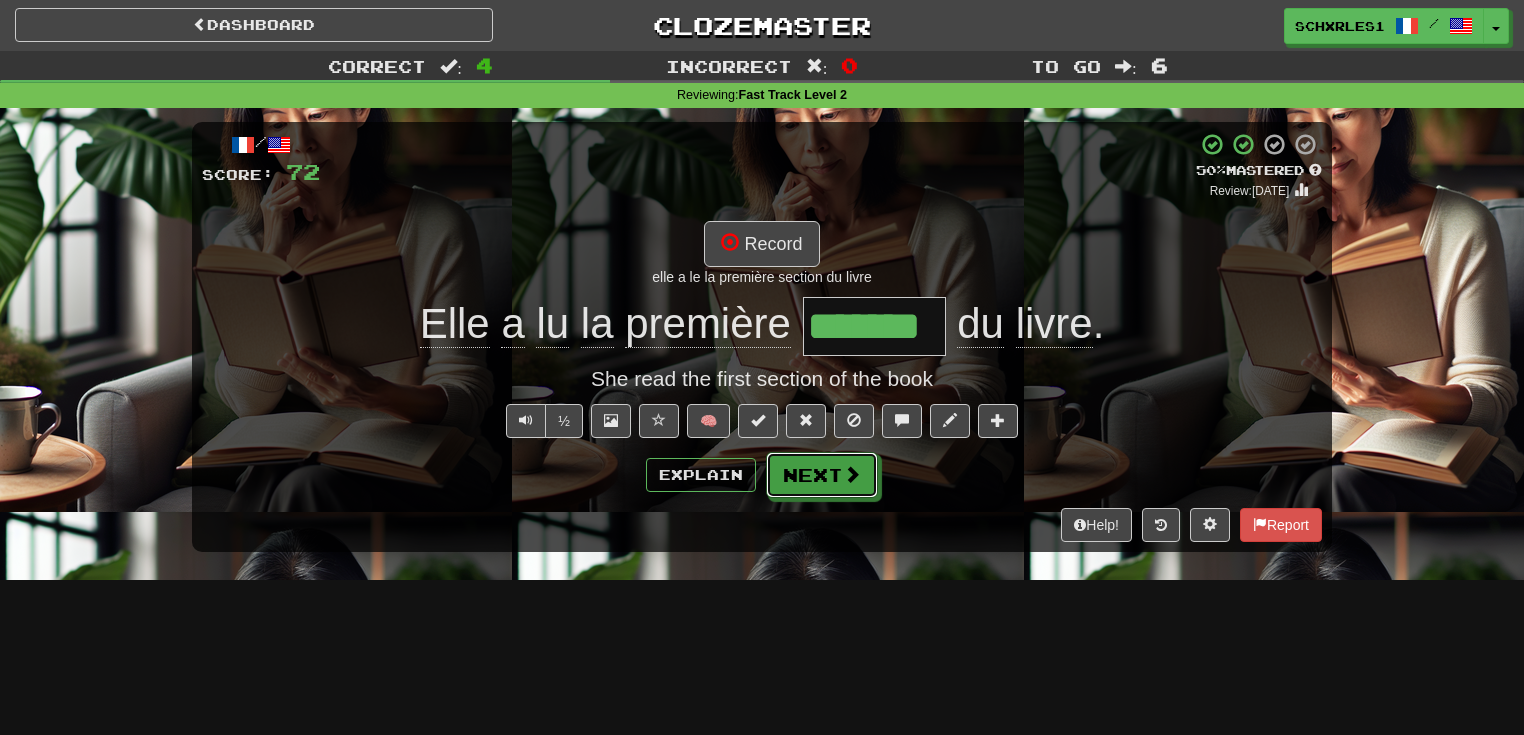 click on "Next" at bounding box center (822, 475) 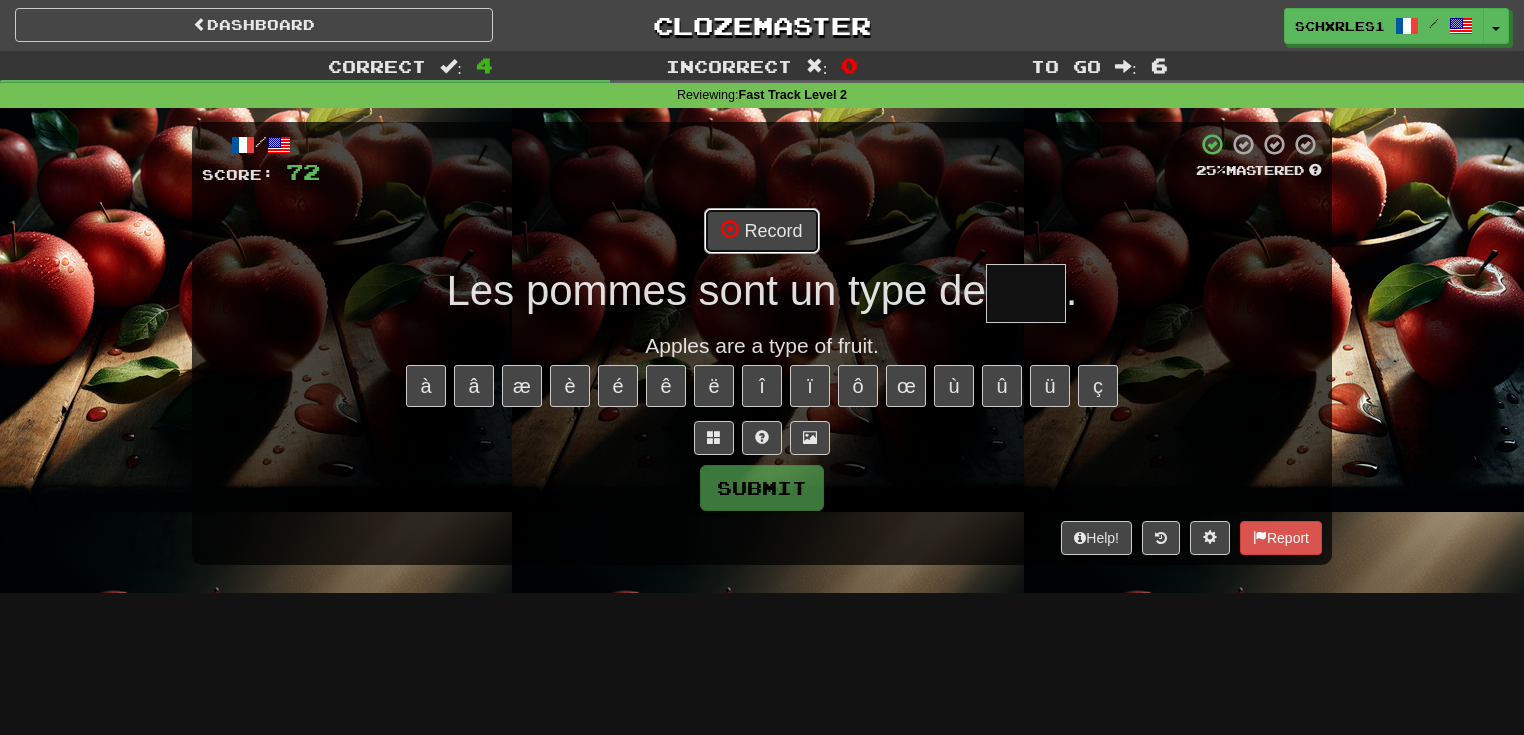 click on "Record" at bounding box center [761, 231] 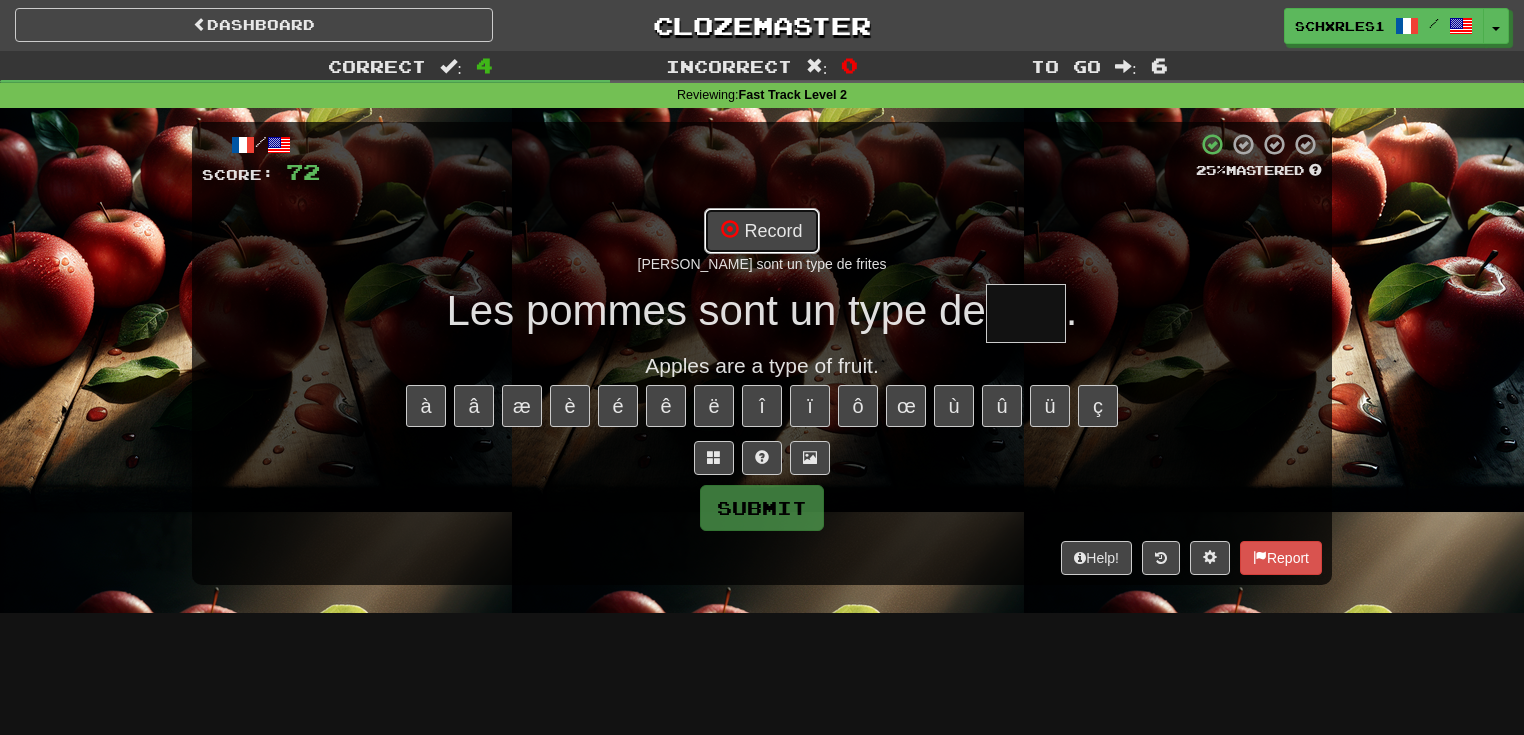 click on "Record" at bounding box center (761, 231) 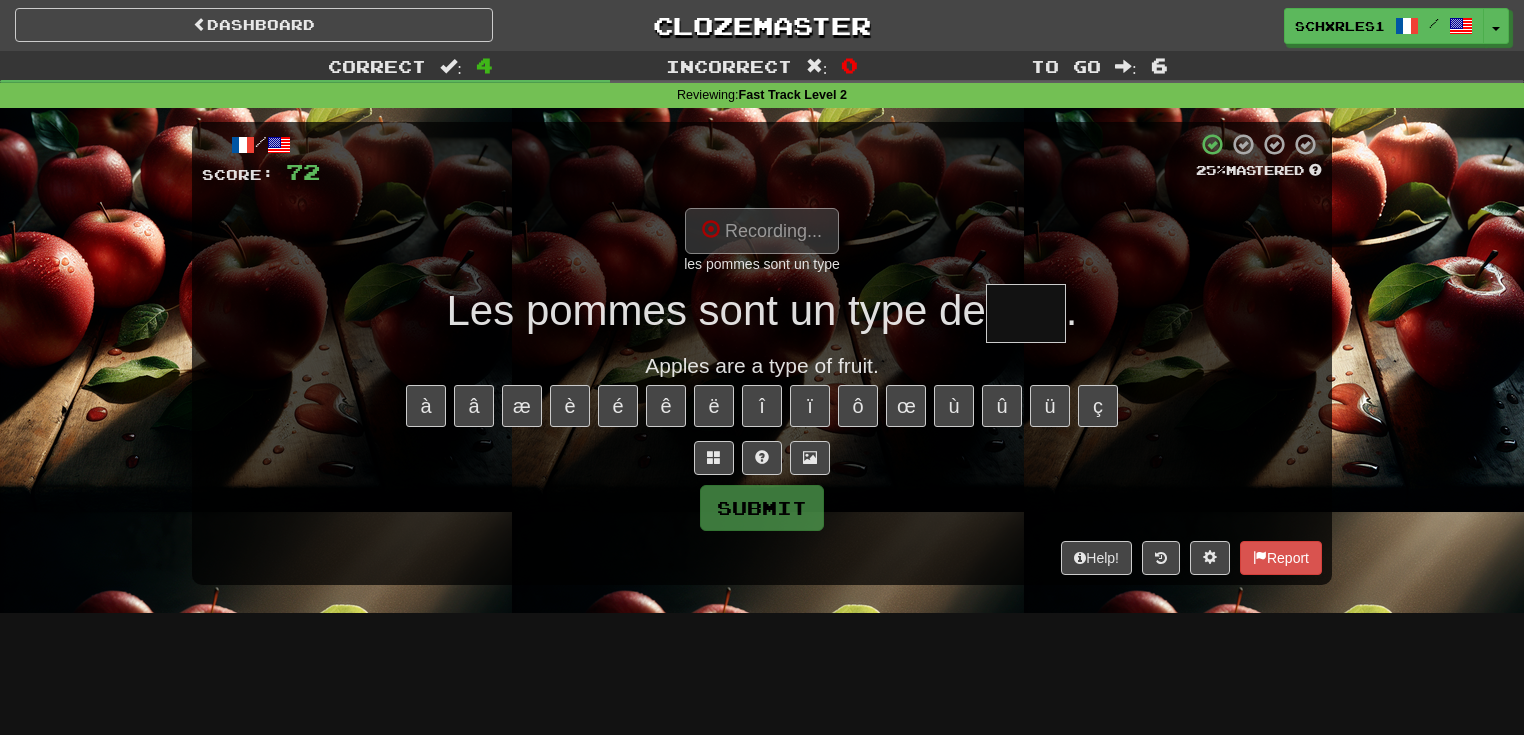 type on "*****" 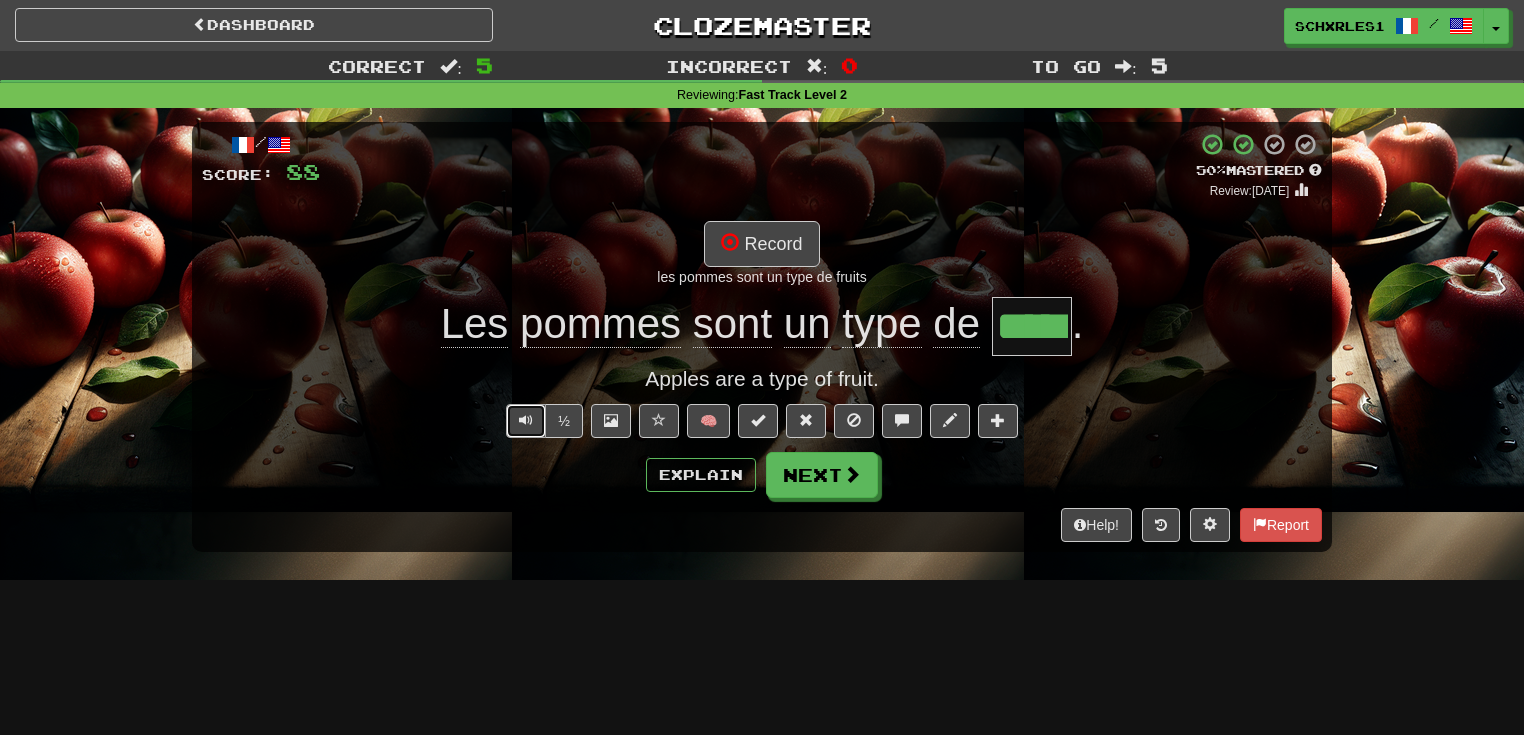 click at bounding box center [526, 421] 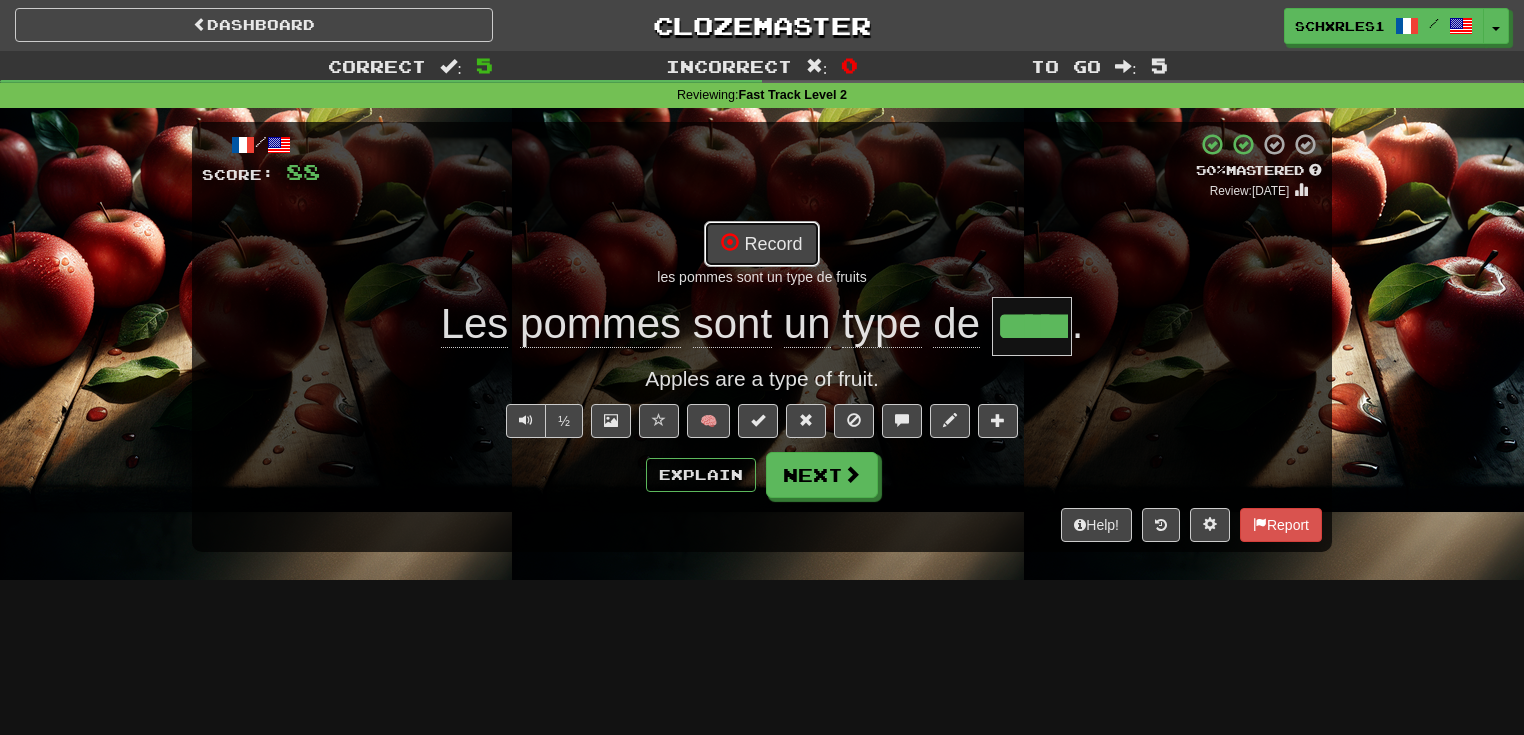 click on "Record" at bounding box center [761, 244] 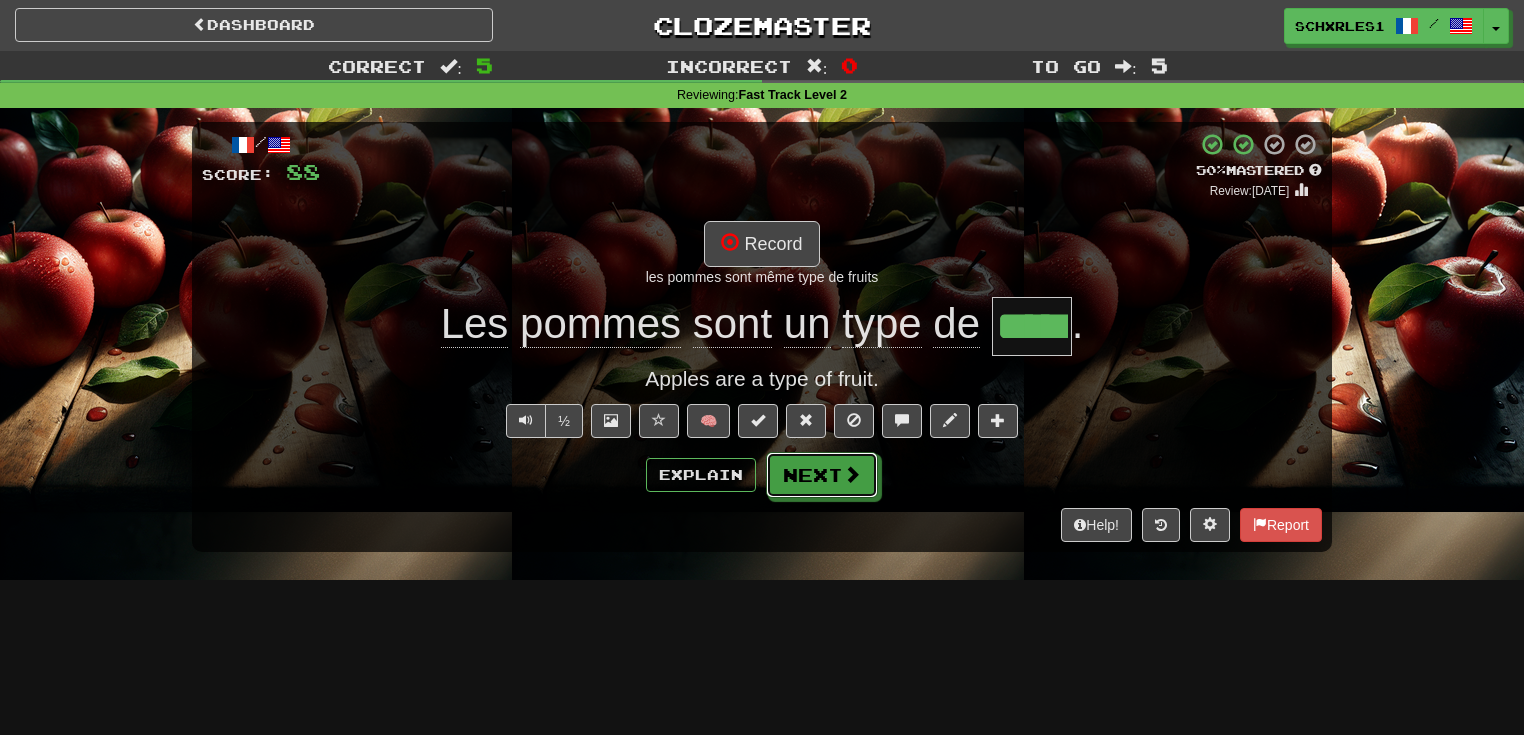 drag, startPoint x: 820, startPoint y: 476, endPoint x: 818, endPoint y: 460, distance: 16.124516 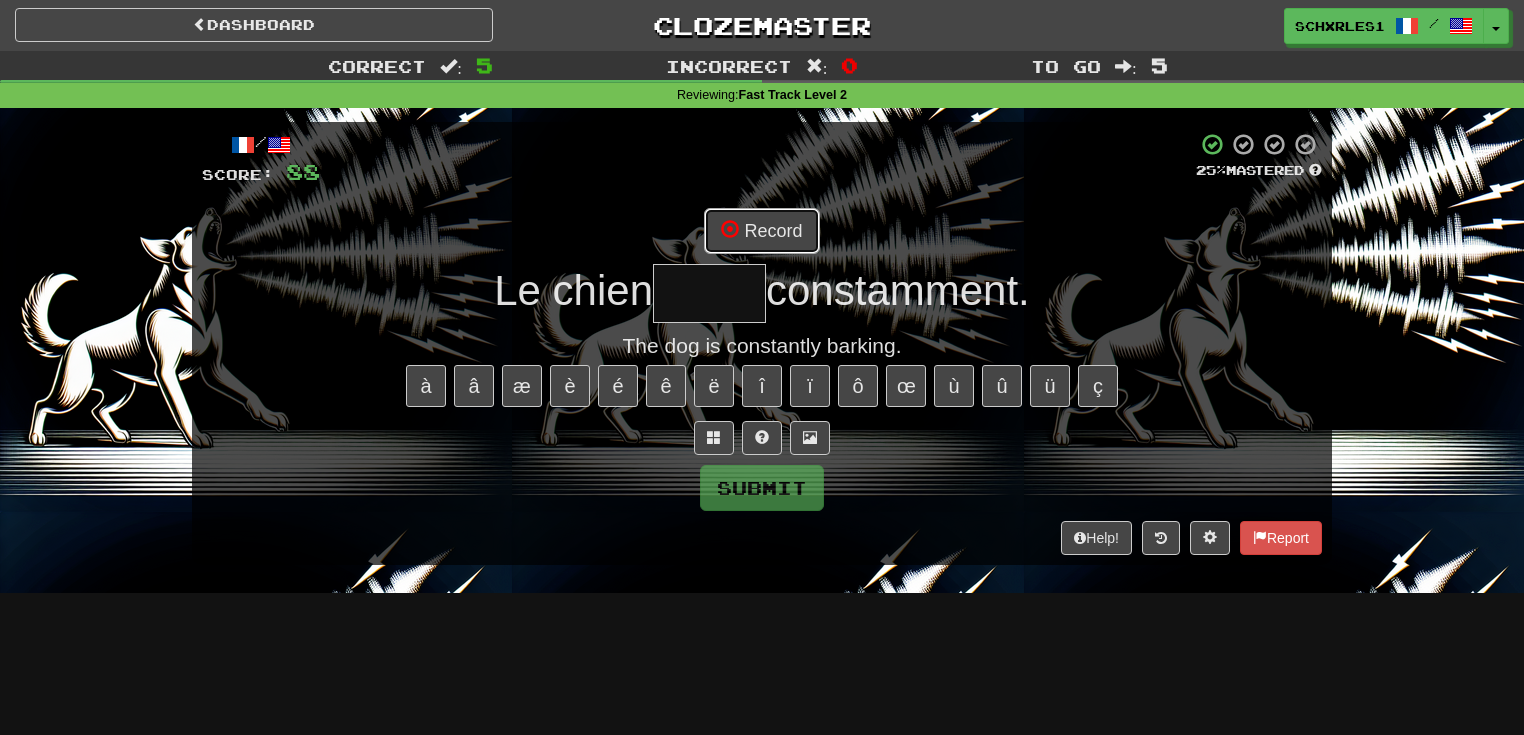 click on "Record" at bounding box center [761, 231] 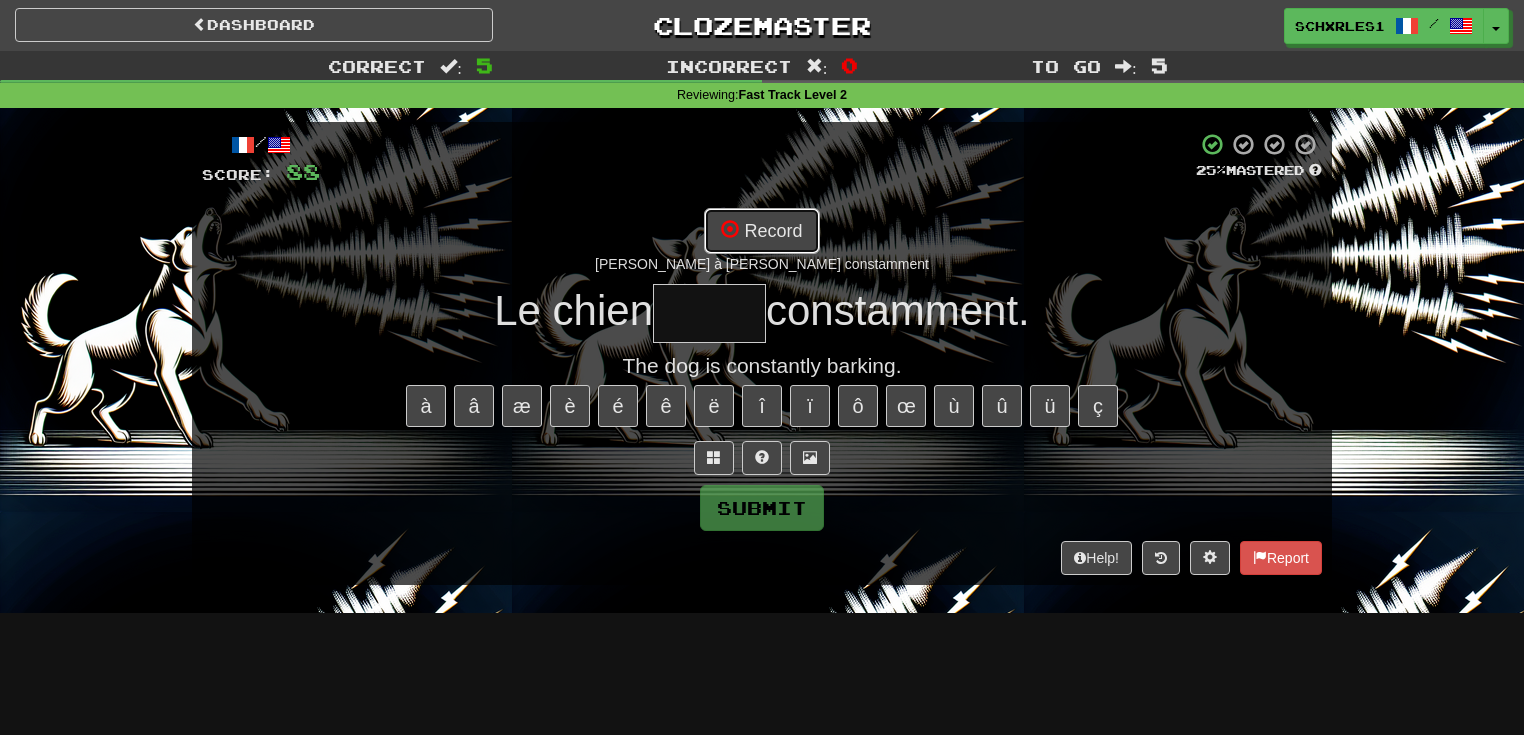 click on "Record" at bounding box center (761, 231) 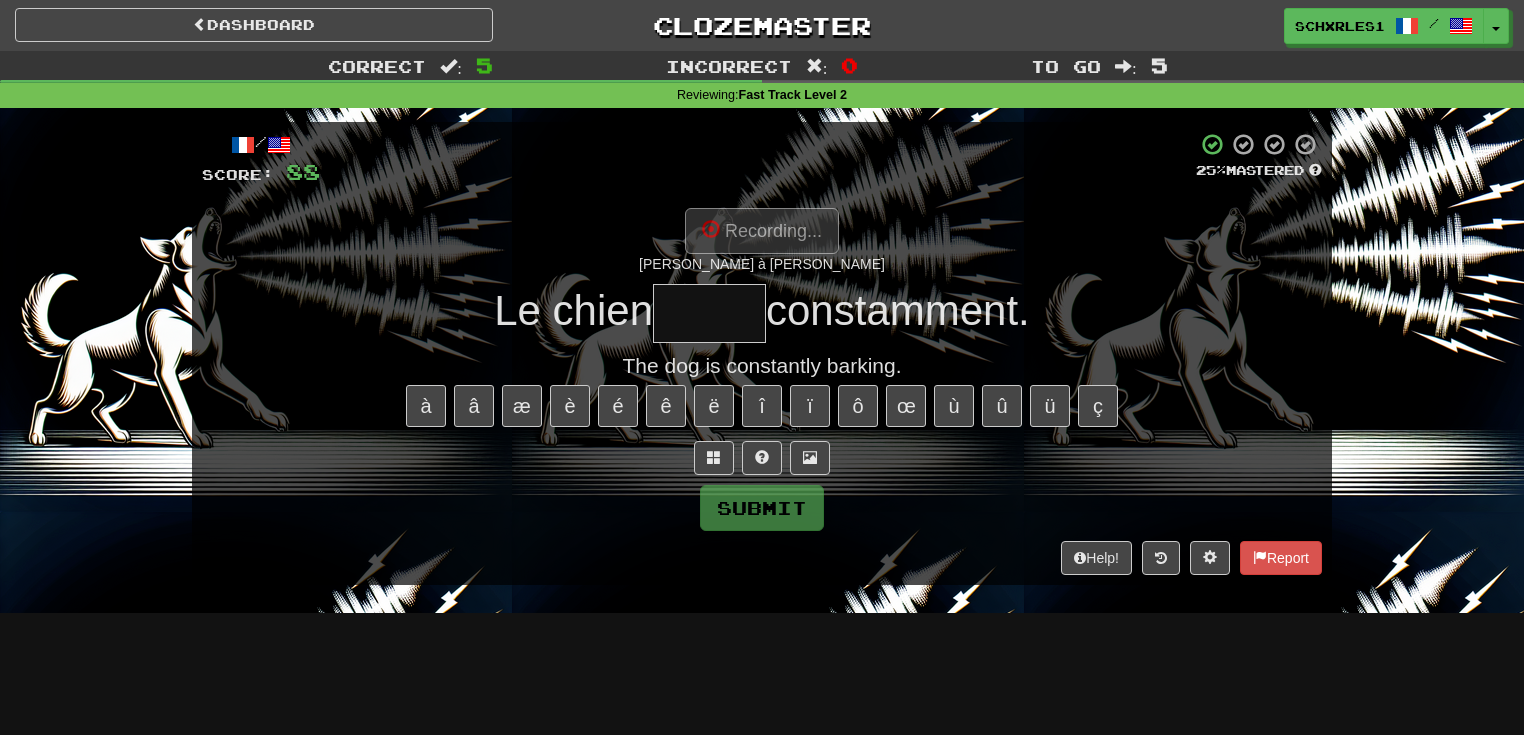 click at bounding box center (709, 313) 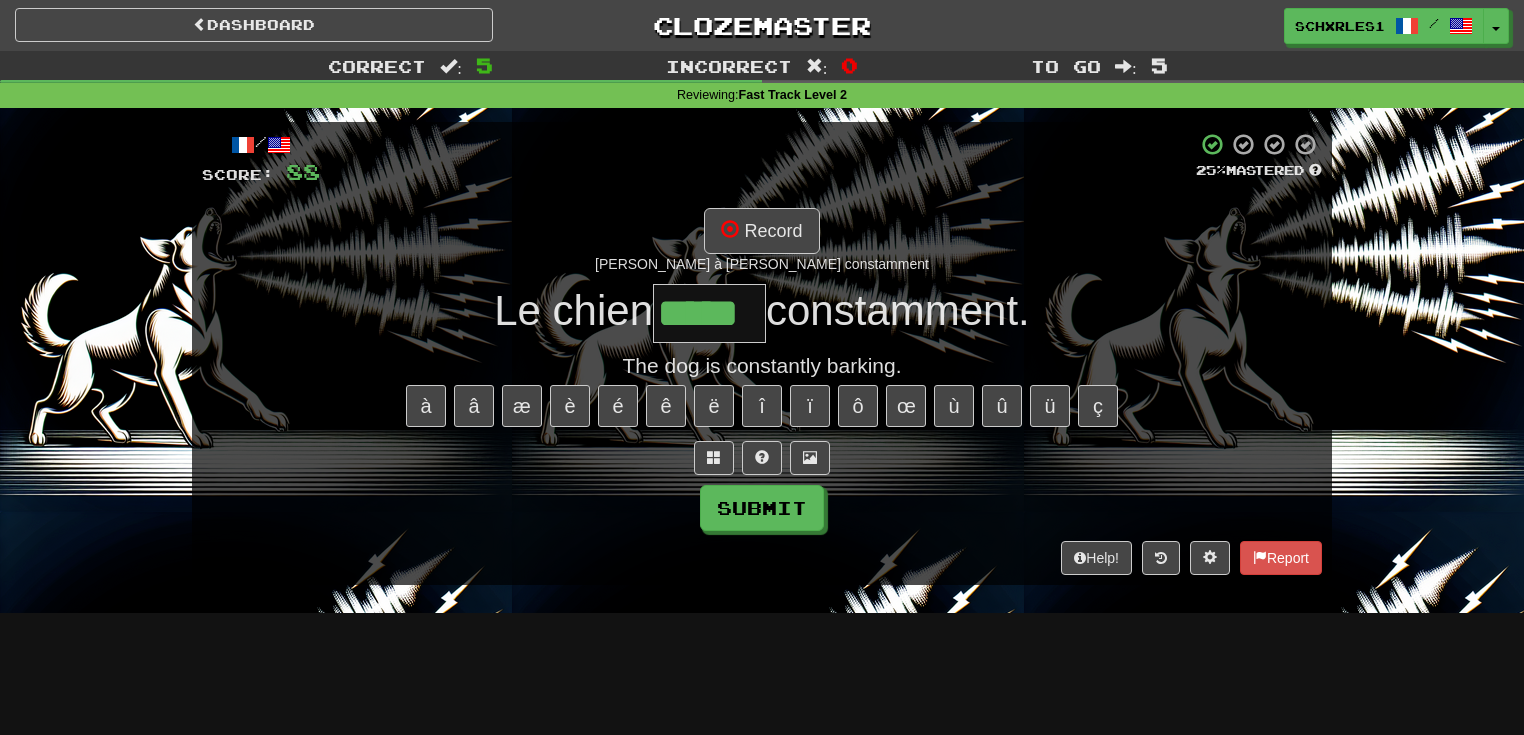 type on "*****" 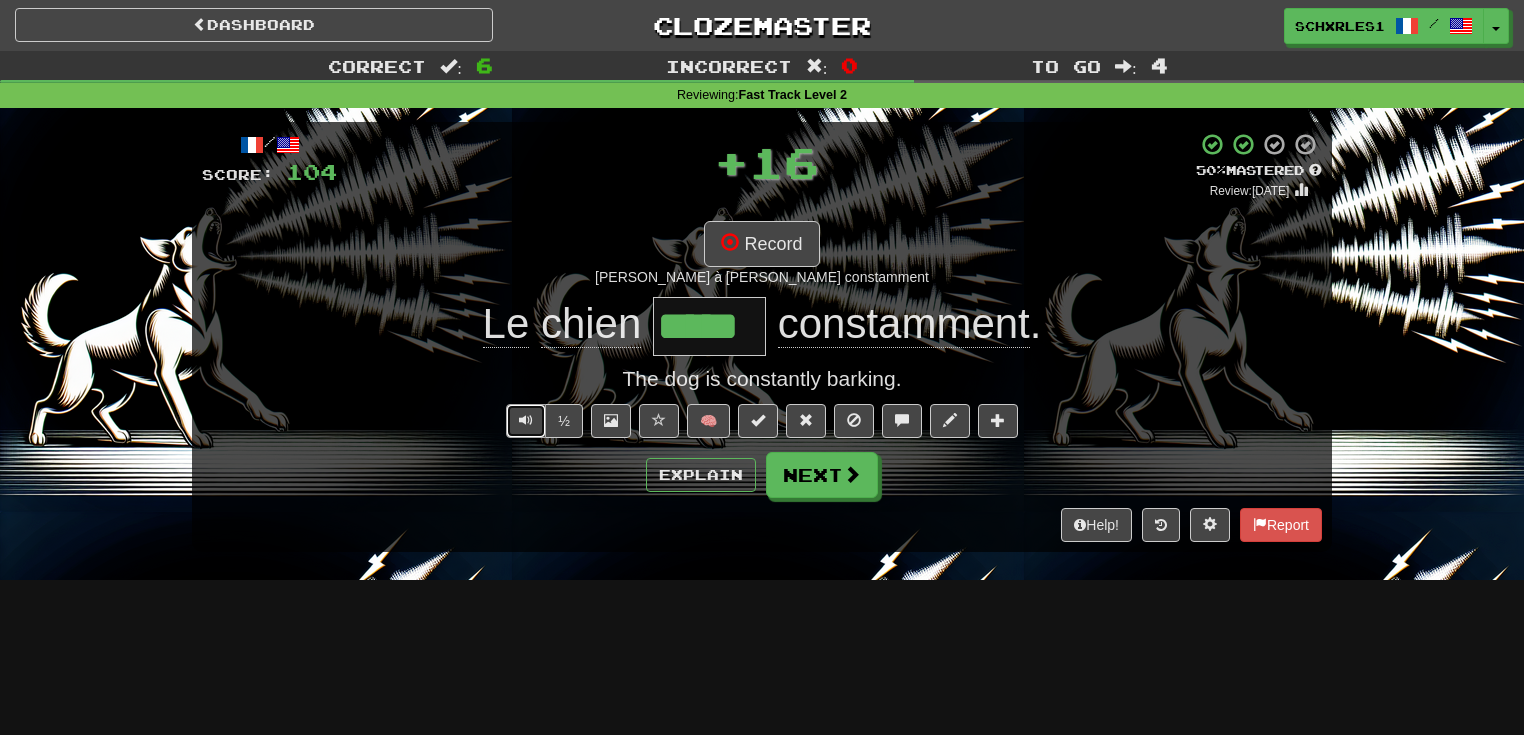 click at bounding box center (526, 421) 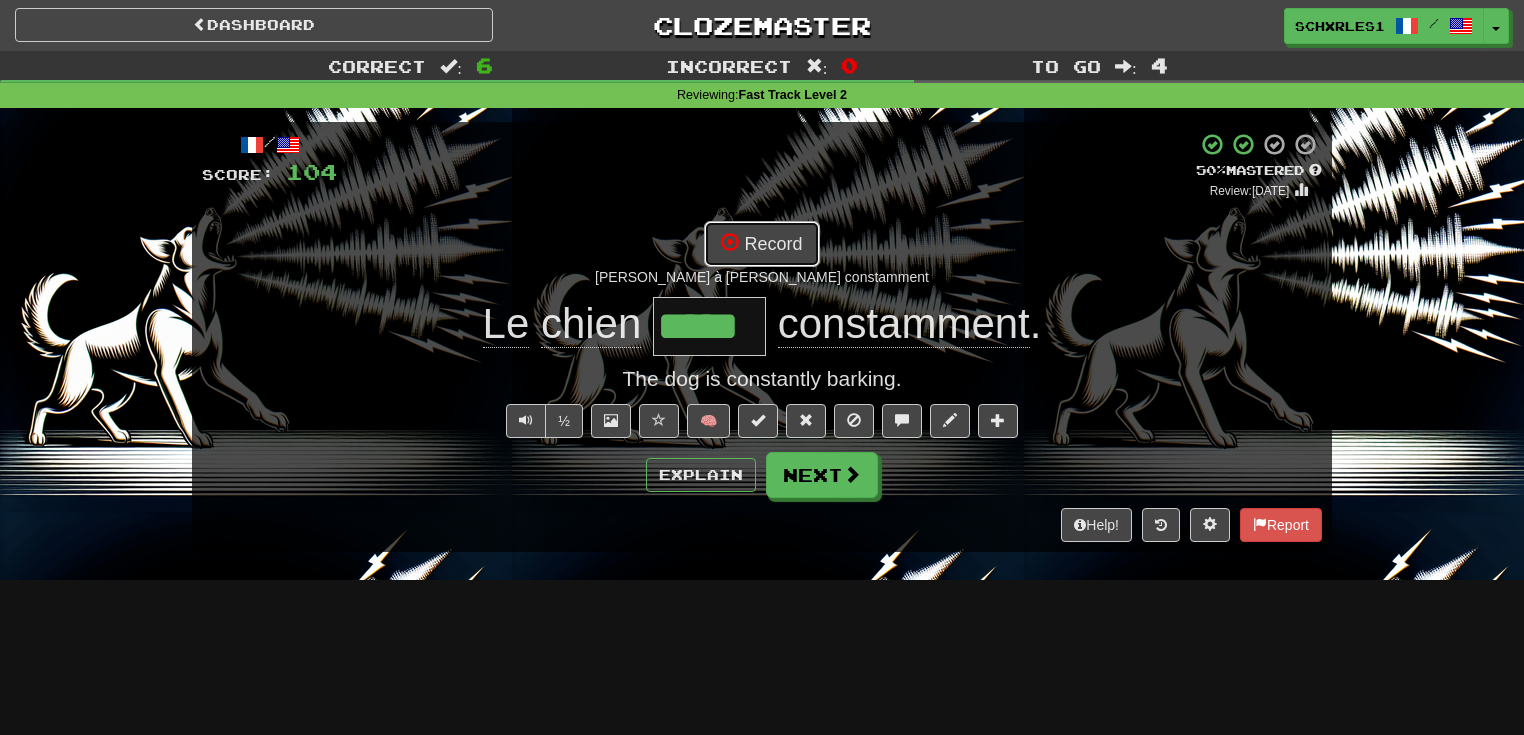click on "Record" at bounding box center (761, 244) 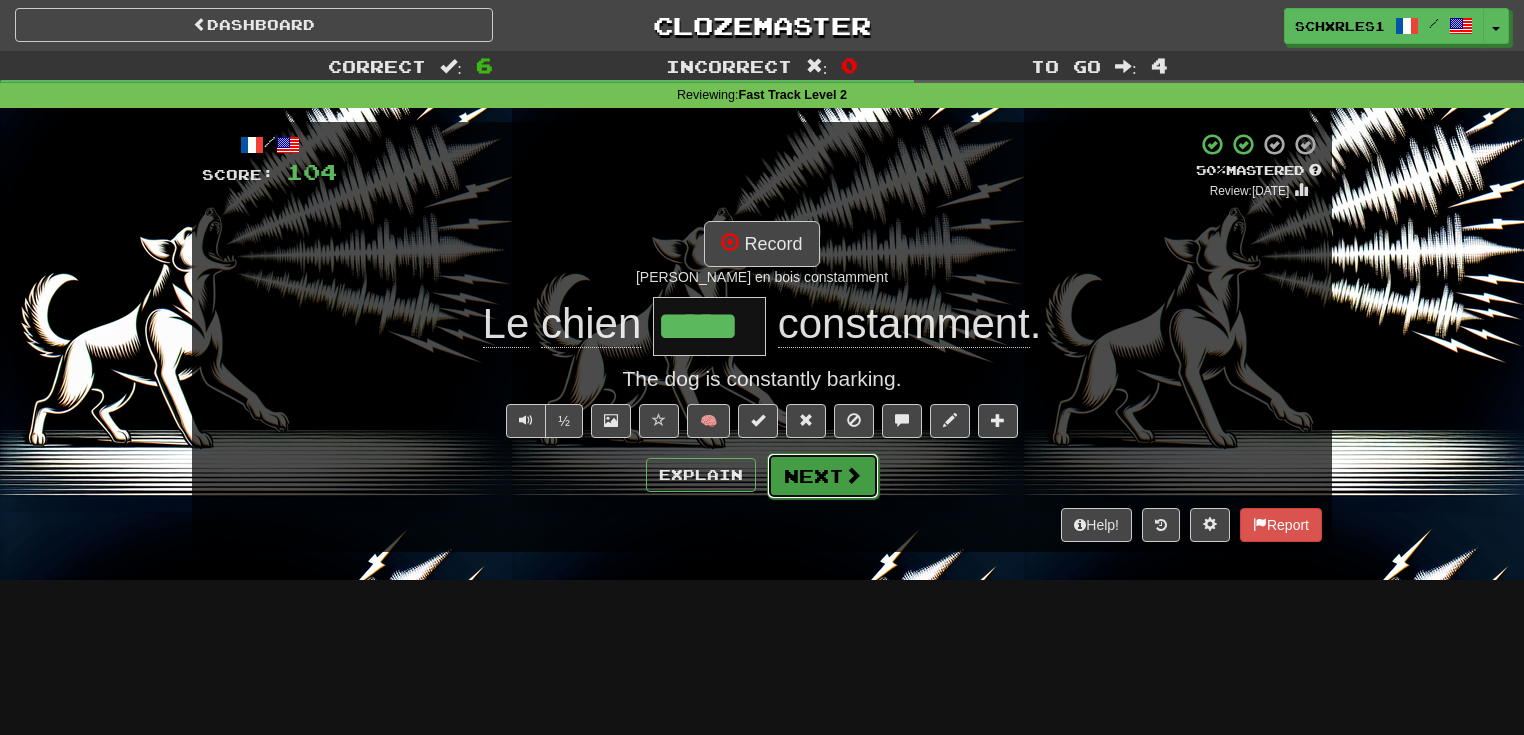 click on "Next" at bounding box center [823, 476] 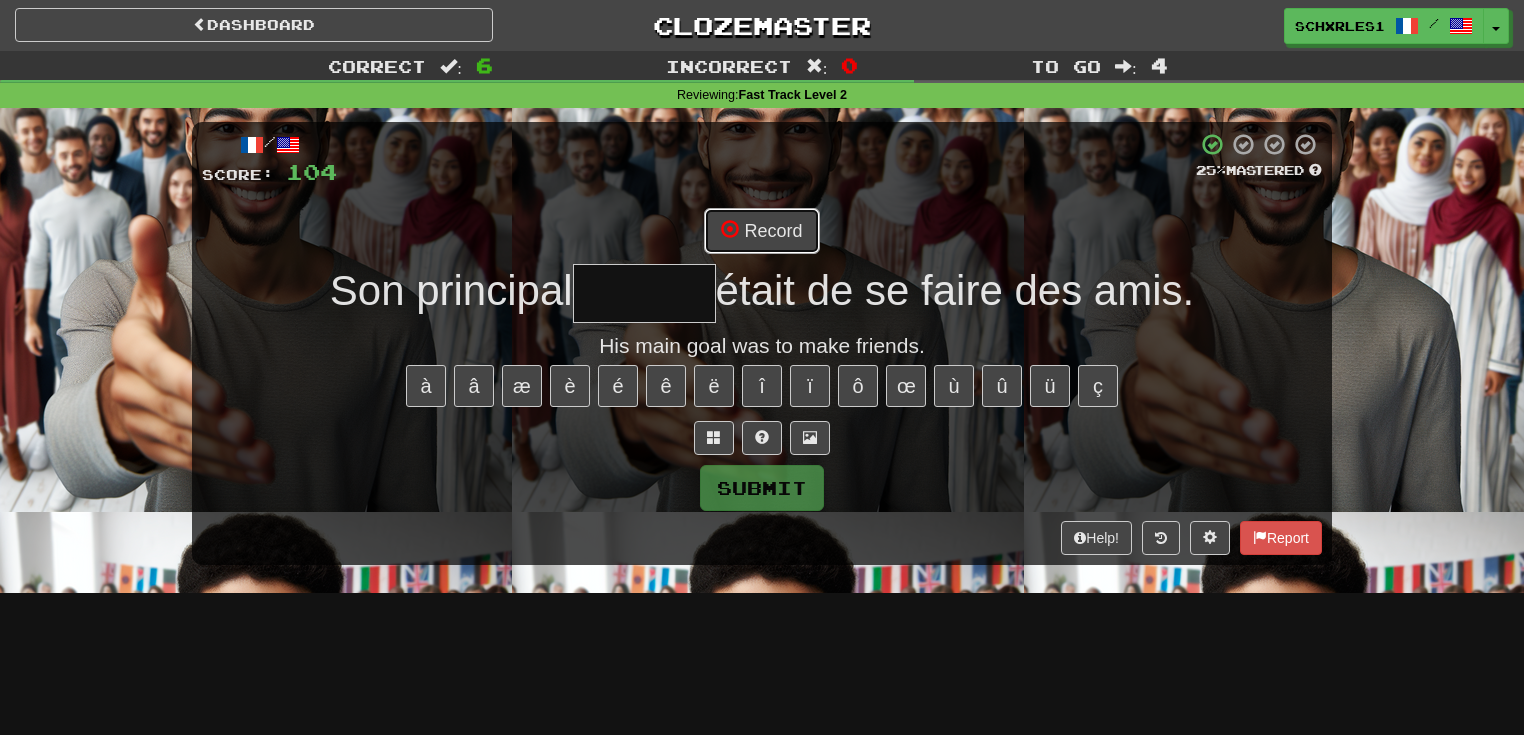 click on "Record" at bounding box center [761, 231] 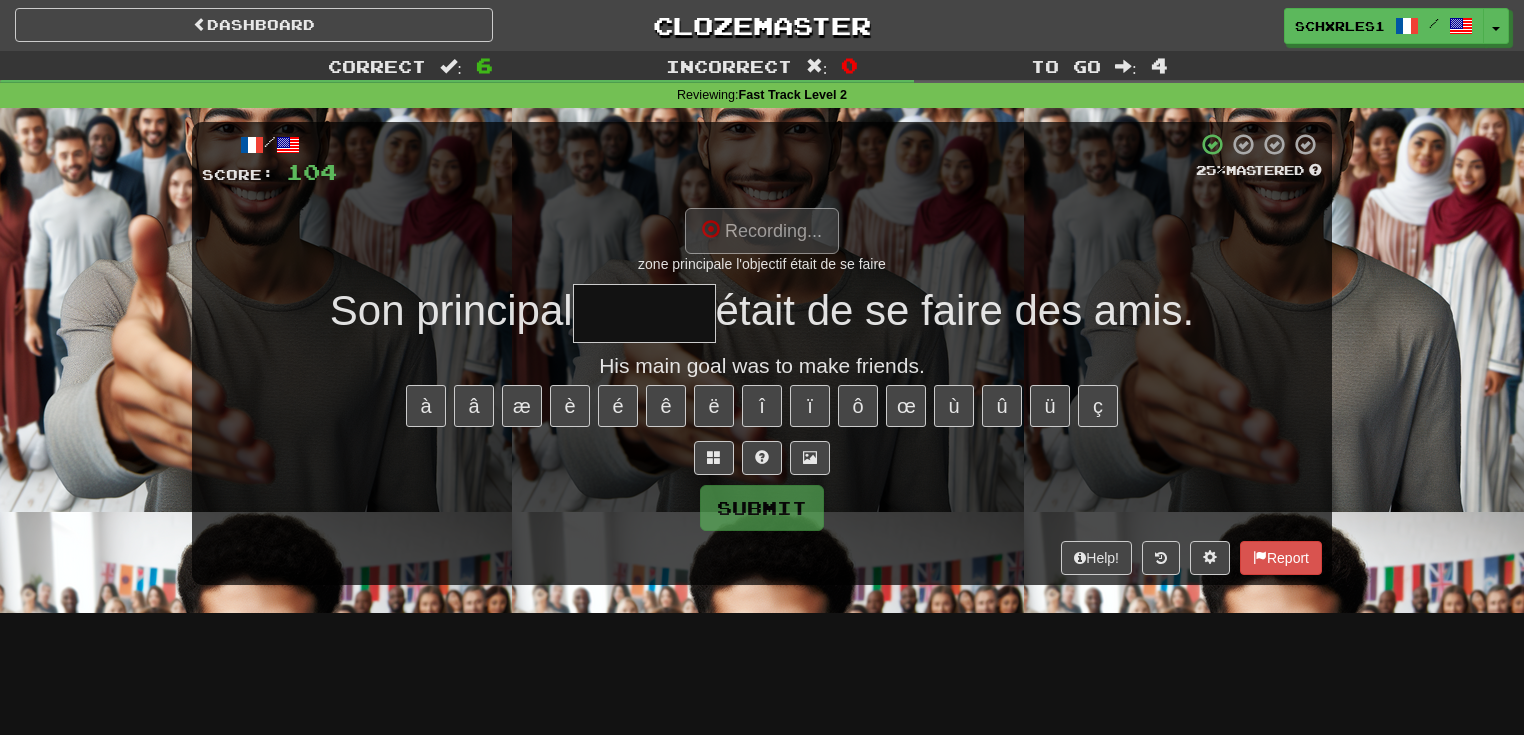 type on "********" 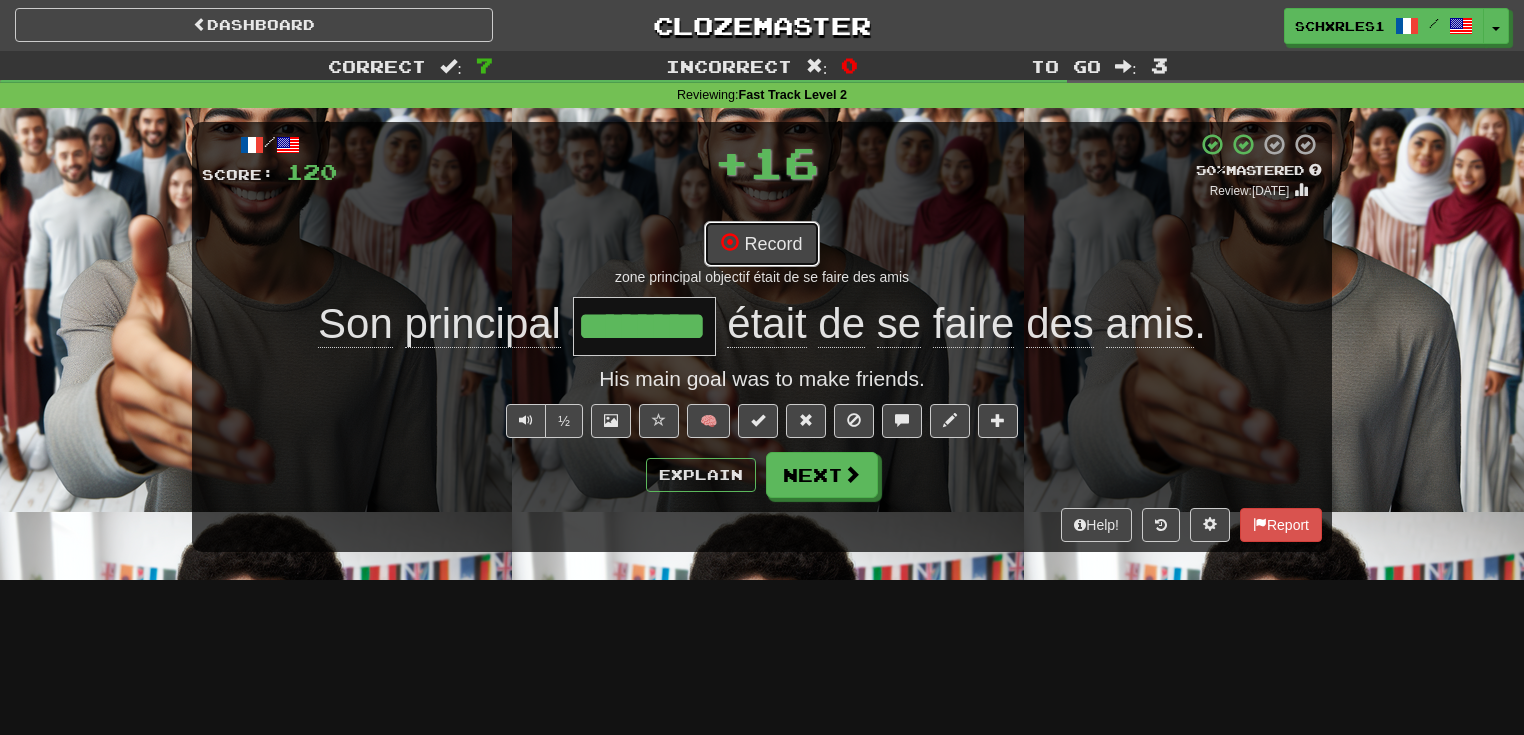 click on "Record" at bounding box center (761, 244) 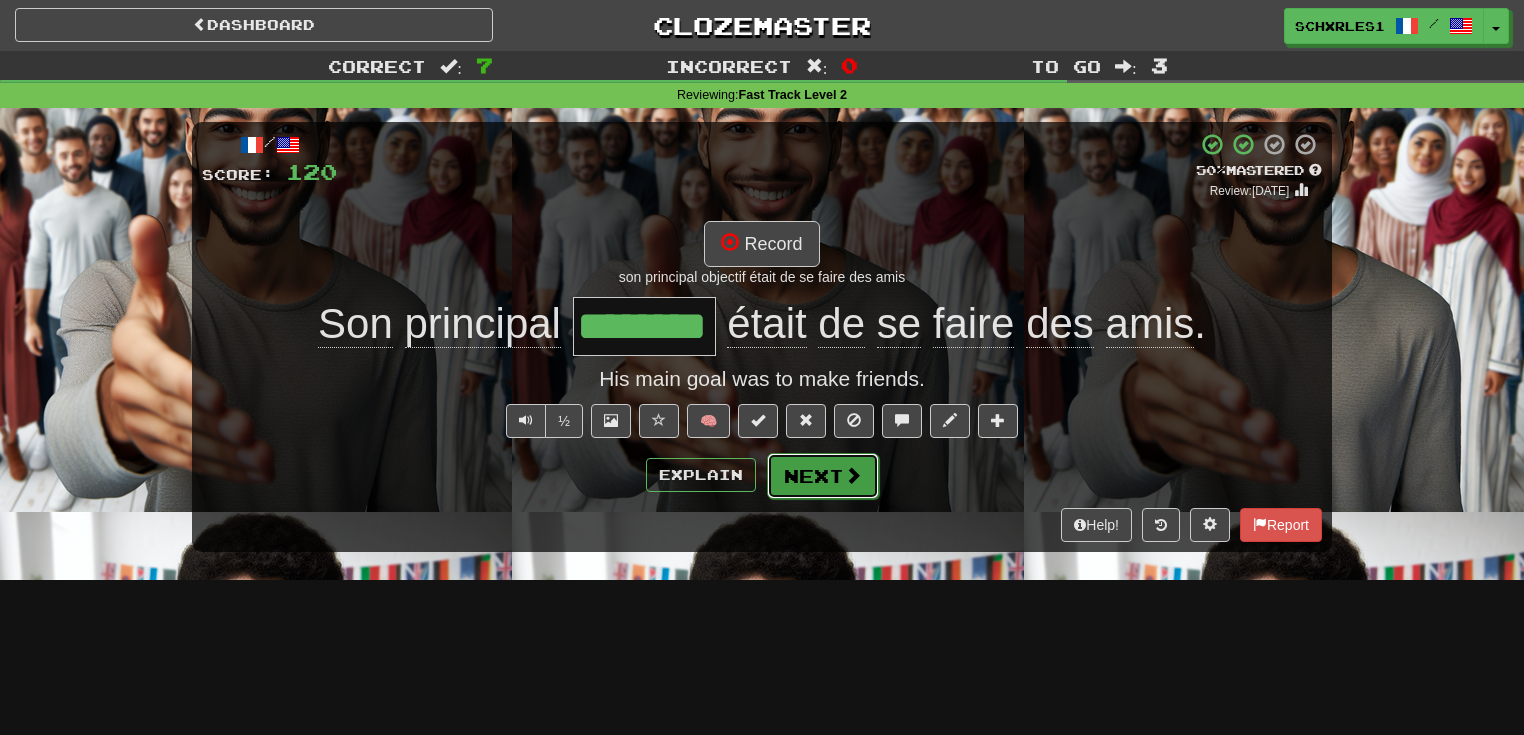 click on "Next" at bounding box center (823, 476) 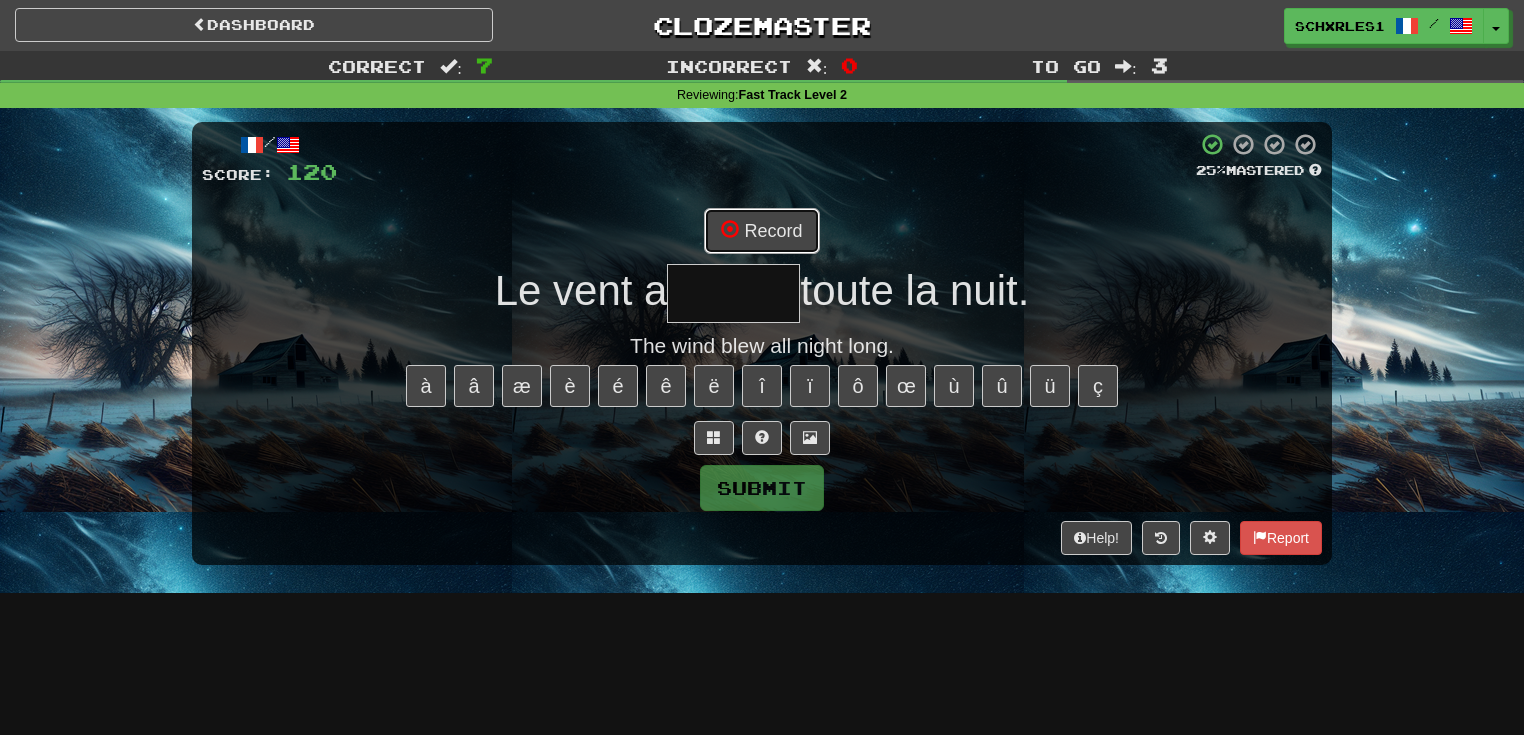 click on "Record" at bounding box center (761, 231) 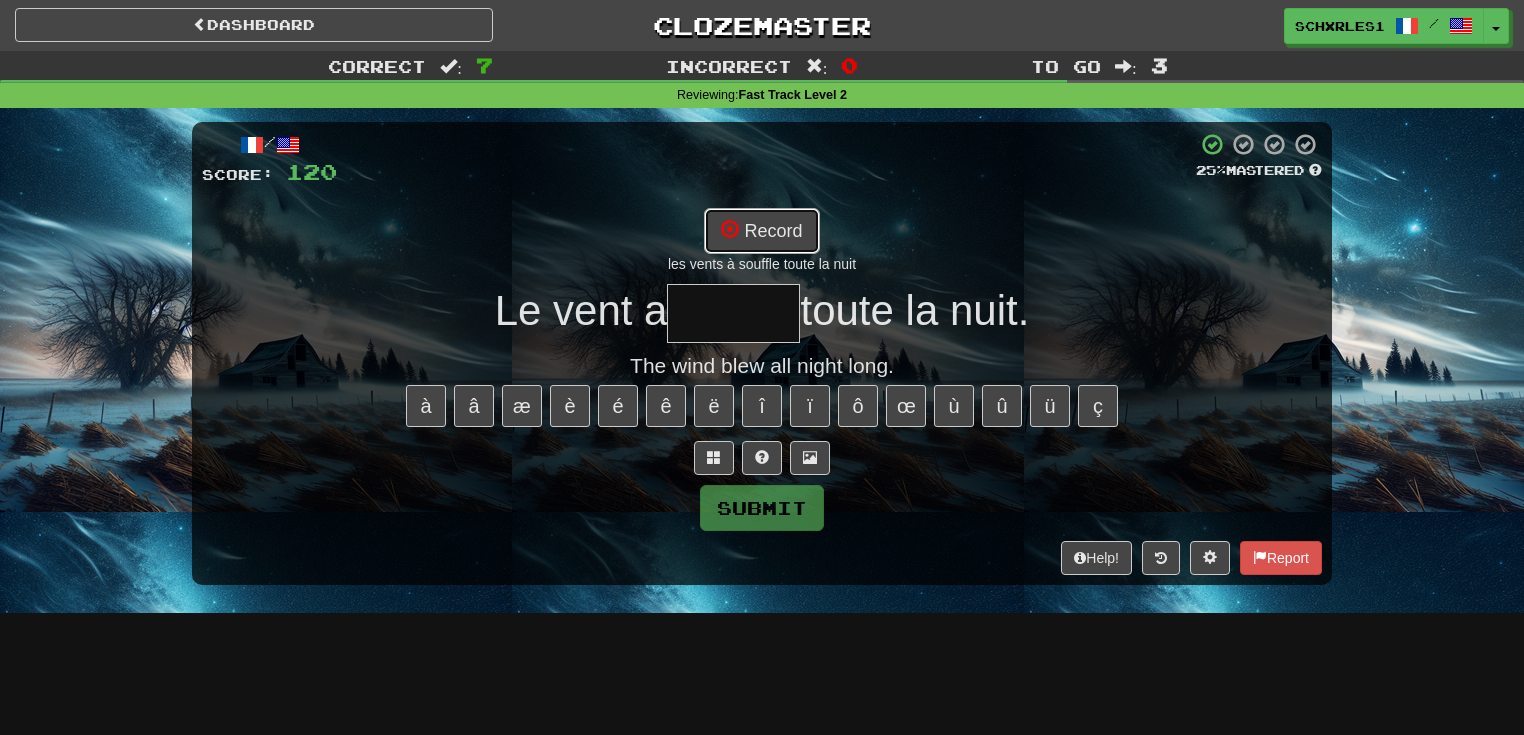 click on "Record" at bounding box center [761, 231] 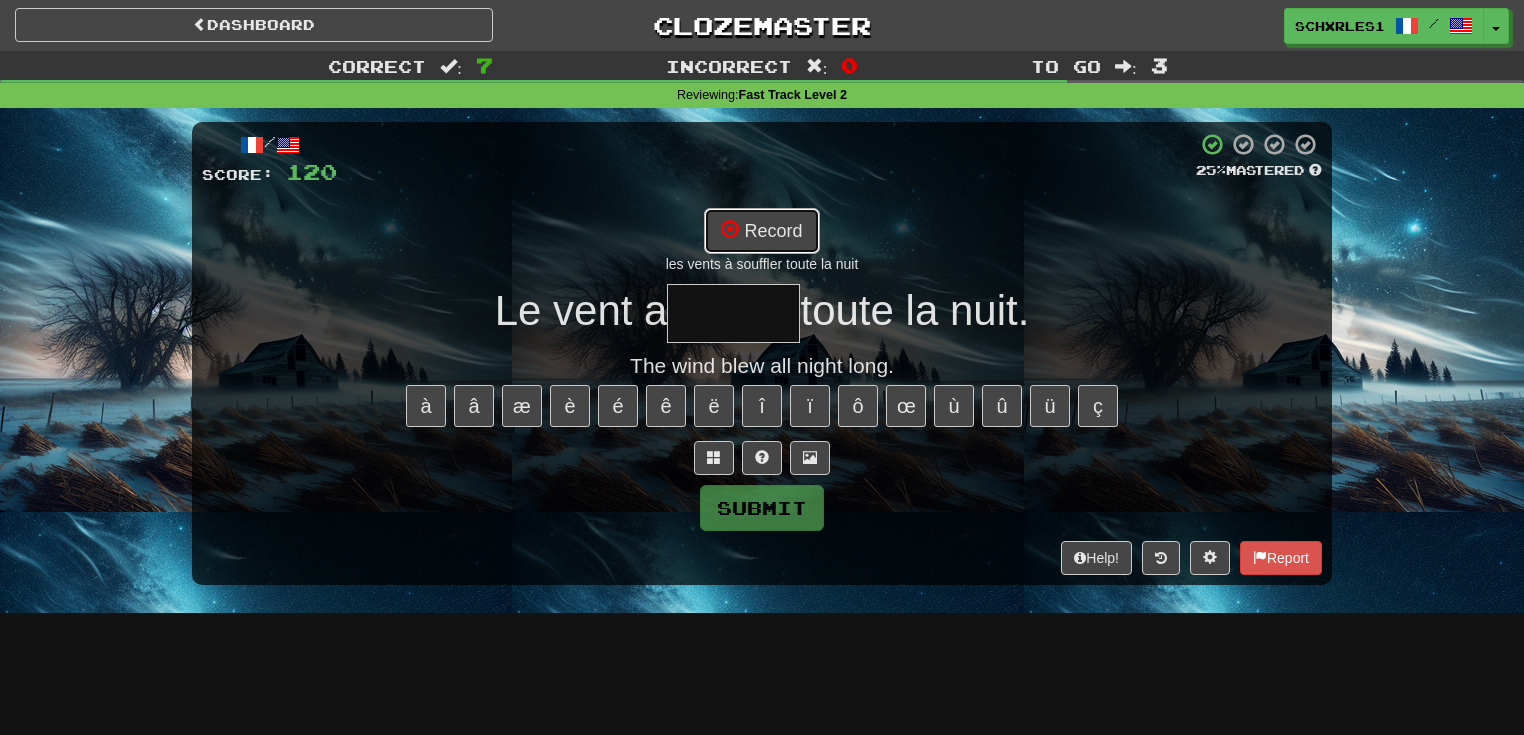 click on "Record" at bounding box center [761, 231] 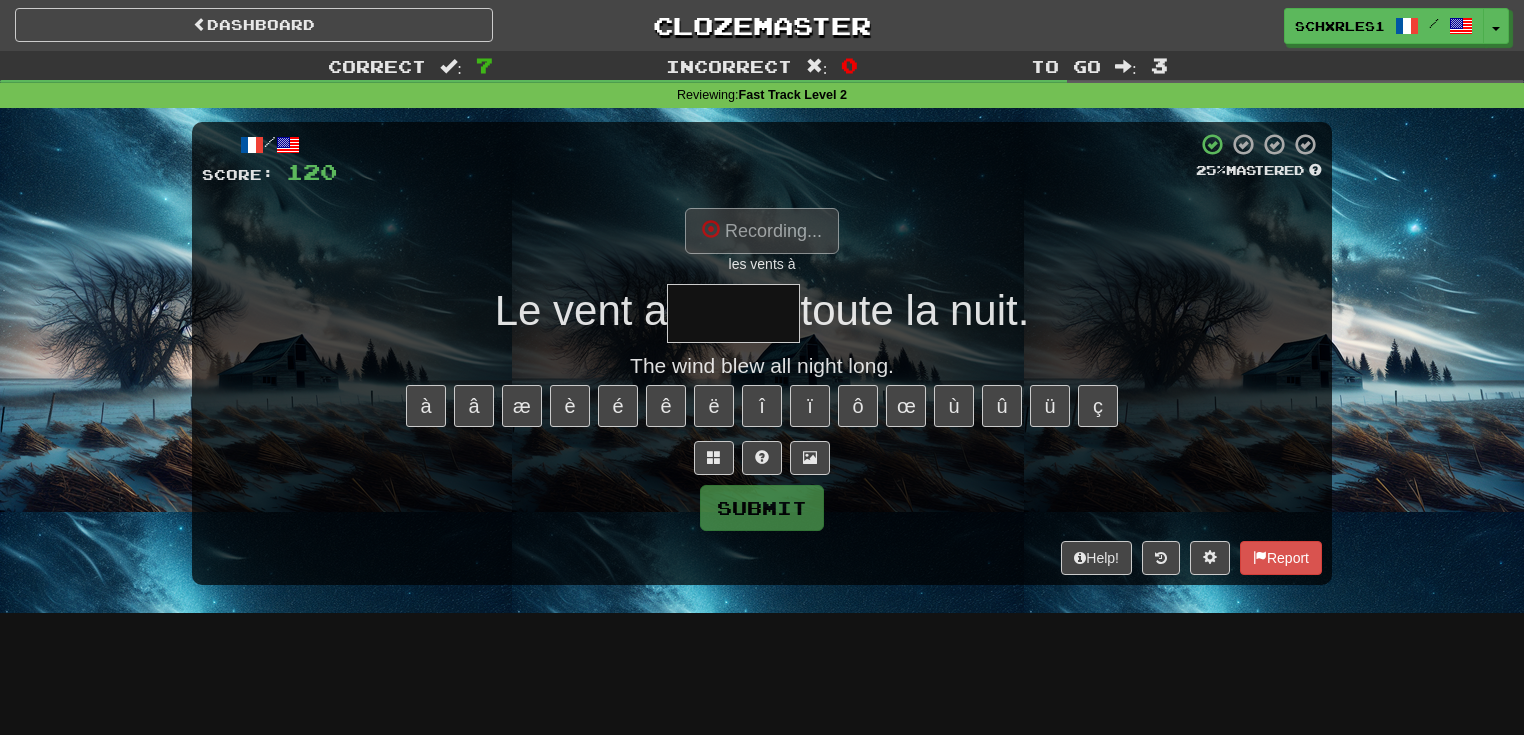 click at bounding box center [733, 313] 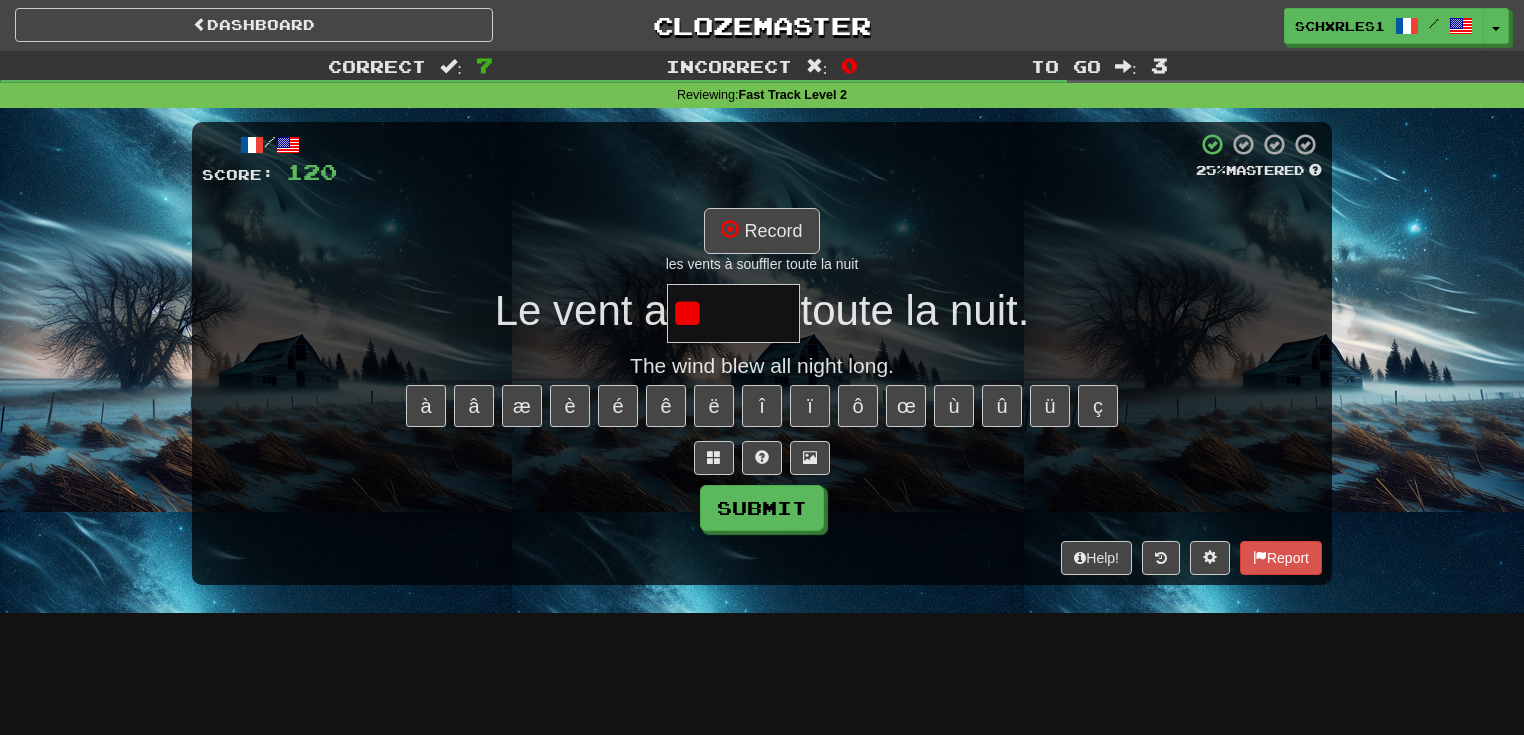 type on "*" 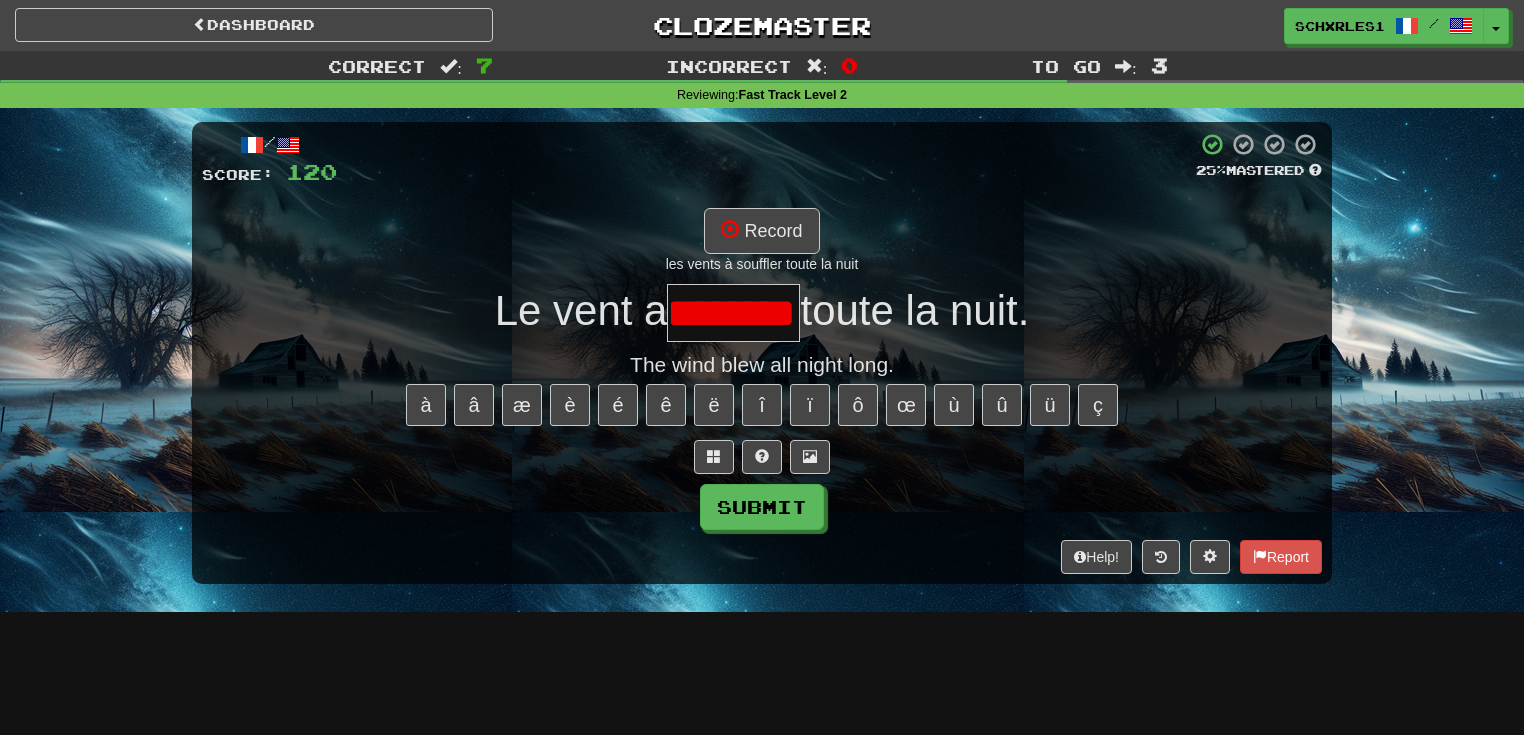 scroll, scrollTop: 0, scrollLeft: 0, axis: both 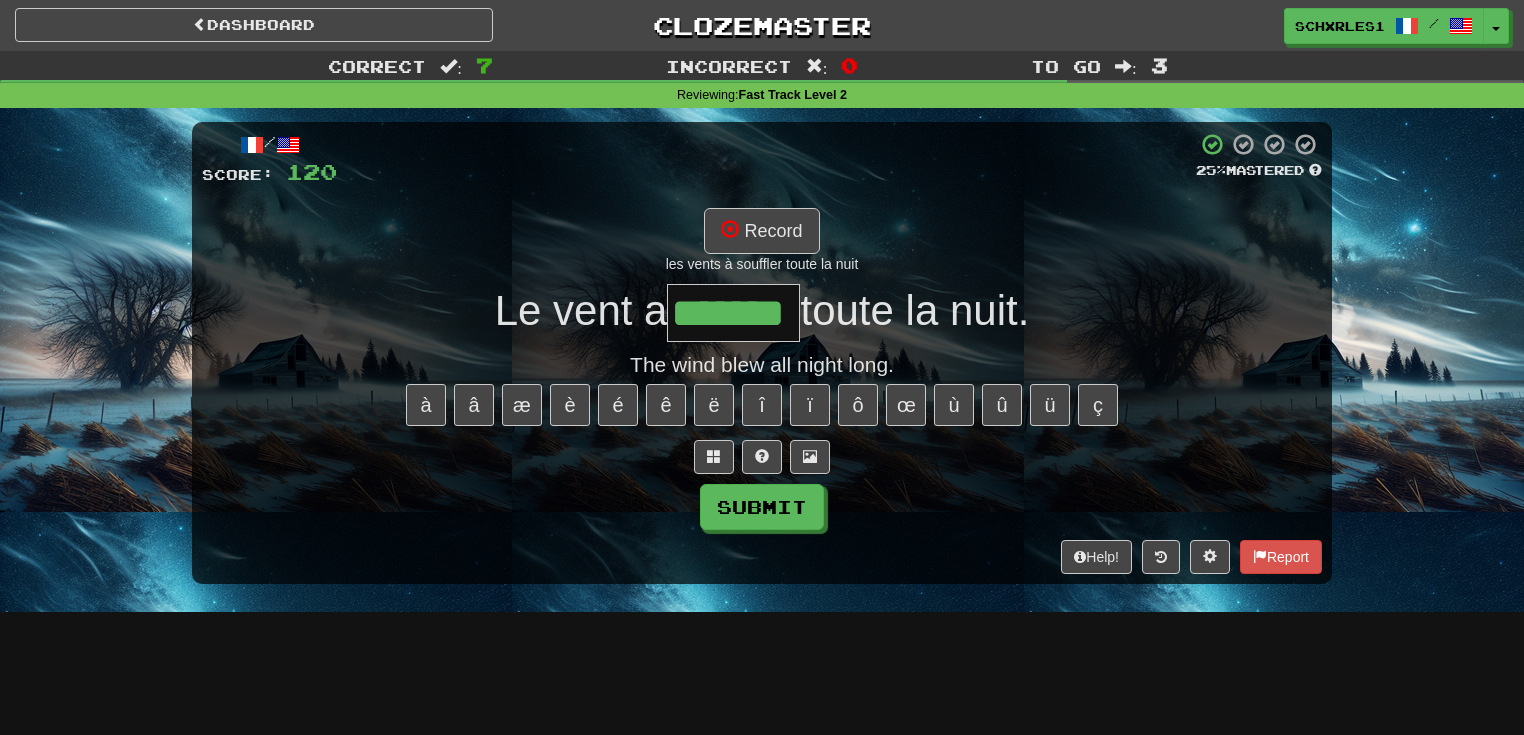 type on "*******" 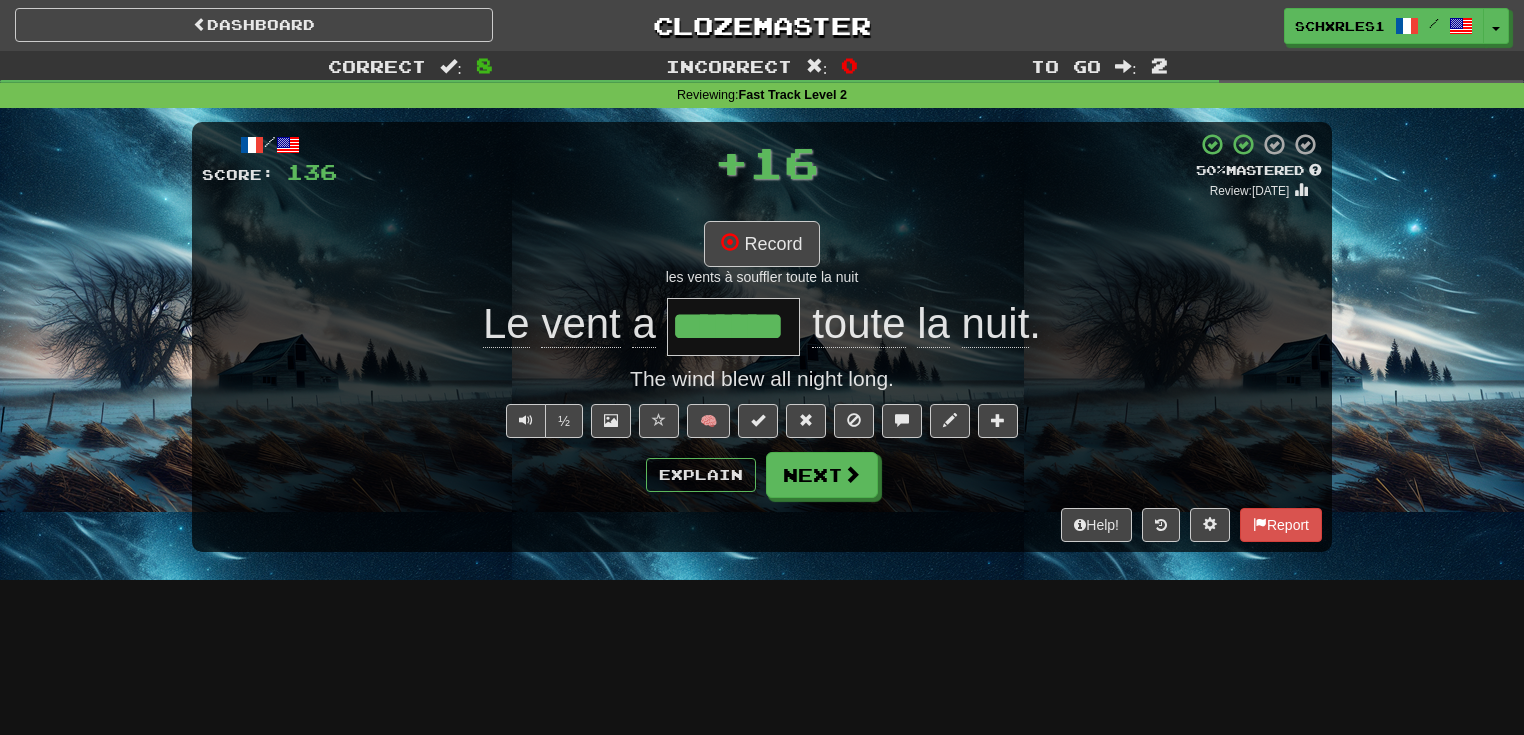 click on "/  Score:   136 + 16 50 %  Mastered Review:  2025-07-20   Record les vents à souffler toute la nuit Le   vent   a   *******   toute   la   nuit . The wind blew all night long. ½ 🧠 Explain Next  Help!  Report" at bounding box center [762, 336] 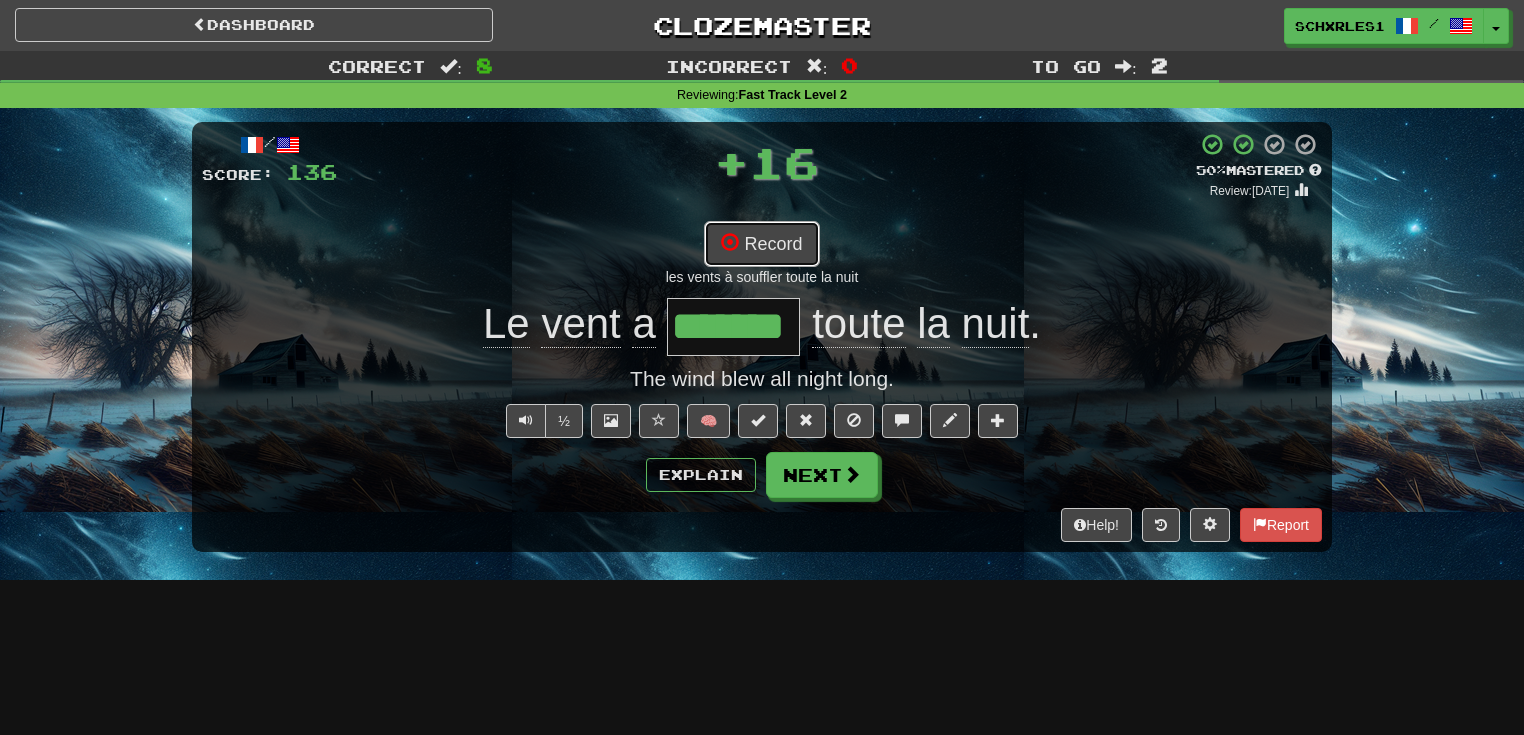click on "Record" at bounding box center [761, 244] 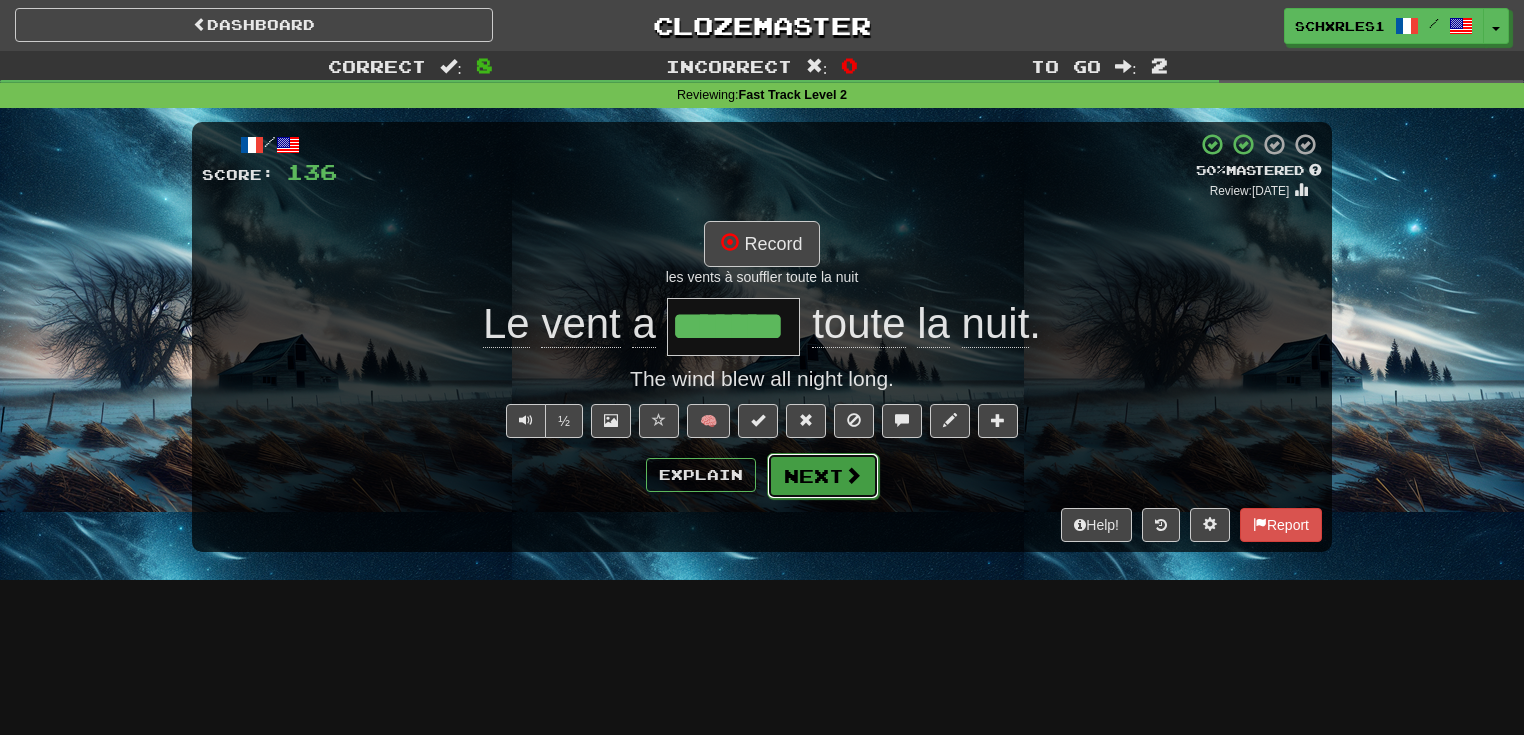 click on "Explain Next" at bounding box center [762, 475] 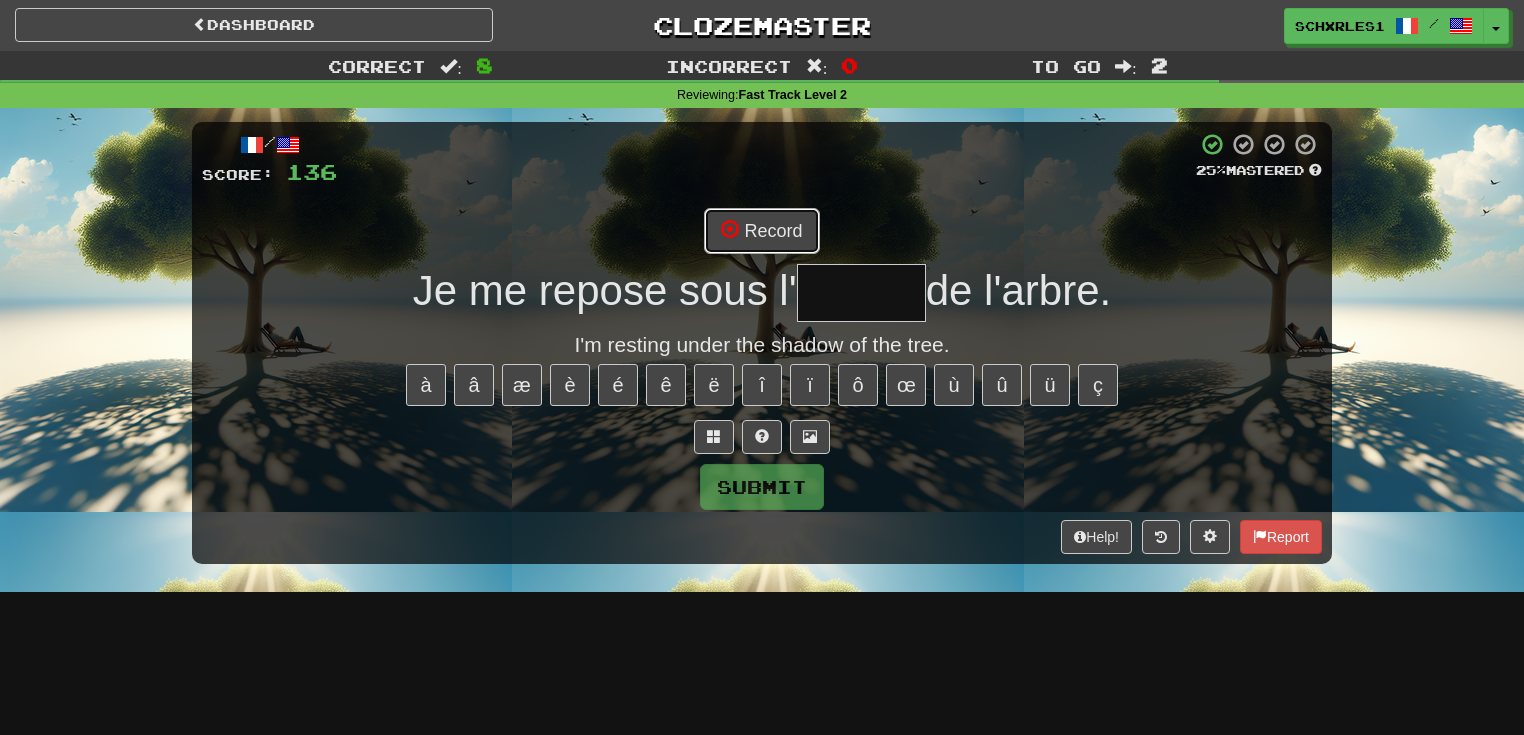click on "Record" at bounding box center (761, 231) 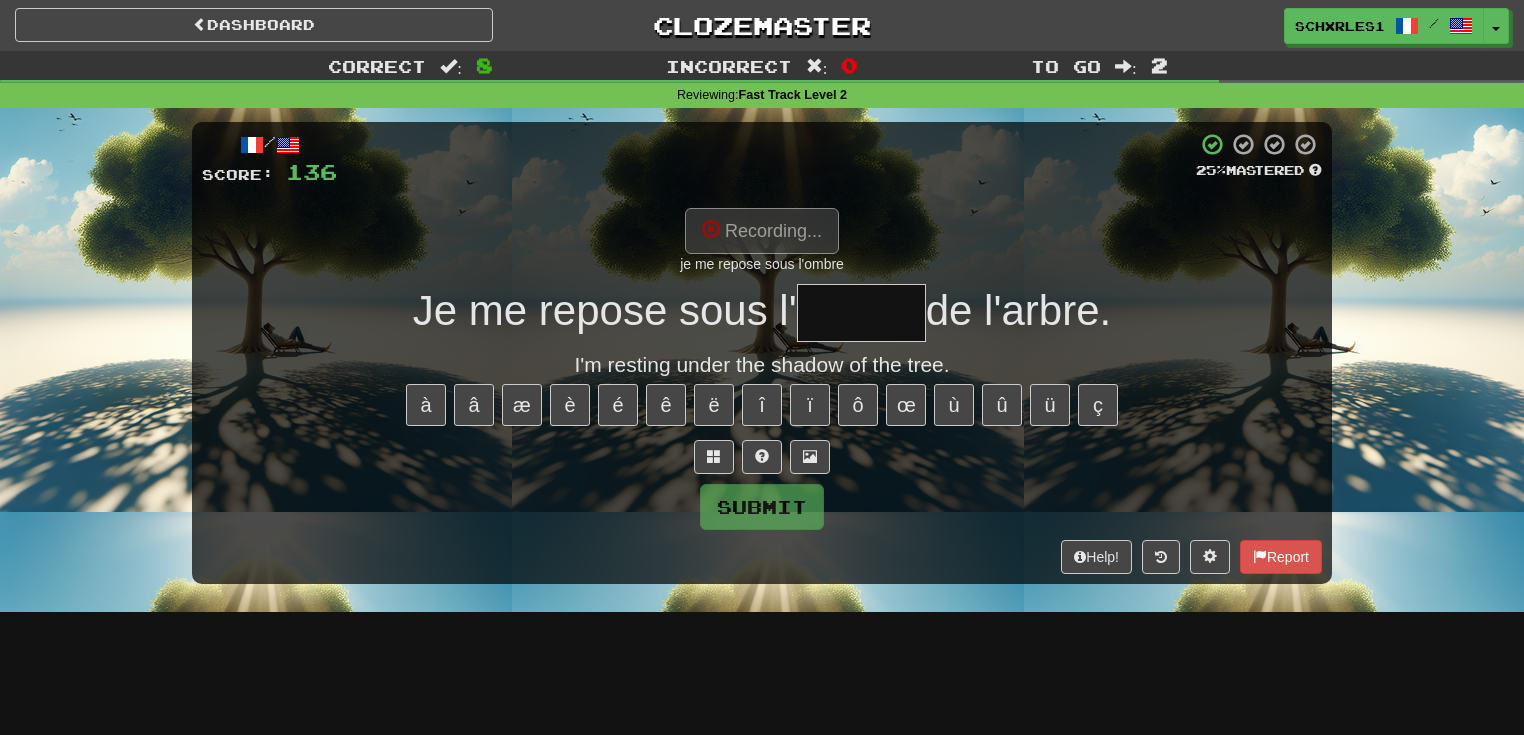 type on "*****" 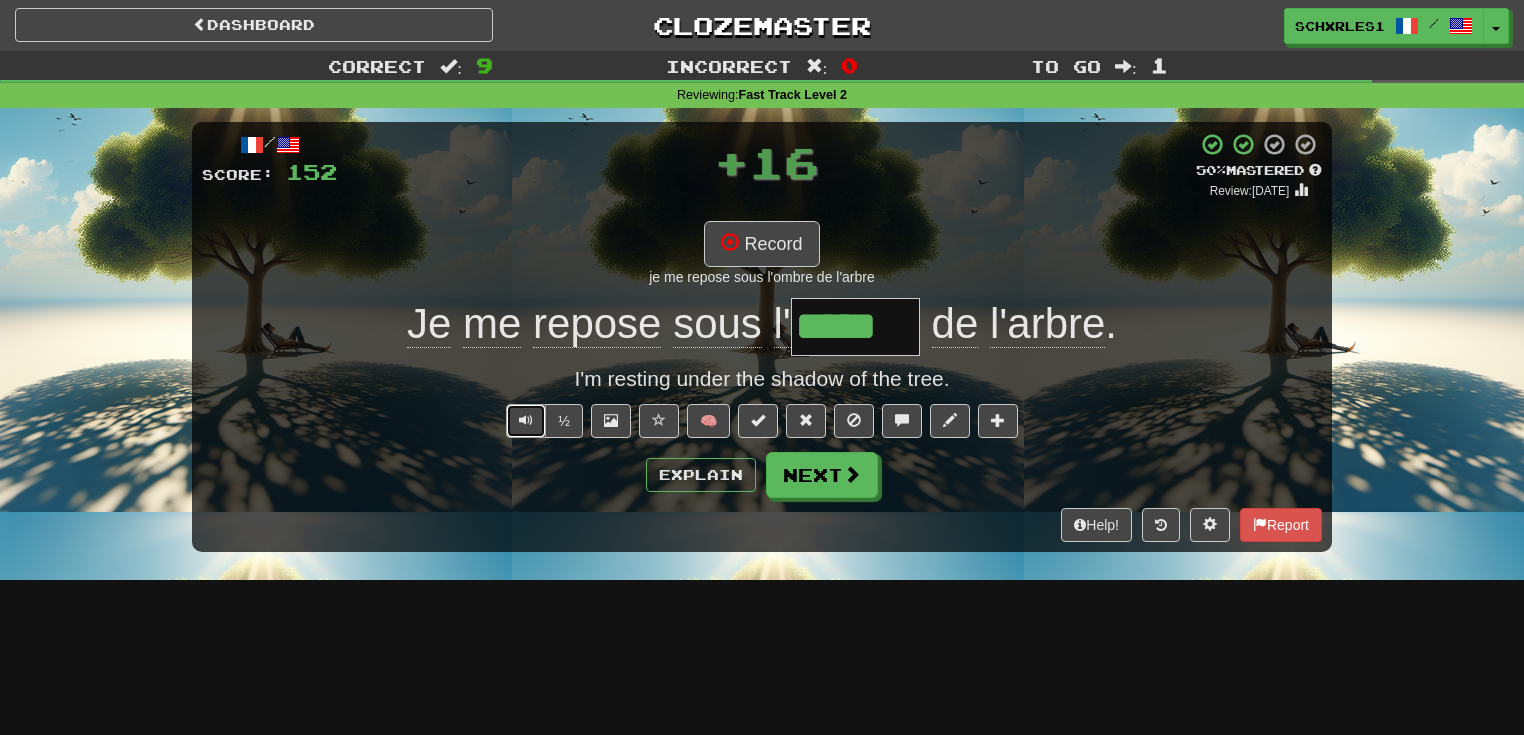 click at bounding box center [526, 421] 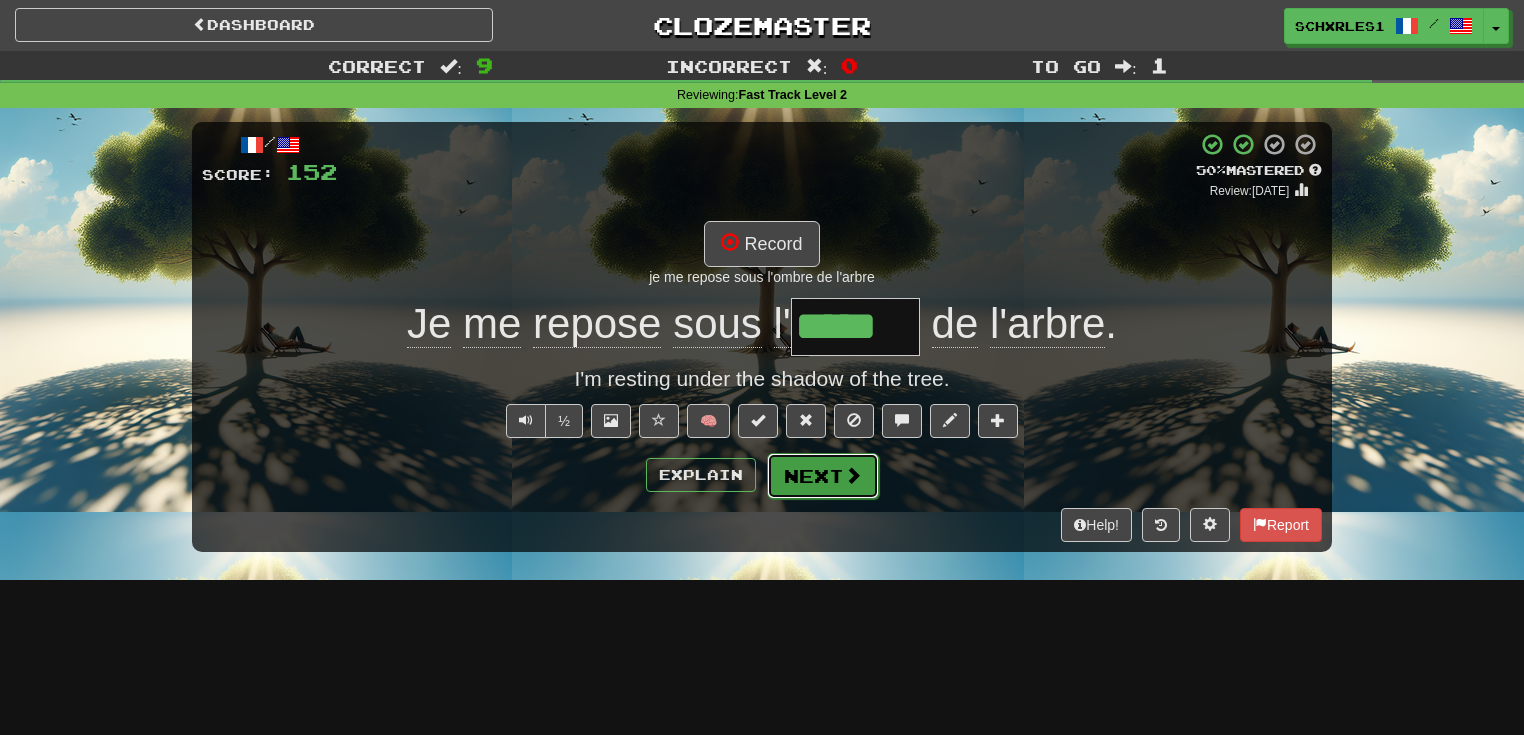 click on "Next" at bounding box center (823, 476) 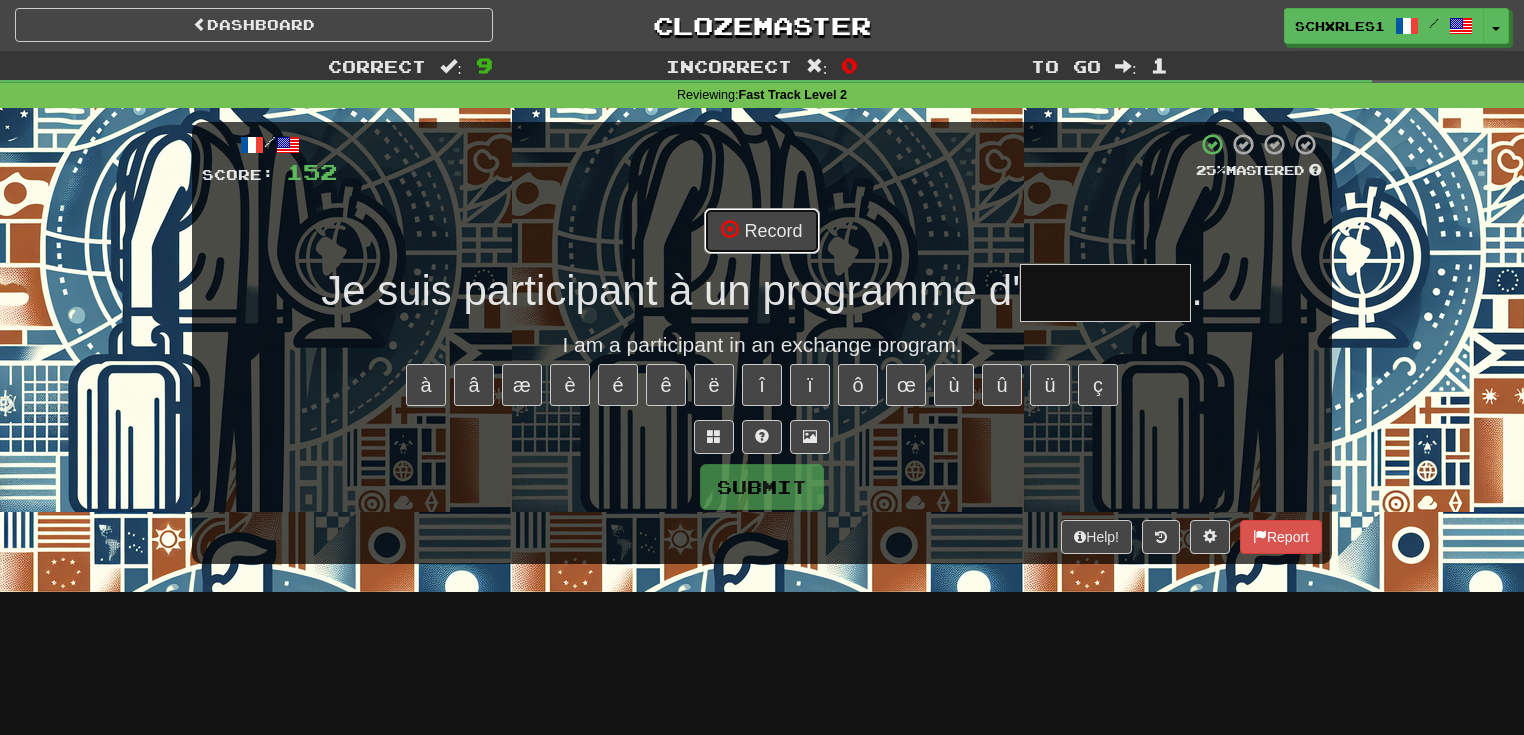 click on "Record" at bounding box center (761, 231) 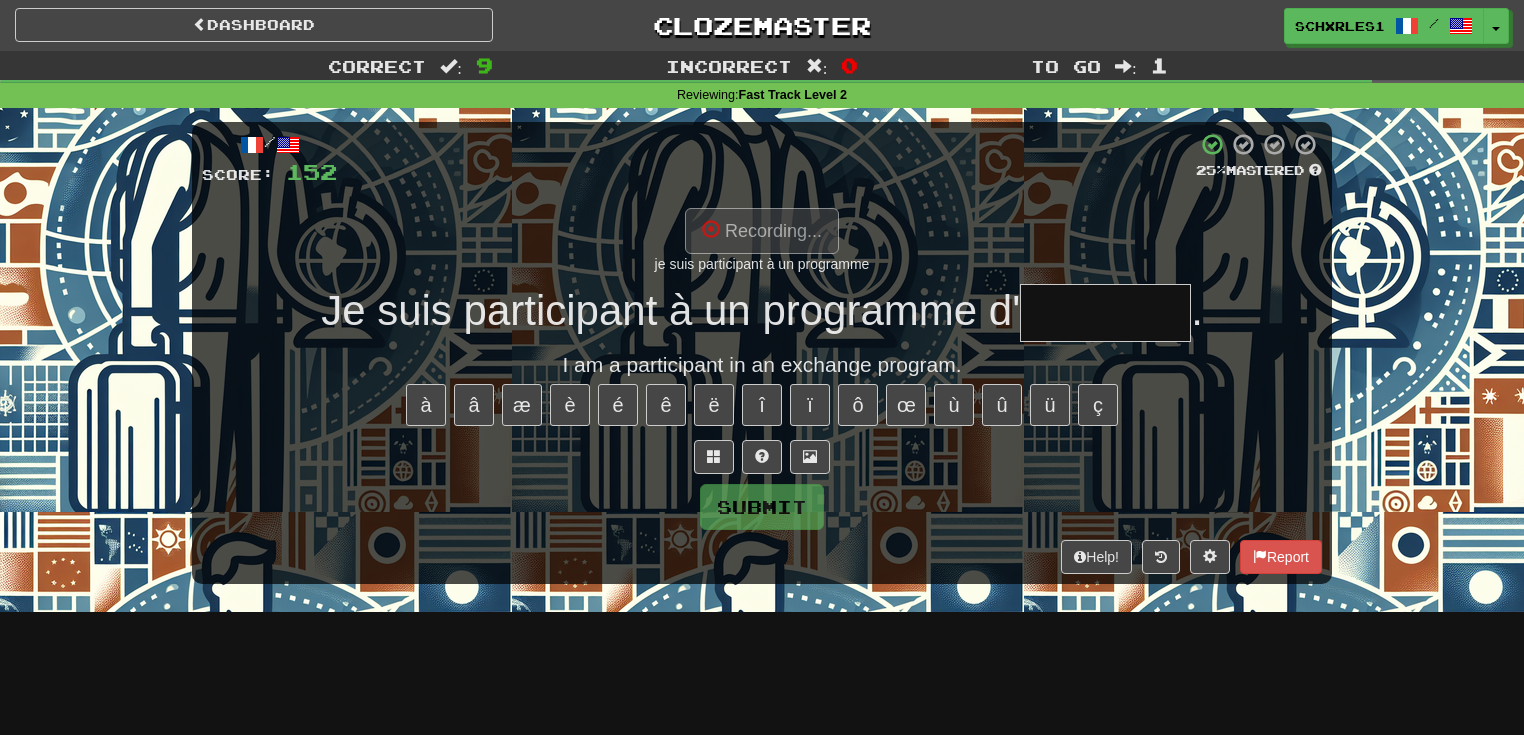 type on "*******" 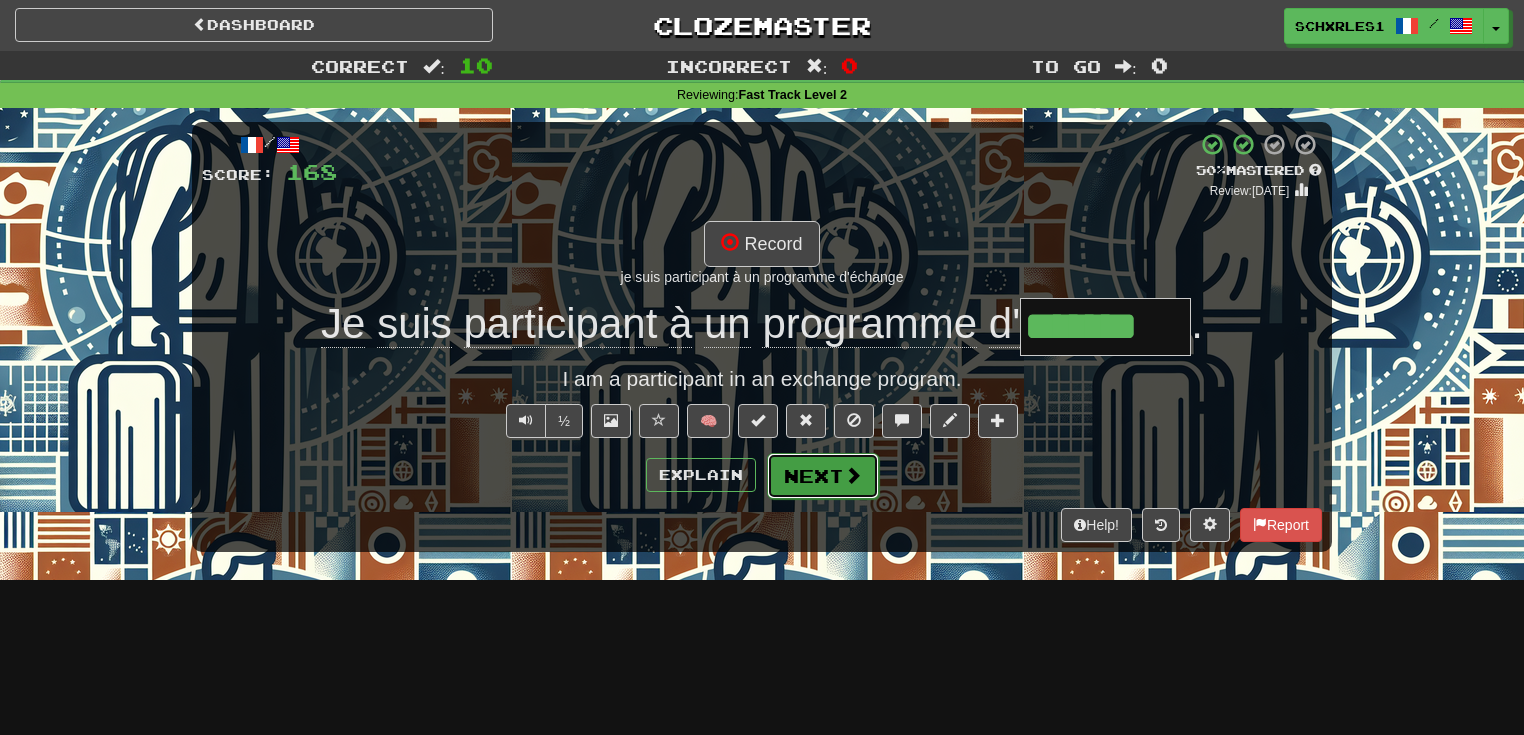 click on "Next" at bounding box center [823, 476] 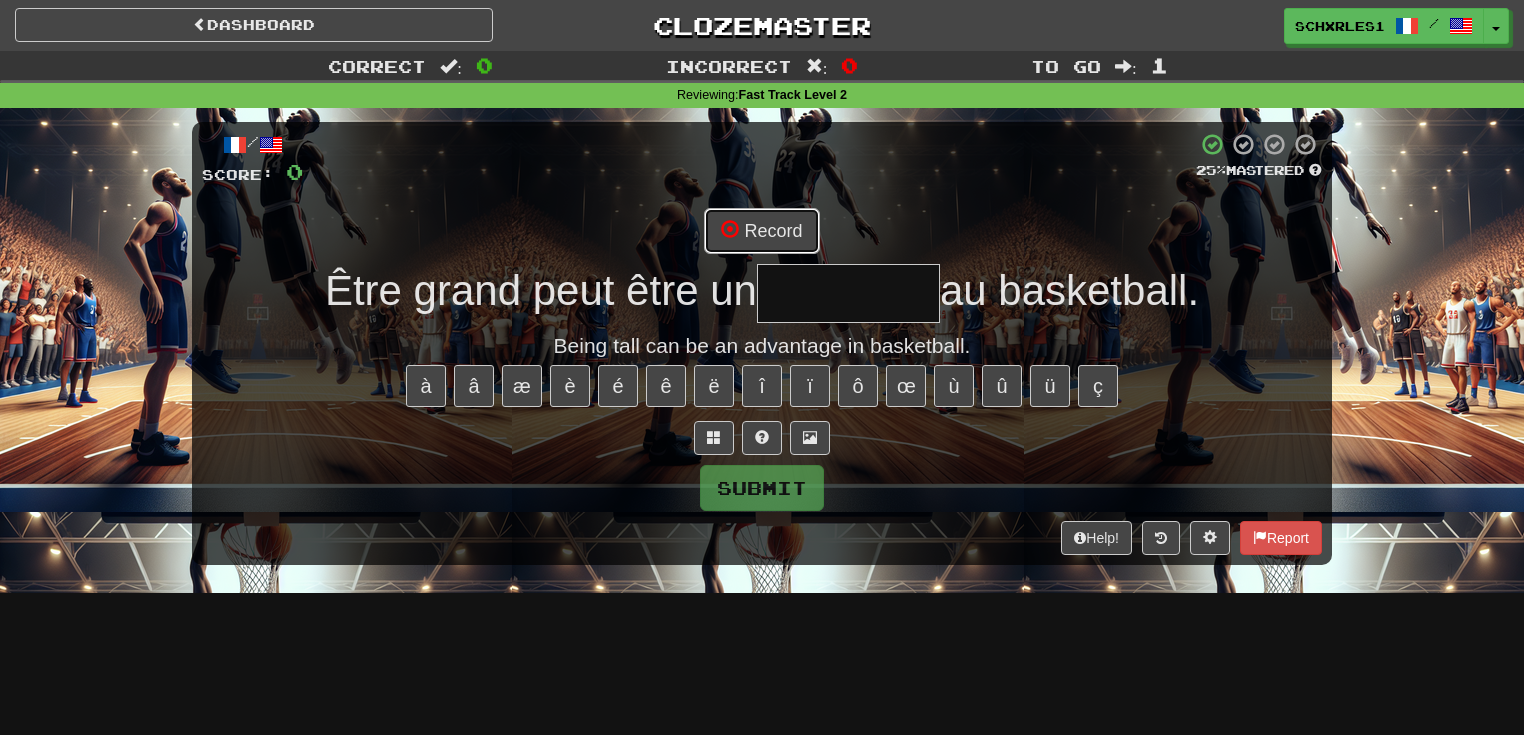 click on "Record" at bounding box center (761, 231) 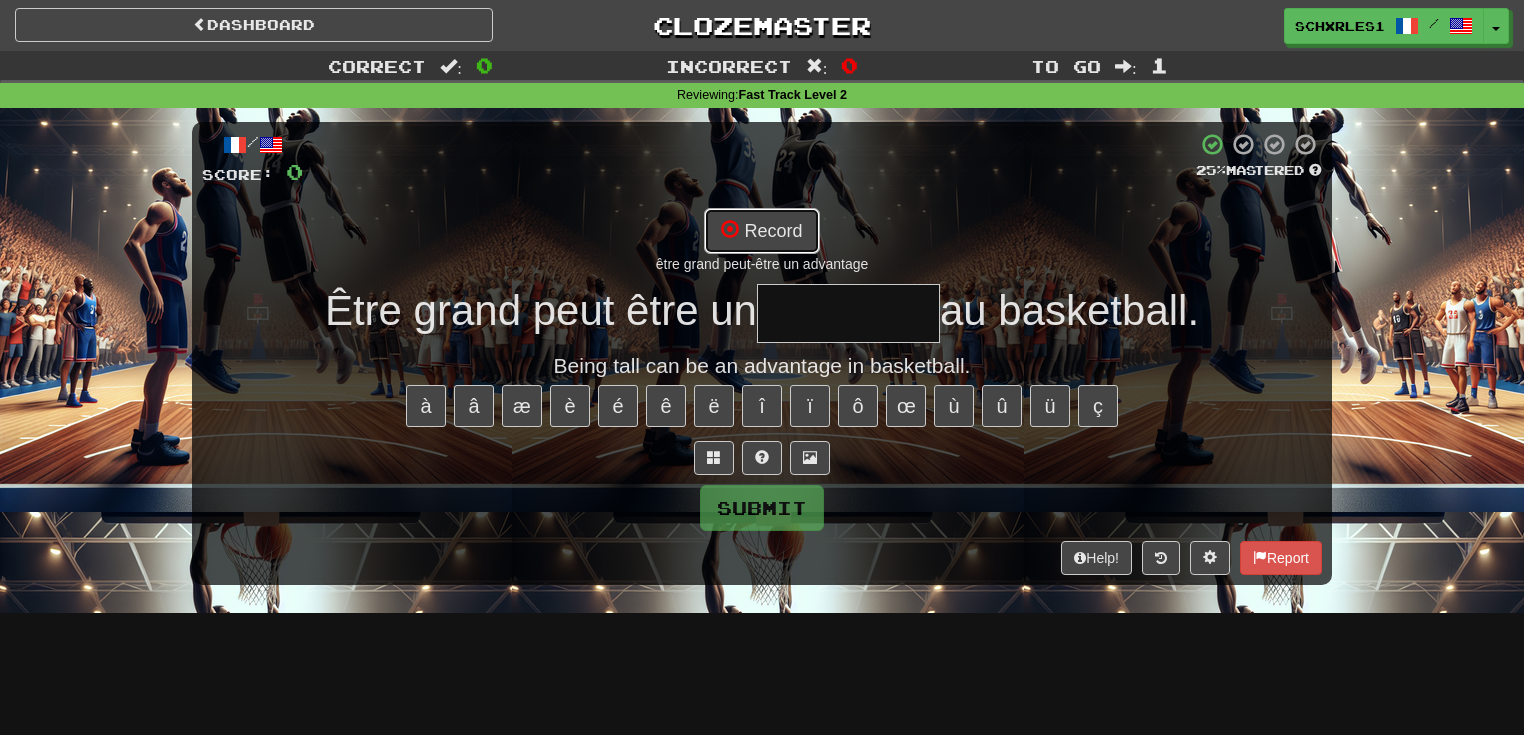 click on "Record" at bounding box center (761, 231) 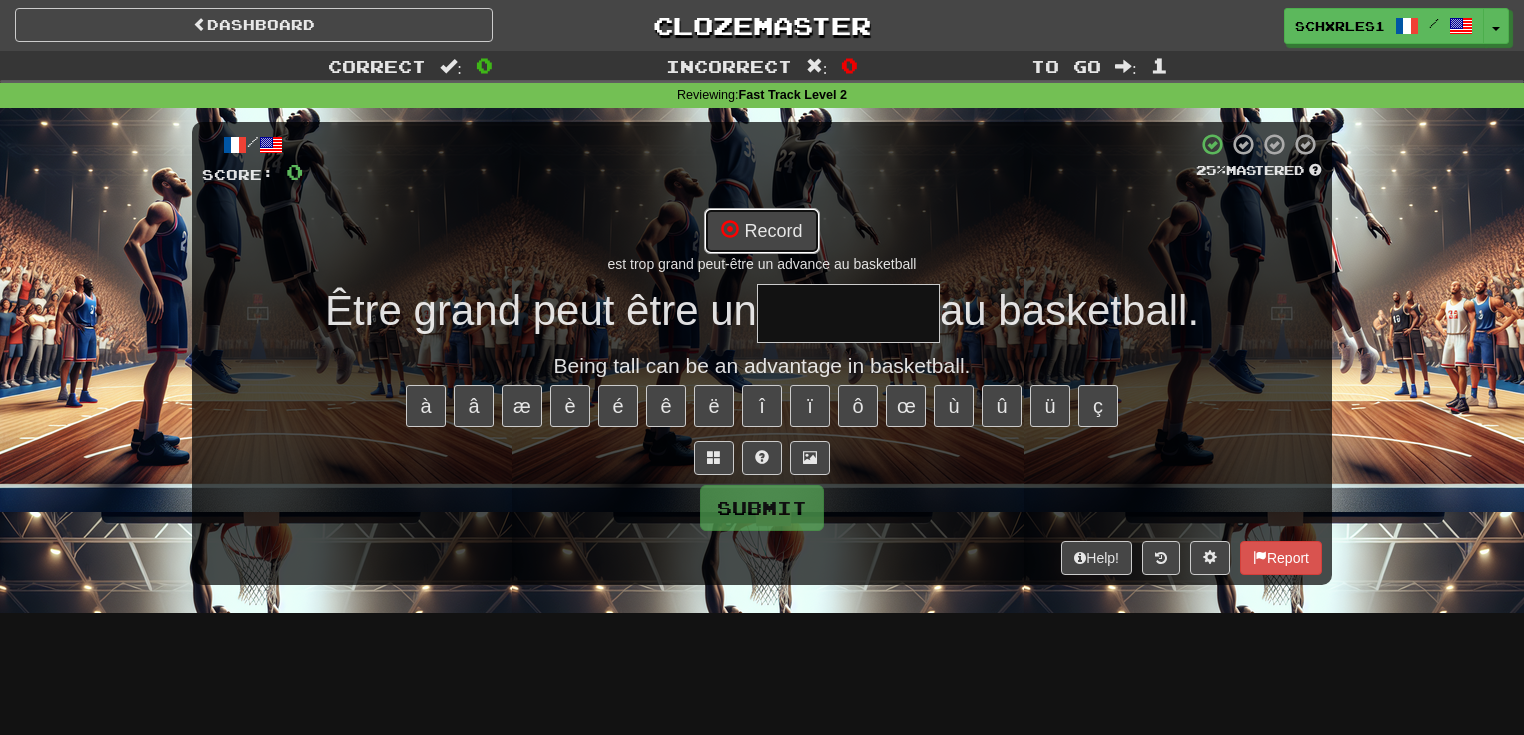 click on "Record" at bounding box center [761, 231] 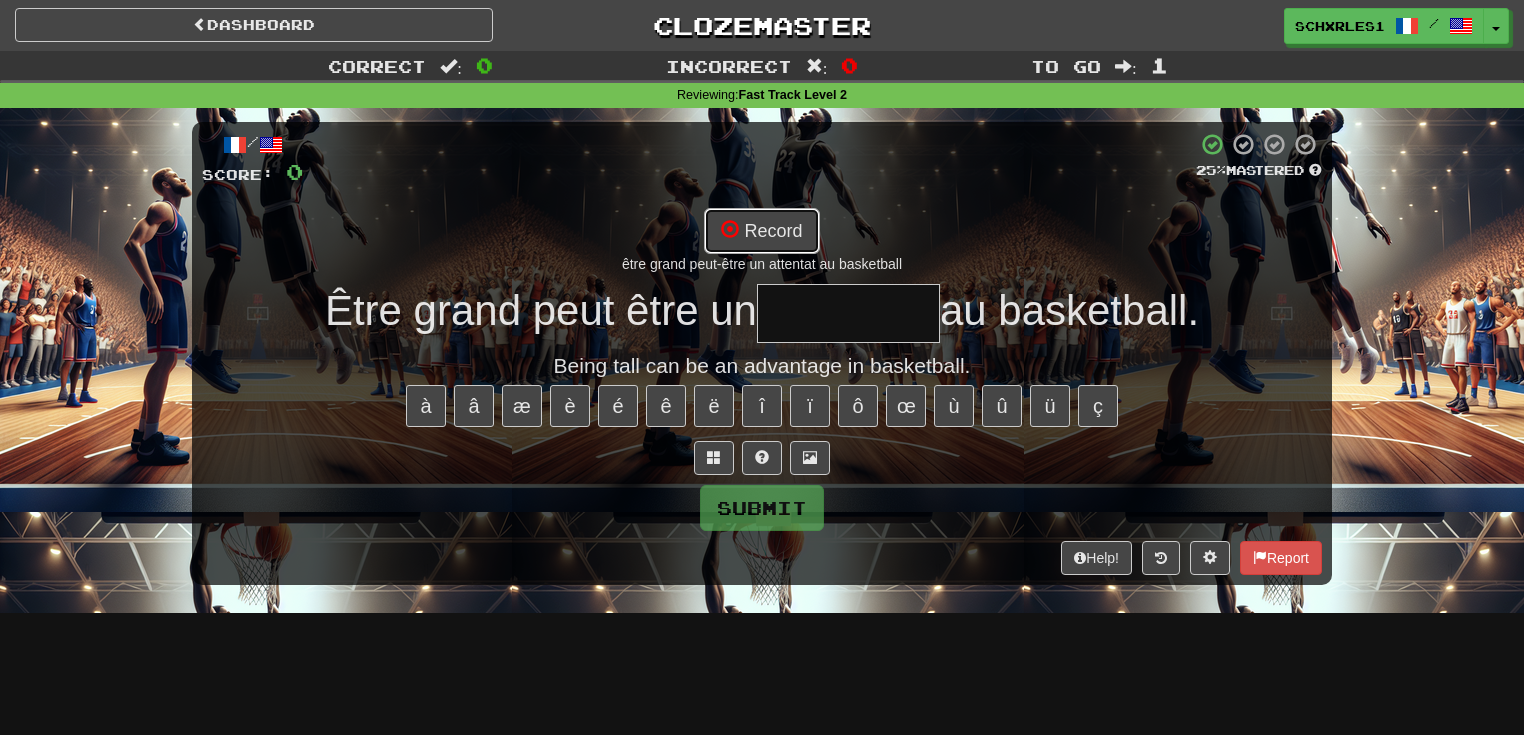 click on "Record" at bounding box center (761, 231) 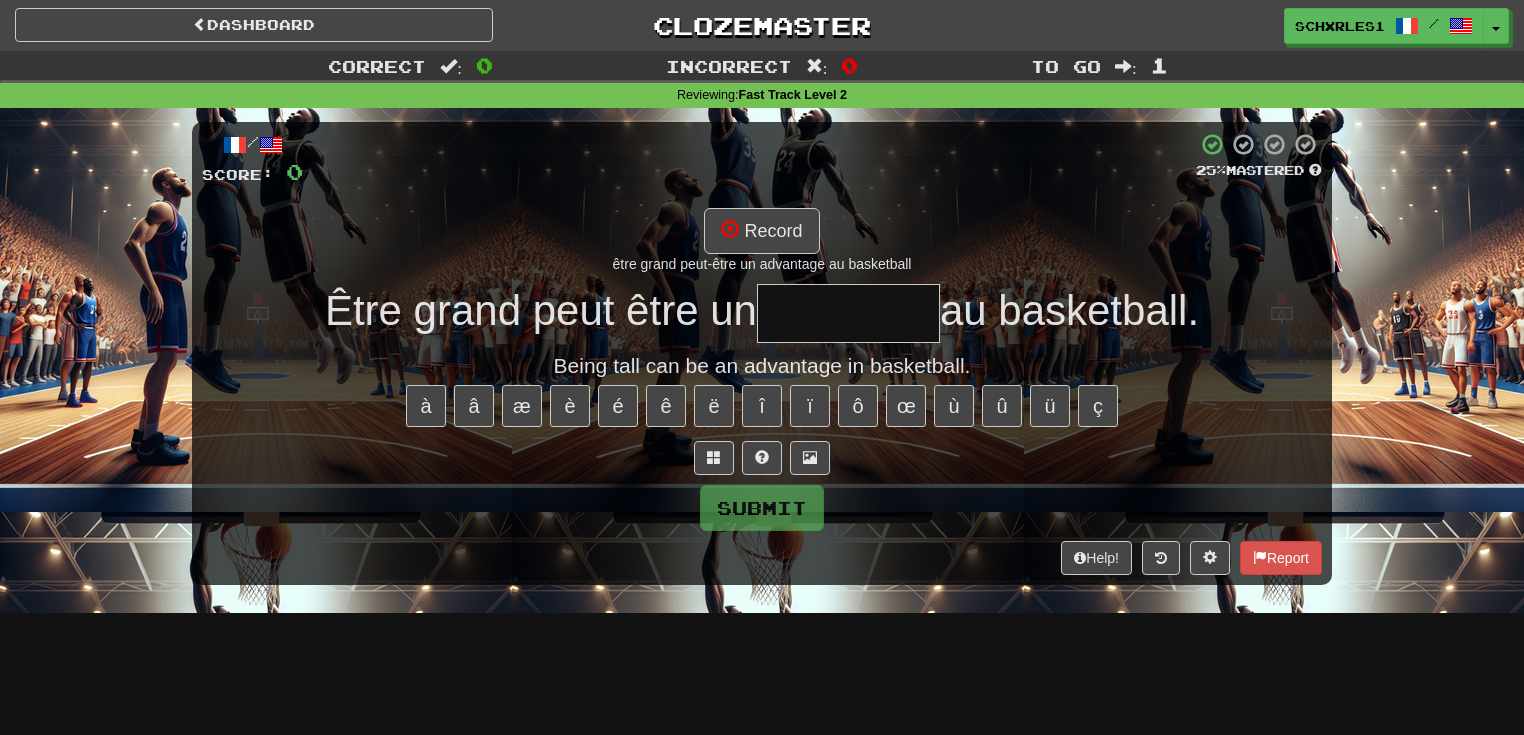 click at bounding box center [848, 313] 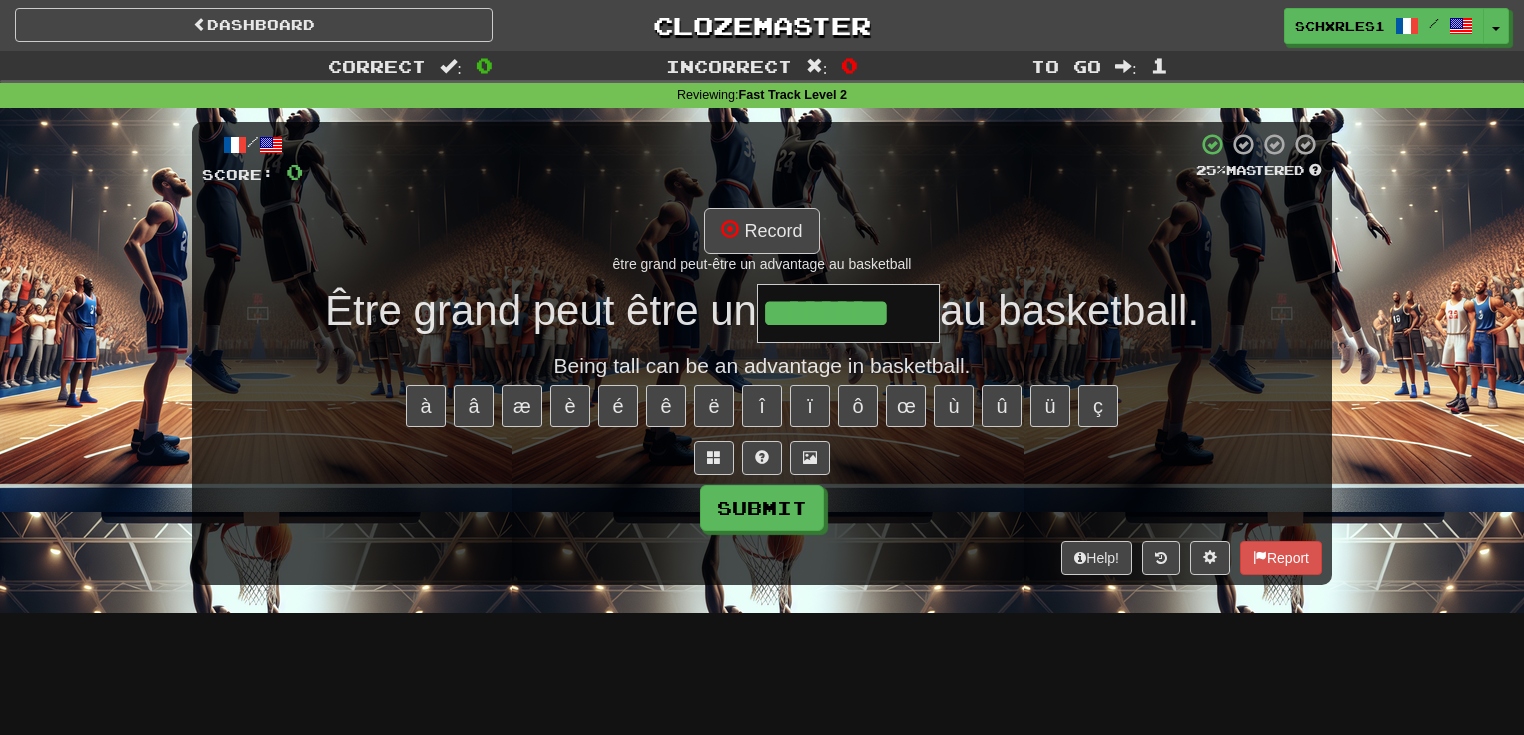 type on "********" 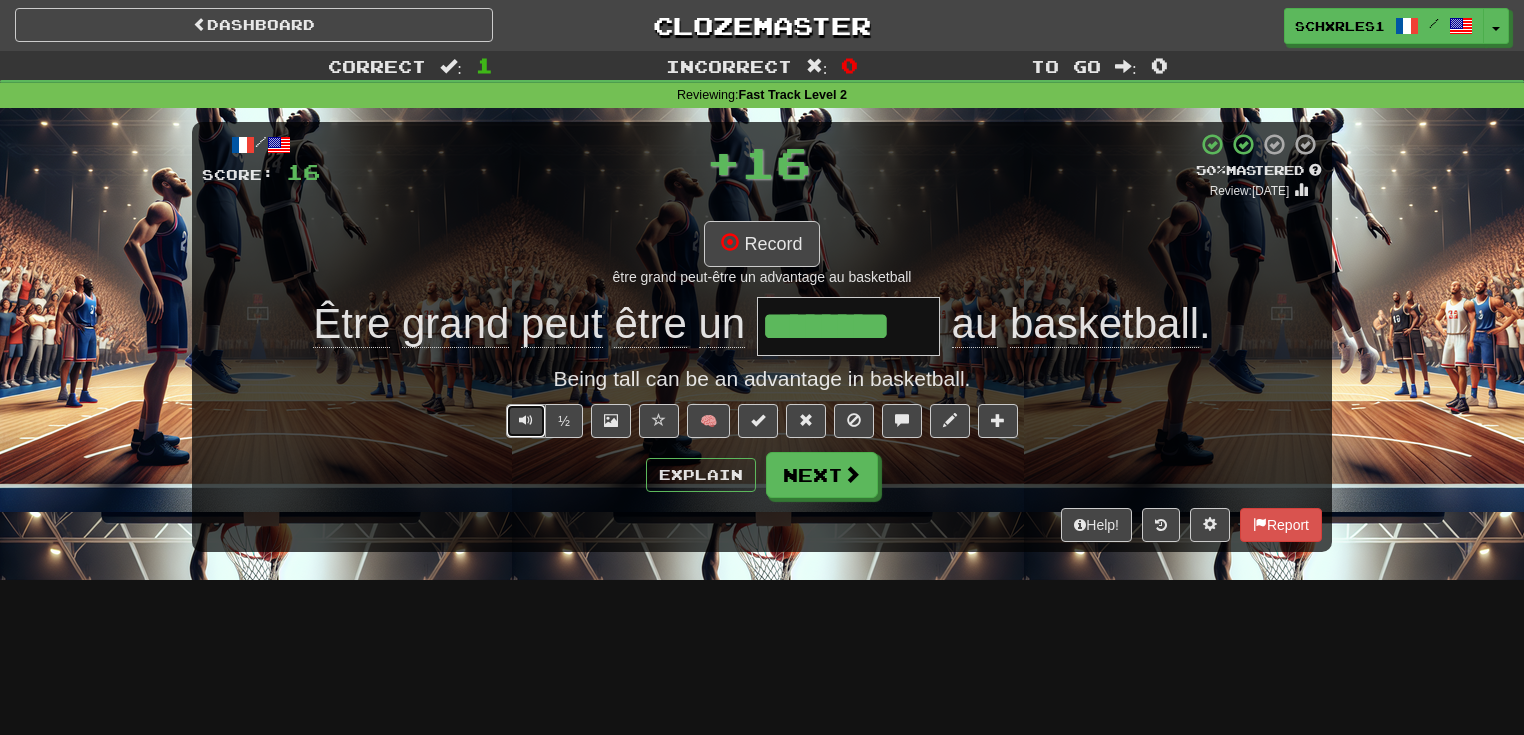 click at bounding box center [526, 420] 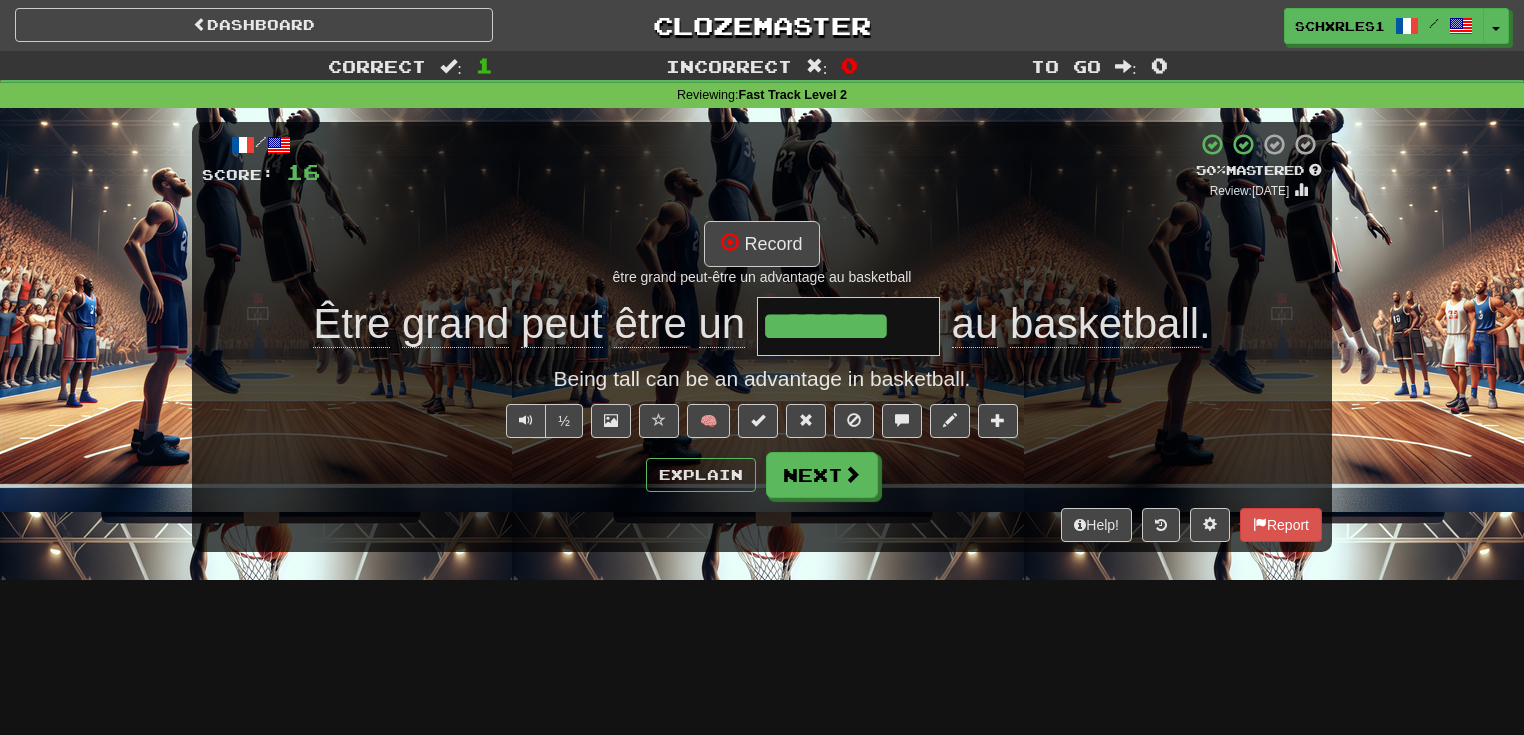 click on "Dashboard
Clozemaster
SCHXRLES1
/
Toggle Dropdown
Dashboard
Leaderboard
Activity Feed
Notifications
Profile
Discussions
Deutsch
/
English
Streak:
0
Review:
0
Daily Goal:  0 /50
English
/
Español
Streak:
20
Review:
17
Daily Goal:  0 /50
Français
/
English
Streak:
41
Review:
11
Daily Goal:  496 /800
Languages
Account
Logout
SCHXRLES1
/
Toggle Dropdown
Dashboard
Leaderboard
Activity Feed
Notifications
Profile
Discussions
Deutsch
/
English
Streak:
0
Review:
0
Daily Goal:  0 /50
English
/
Español
Streak:
20
Review:
17
Daily Goal:  0" at bounding box center (762, 367) 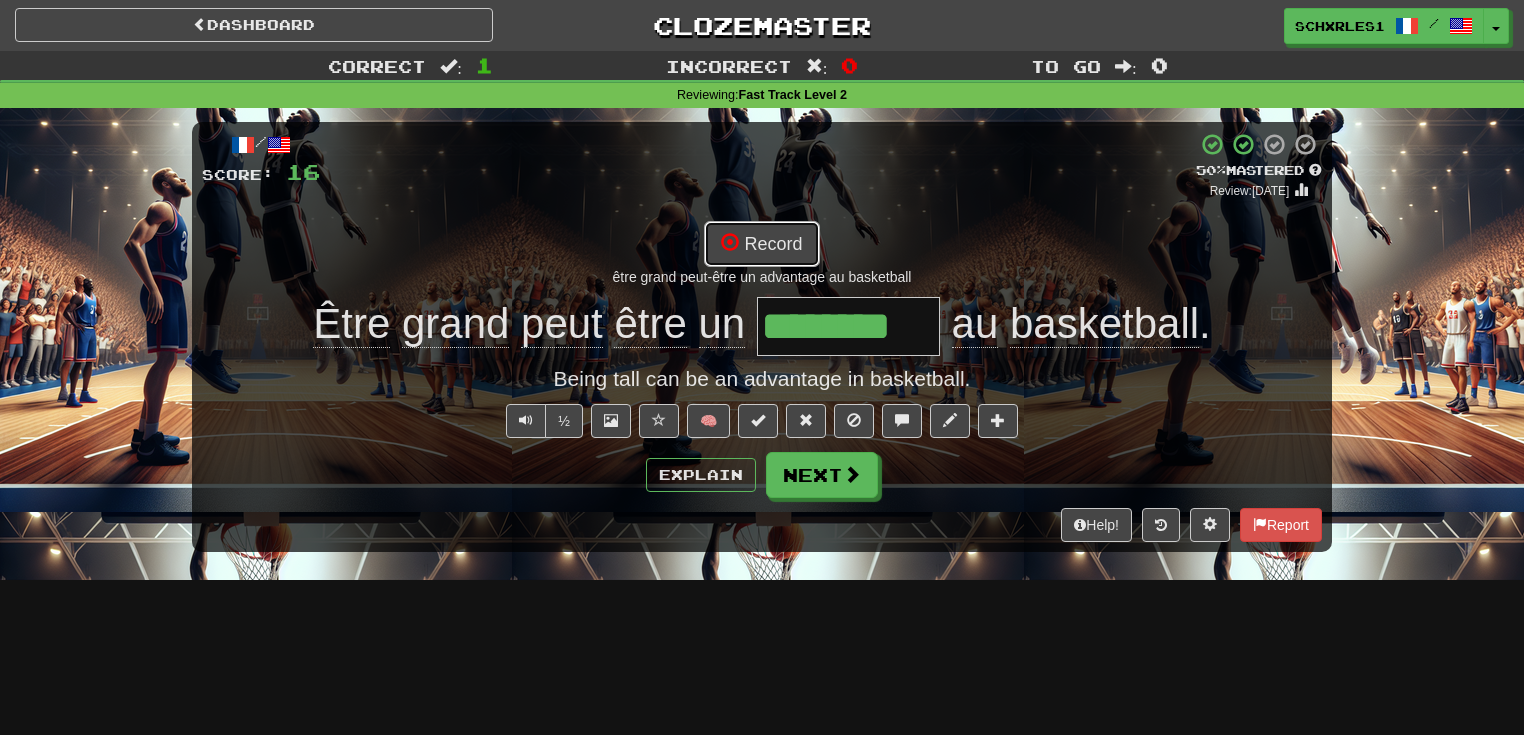 click at bounding box center (730, 242) 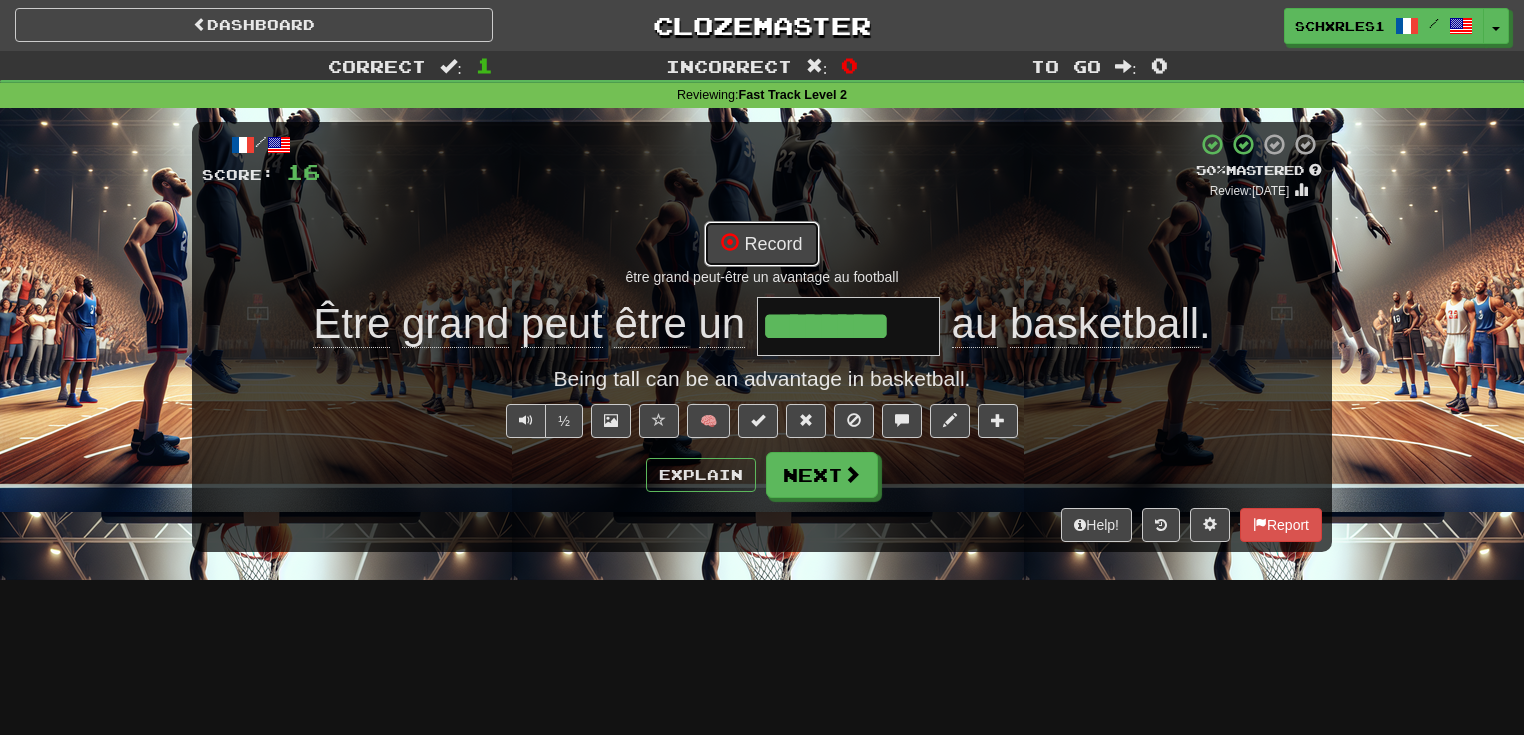 drag, startPoint x: 757, startPoint y: 257, endPoint x: 934, endPoint y: 291, distance: 180.23596 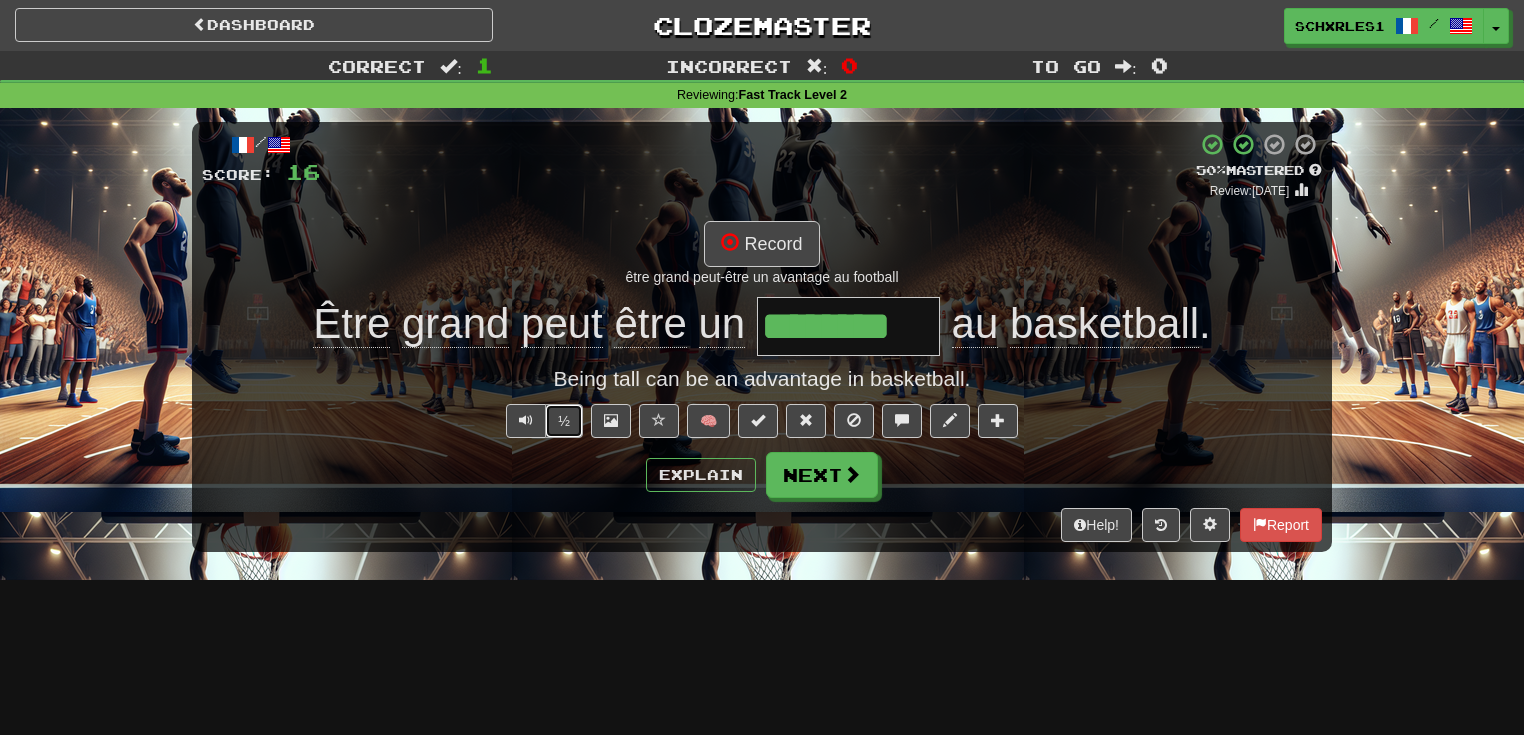 click on "½" at bounding box center [564, 421] 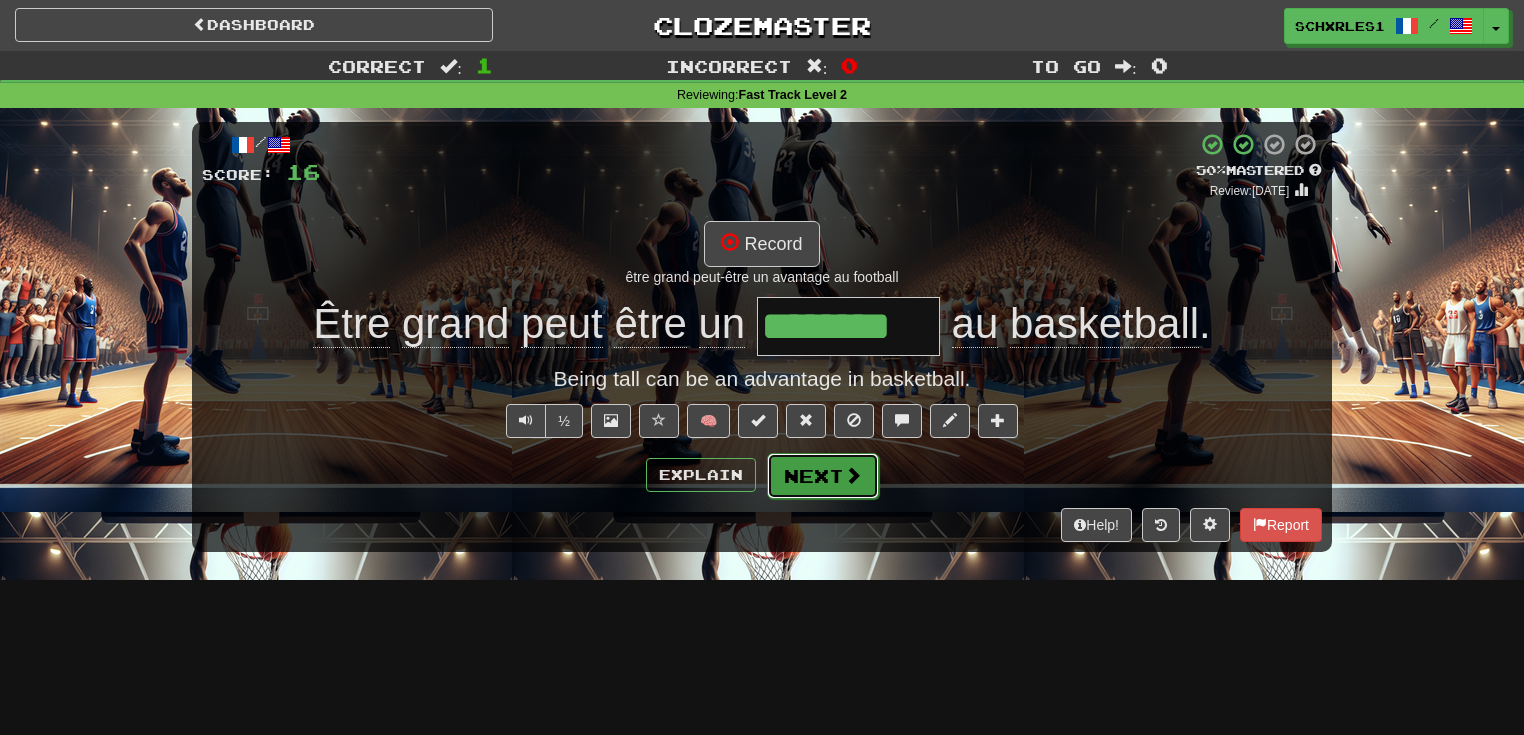 click on "Next" at bounding box center (823, 476) 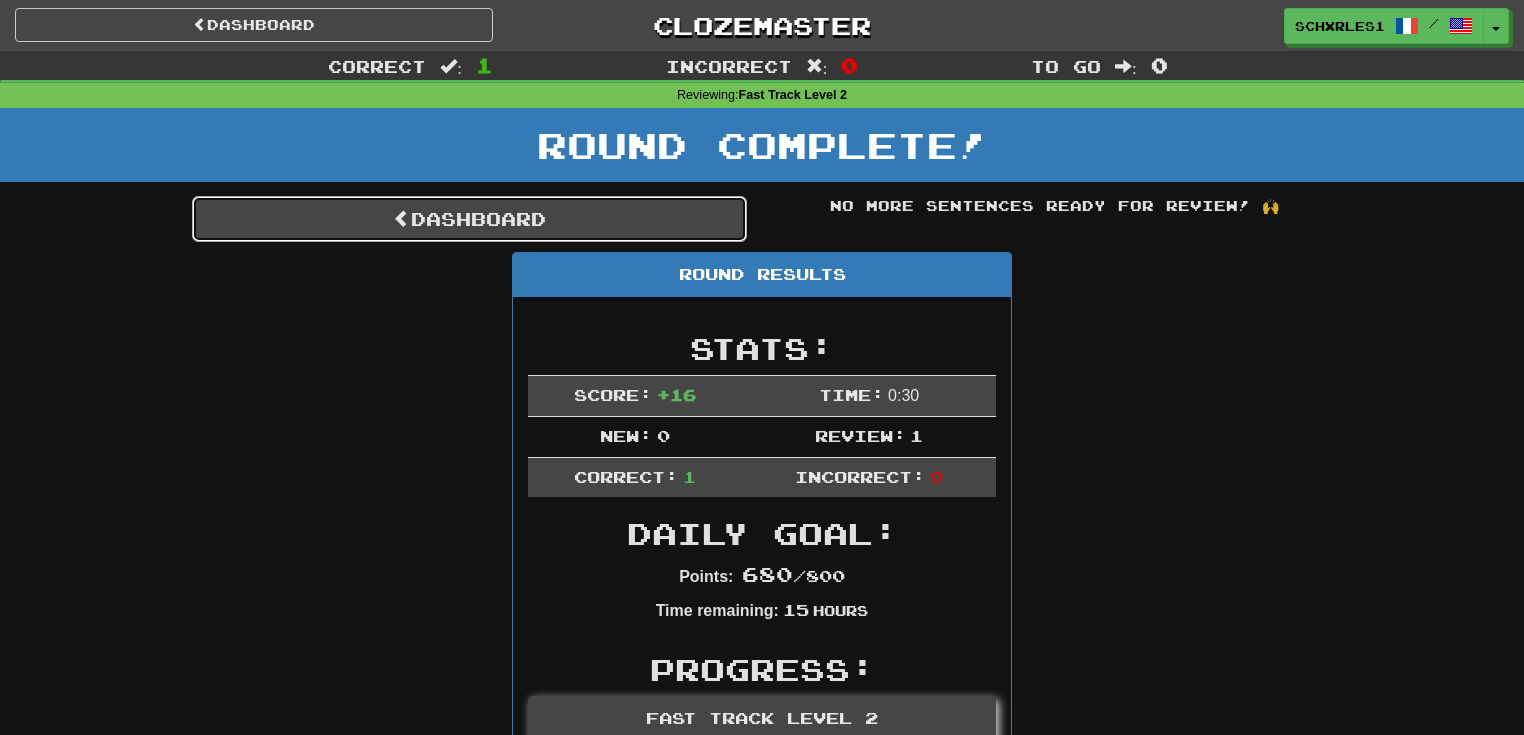 click on "Dashboard" at bounding box center (469, 219) 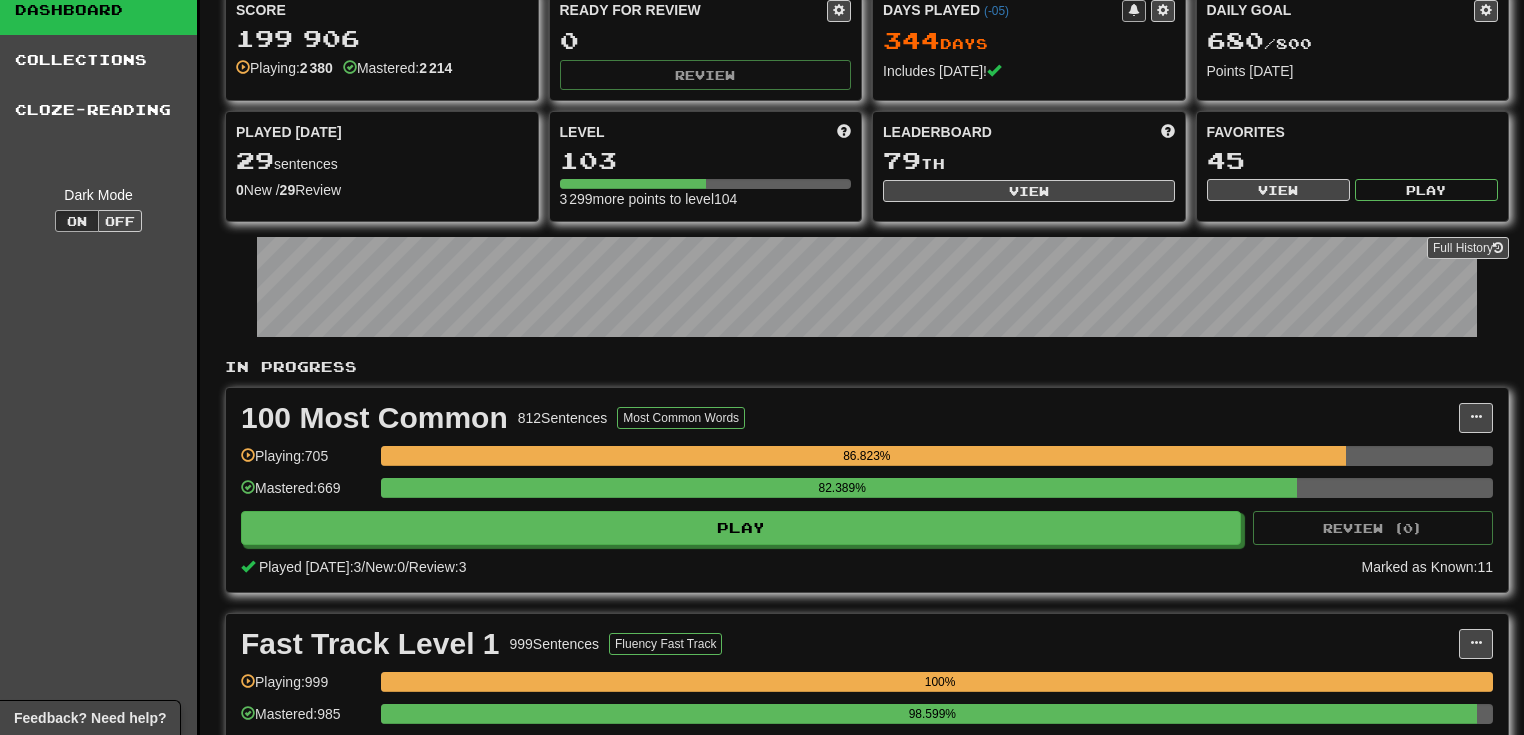scroll, scrollTop: 0, scrollLeft: 0, axis: both 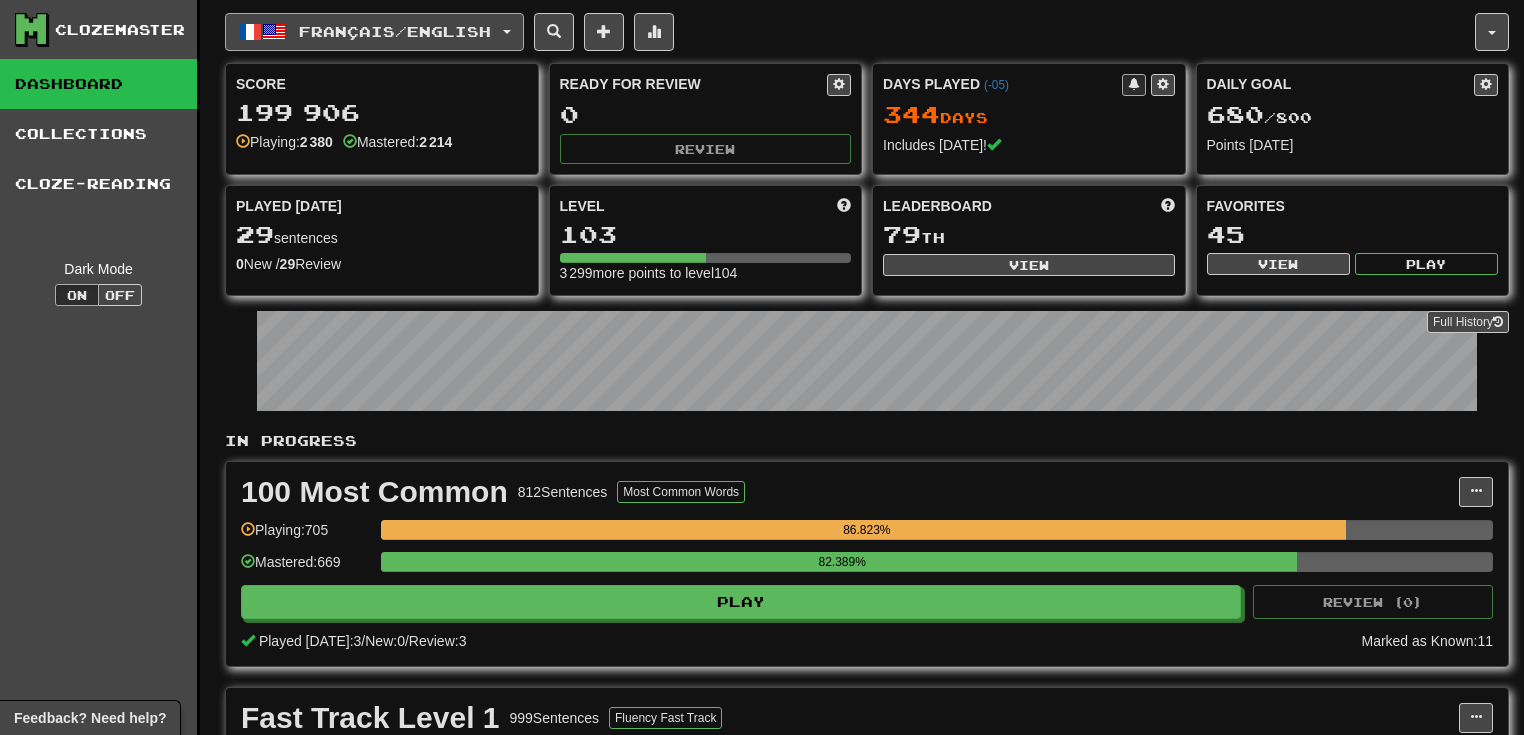 click on "Français  /  English" at bounding box center (395, 31) 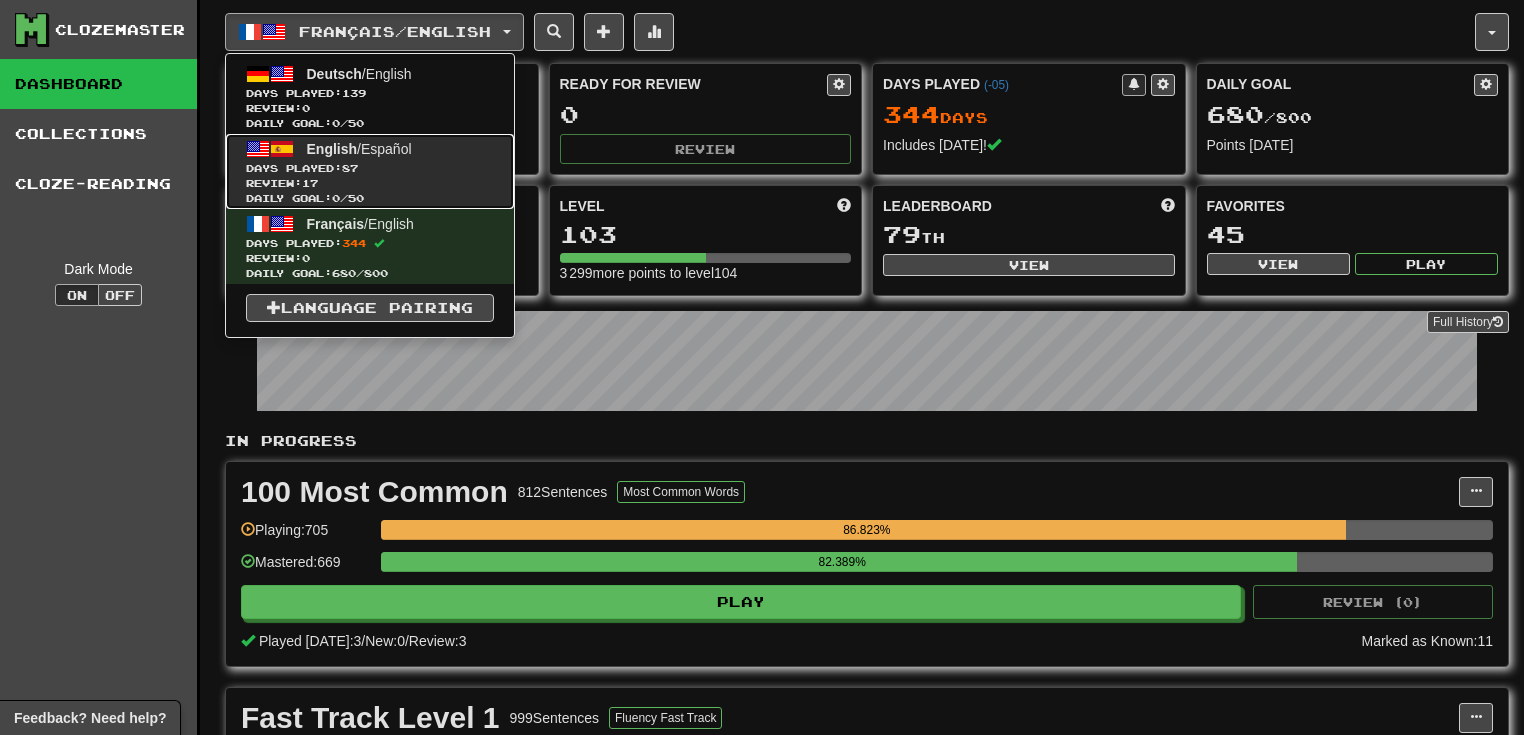 click on "Days Played:  87" at bounding box center (370, 168) 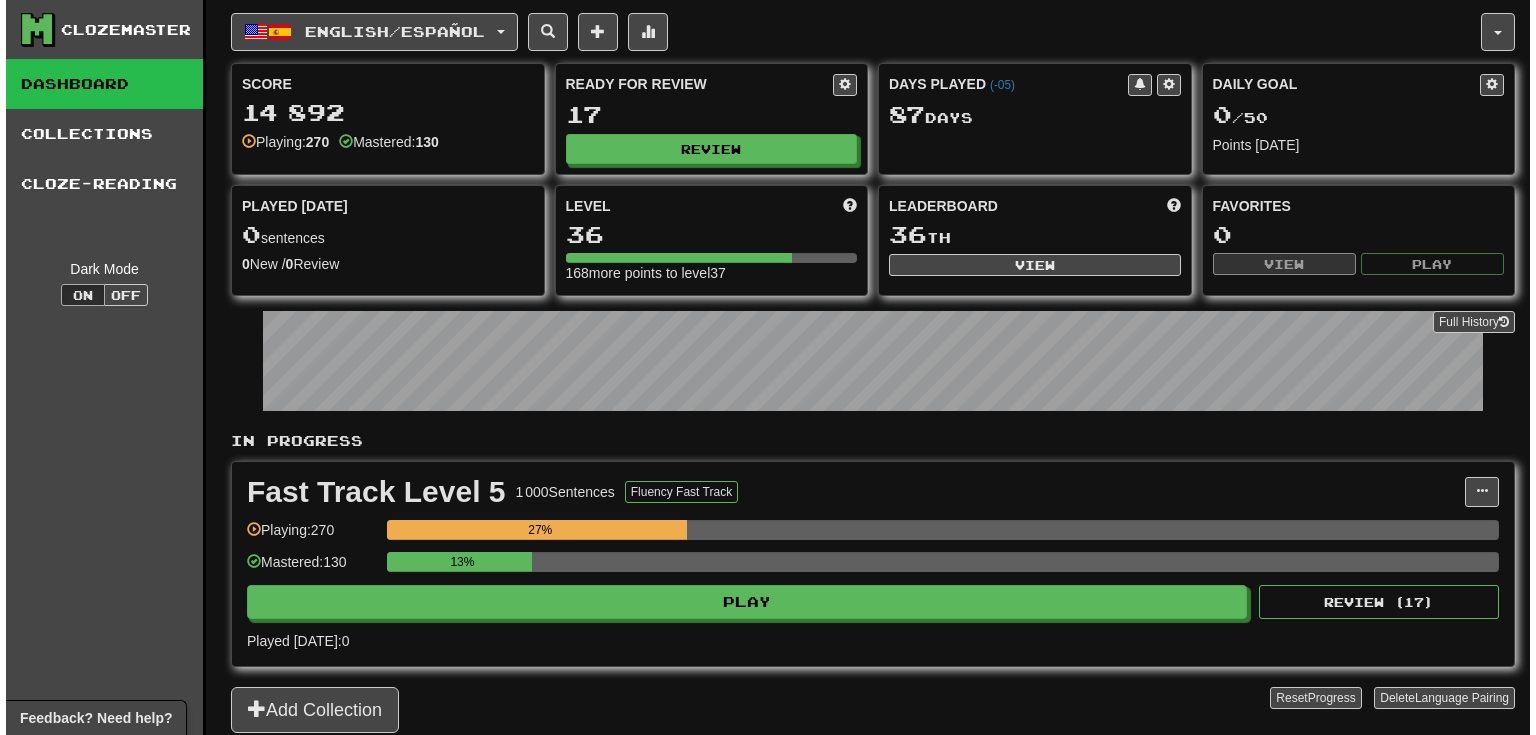 scroll, scrollTop: 0, scrollLeft: 0, axis: both 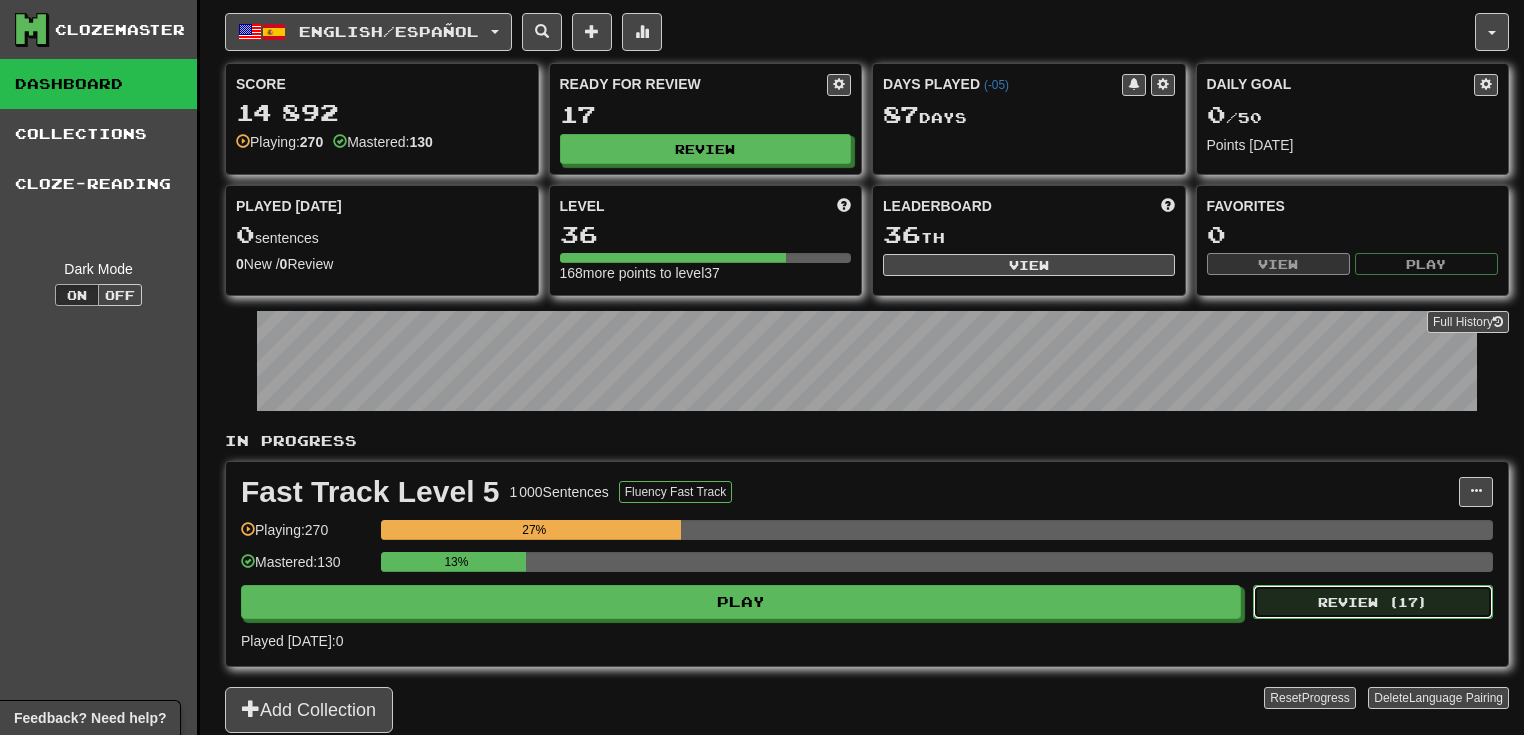 click on "Review ( 17 )" at bounding box center (1373, 602) 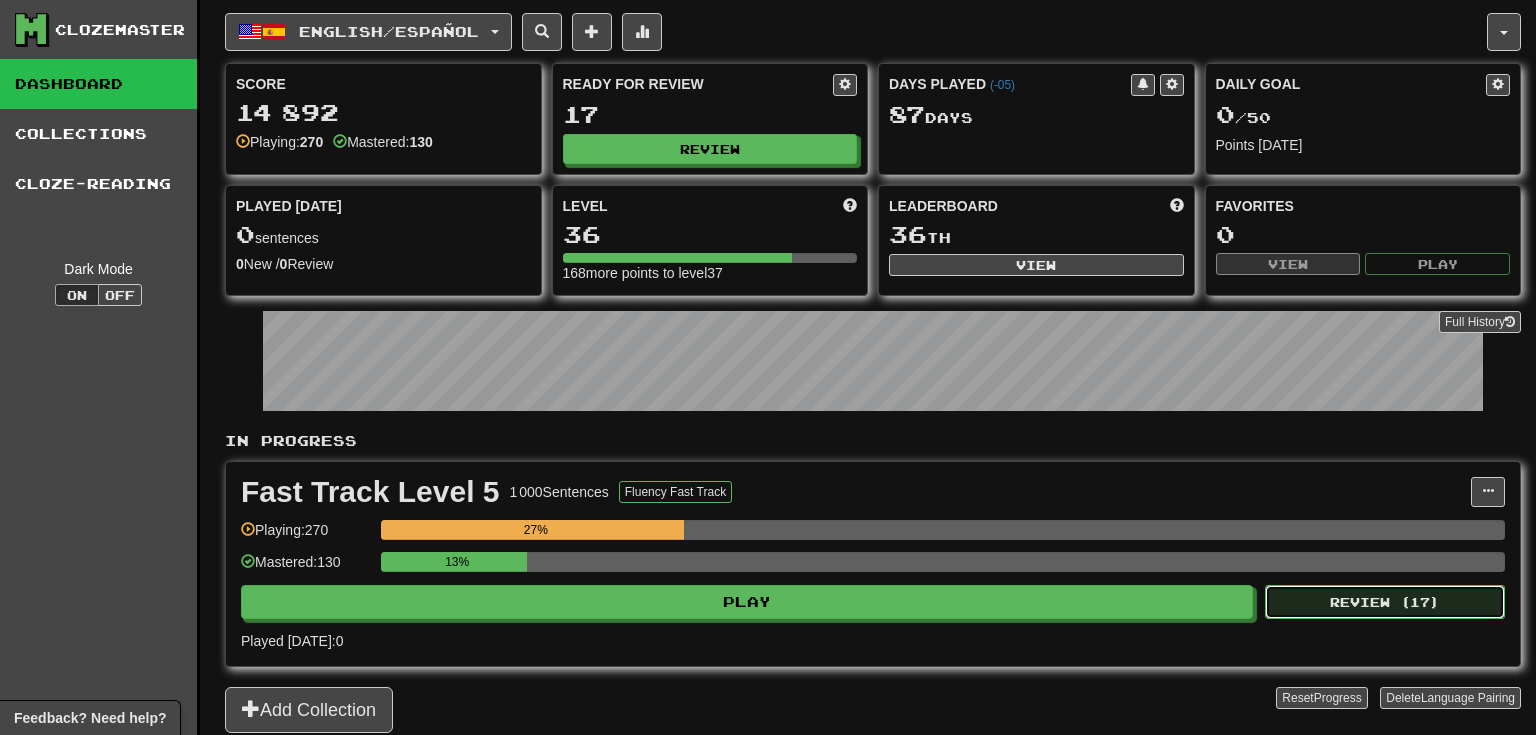 select on "**" 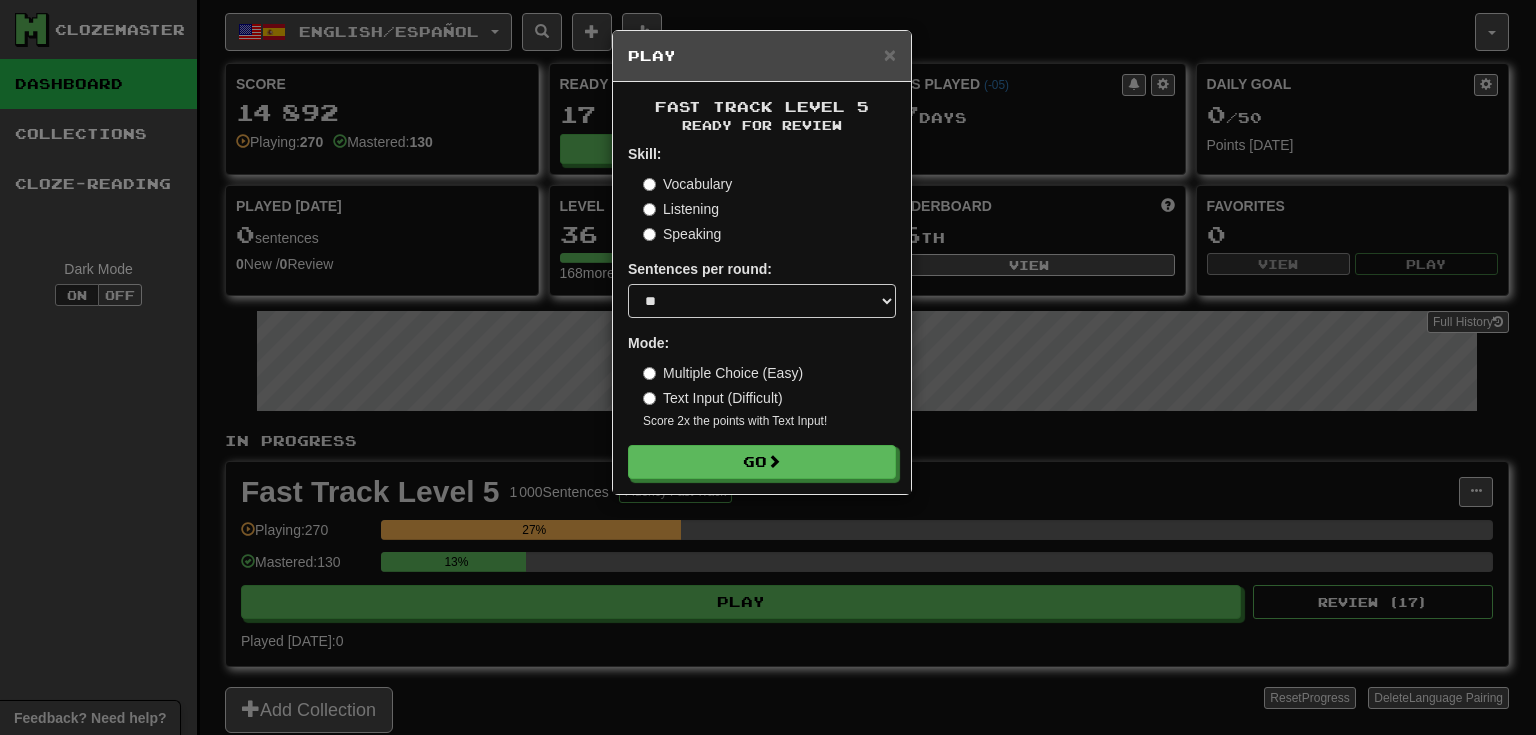 click on "Listening" at bounding box center (681, 209) 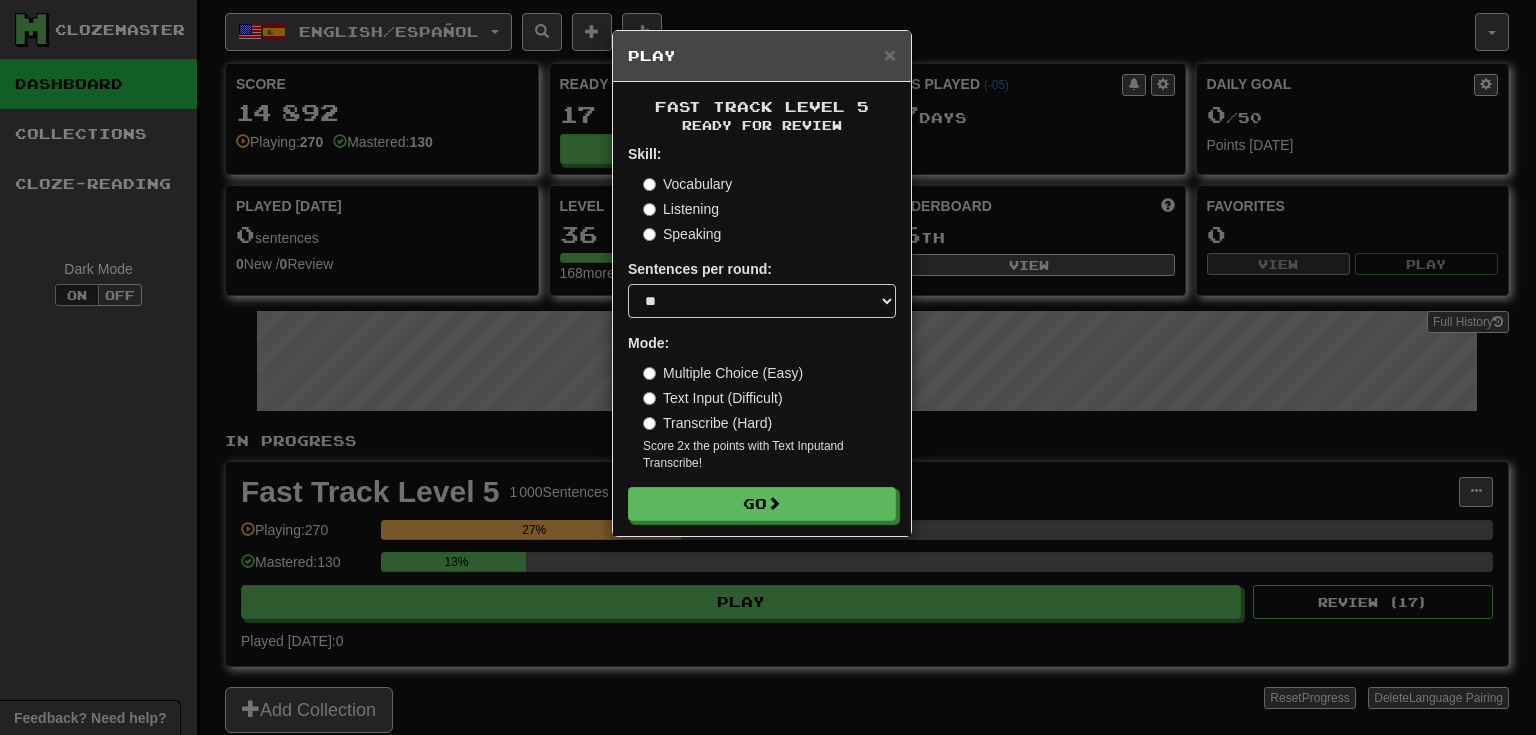 click on "Text Input (Difficult)" at bounding box center [713, 398] 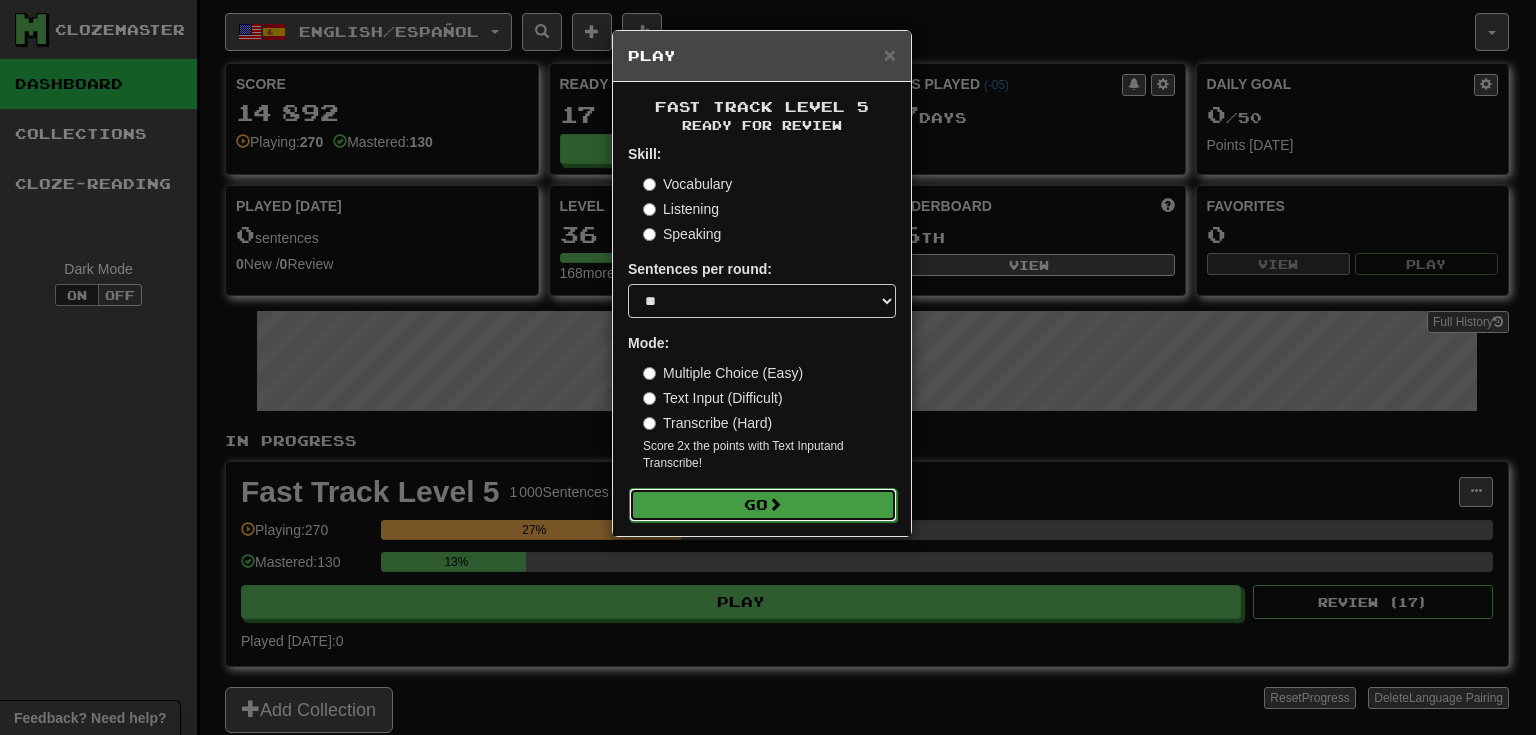click on "Go" at bounding box center [763, 505] 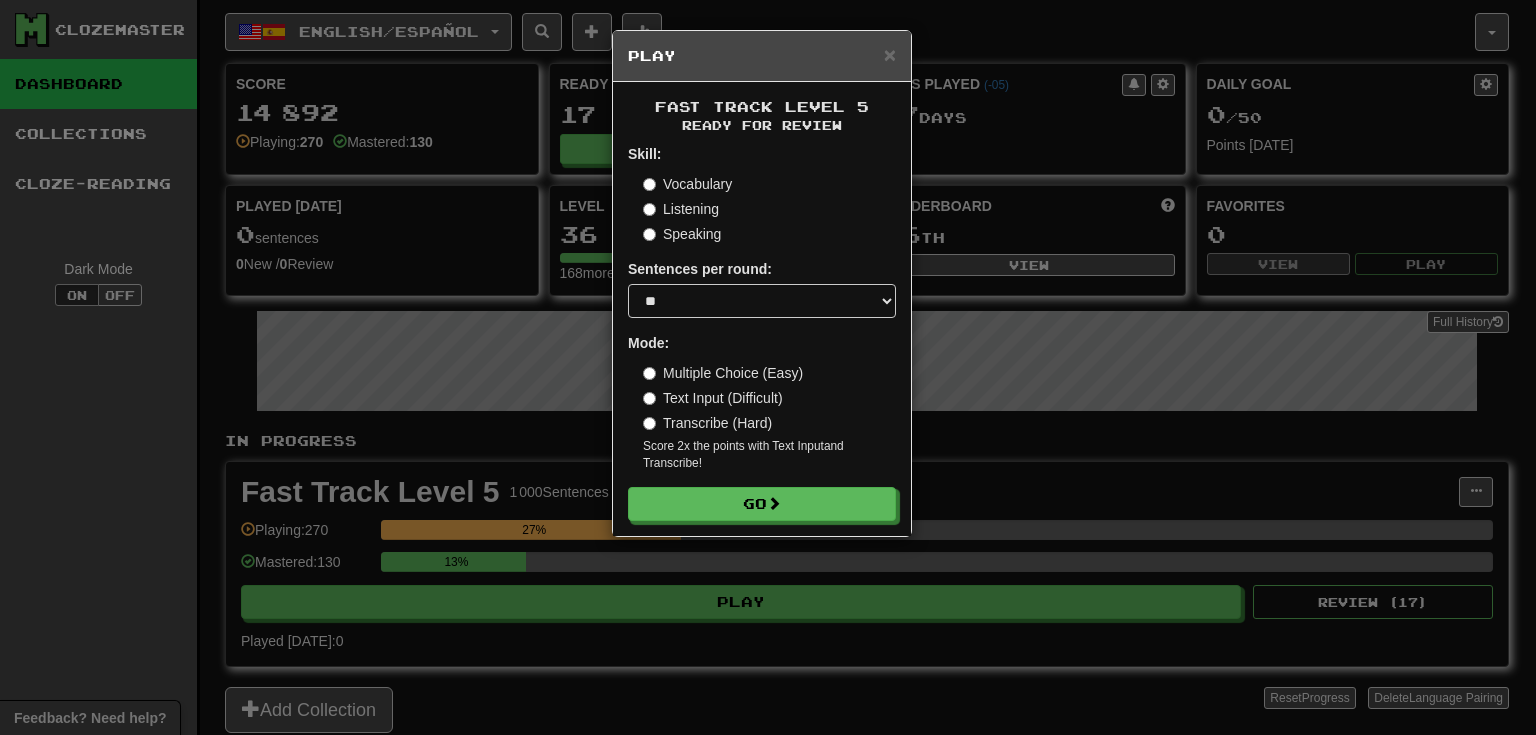 click on "Speaking" at bounding box center (682, 234) 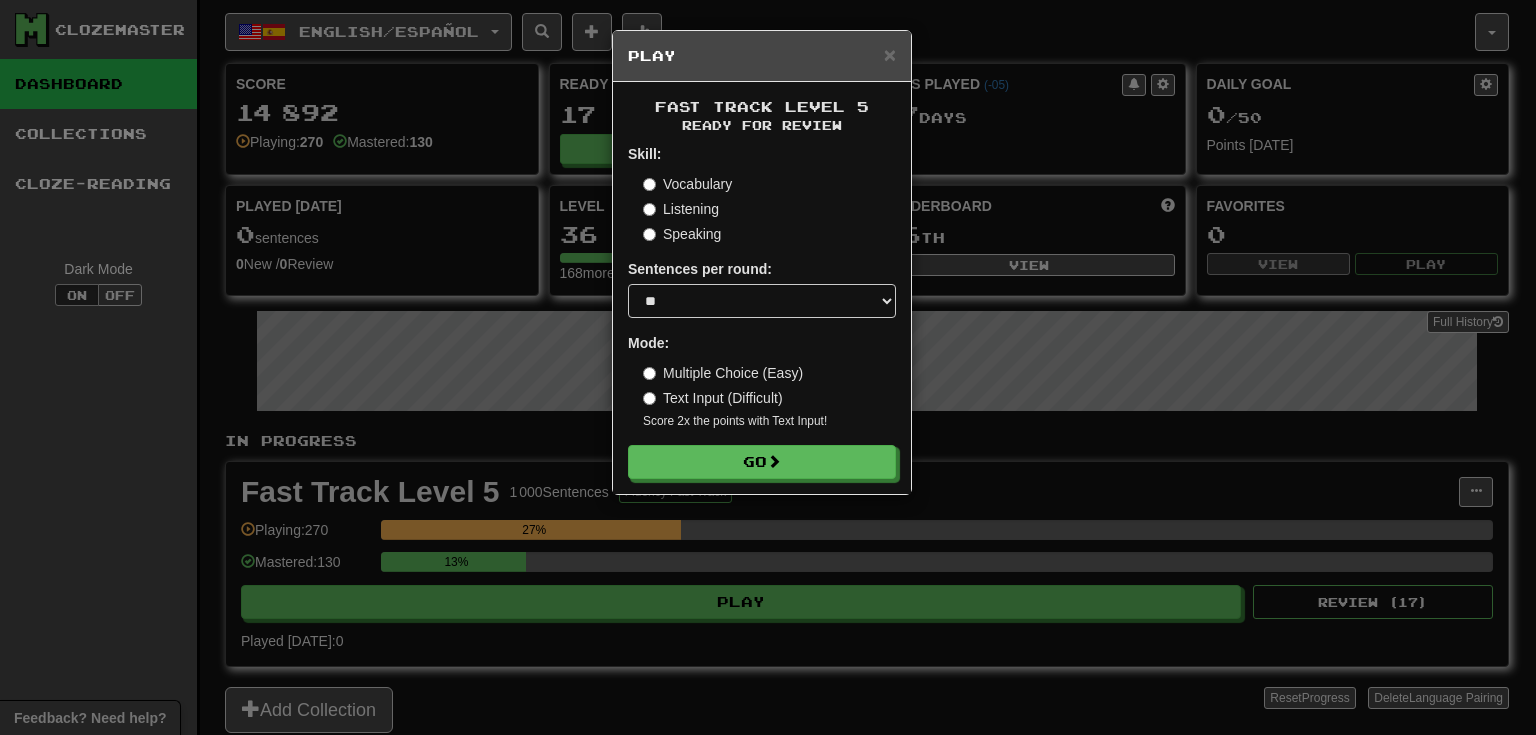 click on "Vocabulary Listening Speaking" at bounding box center (769, 209) 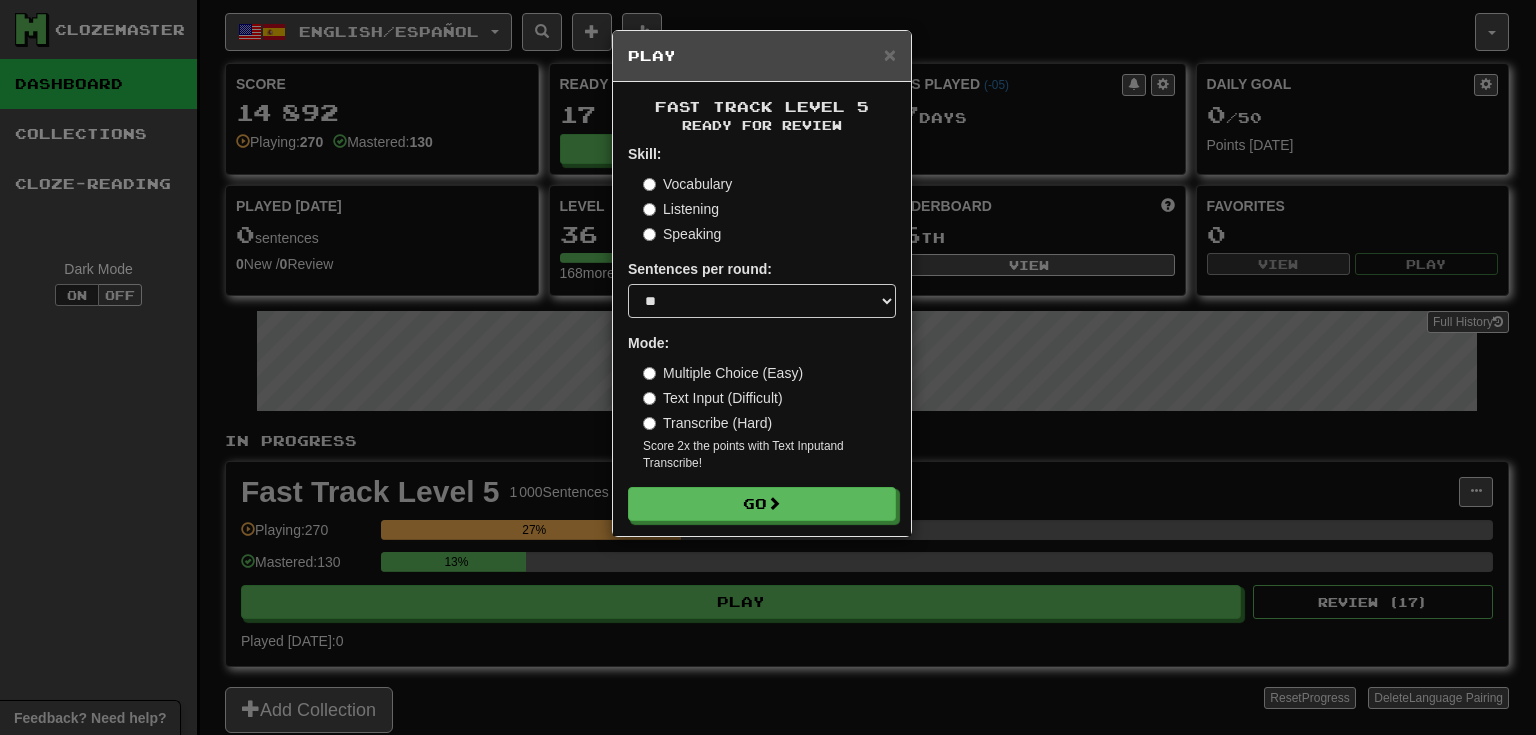 click on "Speaking" at bounding box center [682, 234] 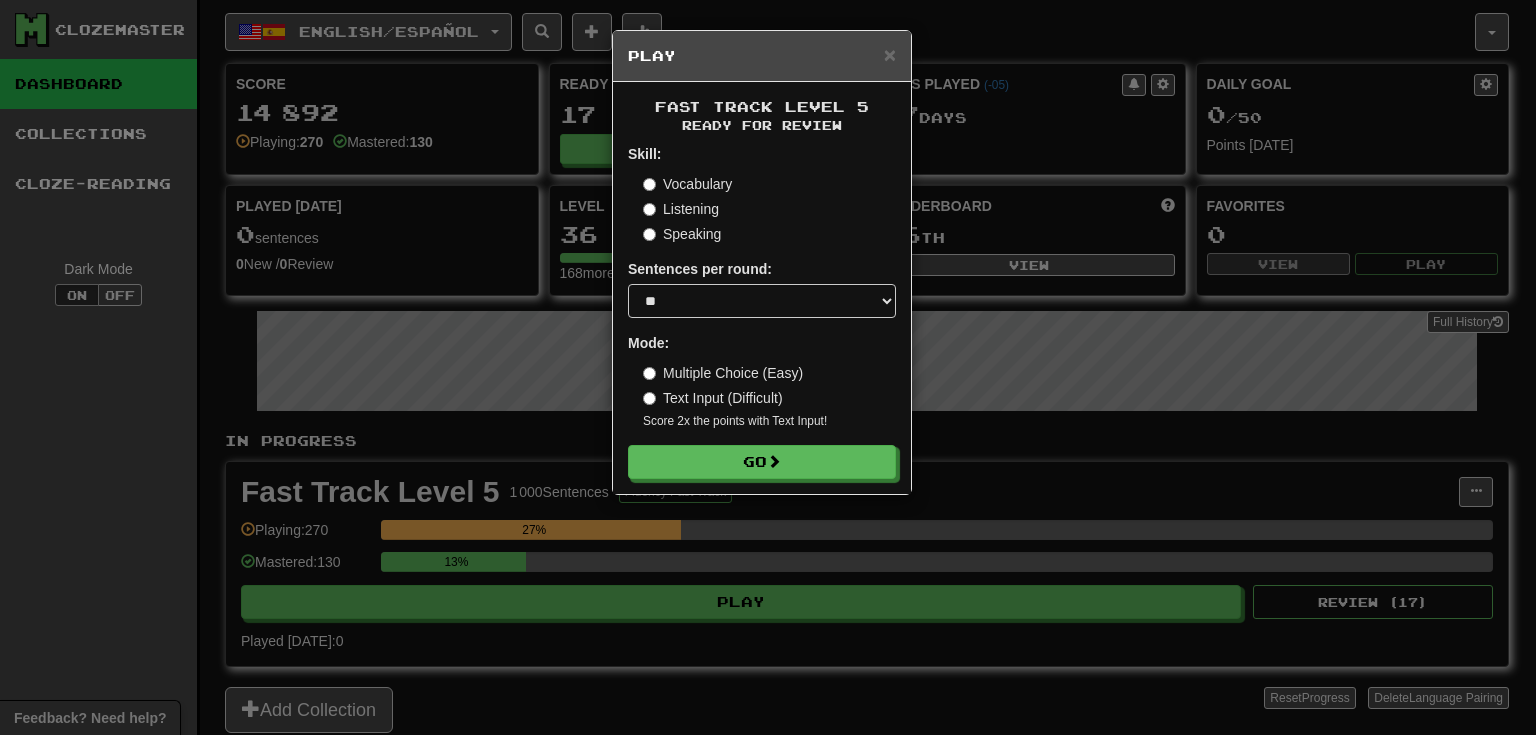 click on "Listening" at bounding box center [681, 209] 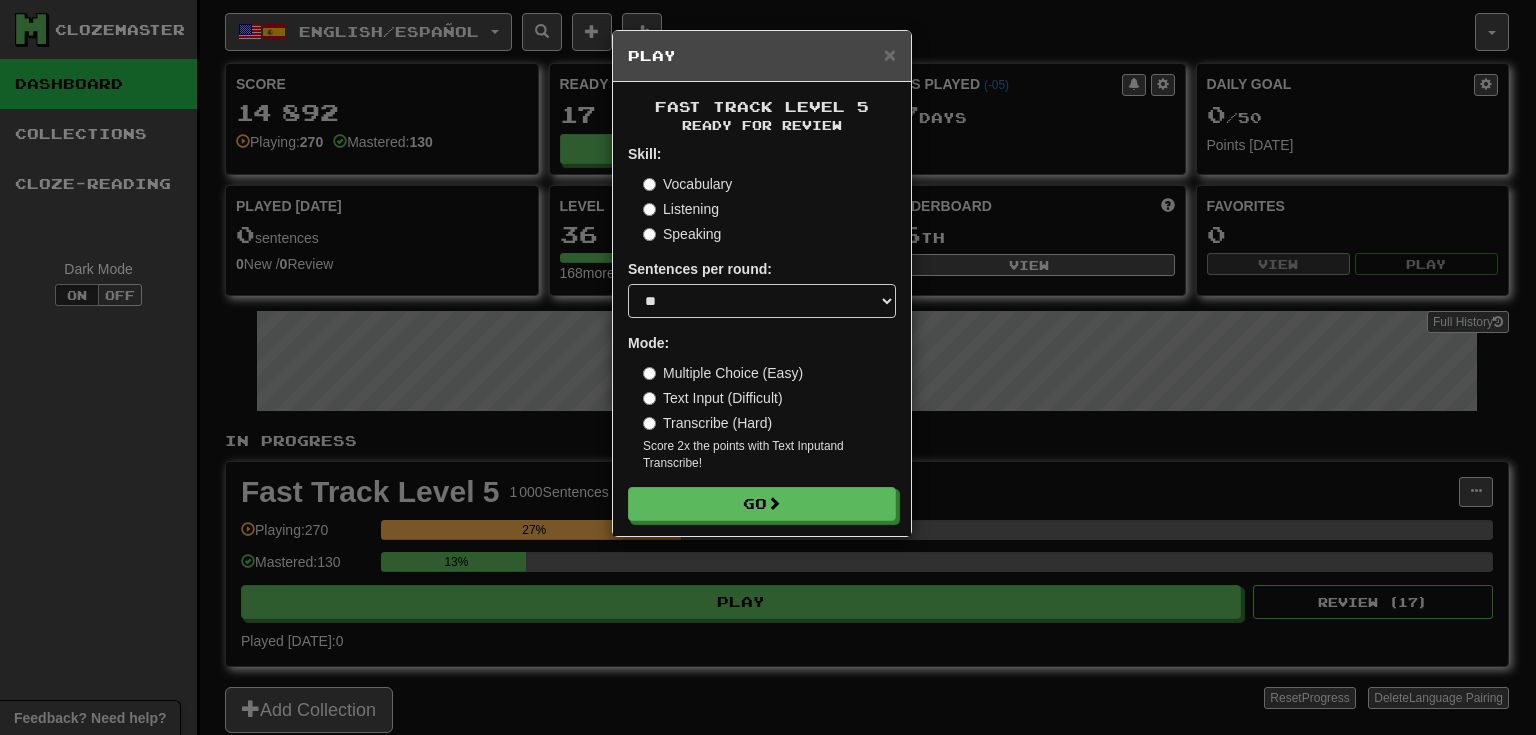 click on "Transcribe (Hard)" at bounding box center [707, 423] 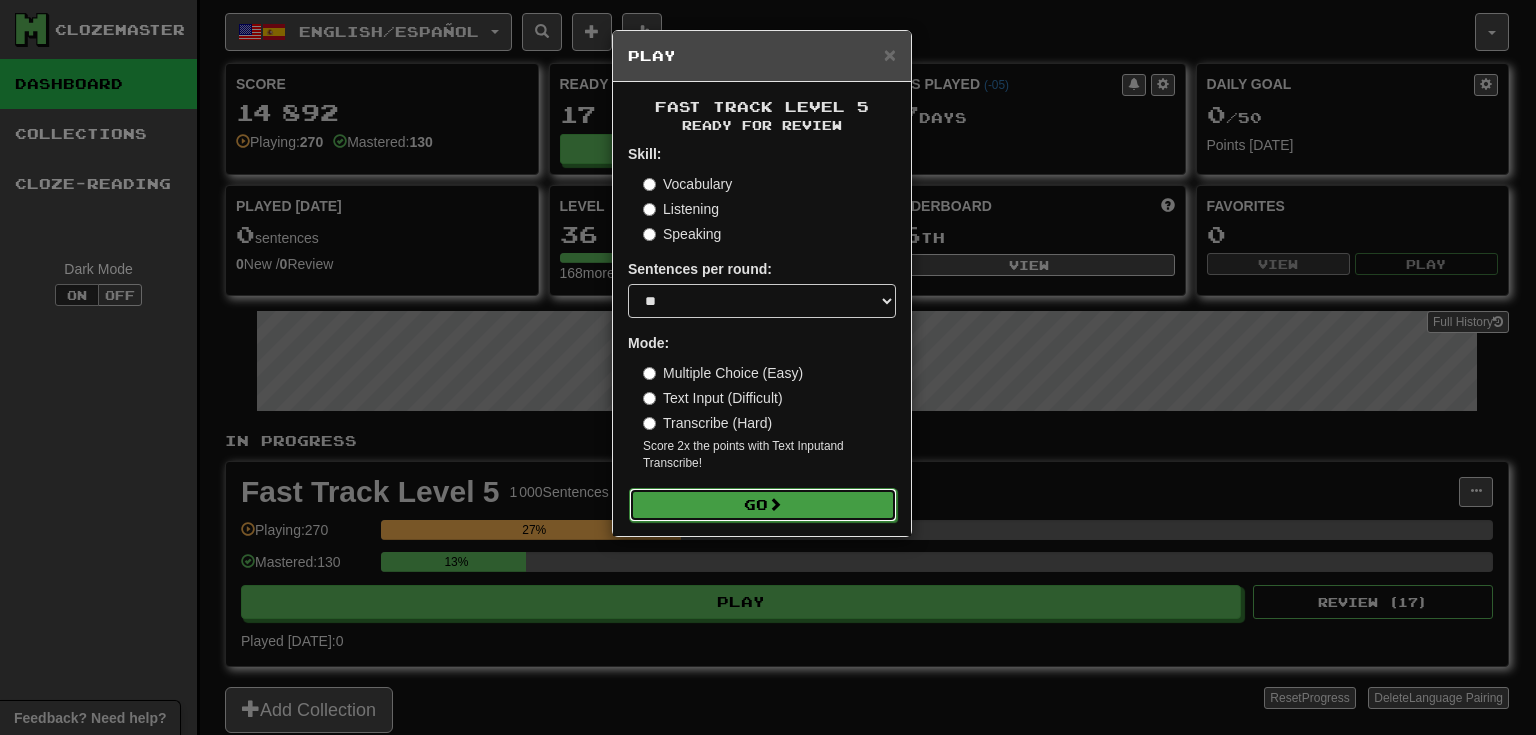 click on "Go" at bounding box center (763, 505) 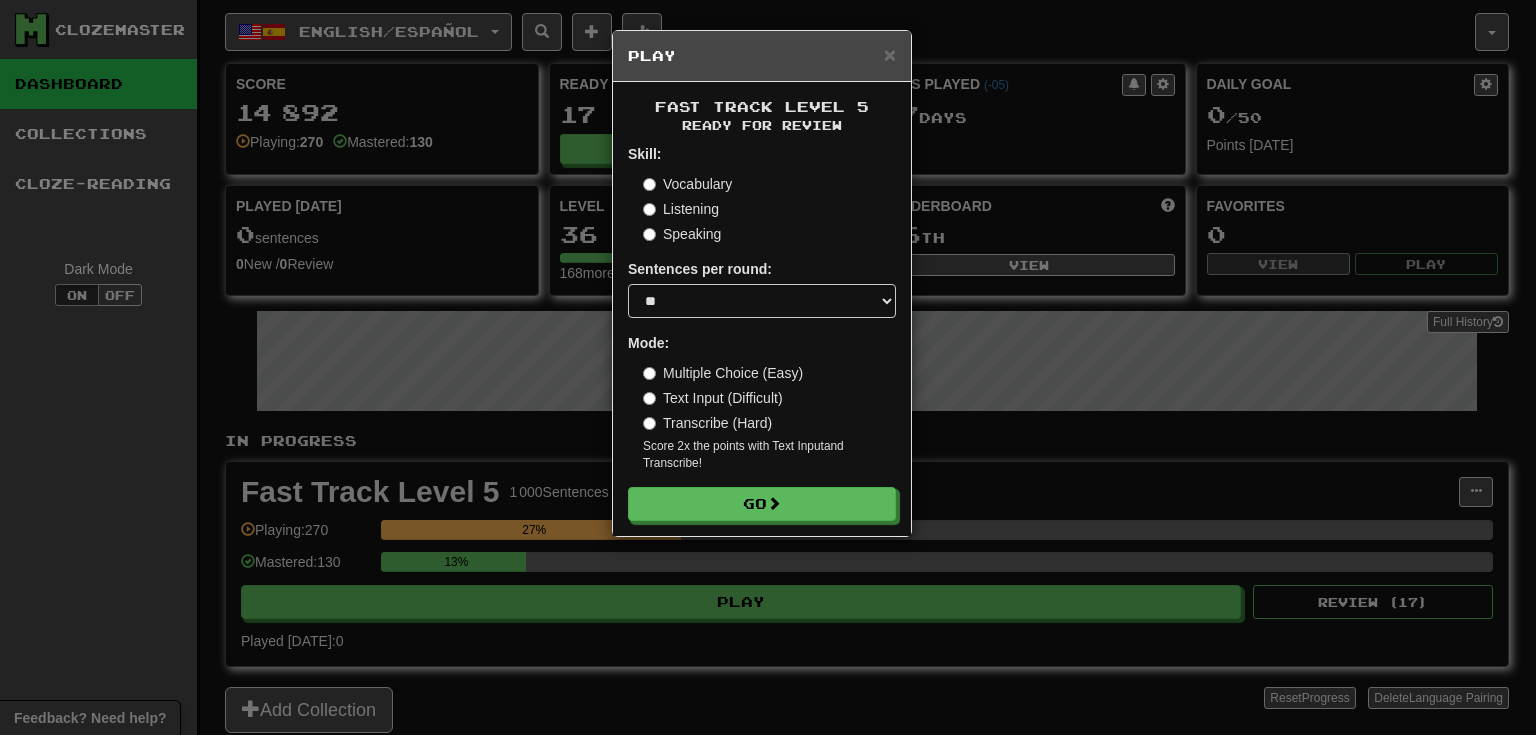 click on "Speaking" at bounding box center (682, 234) 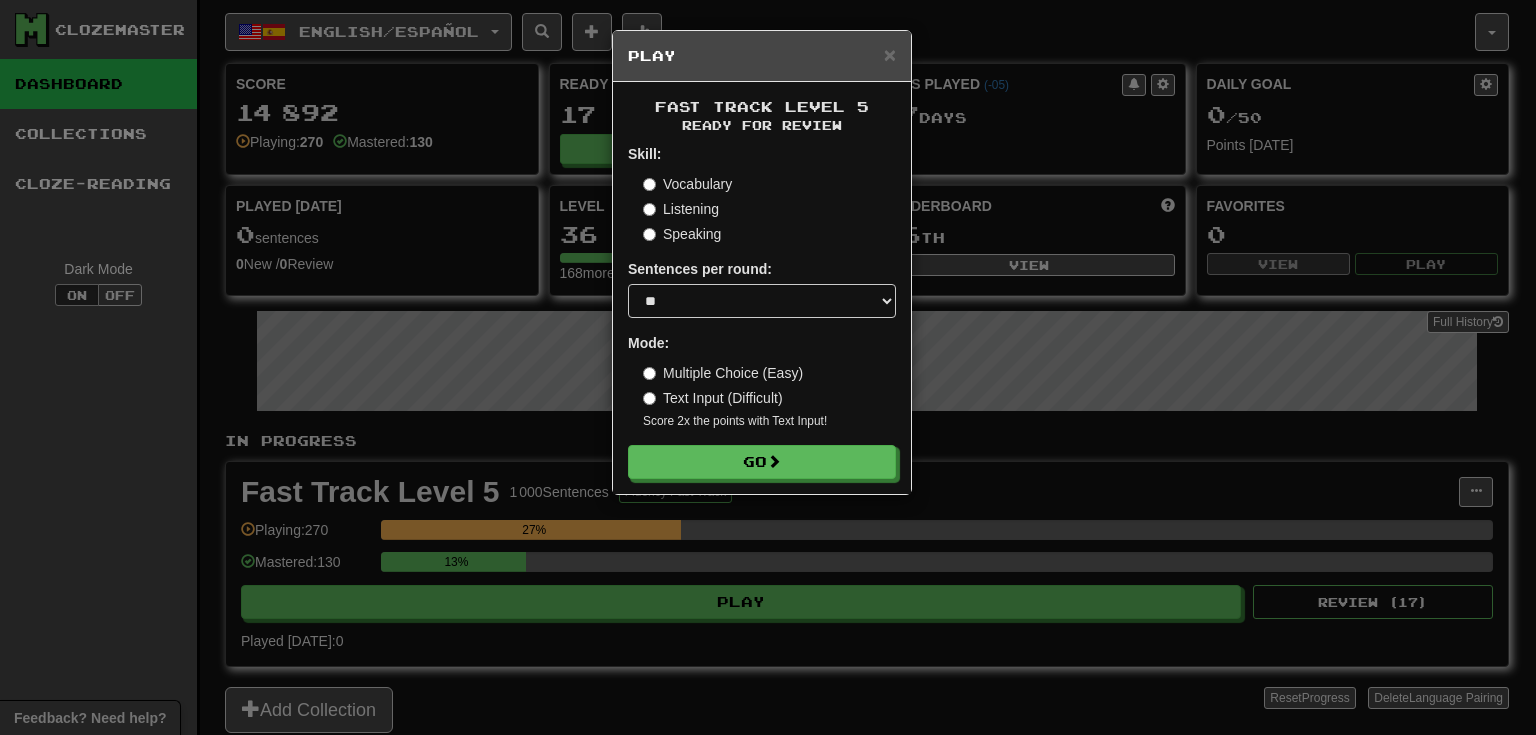 click on "Text Input (Difficult)" at bounding box center (713, 398) 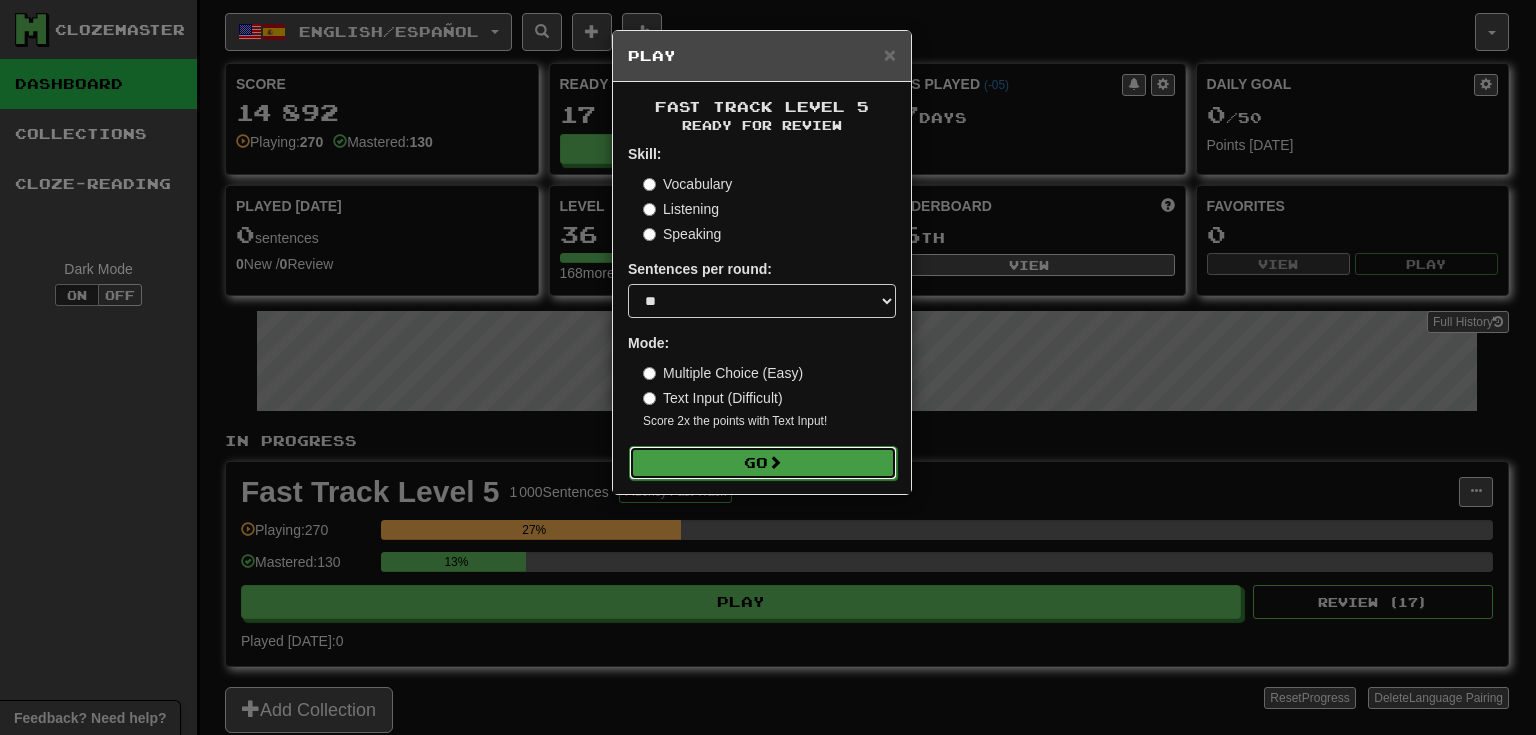 click on "Go" at bounding box center (763, 463) 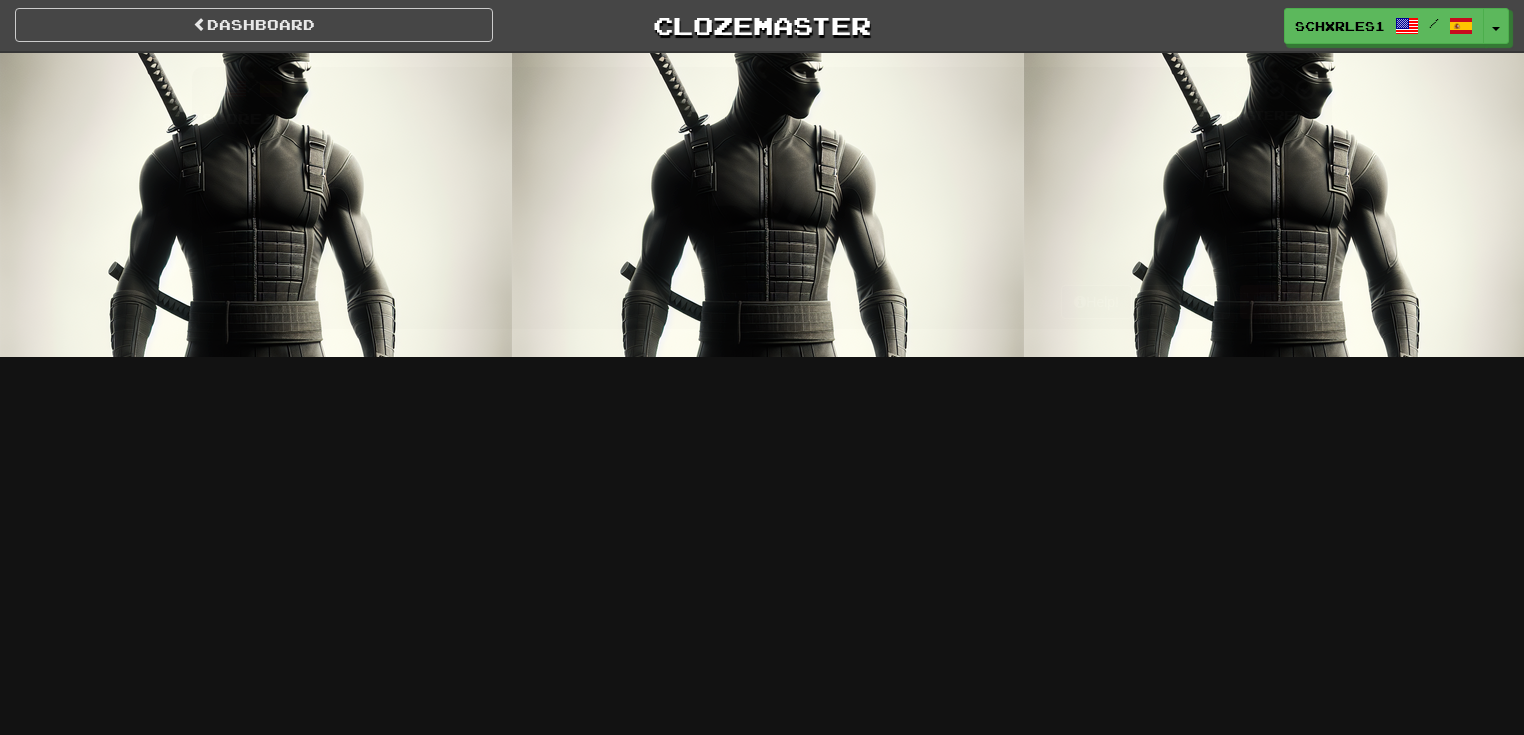 scroll, scrollTop: 0, scrollLeft: 0, axis: both 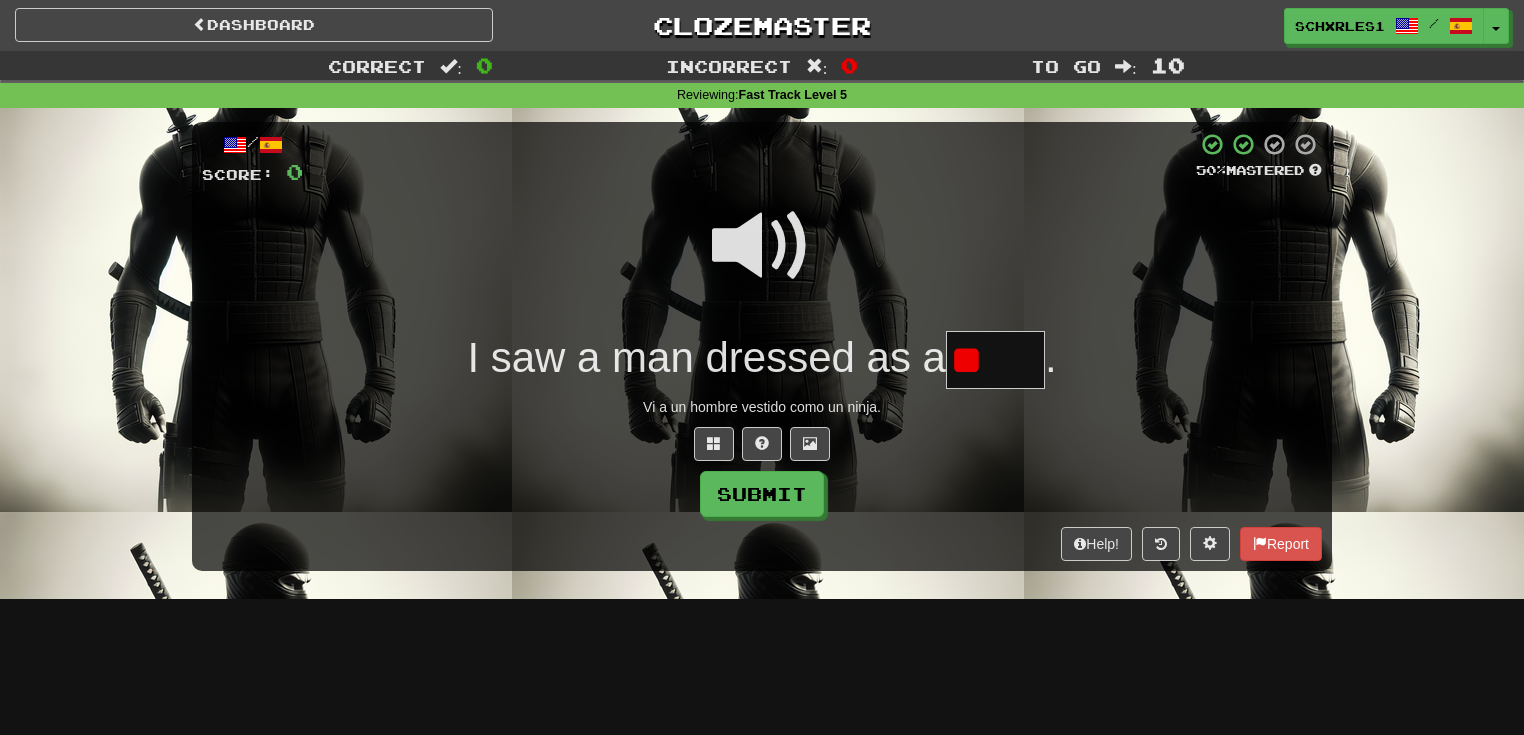 type on "*" 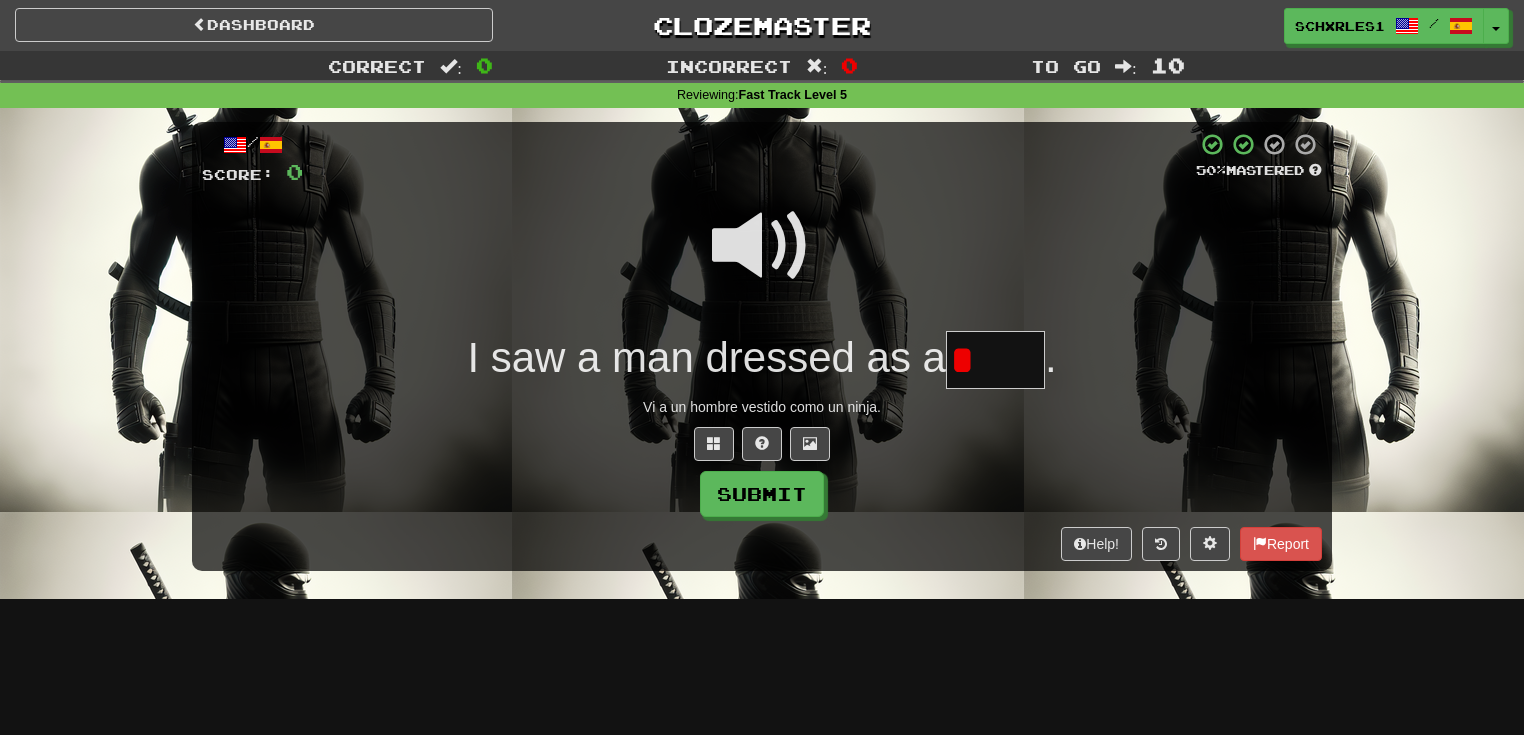 type 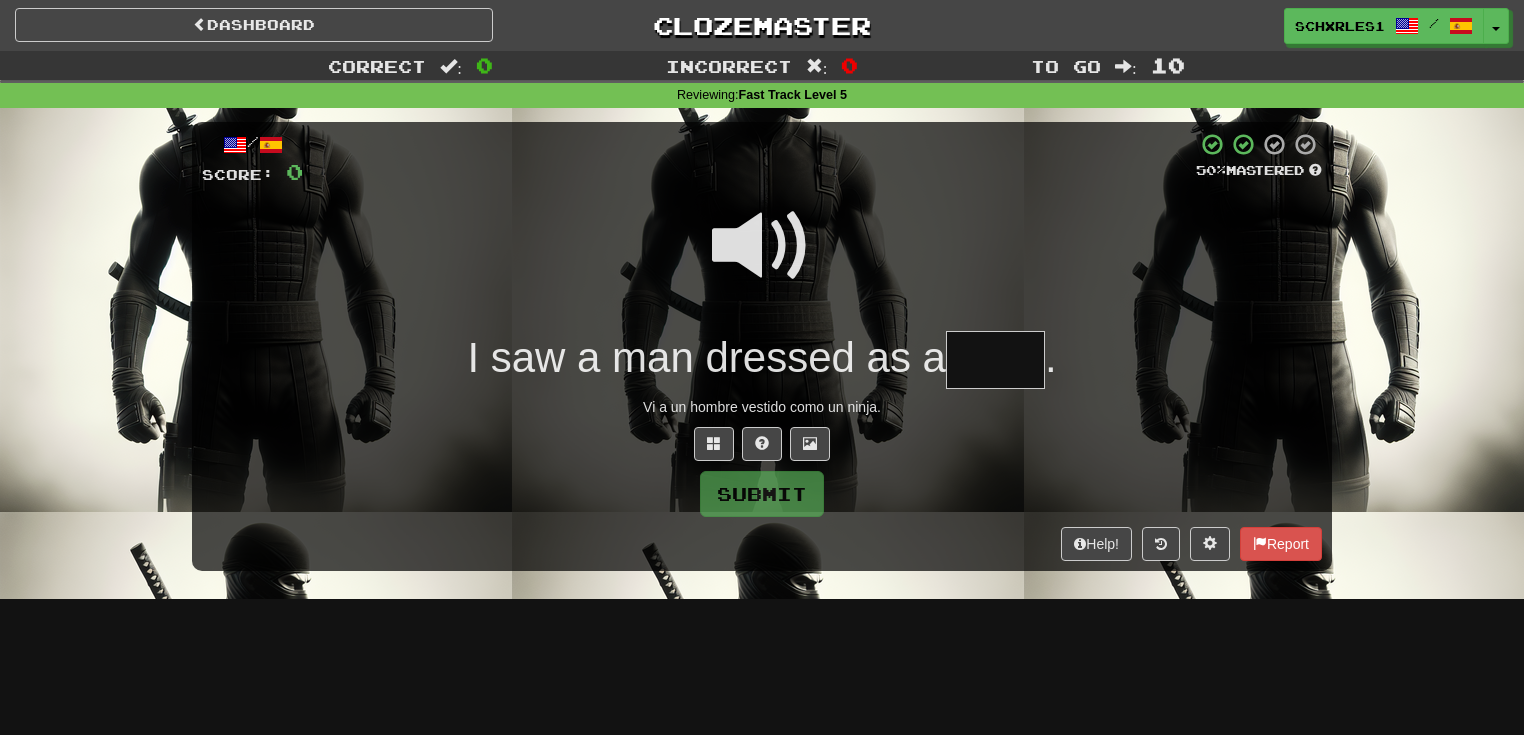 drag, startPoint x: 1169, startPoint y: 212, endPoint x: 1136, endPoint y: 200, distance: 35.1141 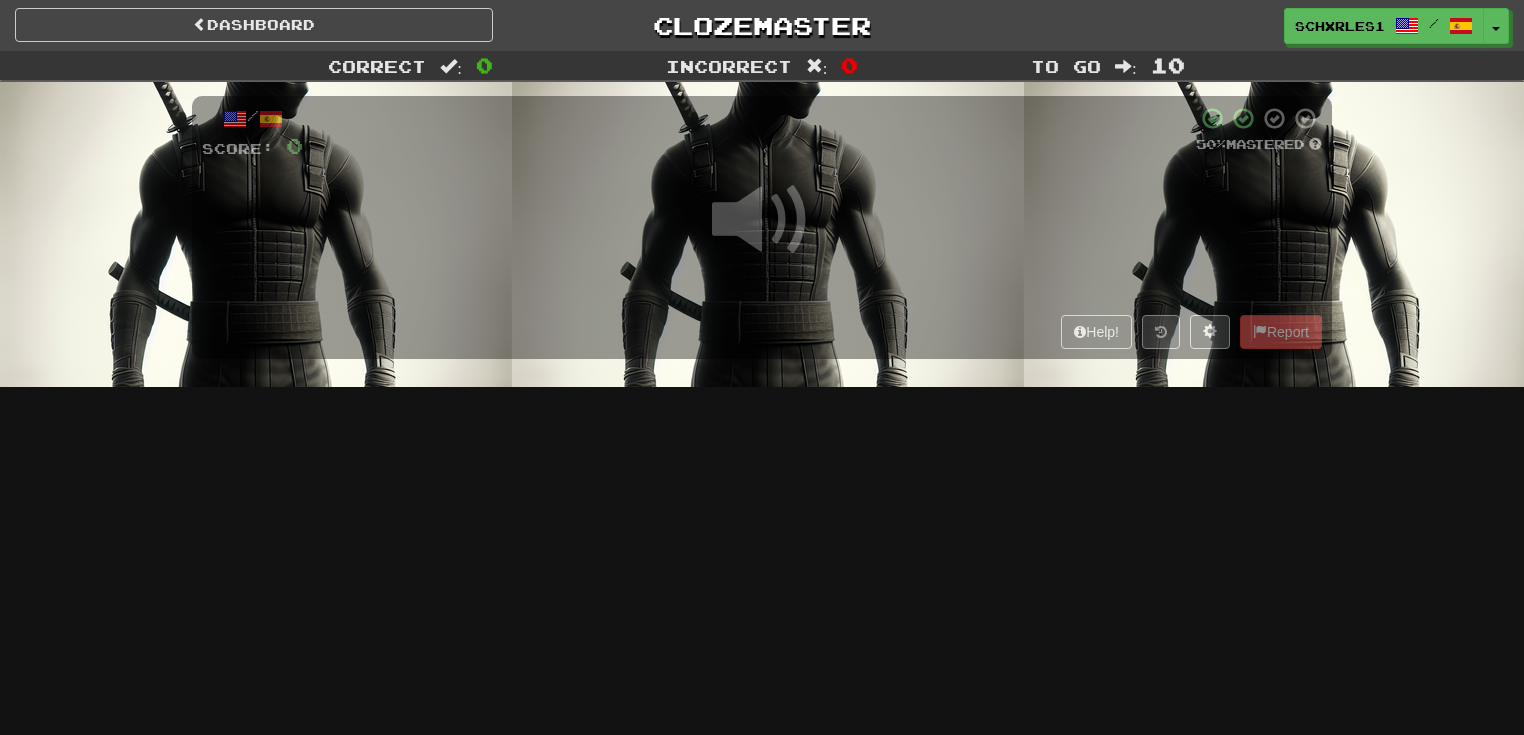 scroll, scrollTop: 0, scrollLeft: 0, axis: both 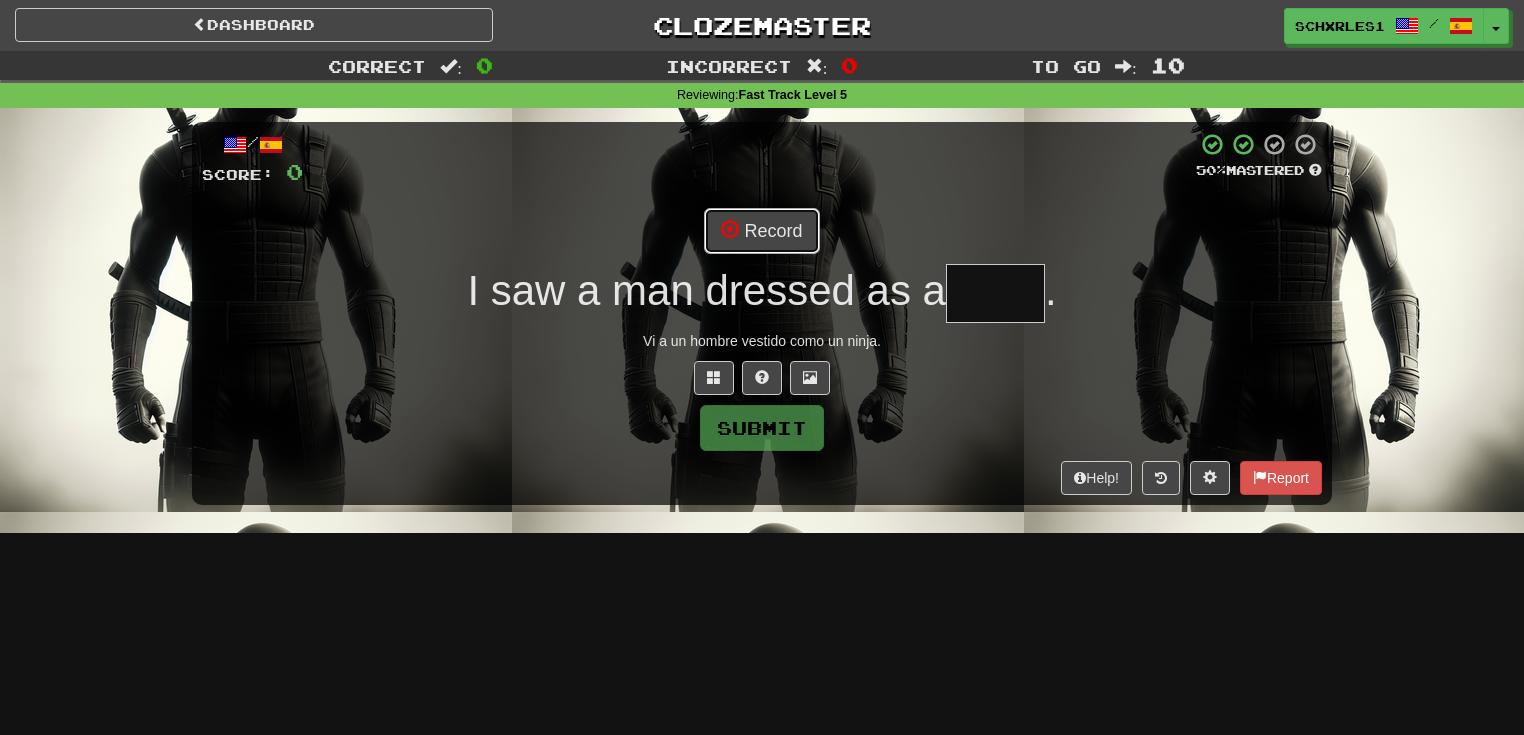 click on "Record" at bounding box center (761, 231) 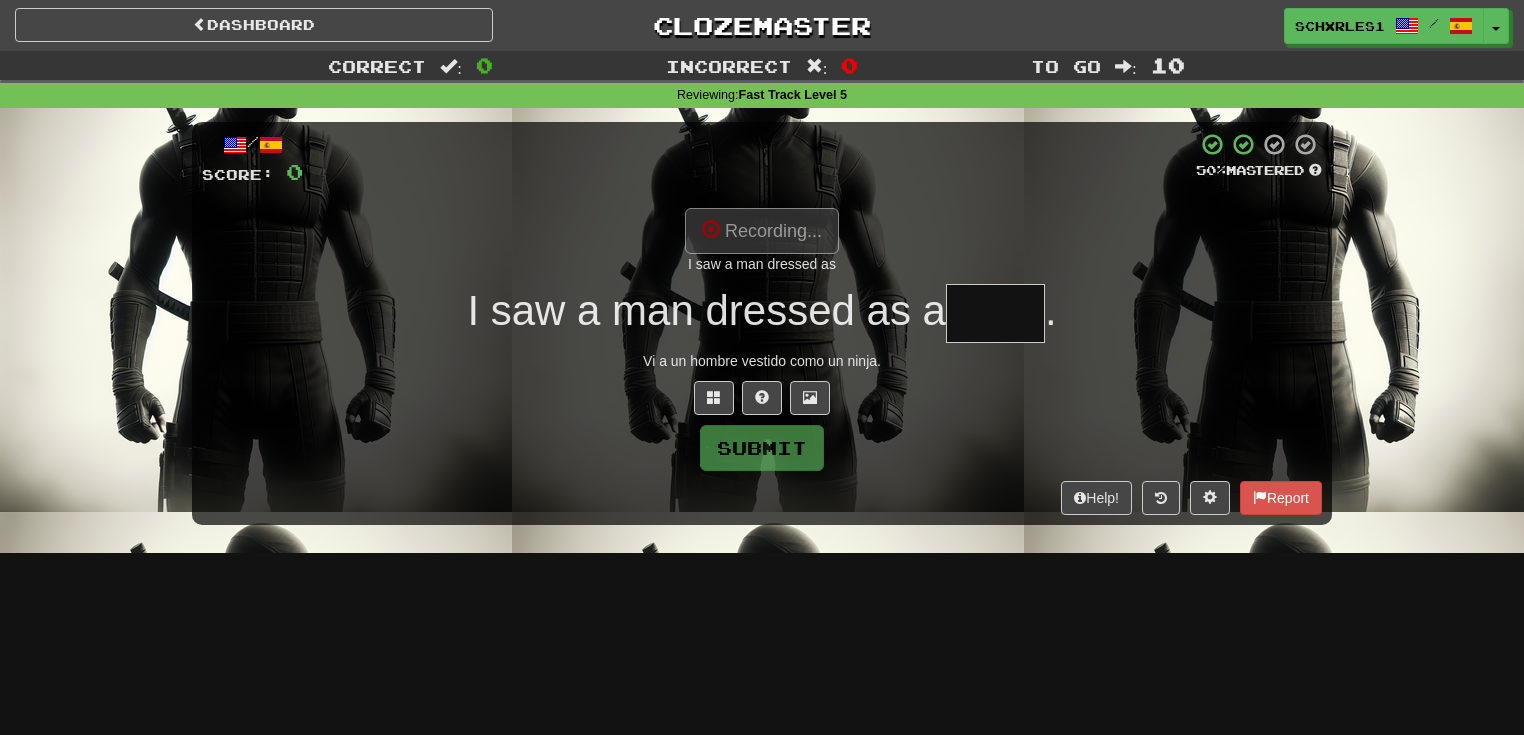 type on "*****" 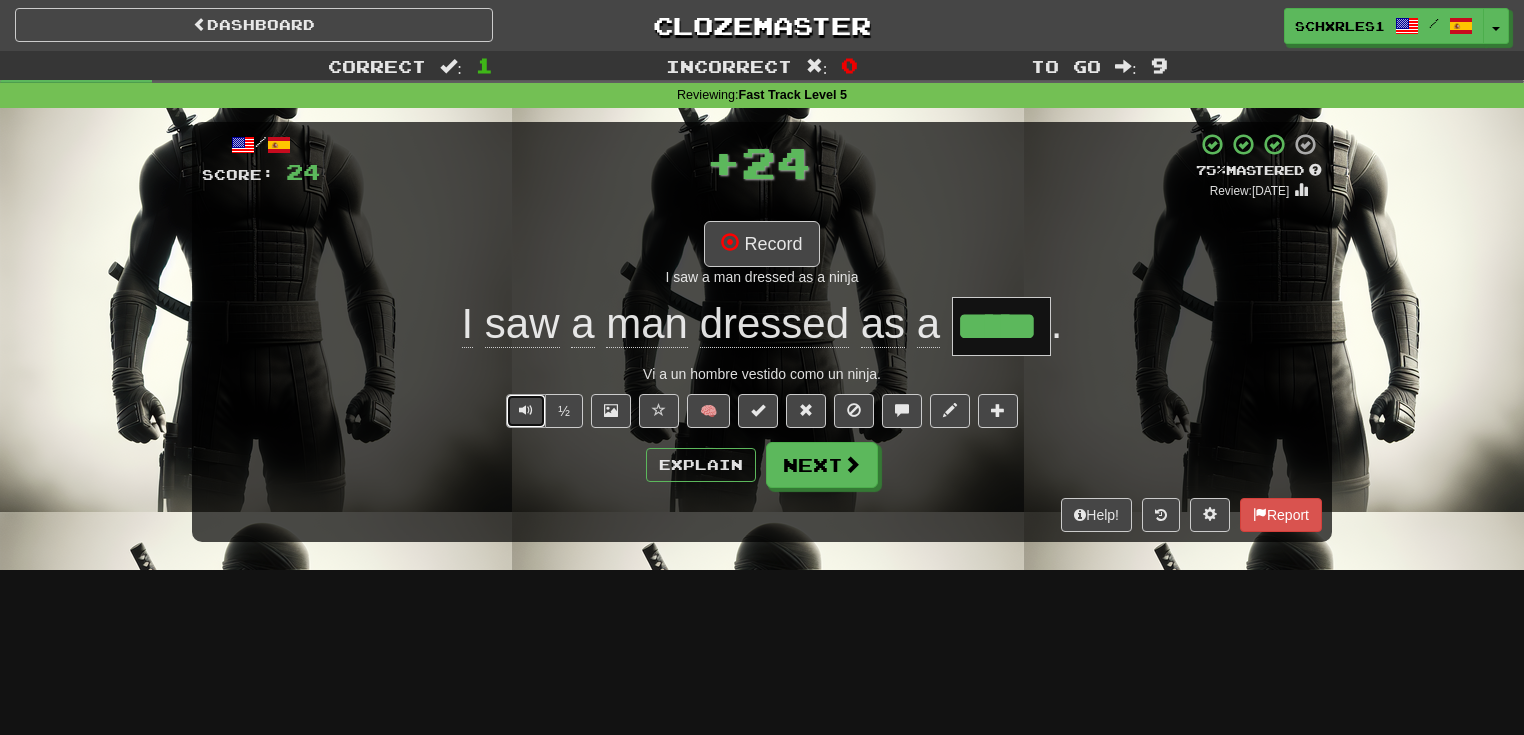 click at bounding box center (526, 411) 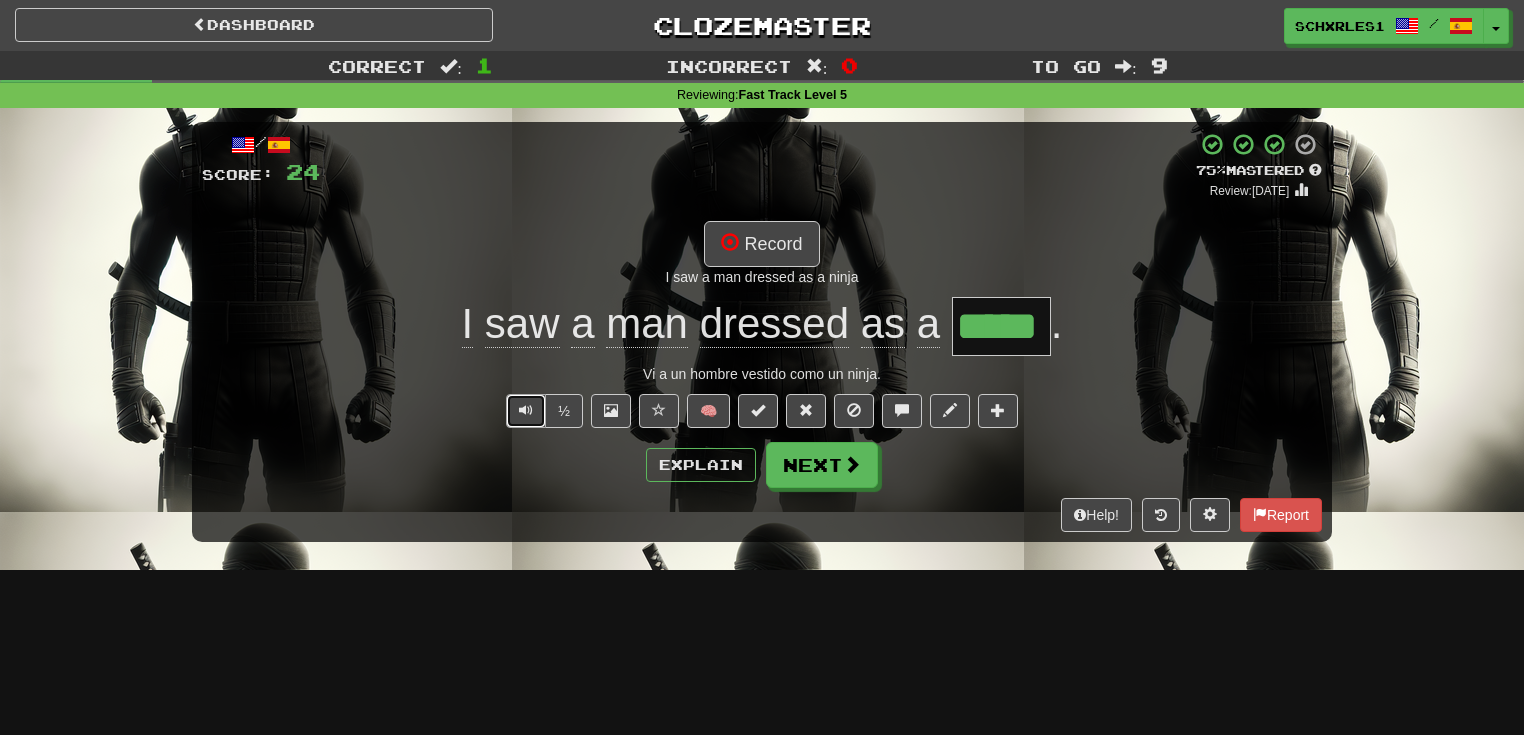 click at bounding box center (526, 411) 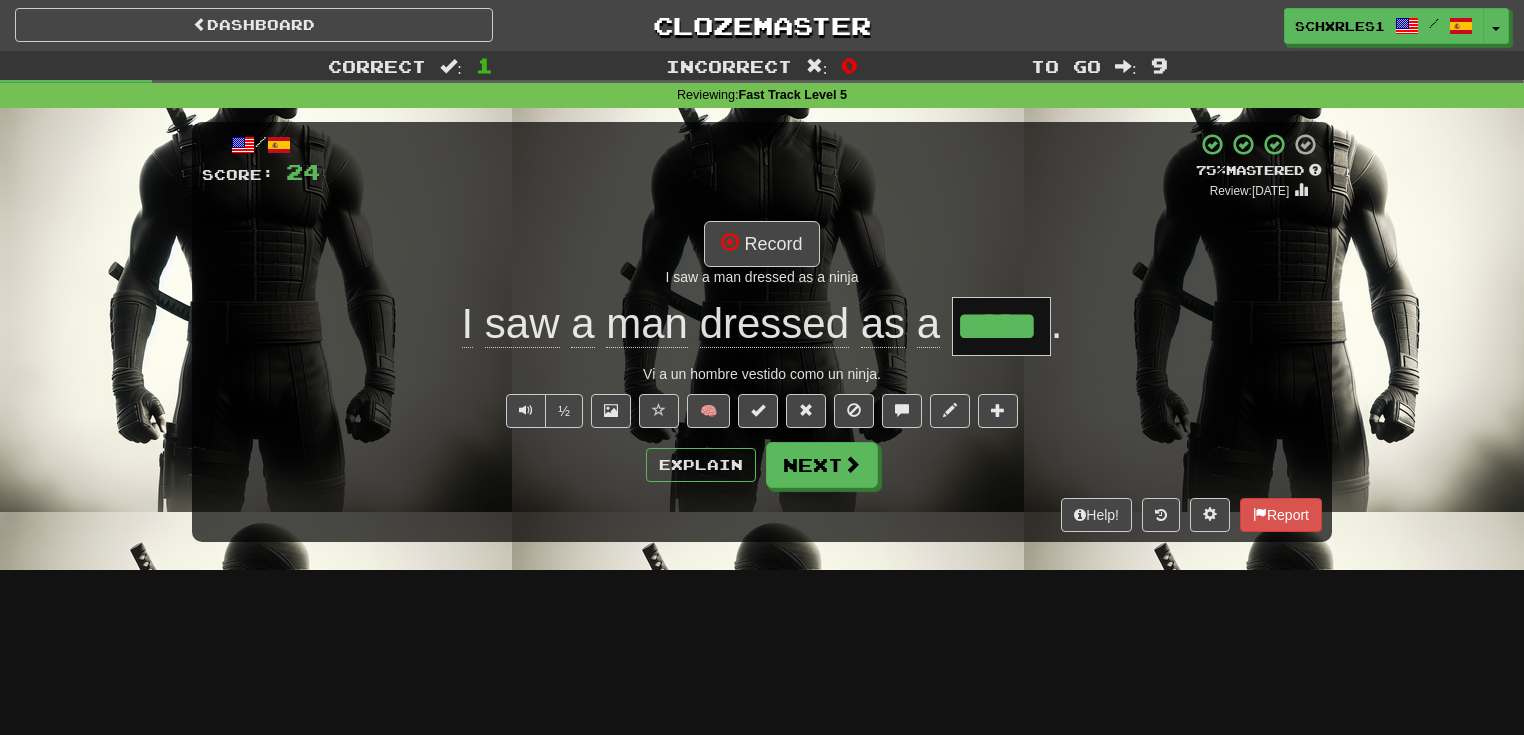 click on "Explain Next" at bounding box center [762, 465] 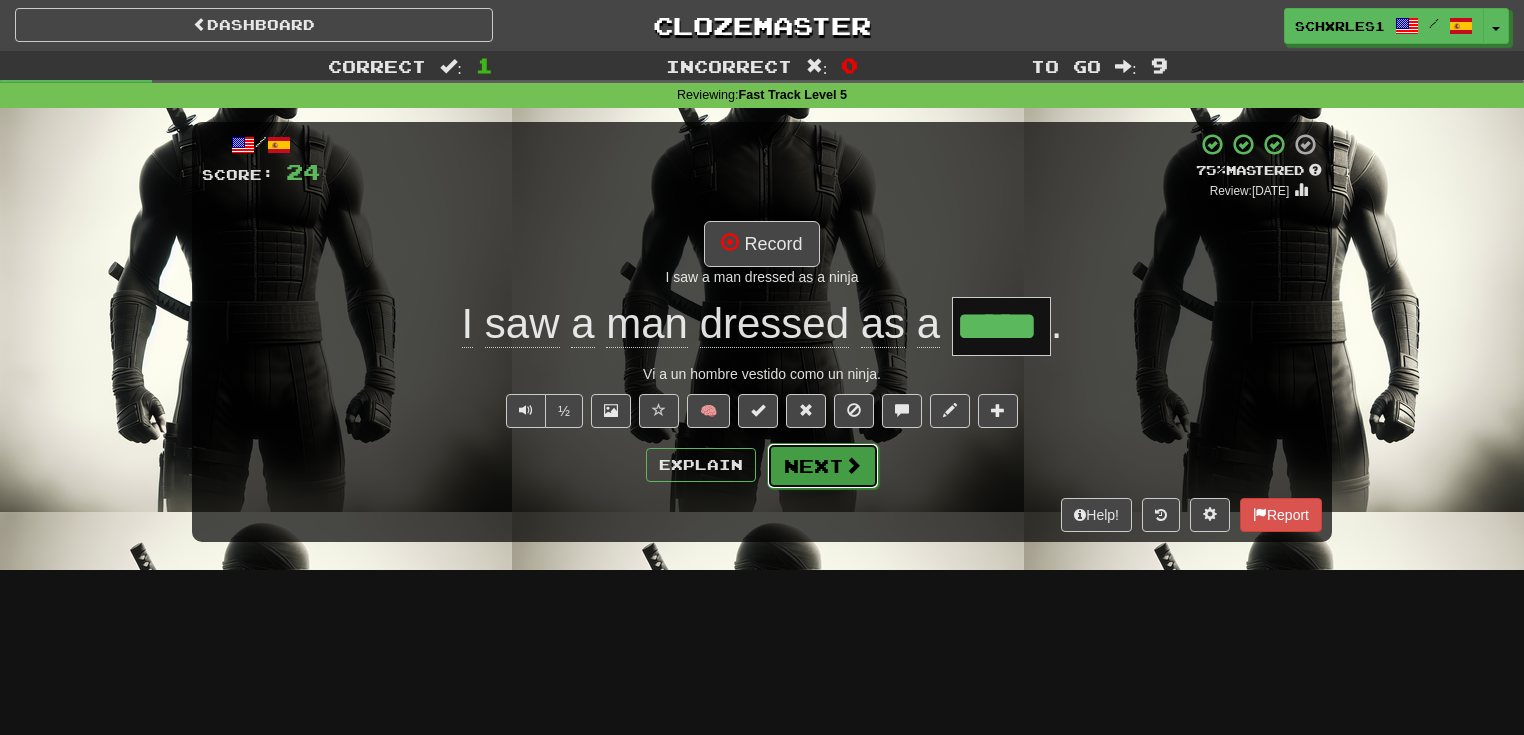 click on "Next" at bounding box center (823, 466) 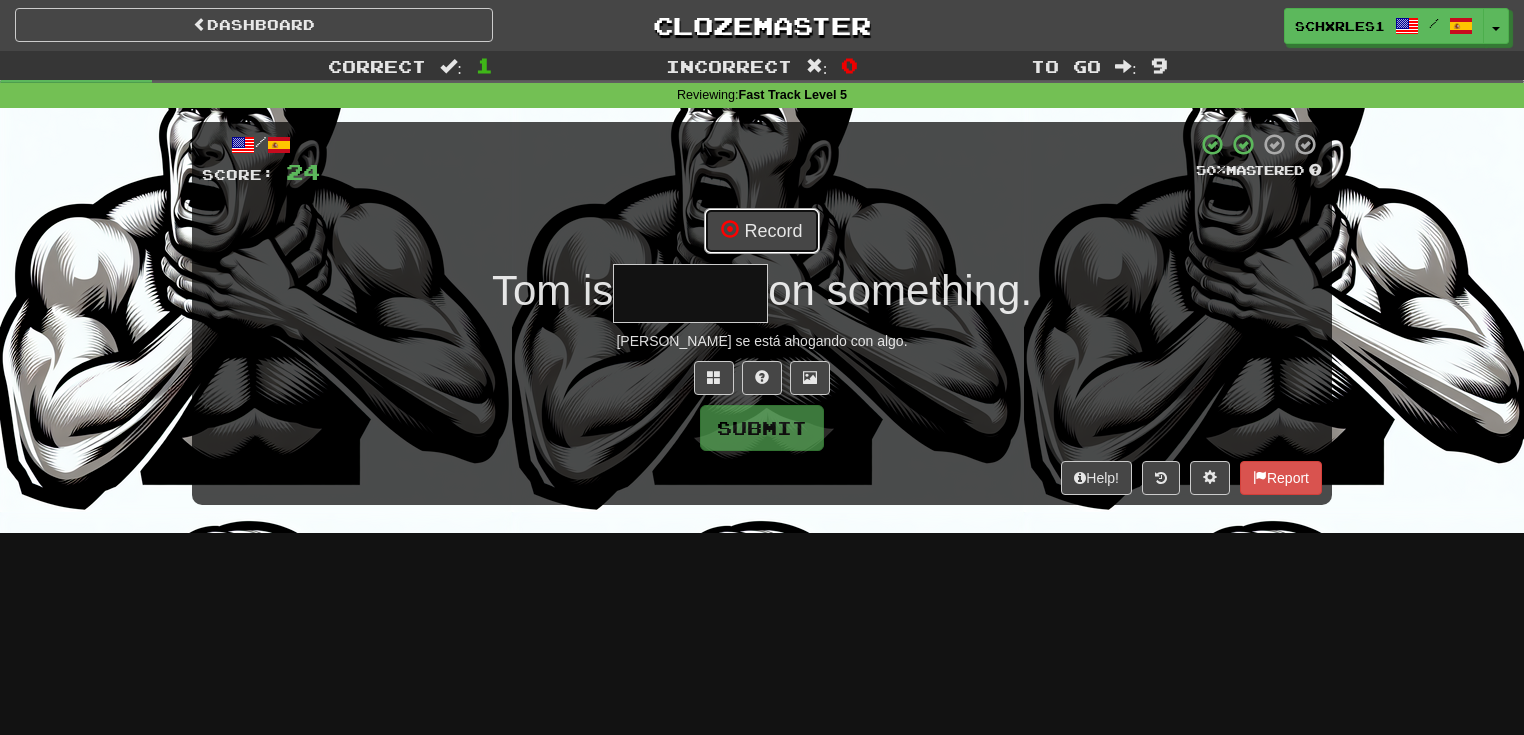 click on "Record" at bounding box center [761, 231] 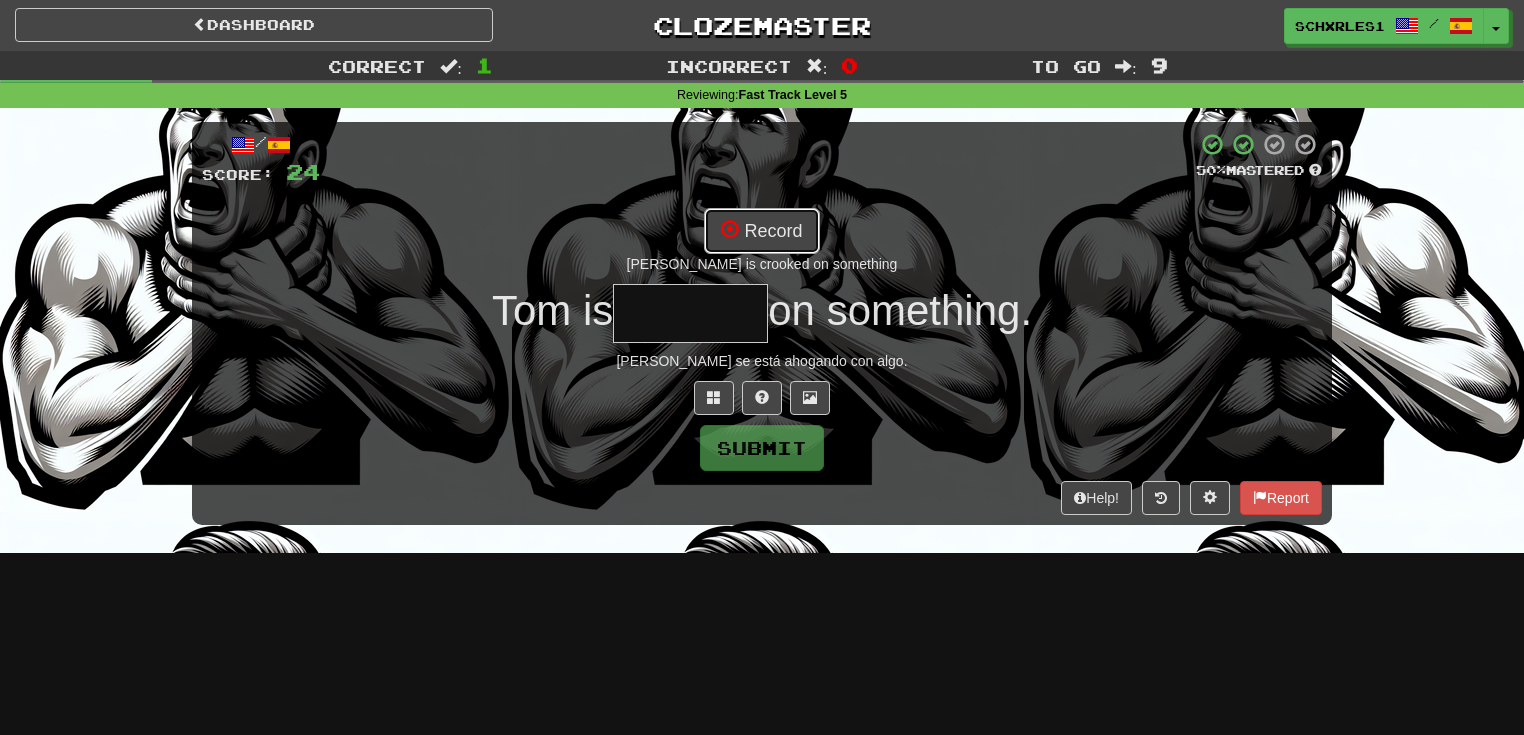click on "Record" at bounding box center [761, 231] 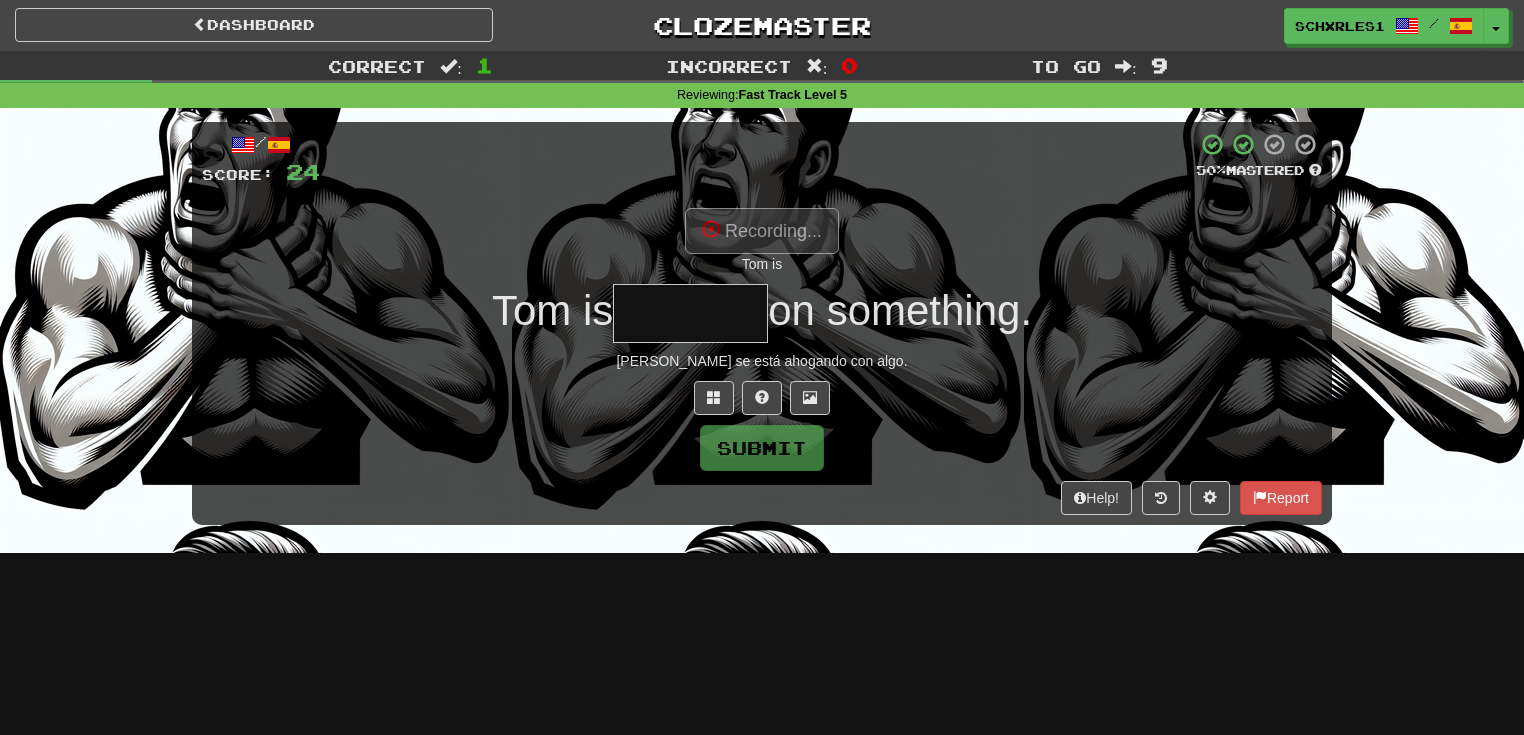 click at bounding box center [690, 313] 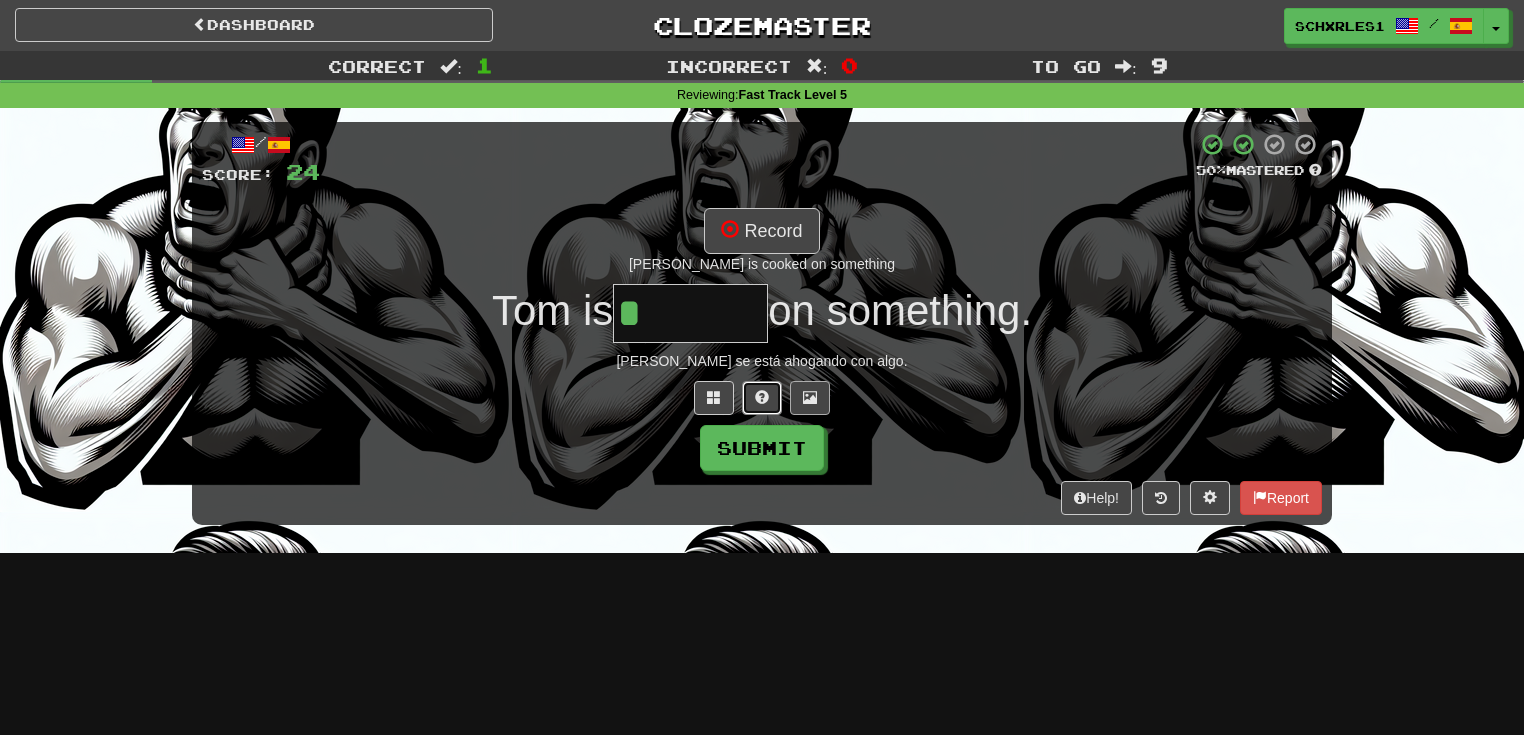 click at bounding box center [762, 397] 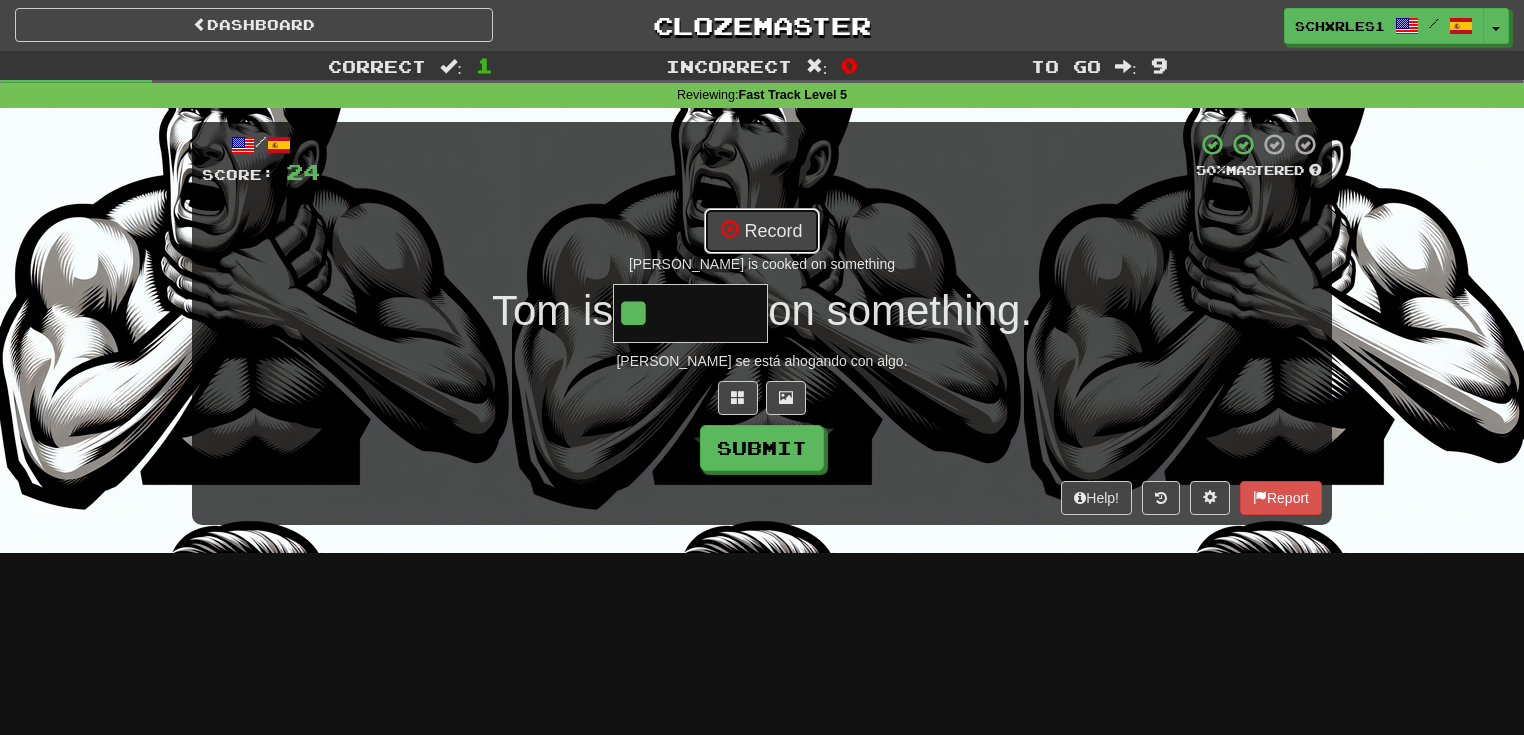 click at bounding box center (730, 229) 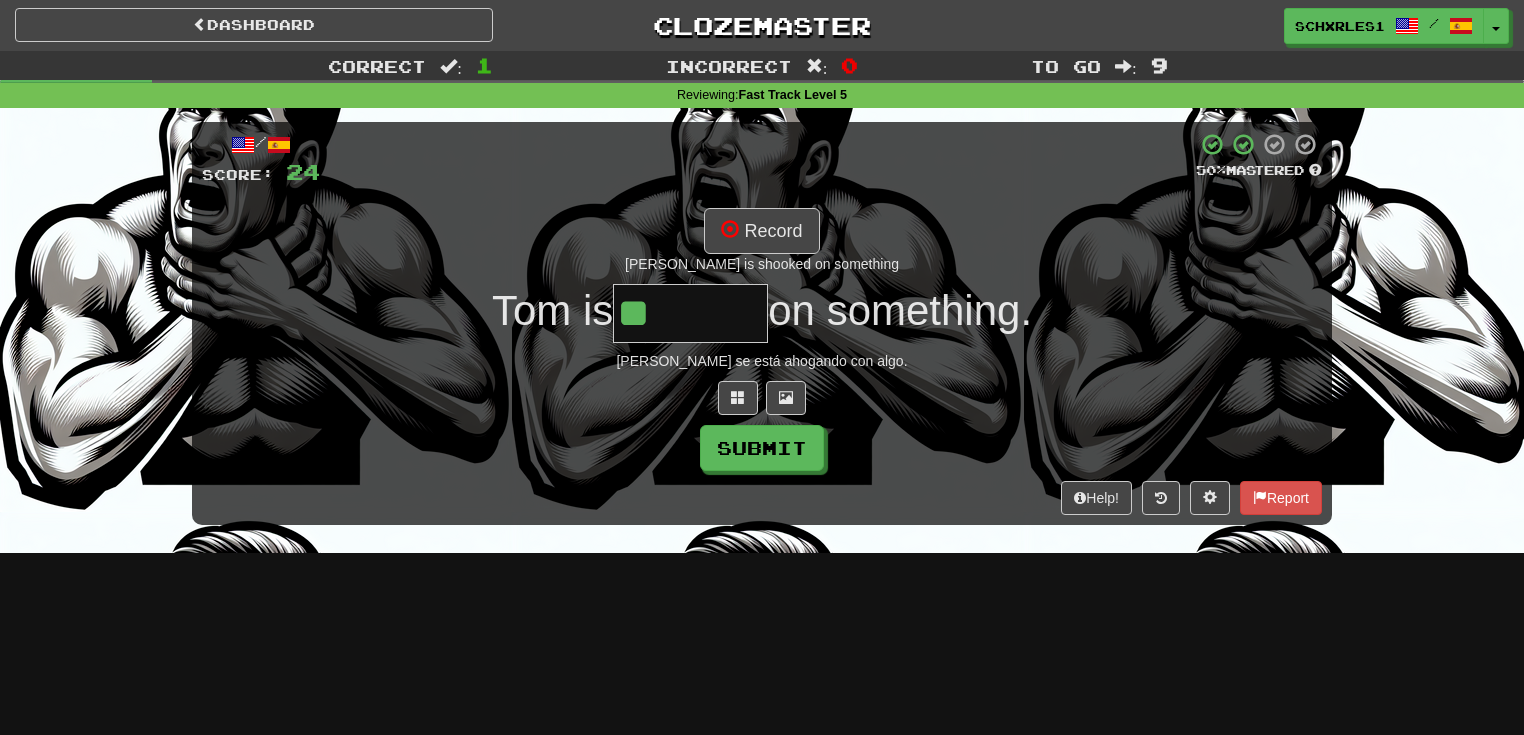 click on "**" at bounding box center [690, 313] 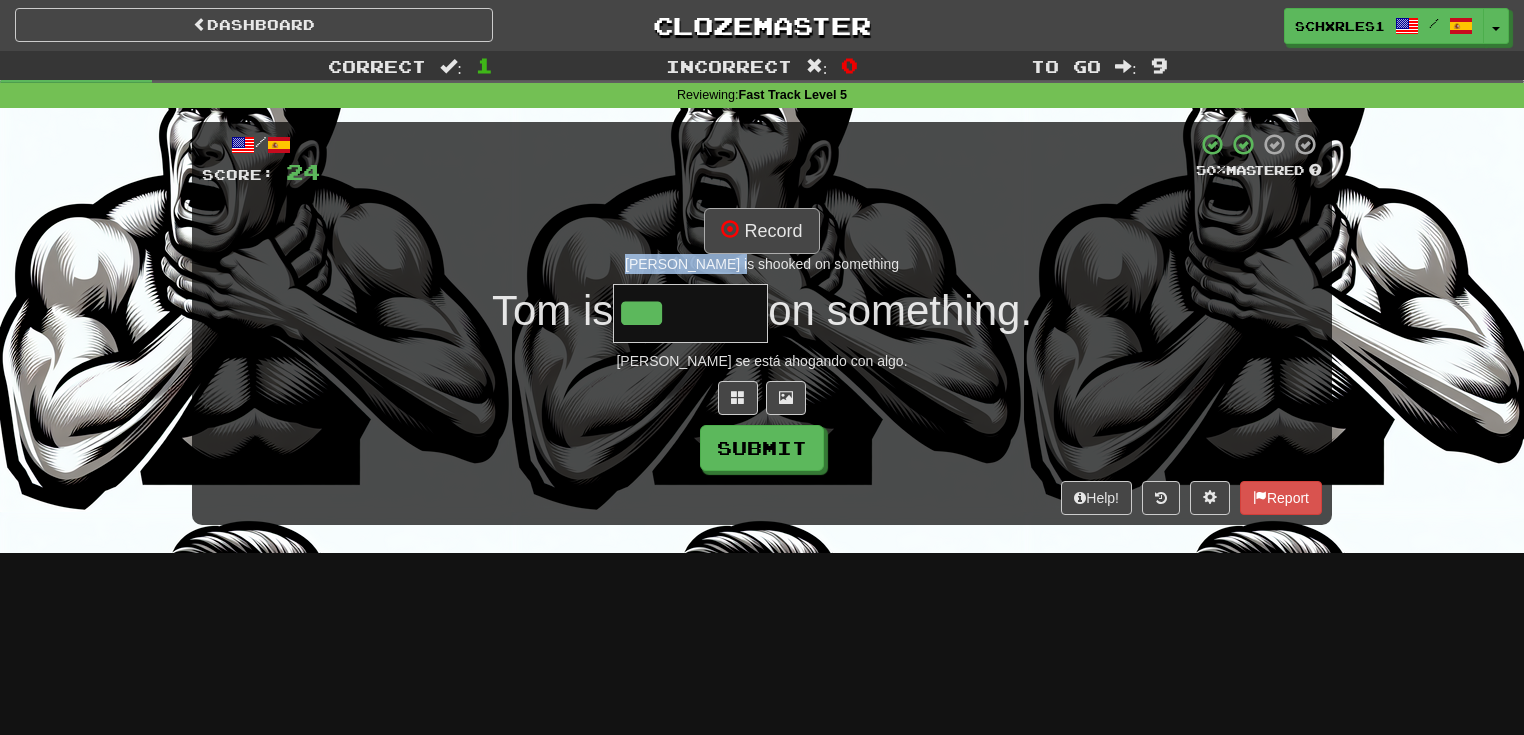click on "Record Tom is shooked on something" at bounding box center [762, 241] 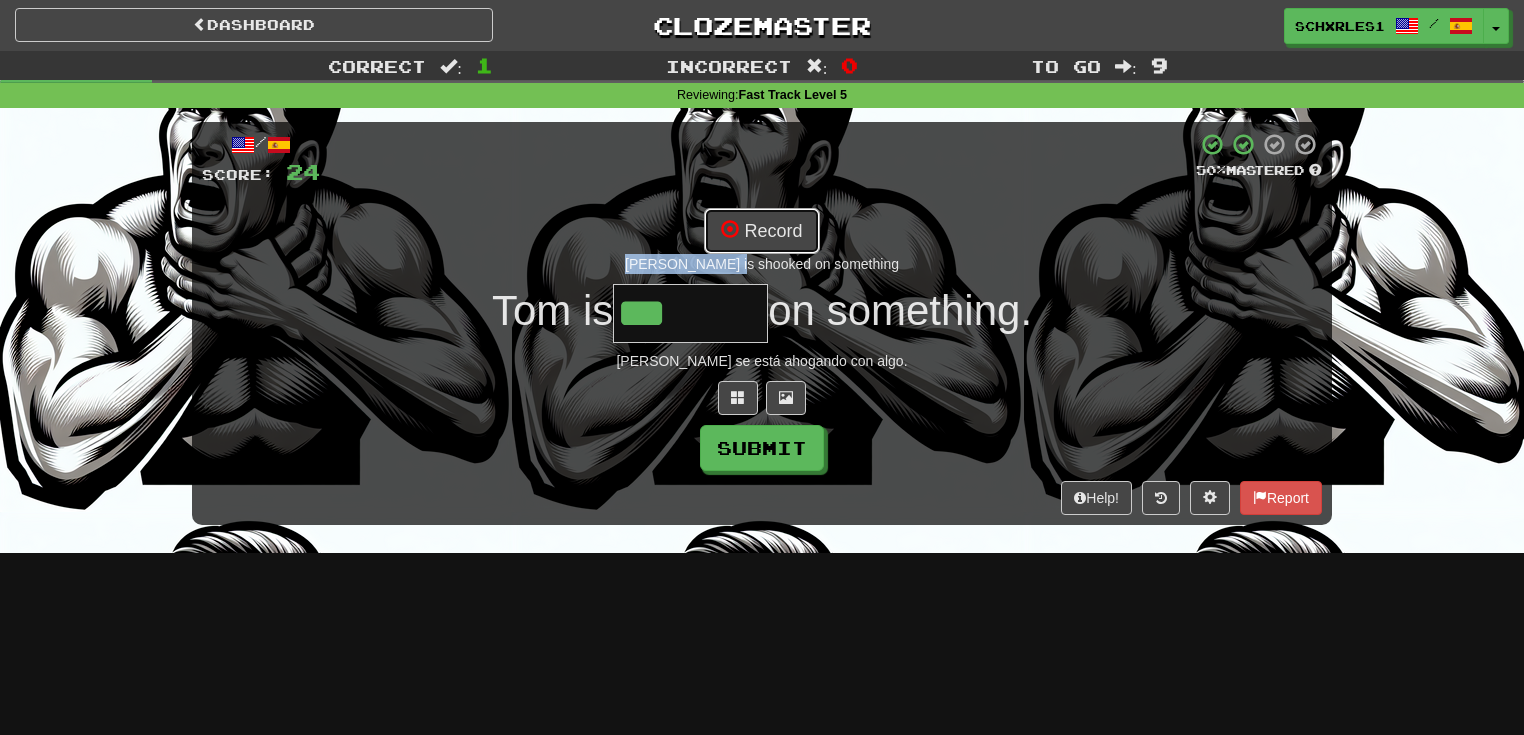 click on "Record" at bounding box center [761, 231] 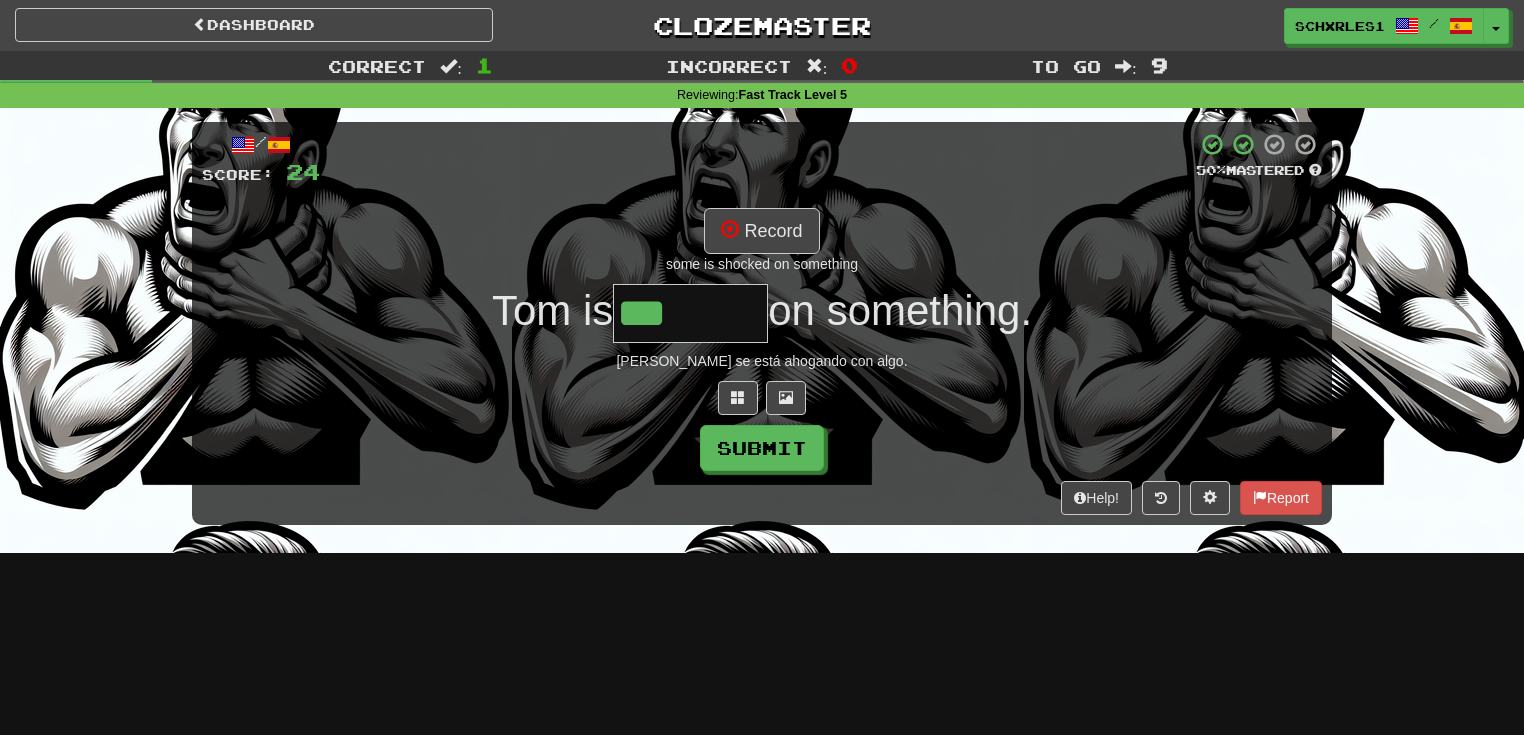 click on "***" at bounding box center (690, 313) 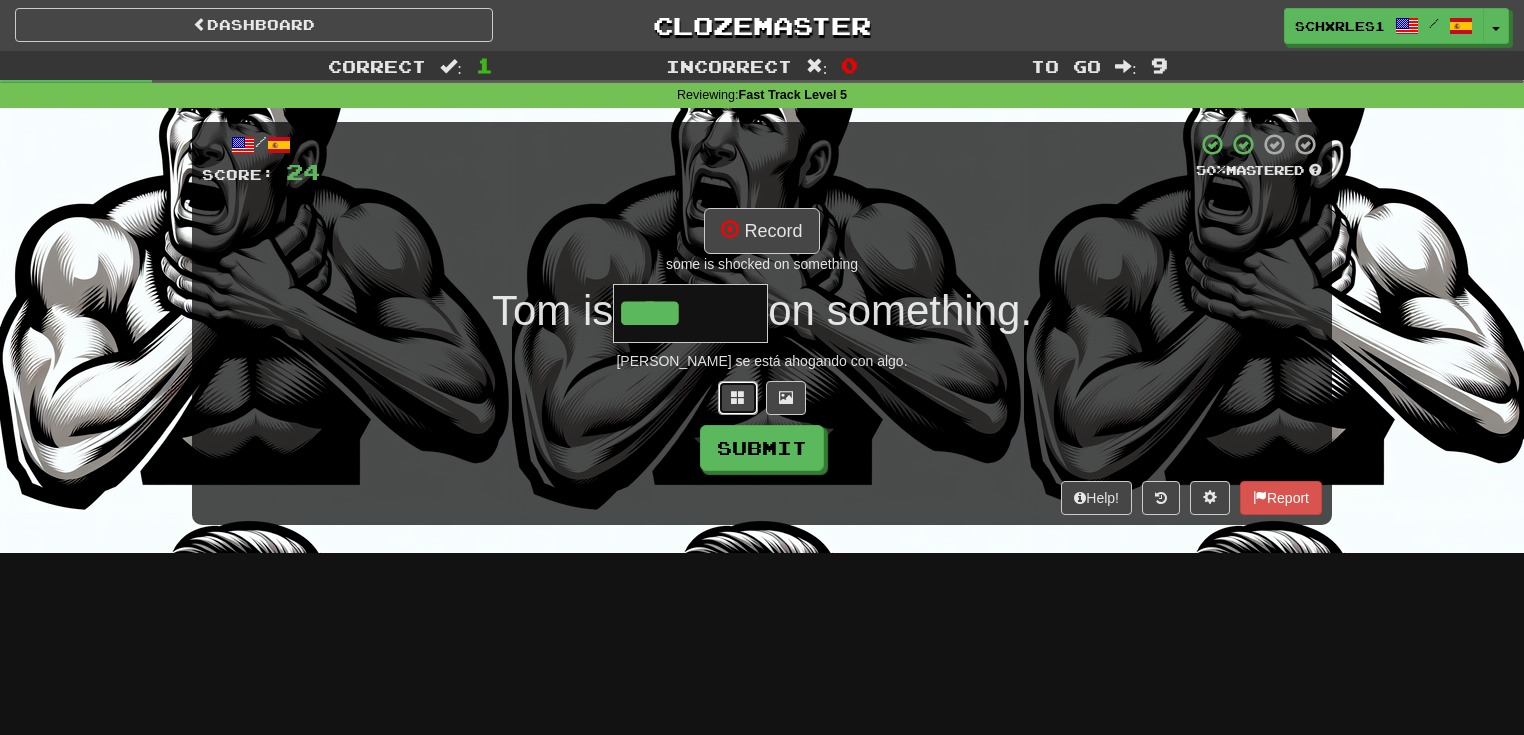 click at bounding box center (738, 398) 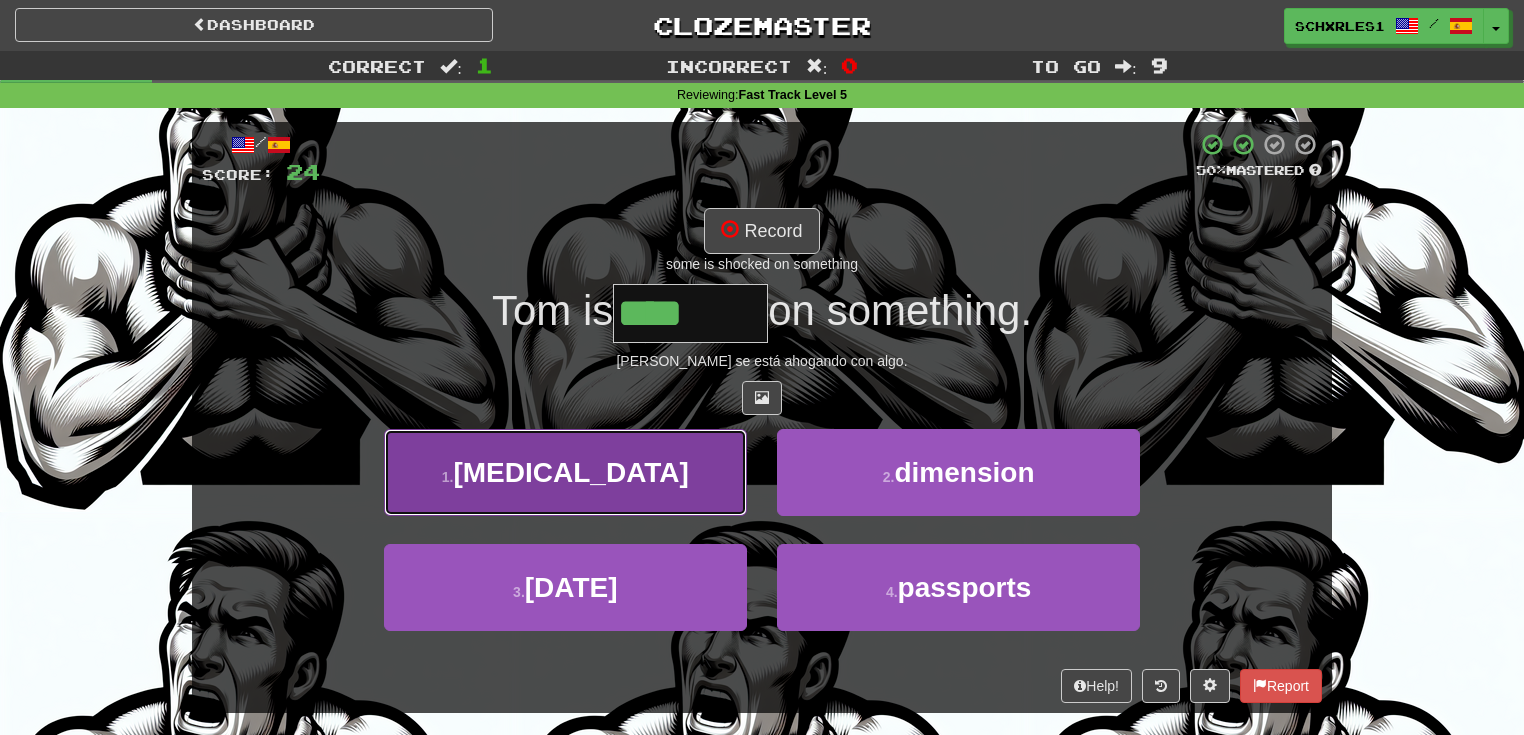click on "1 .  choking" at bounding box center (565, 472) 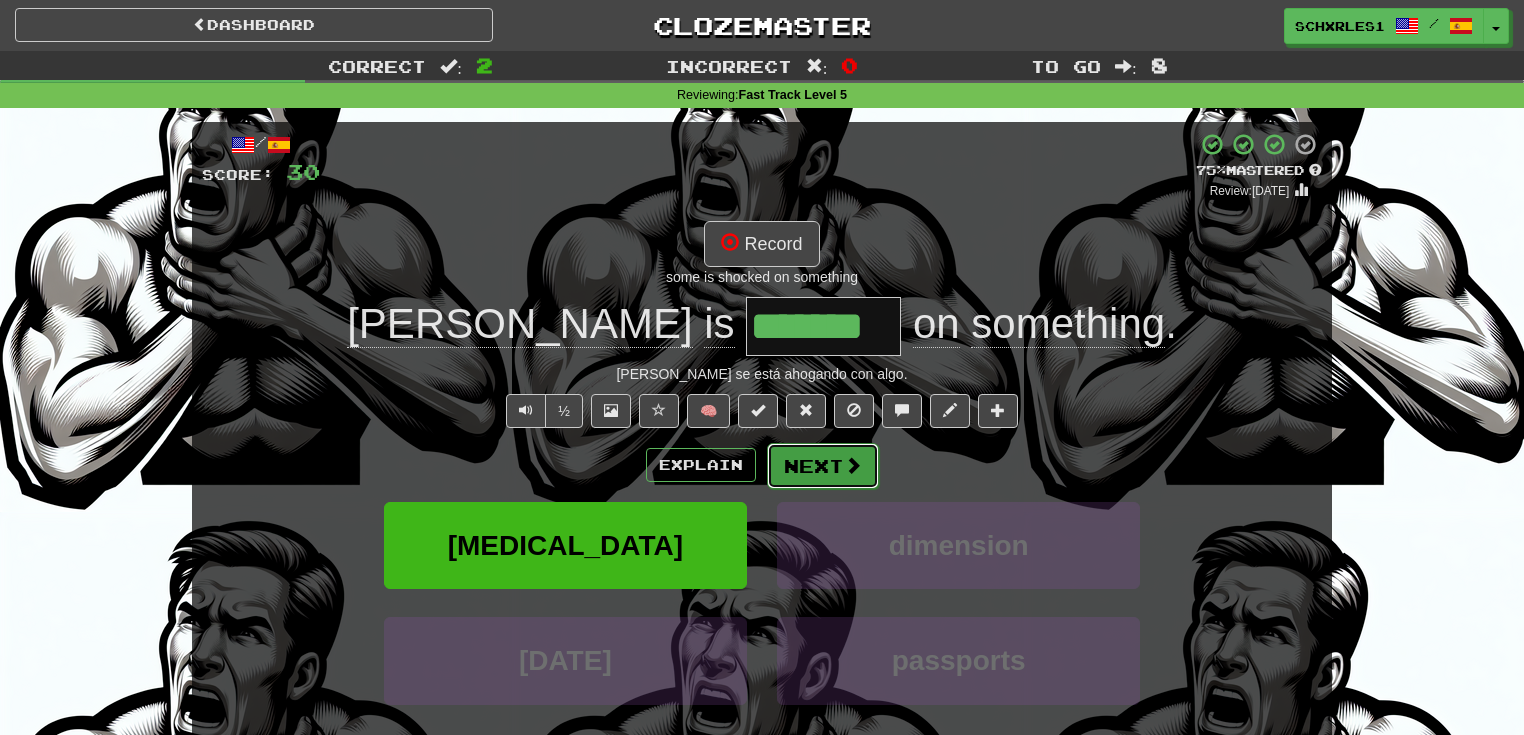click at bounding box center [853, 465] 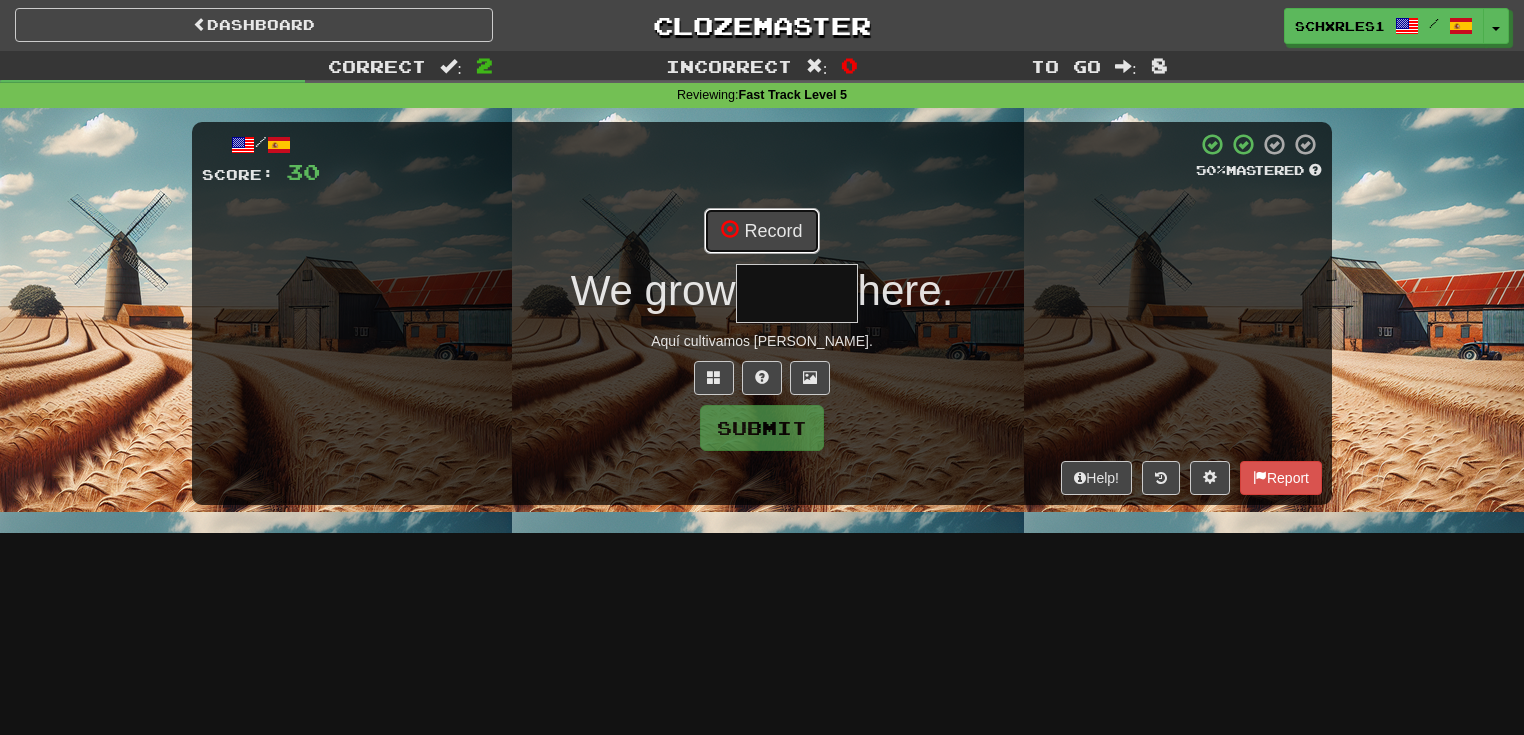 click on "Record" at bounding box center [761, 231] 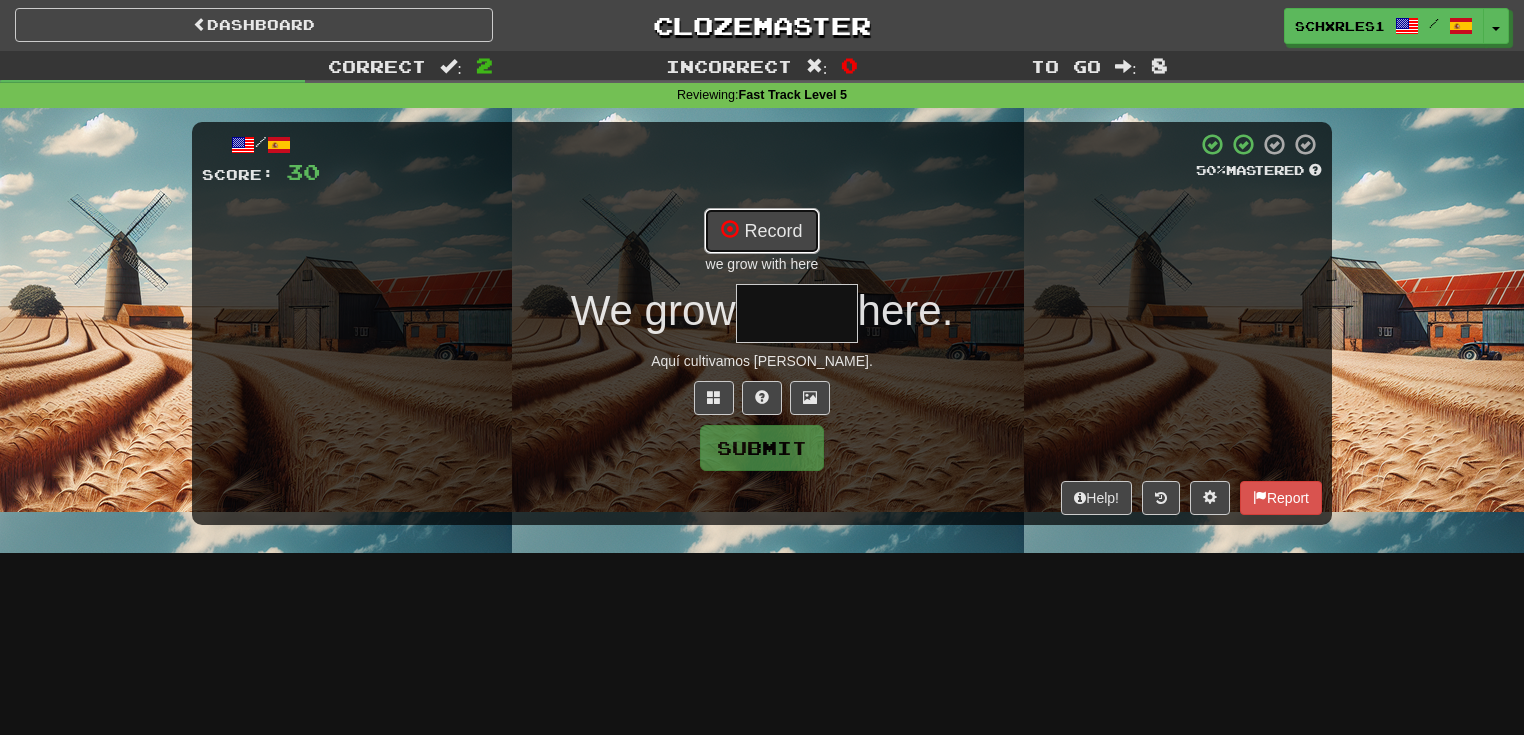 click on "Record" at bounding box center (761, 231) 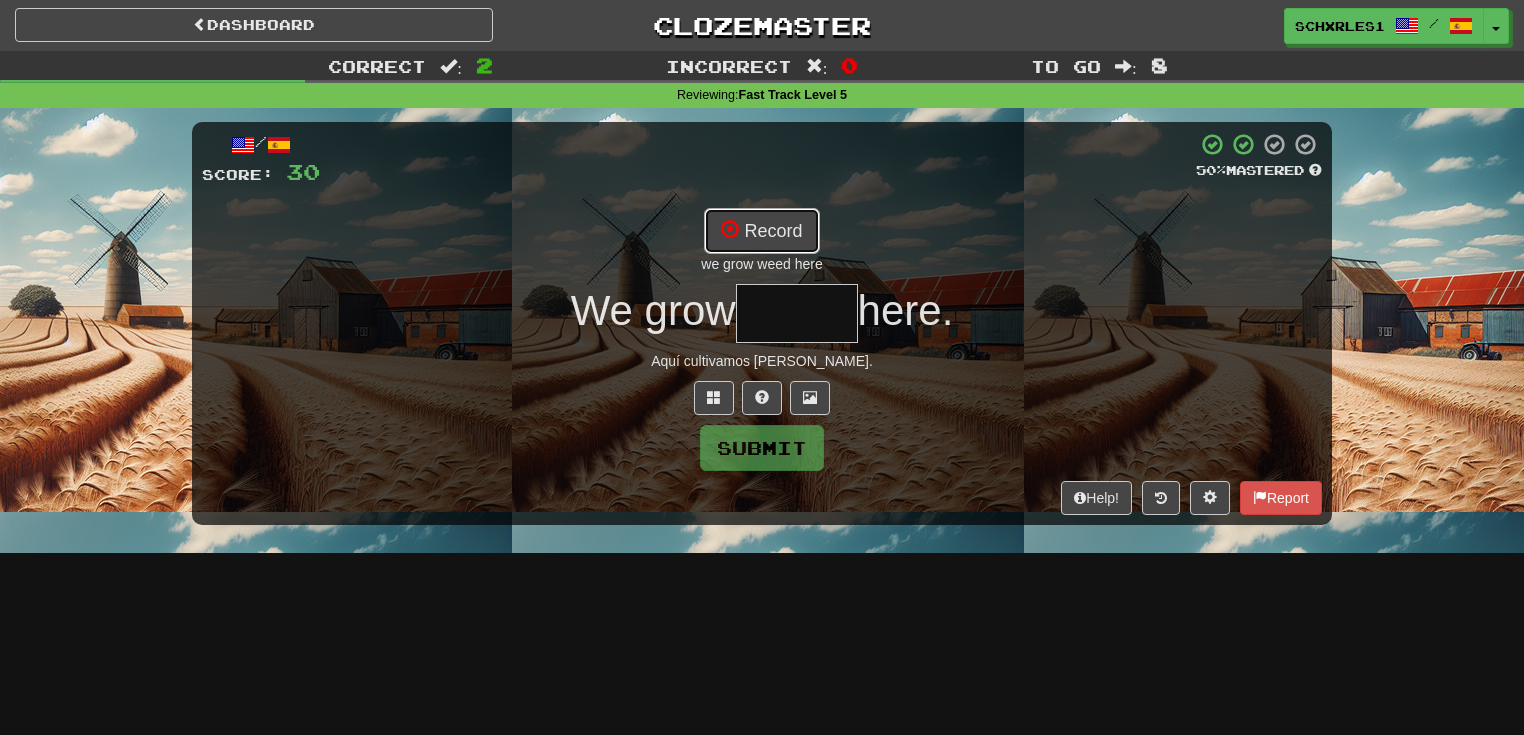 click on "Record" at bounding box center (761, 231) 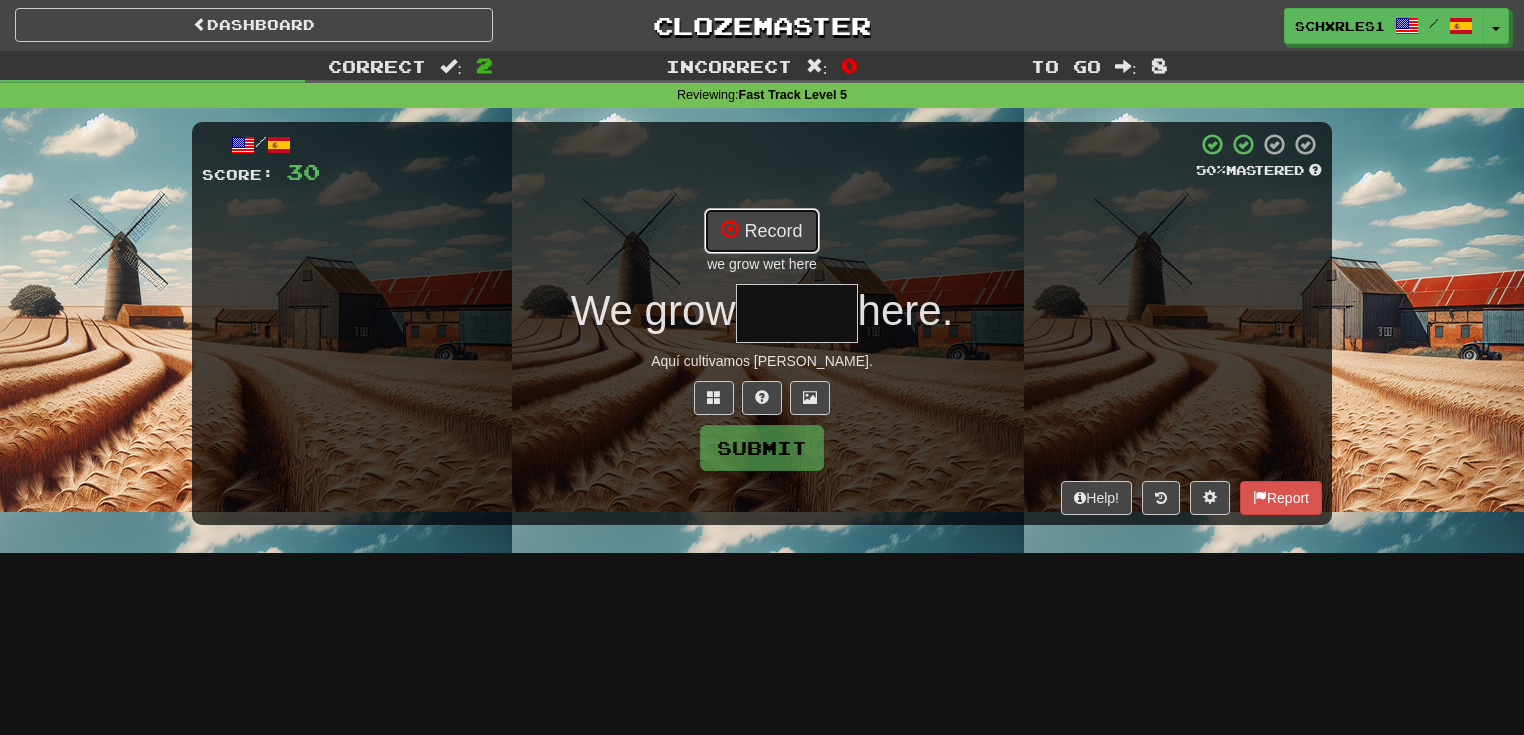 click on "Record" at bounding box center [761, 231] 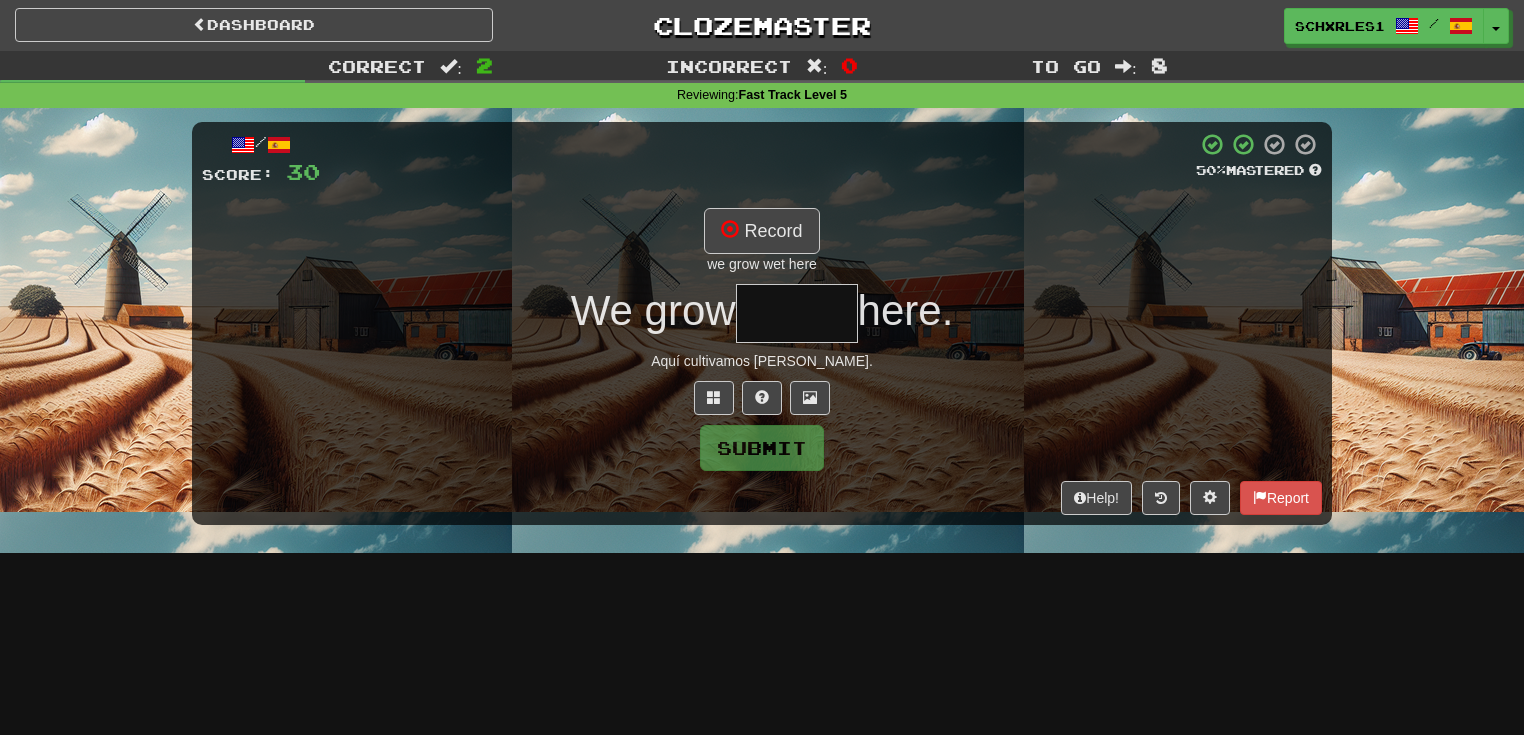 click at bounding box center (797, 313) 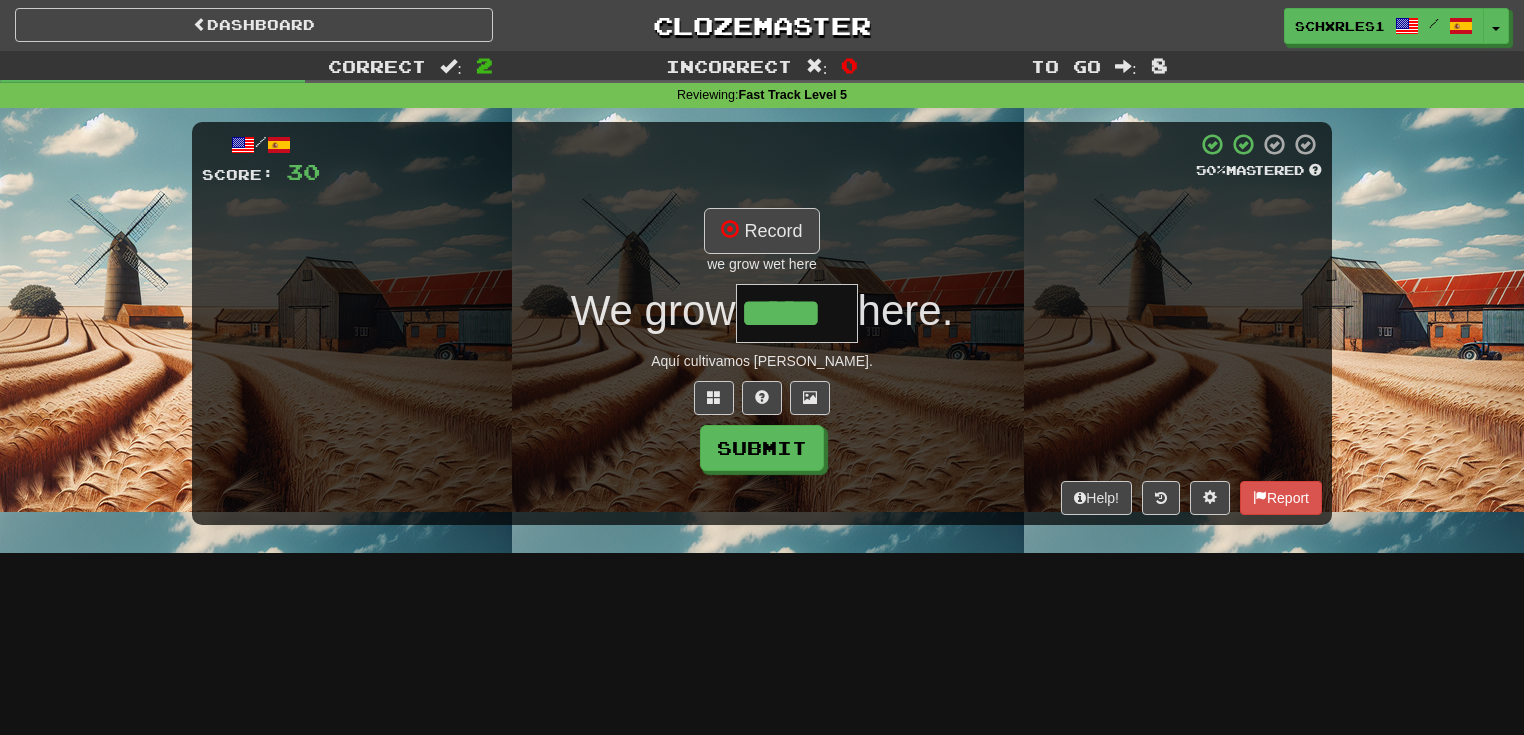 type on "*****" 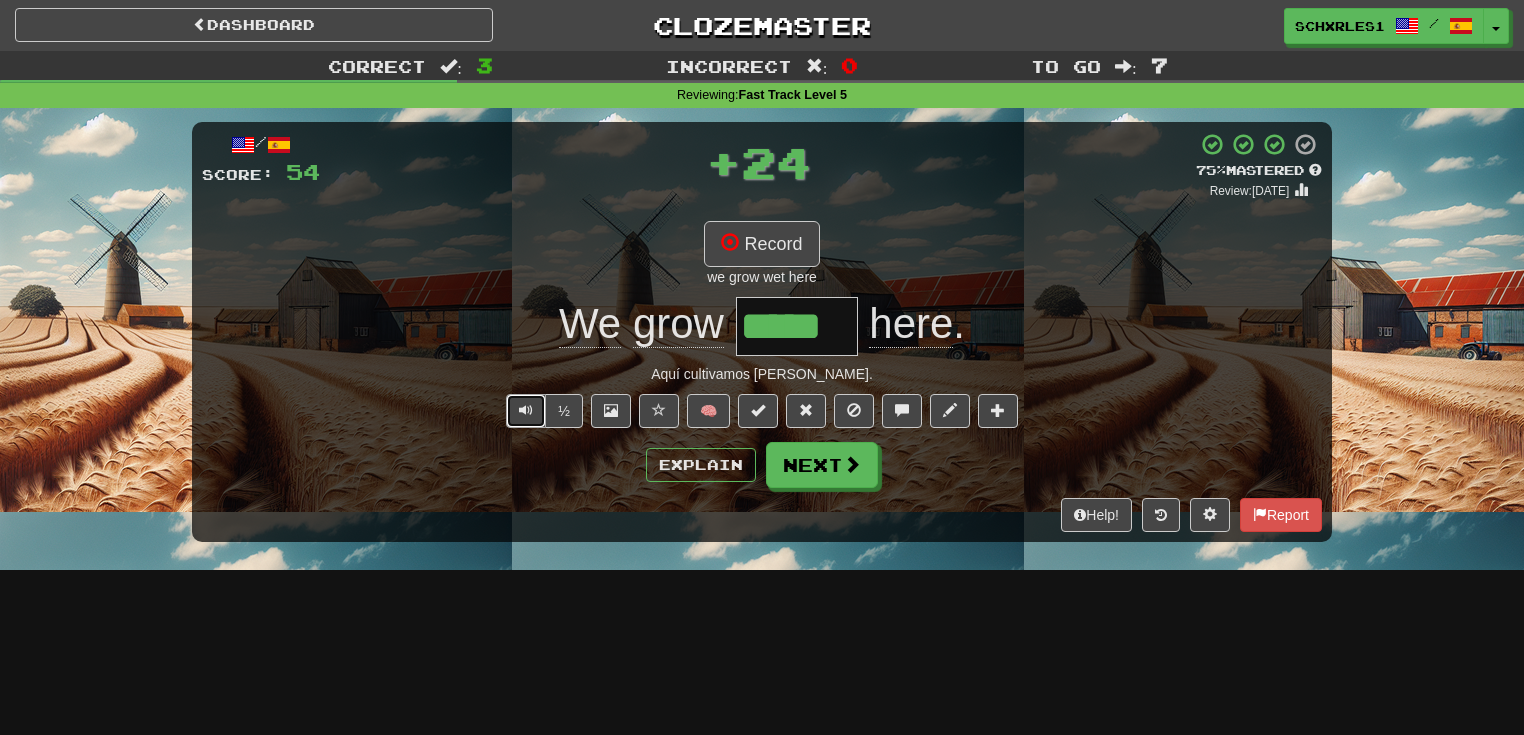 click at bounding box center [526, 411] 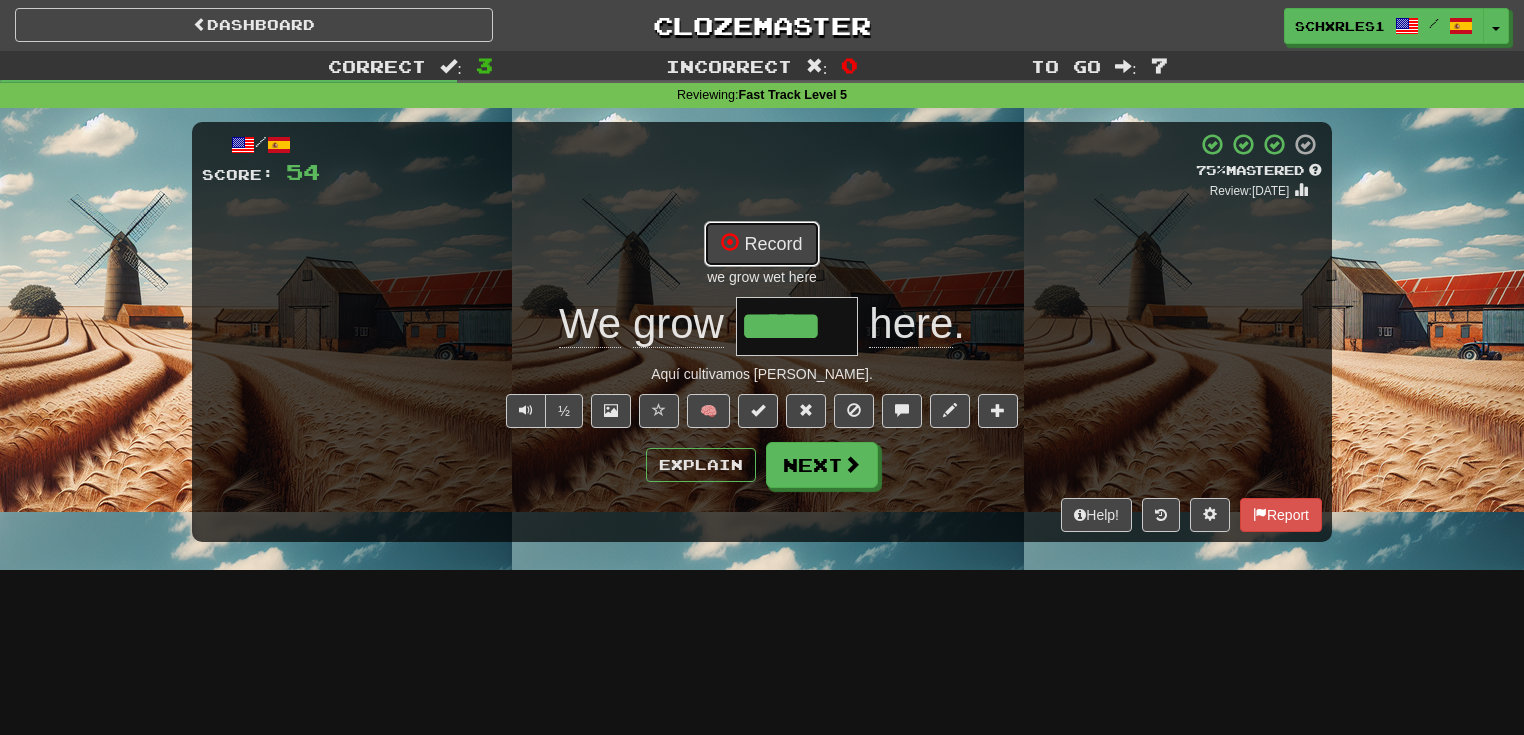 click on "Record" at bounding box center (761, 244) 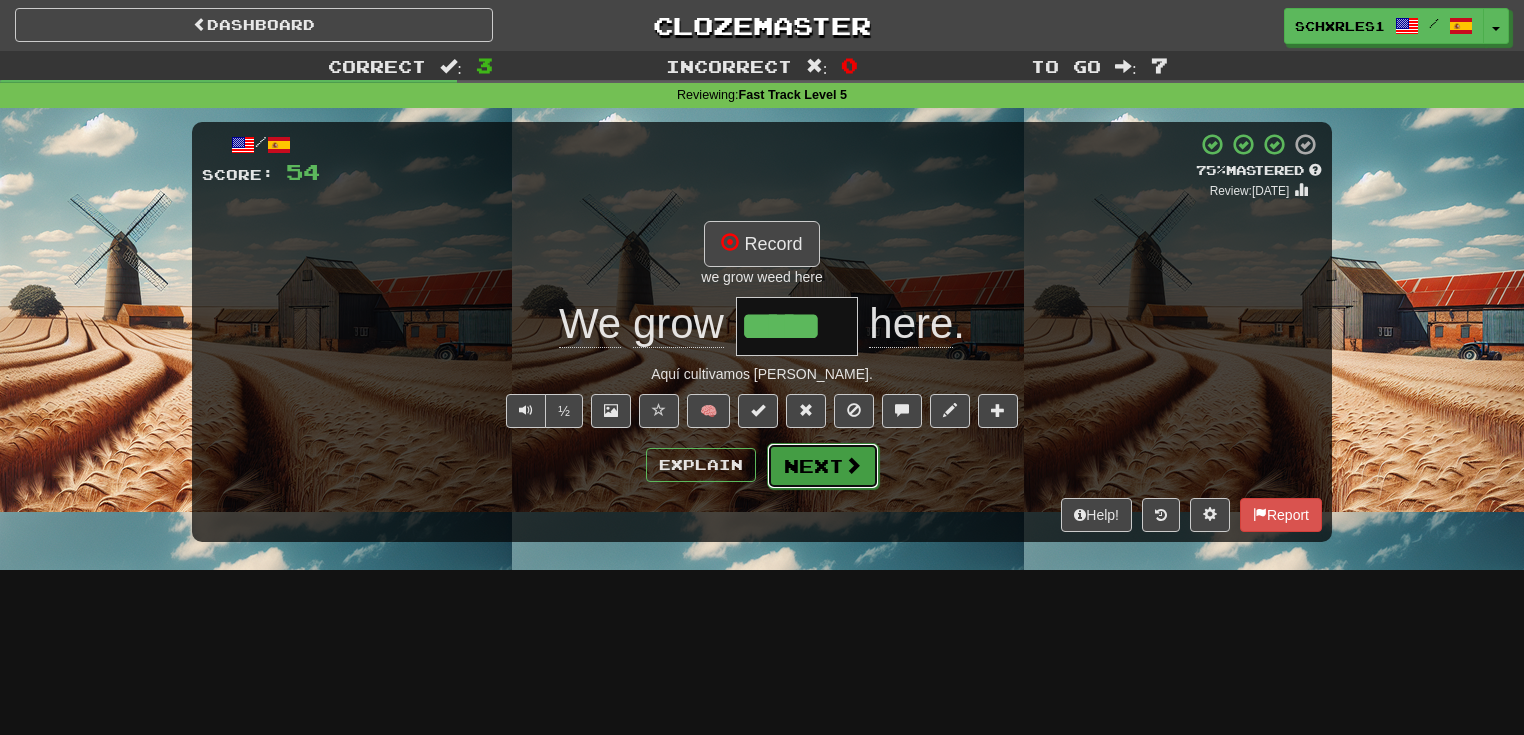 click on "Next" at bounding box center [823, 466] 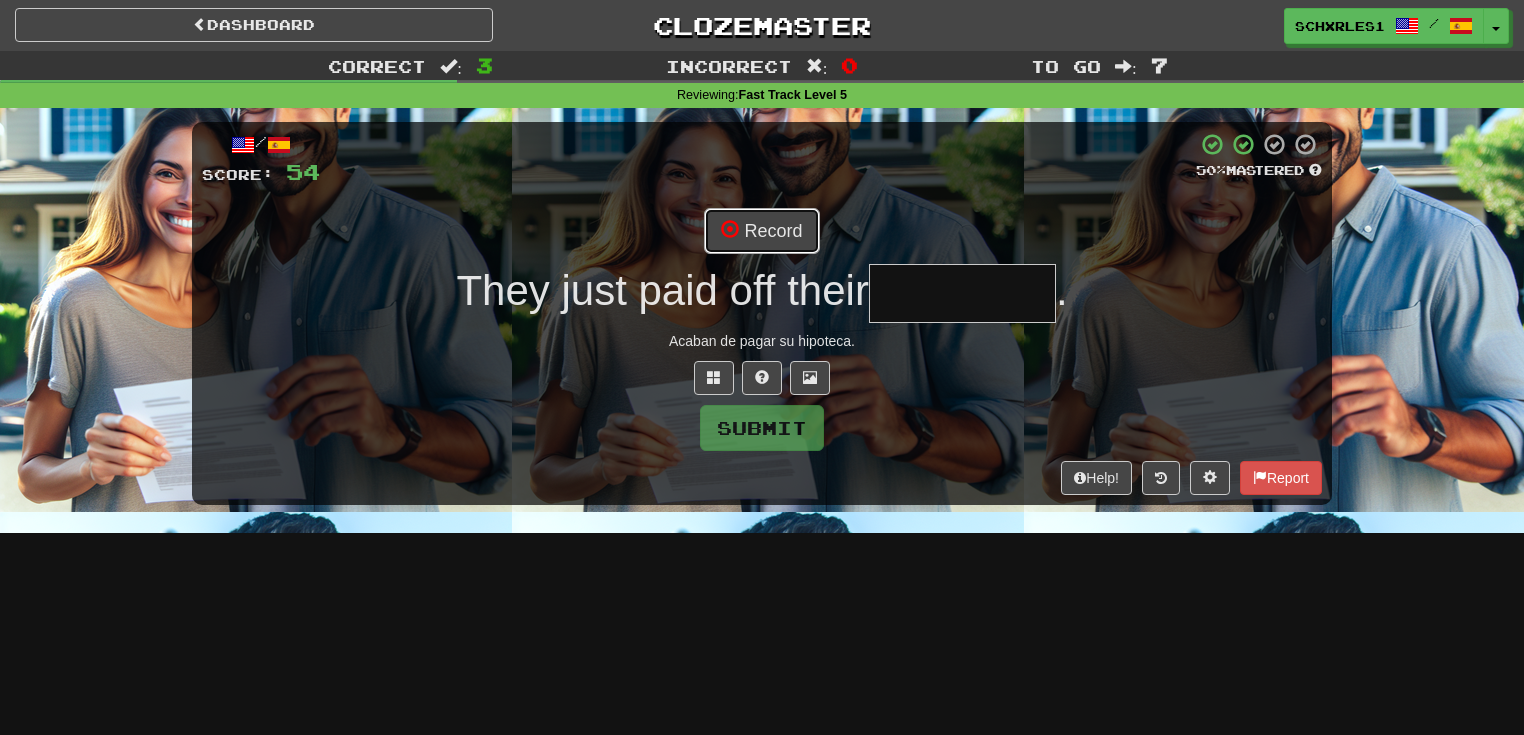 click on "Record" at bounding box center (761, 231) 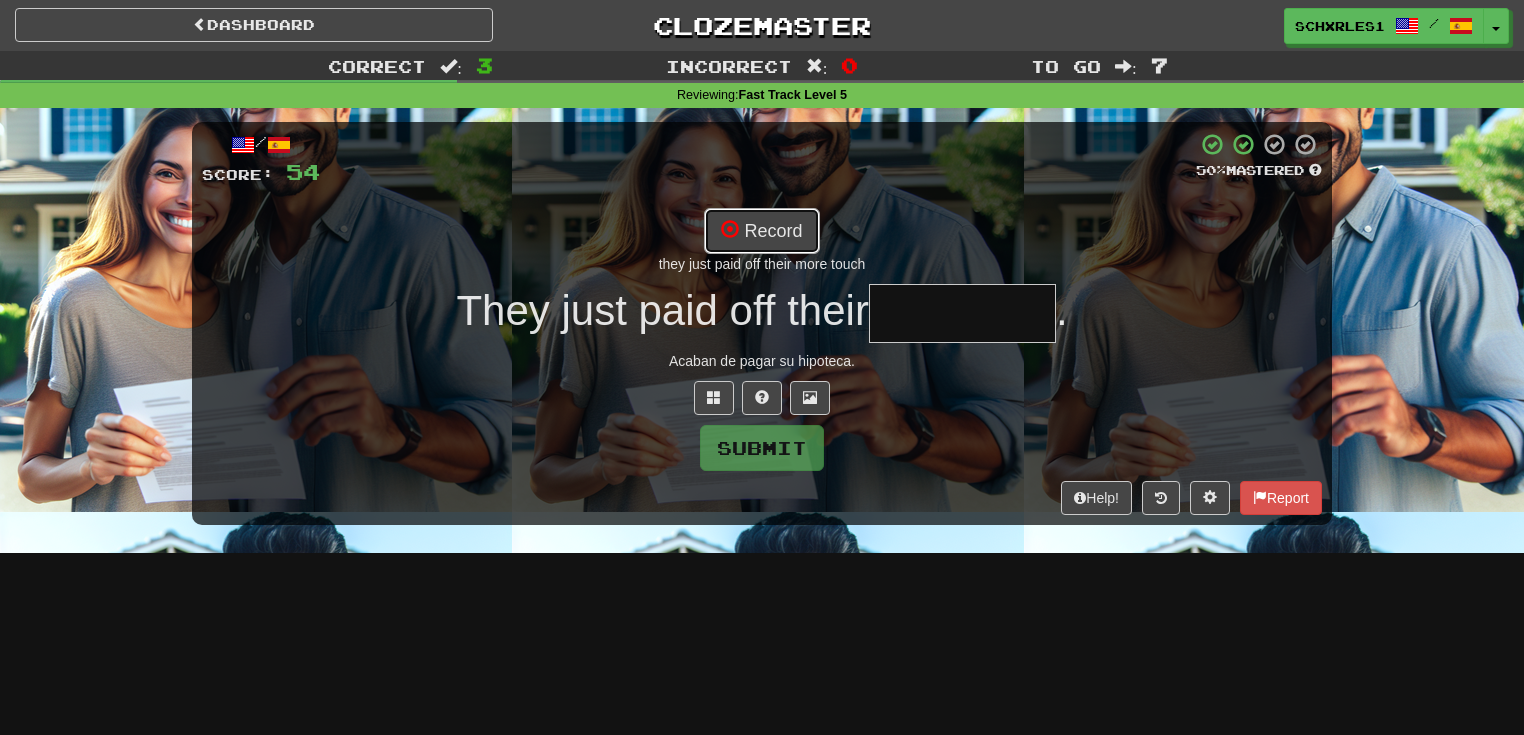 click on "Record" at bounding box center [761, 231] 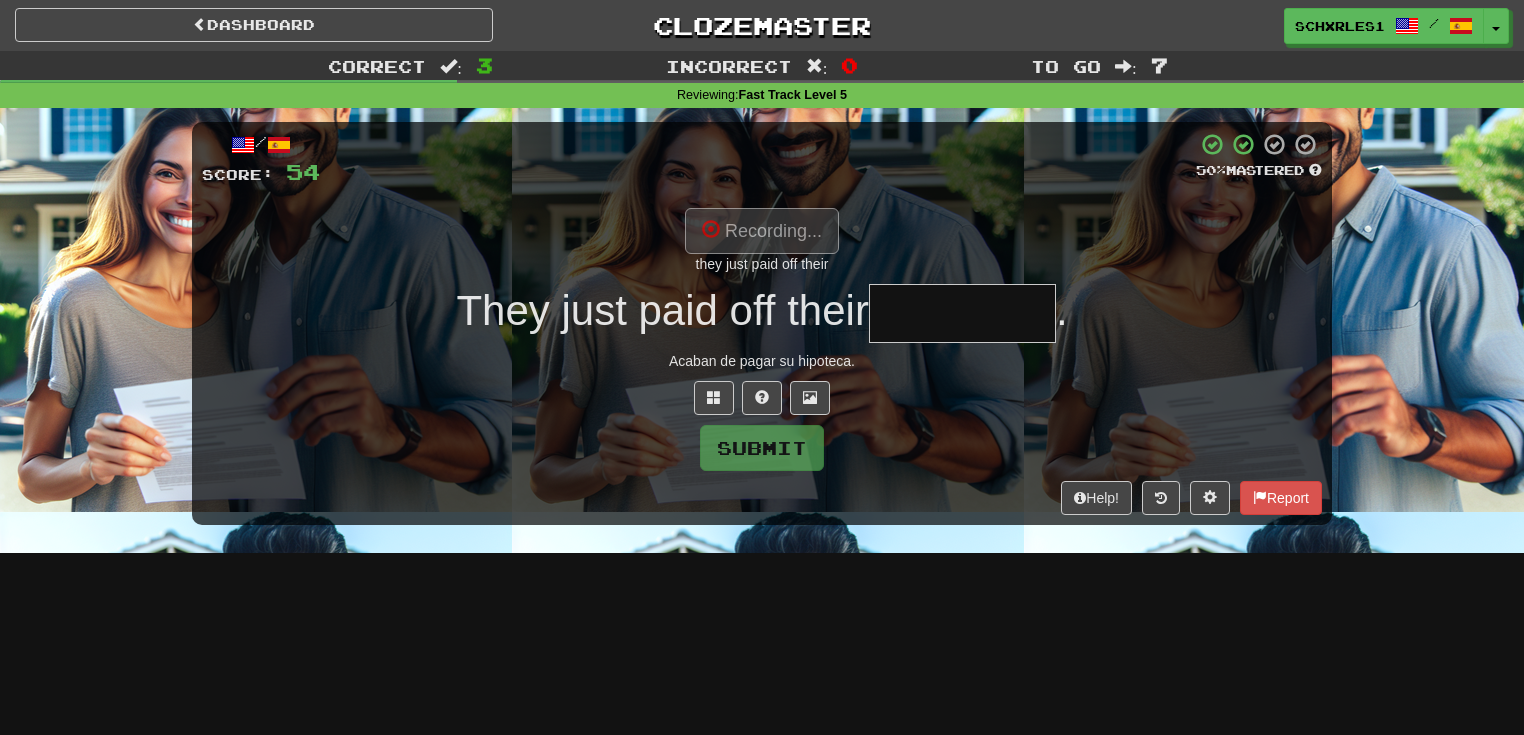 type on "********" 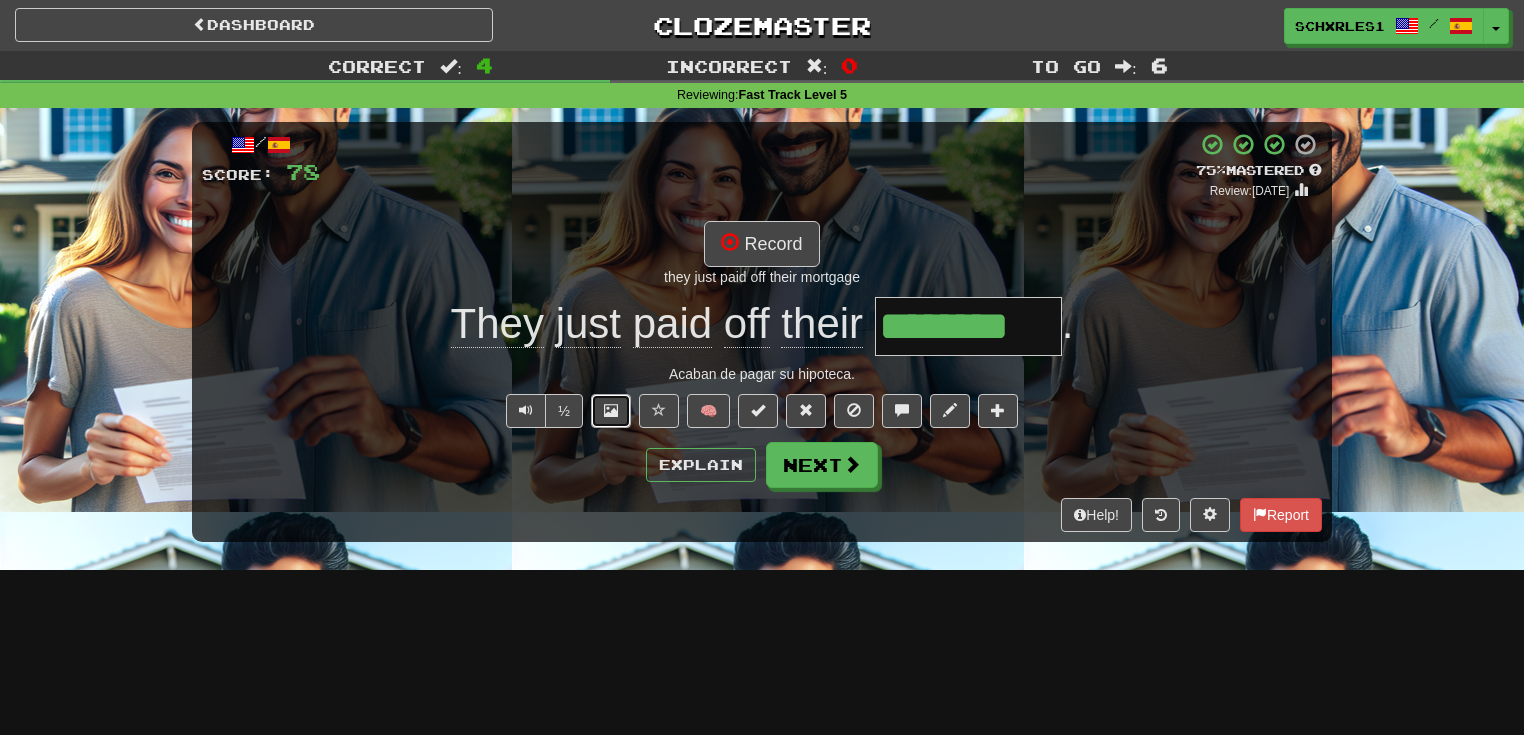 click at bounding box center (611, 411) 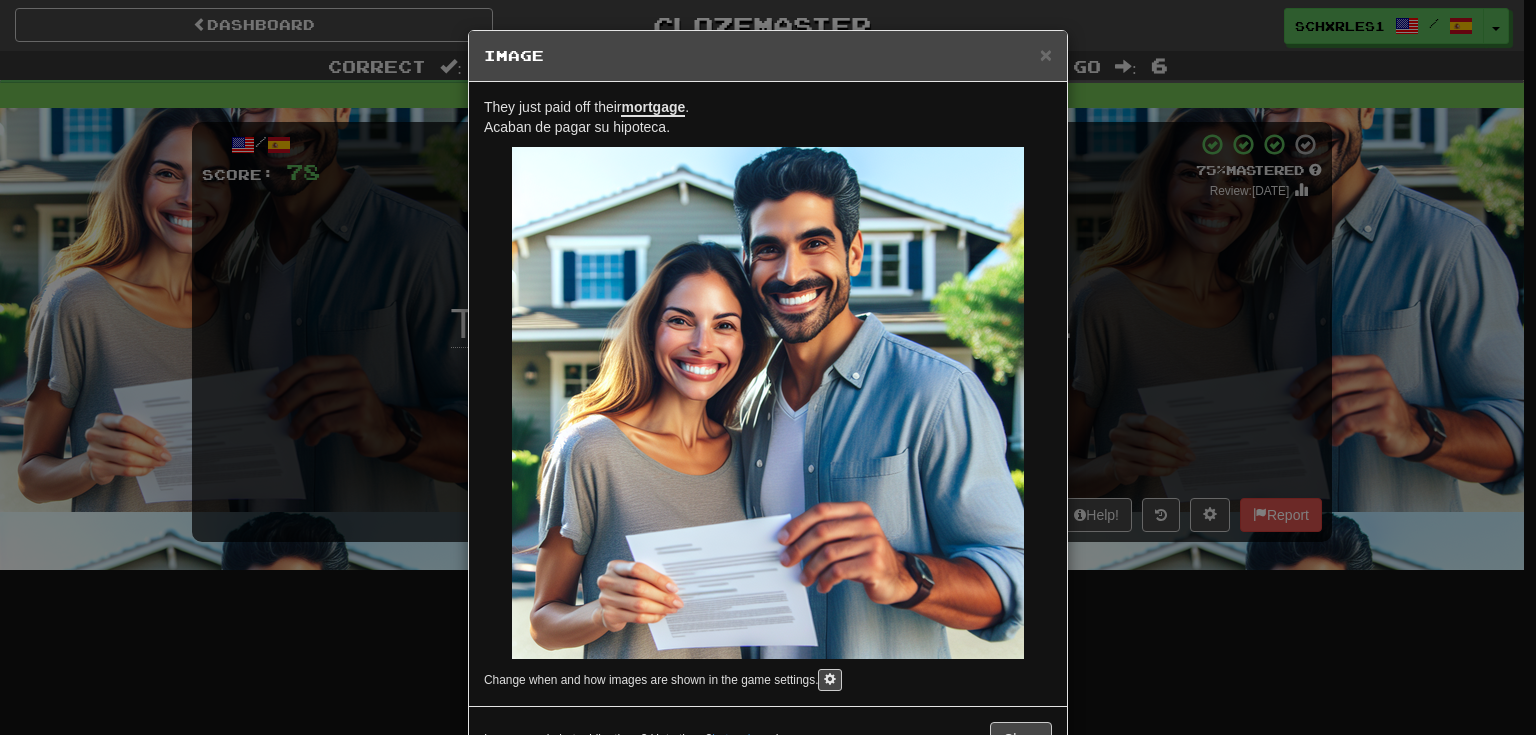 click on "× Image They just paid off their  mortgage . Acaban de pagar su hipoteca. Change when and how images are shown in the game settings.  Images are in beta. Like them? Hate them?  Let us know ! Close" at bounding box center (768, 367) 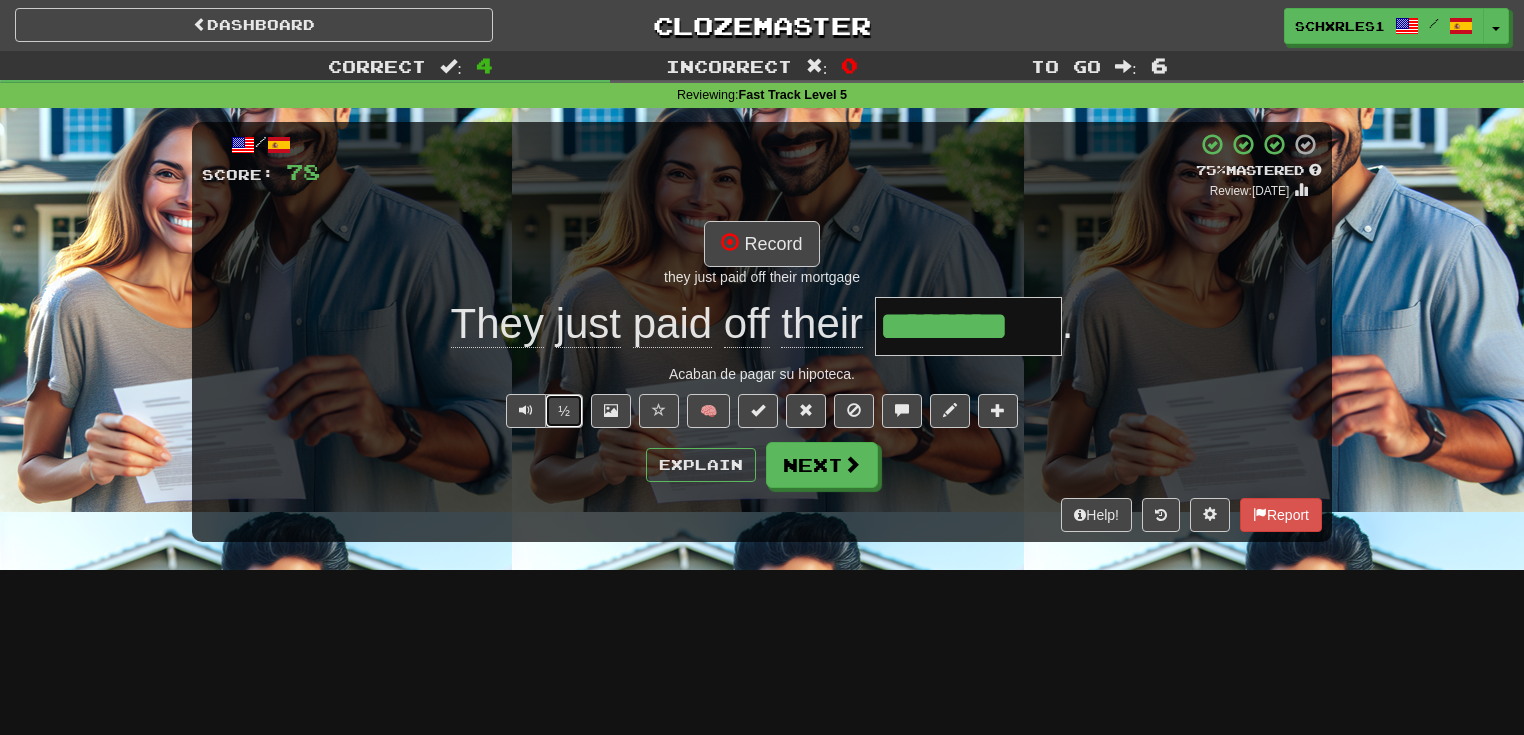 click on "½" at bounding box center (564, 411) 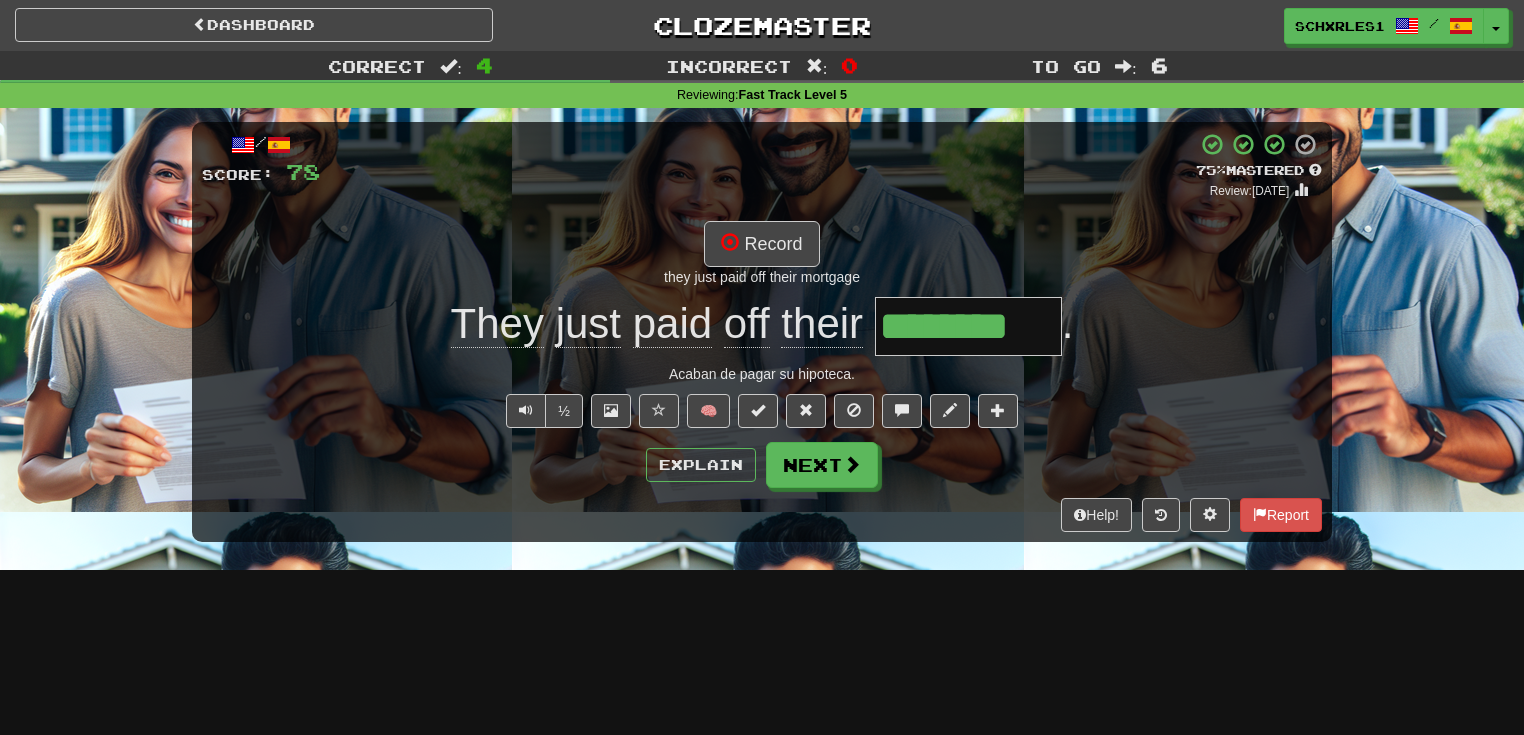 click on "Dashboard
Clozemaster
SCHXRLES1
/
Toggle Dropdown
Dashboard
Leaderboard
Activity Feed
Notifications
Profile
Discussions
Deutsch
/
English
Streak:
0
Review:
0
Daily Goal:  0 /50
English
/
Español
Streak:
20
Review:
17
Daily Goal:  0 /50
Français
/
English
Streak:
41
Review:
0
Daily Goal:  680 /800
Languages
Account
Logout
SCHXRLES1
/
Toggle Dropdown
Dashboard
Leaderboard
Activity Feed
Notifications
Profile
Discussions
Deutsch
/
English
Streak:
0
Review:
0
Daily Goal:  0 /50
English
/
Español
Streak:
20
Review:
17
Daily Goal:  0 /50" at bounding box center [762, 367] 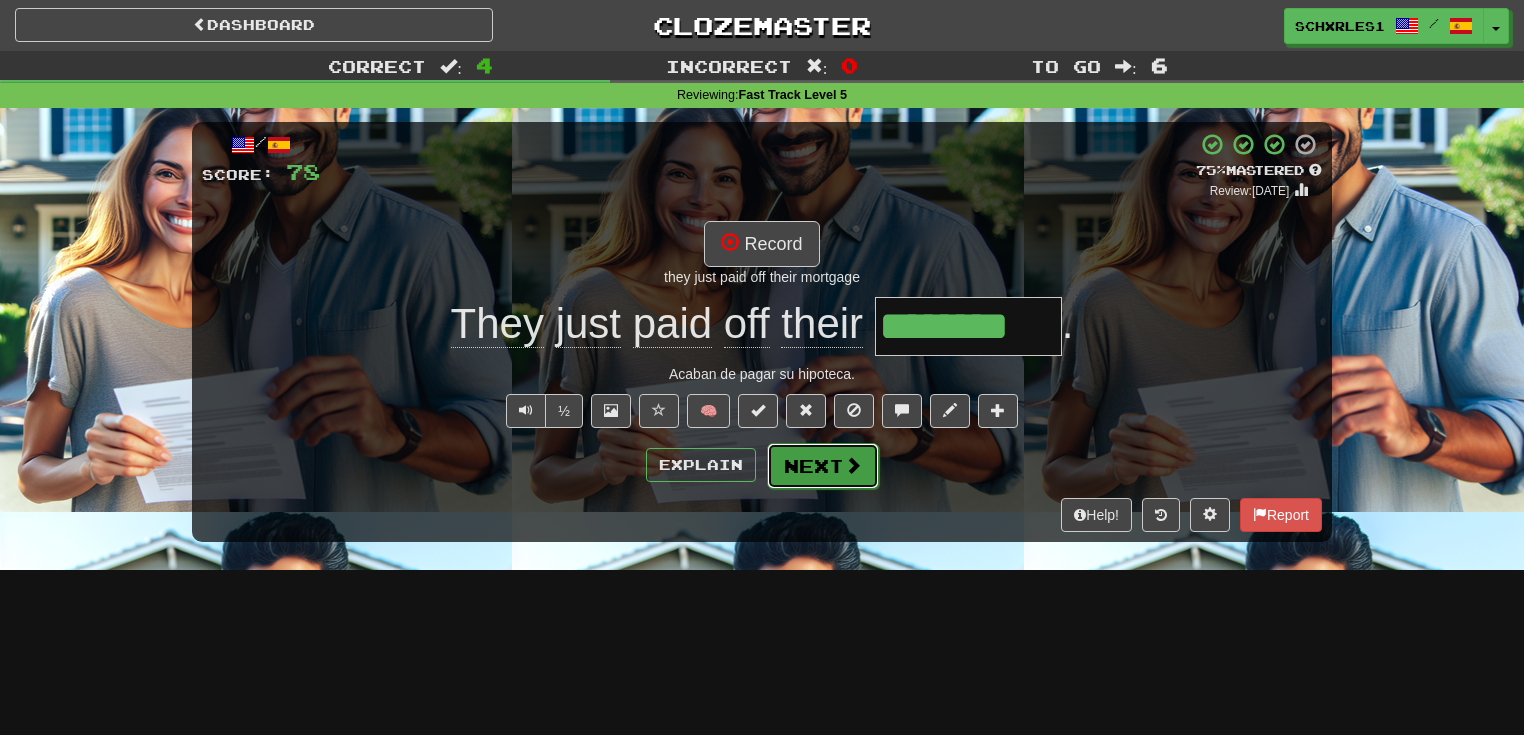 click on "Next" at bounding box center (823, 466) 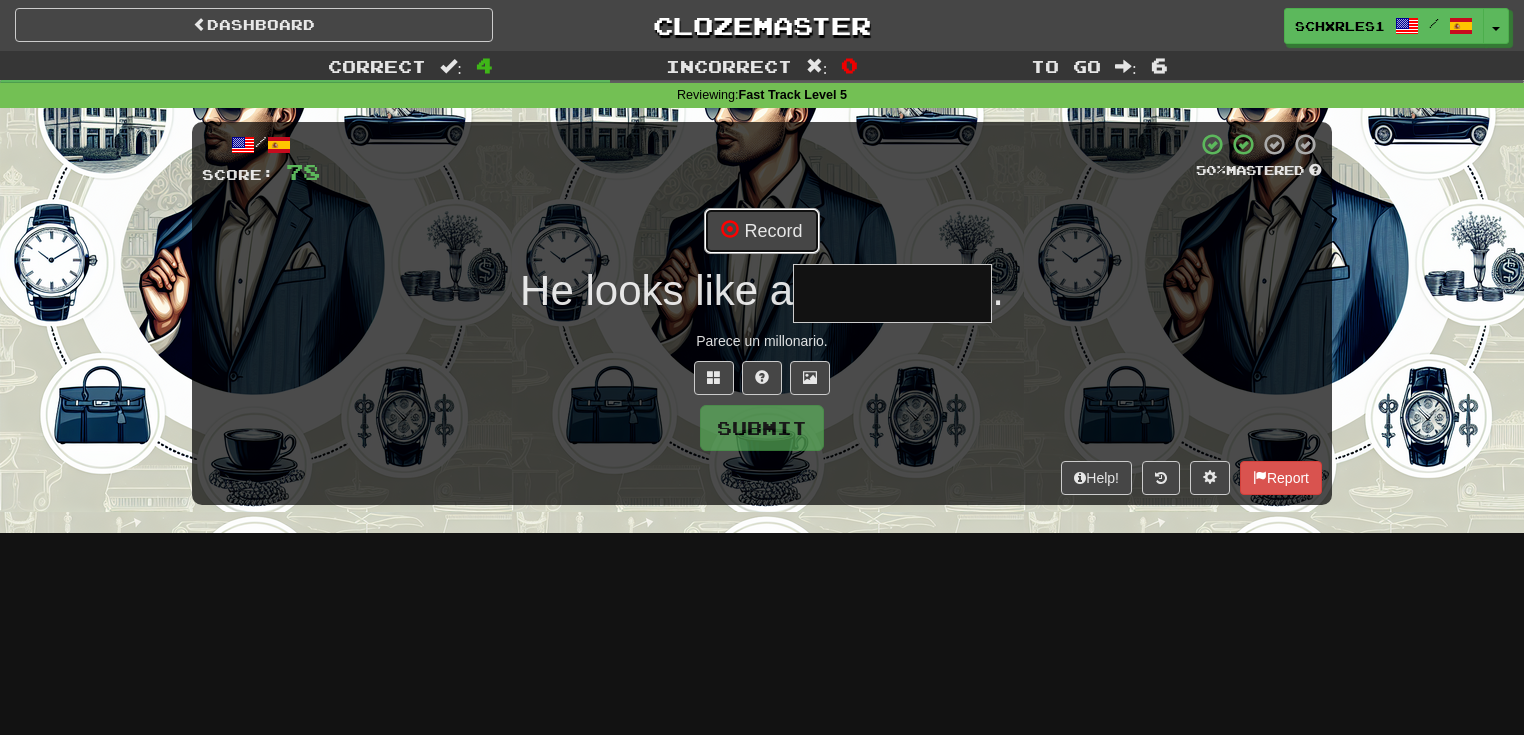 click on "Record" at bounding box center [761, 231] 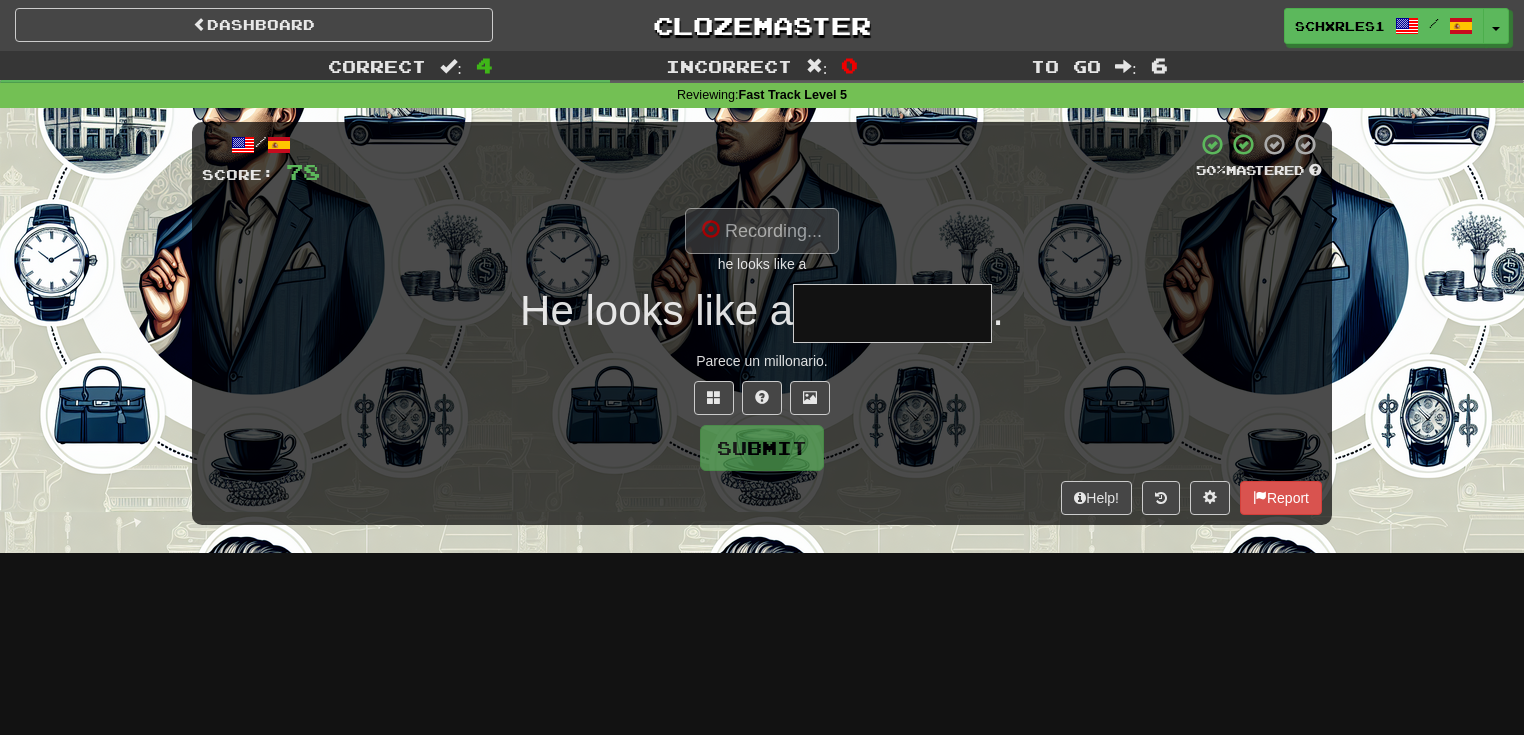 type on "**********" 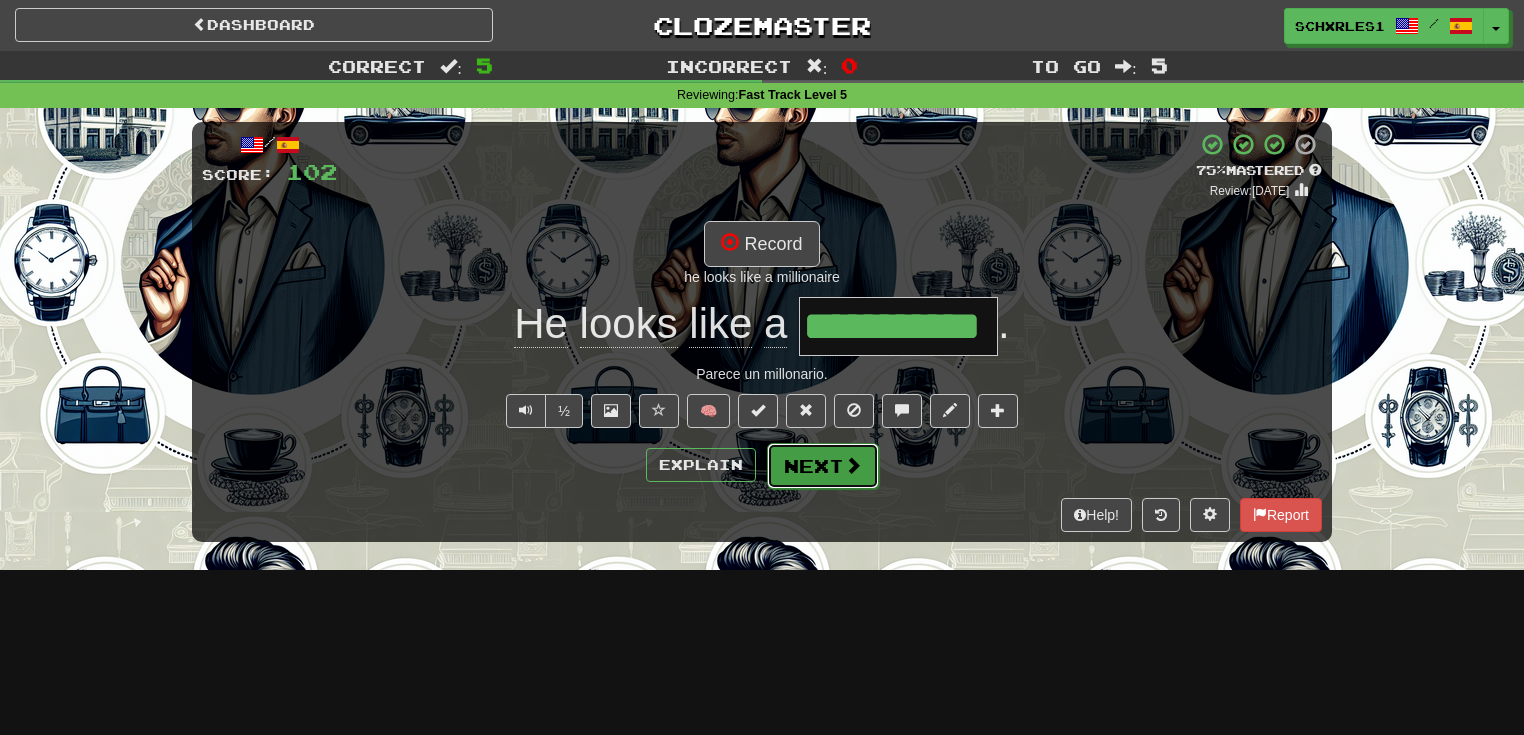 click on "Next" at bounding box center [823, 466] 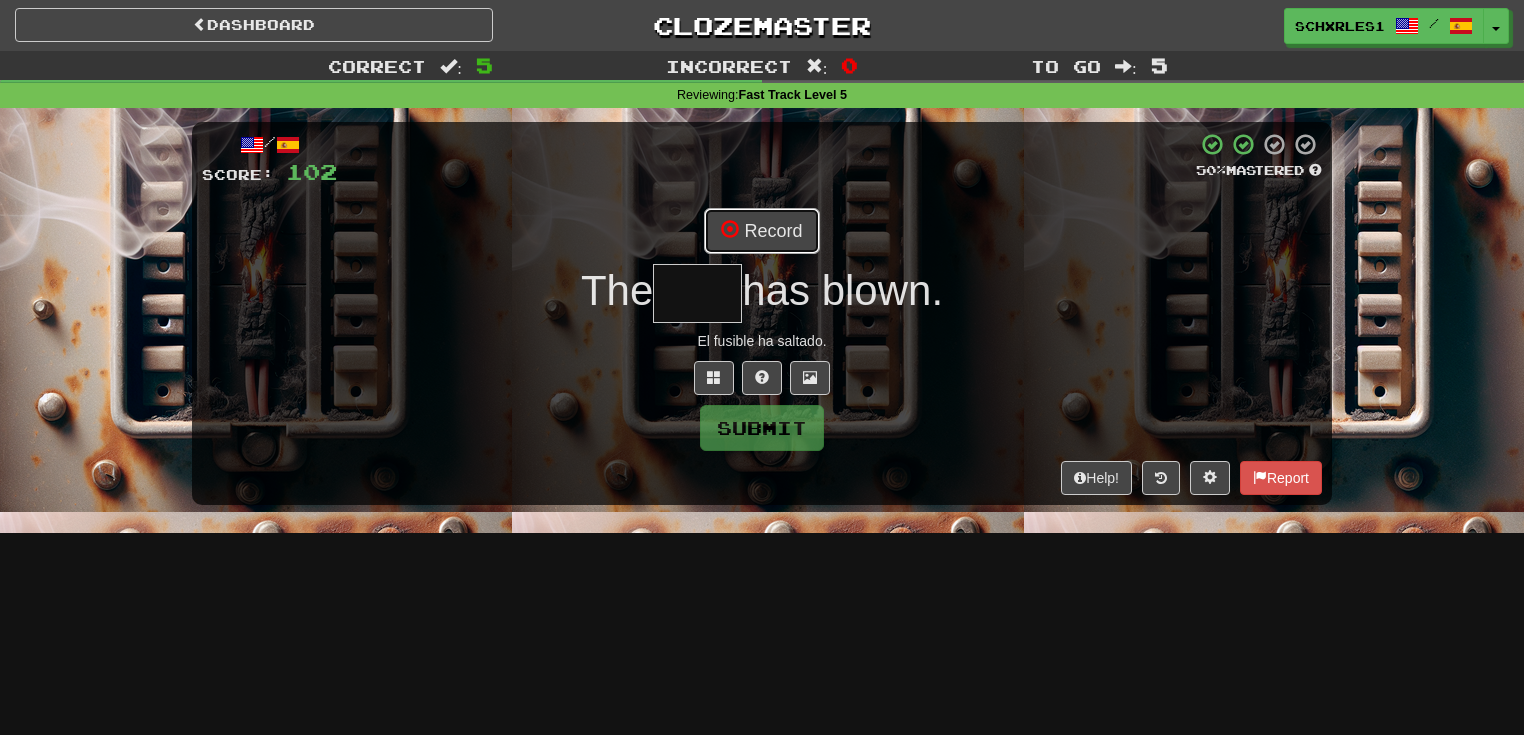 click on "Record" at bounding box center (761, 231) 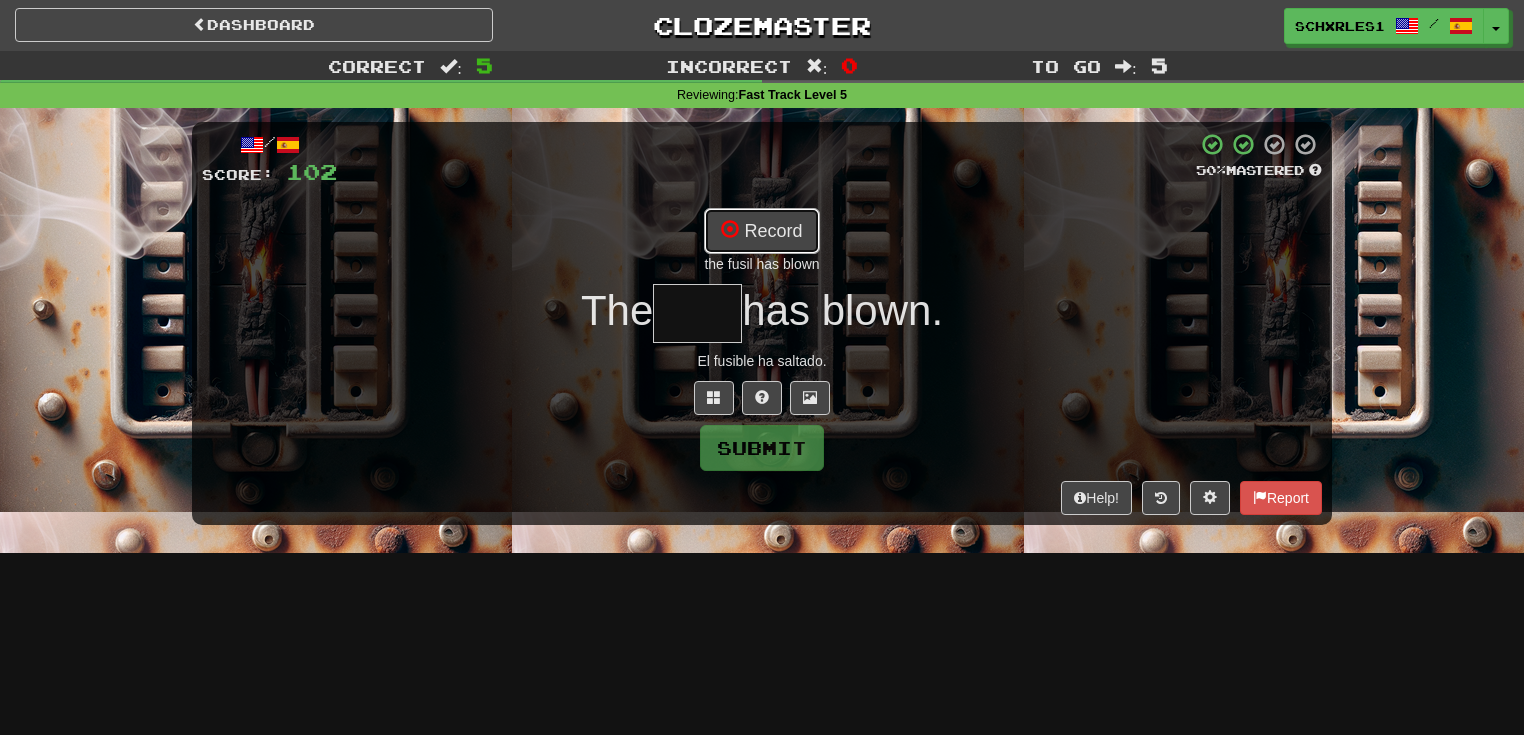 click on "Record" at bounding box center [761, 231] 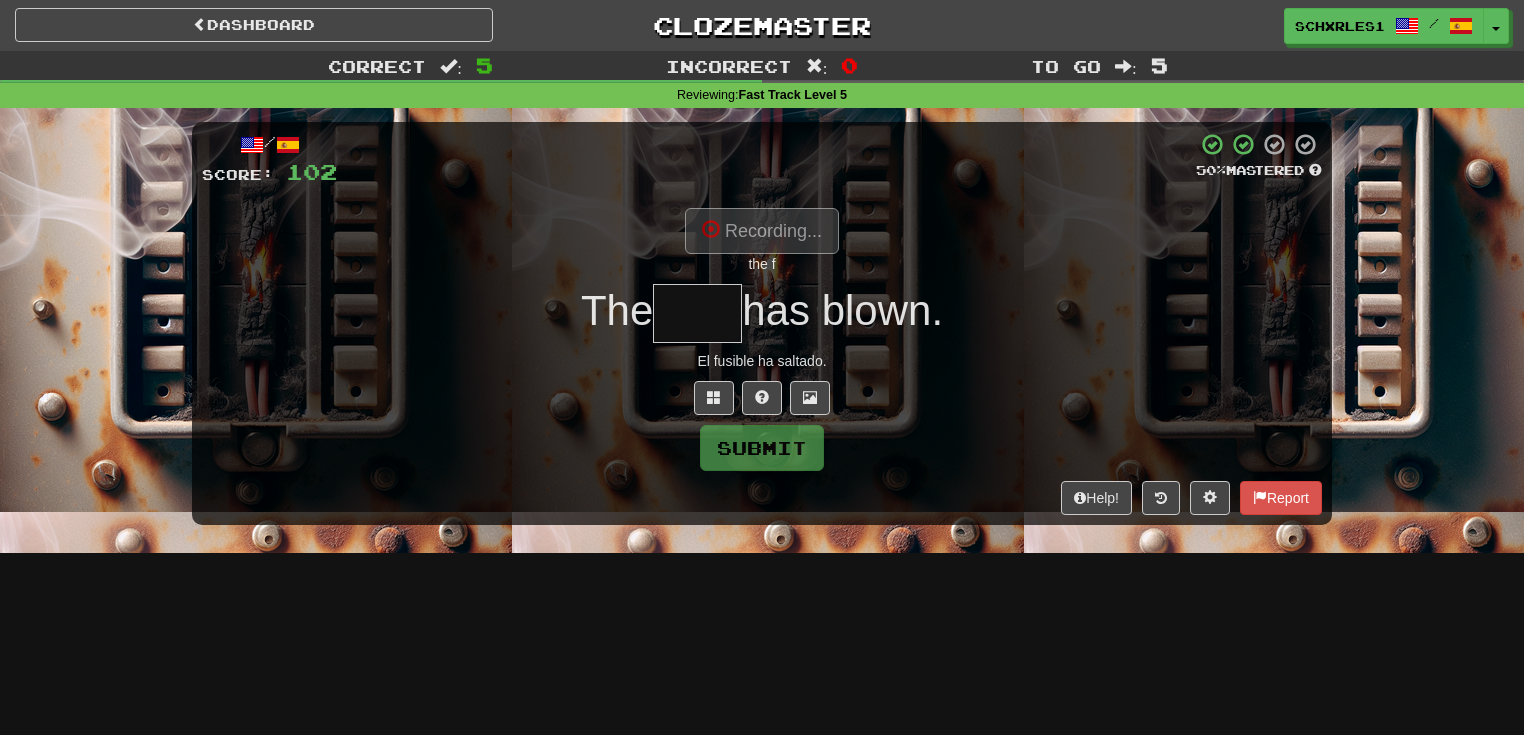 click at bounding box center [697, 313] 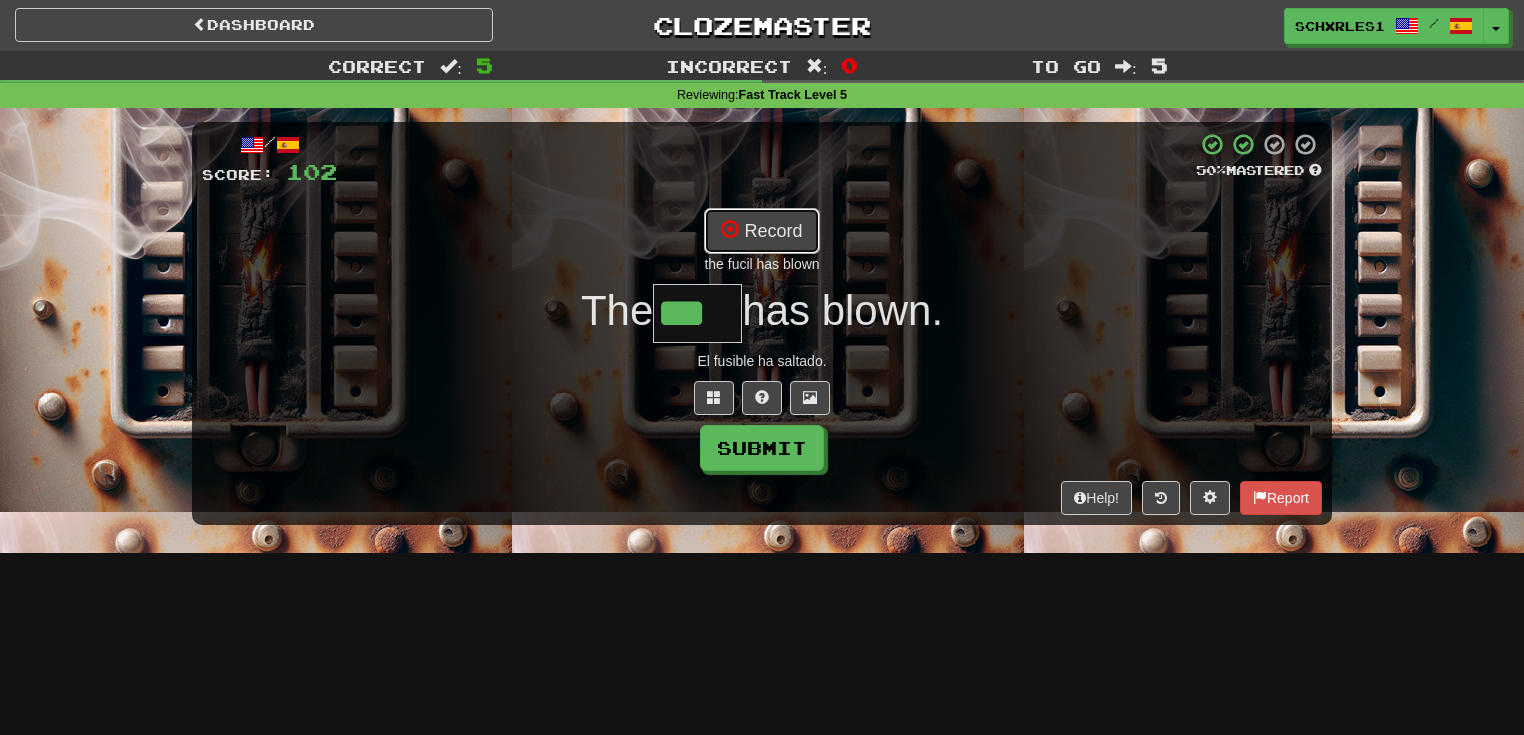click on "Record" at bounding box center [761, 231] 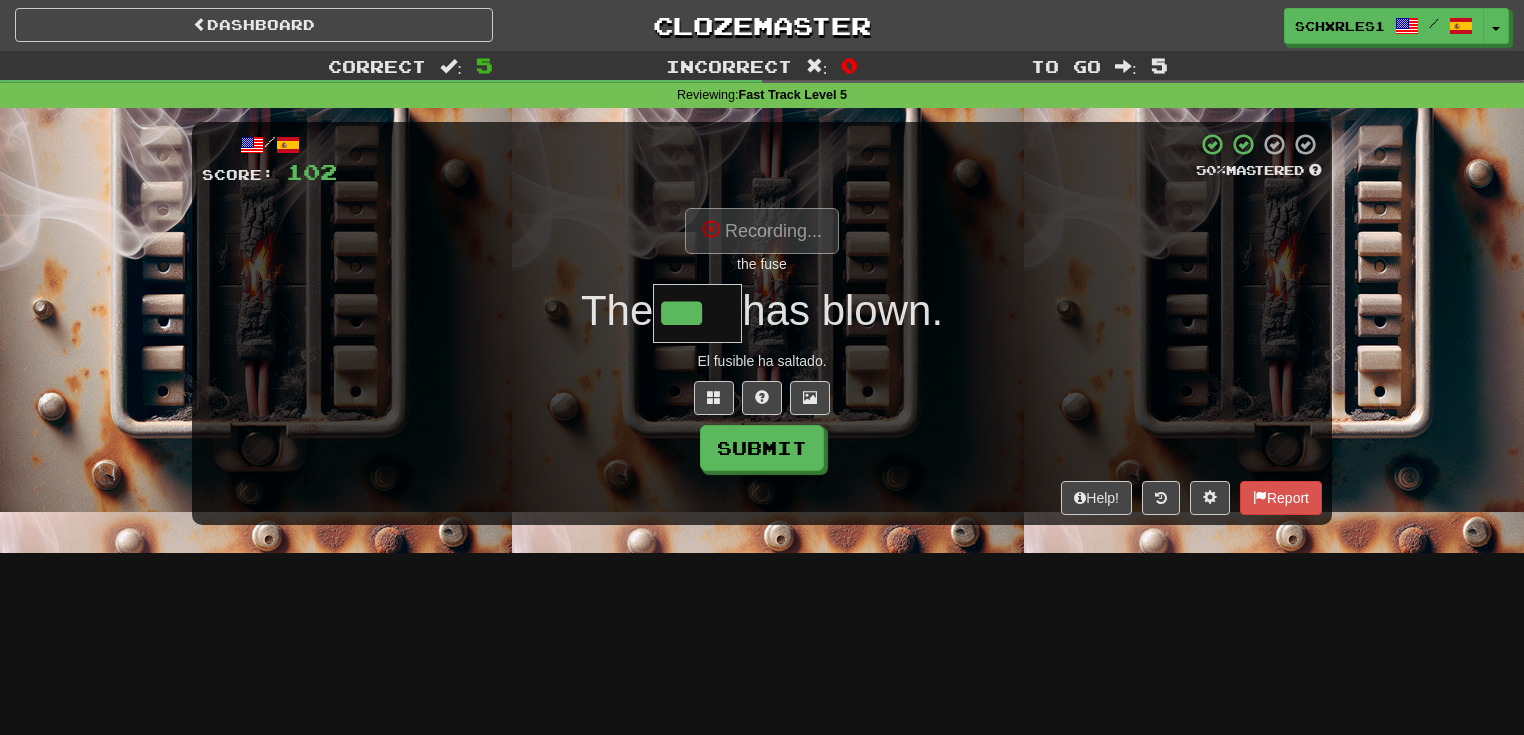 type on "****" 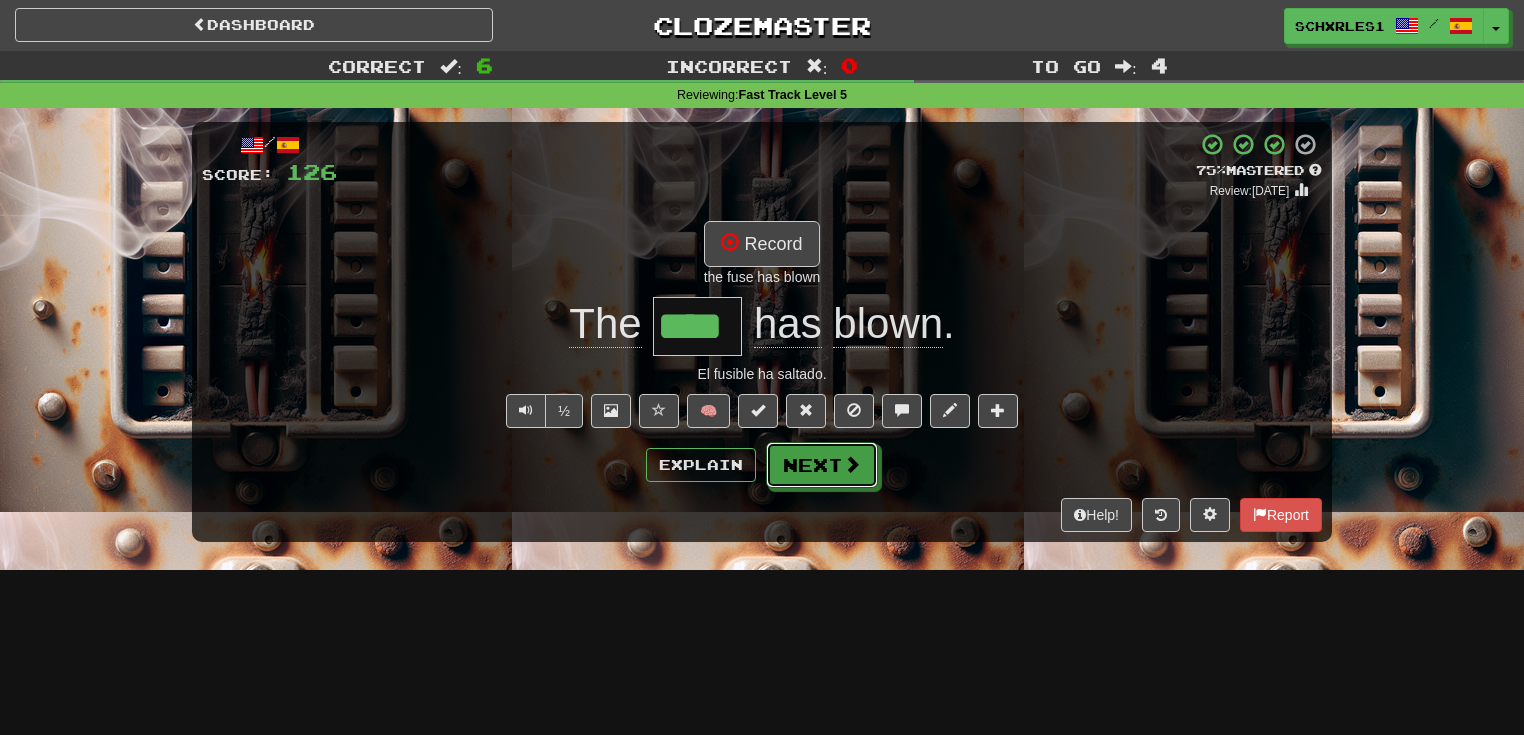 click on "Next" at bounding box center [822, 465] 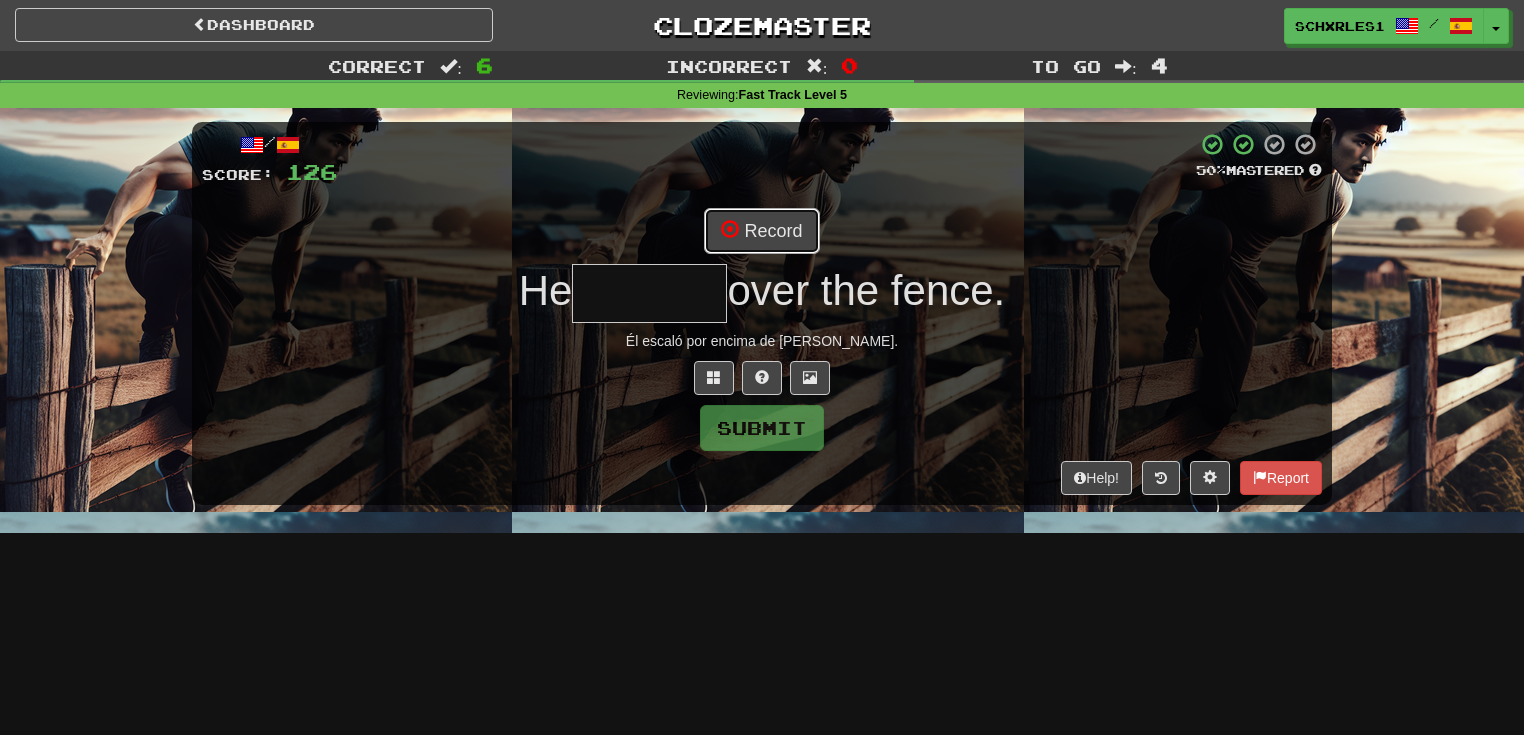 click on "Record" at bounding box center [761, 231] 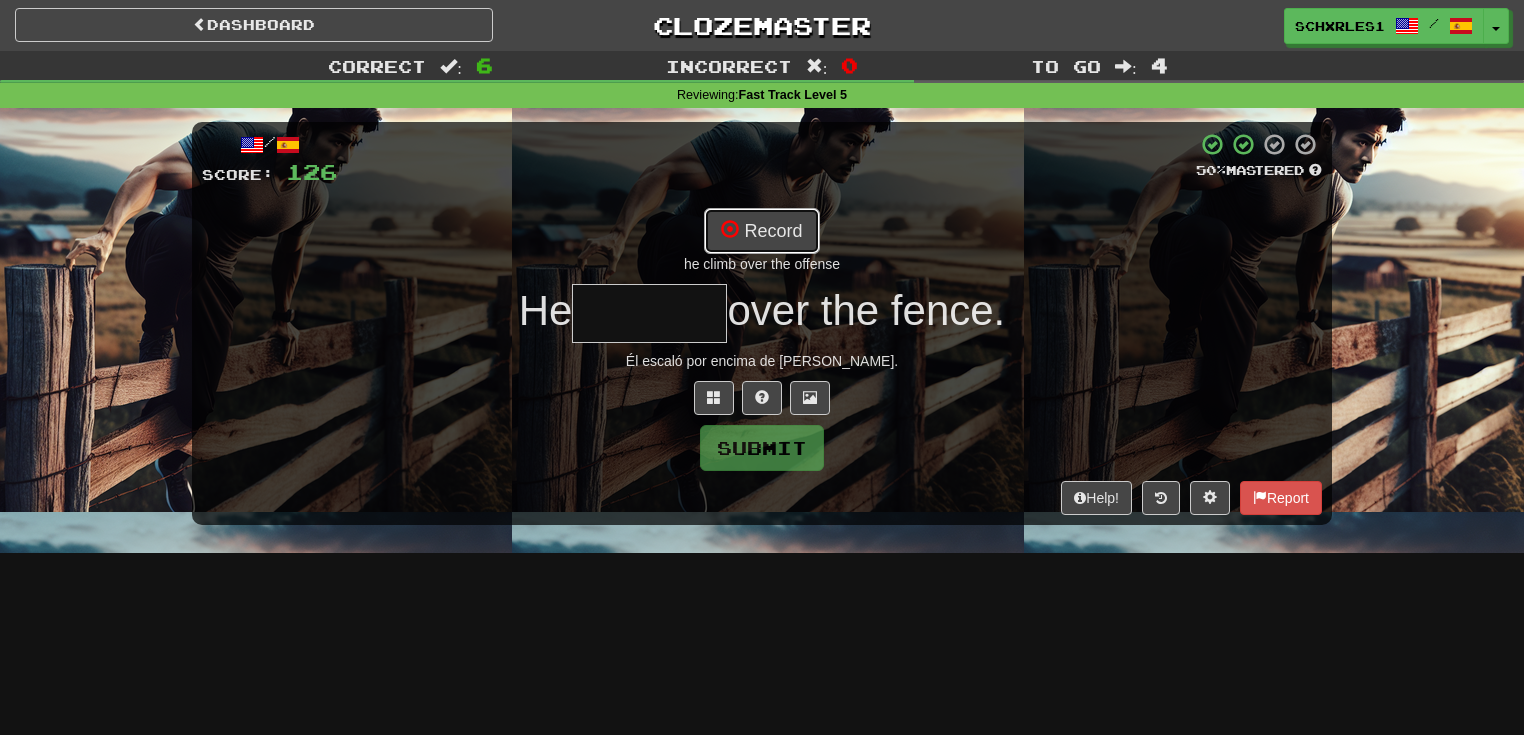 drag, startPoint x: 808, startPoint y: 232, endPoint x: 812, endPoint y: 242, distance: 10.770329 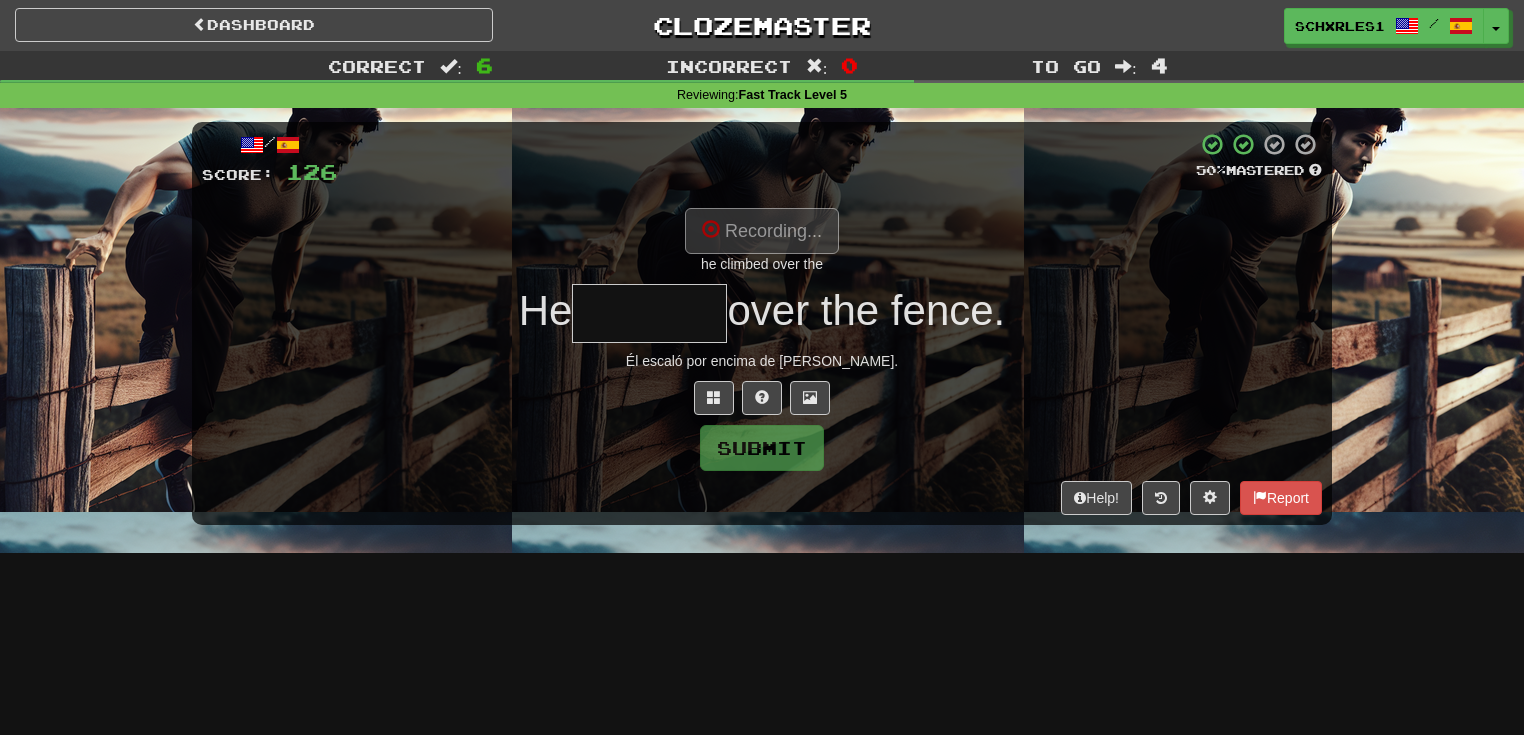 type on "*******" 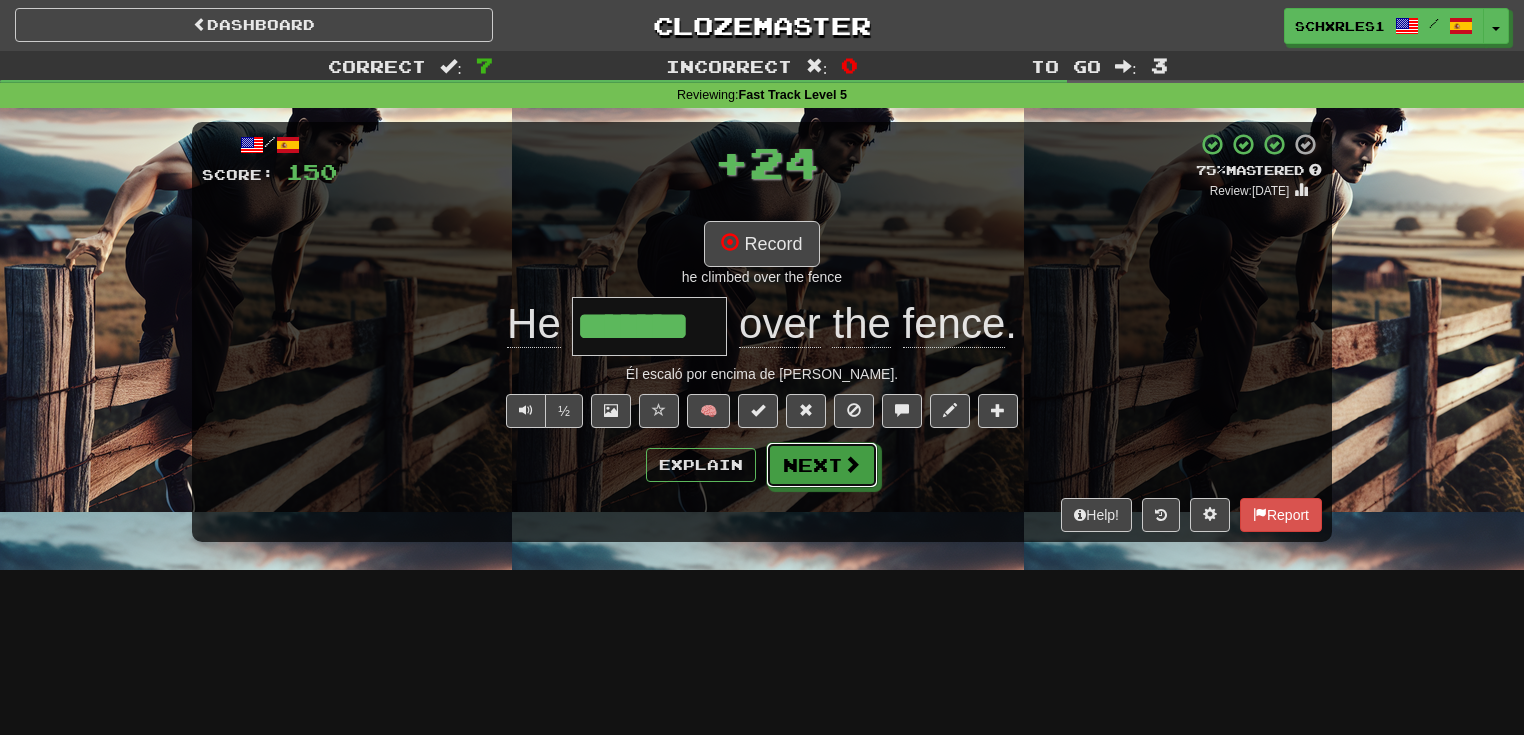 drag, startPoint x: 854, startPoint y: 468, endPoint x: 844, endPoint y: 452, distance: 18.867962 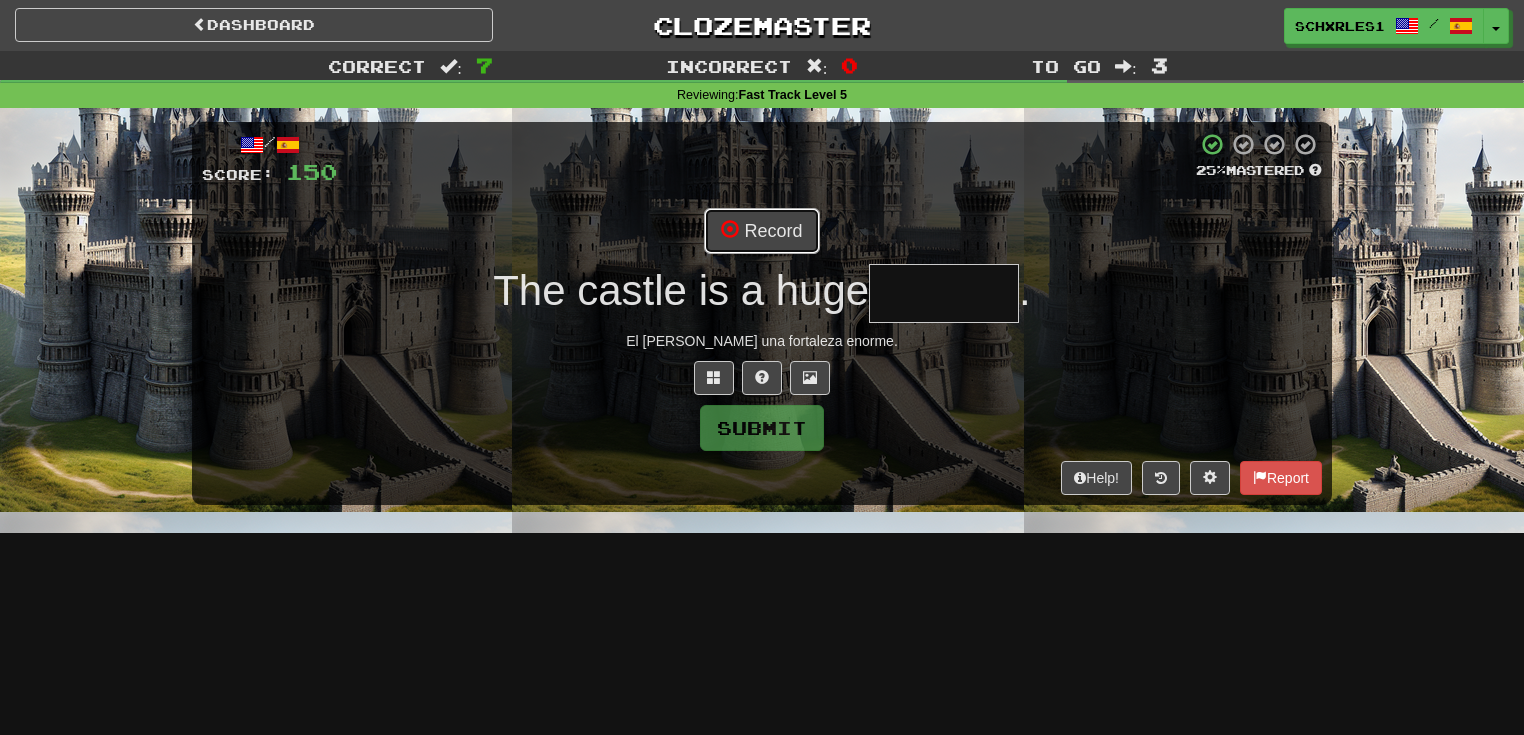 click on "Record" at bounding box center (761, 231) 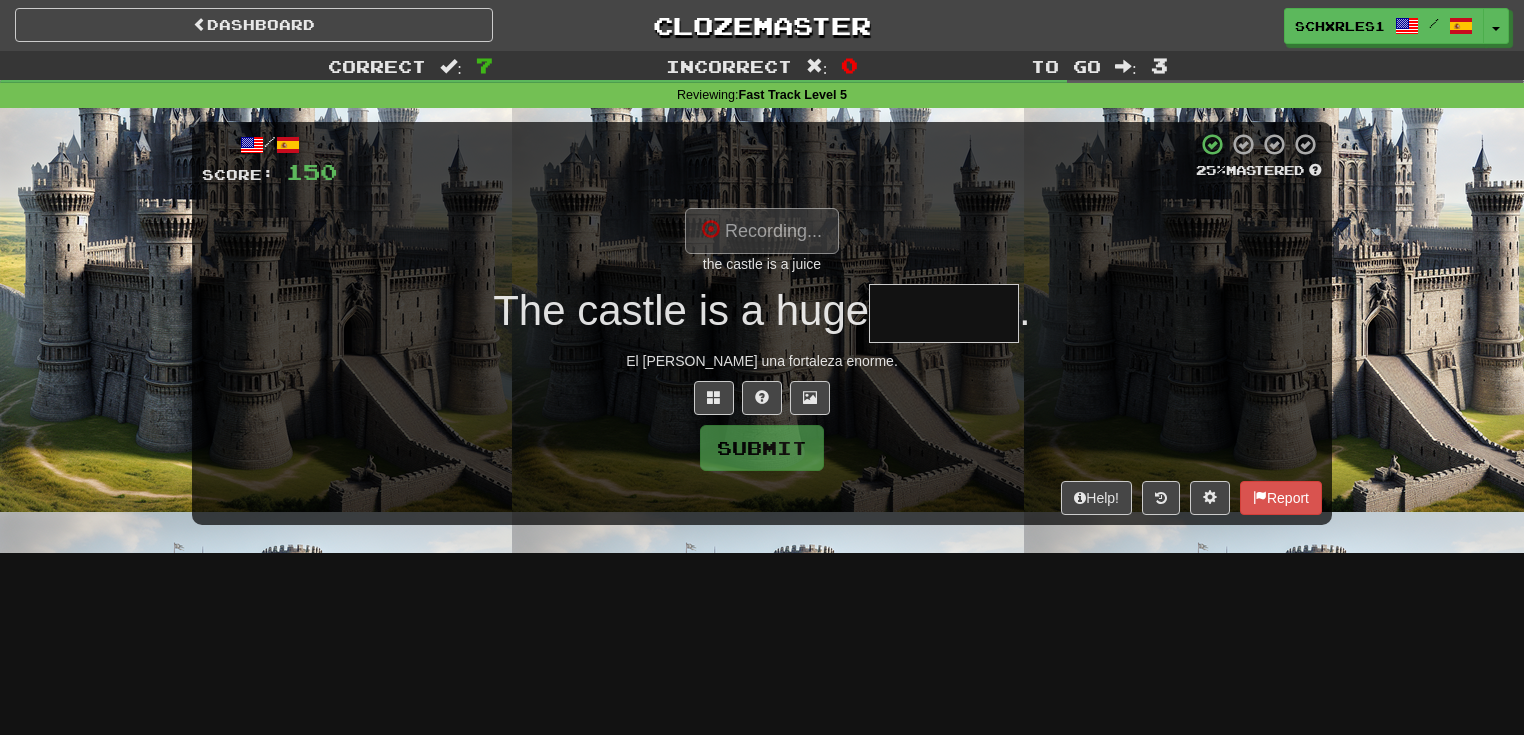 type on "********" 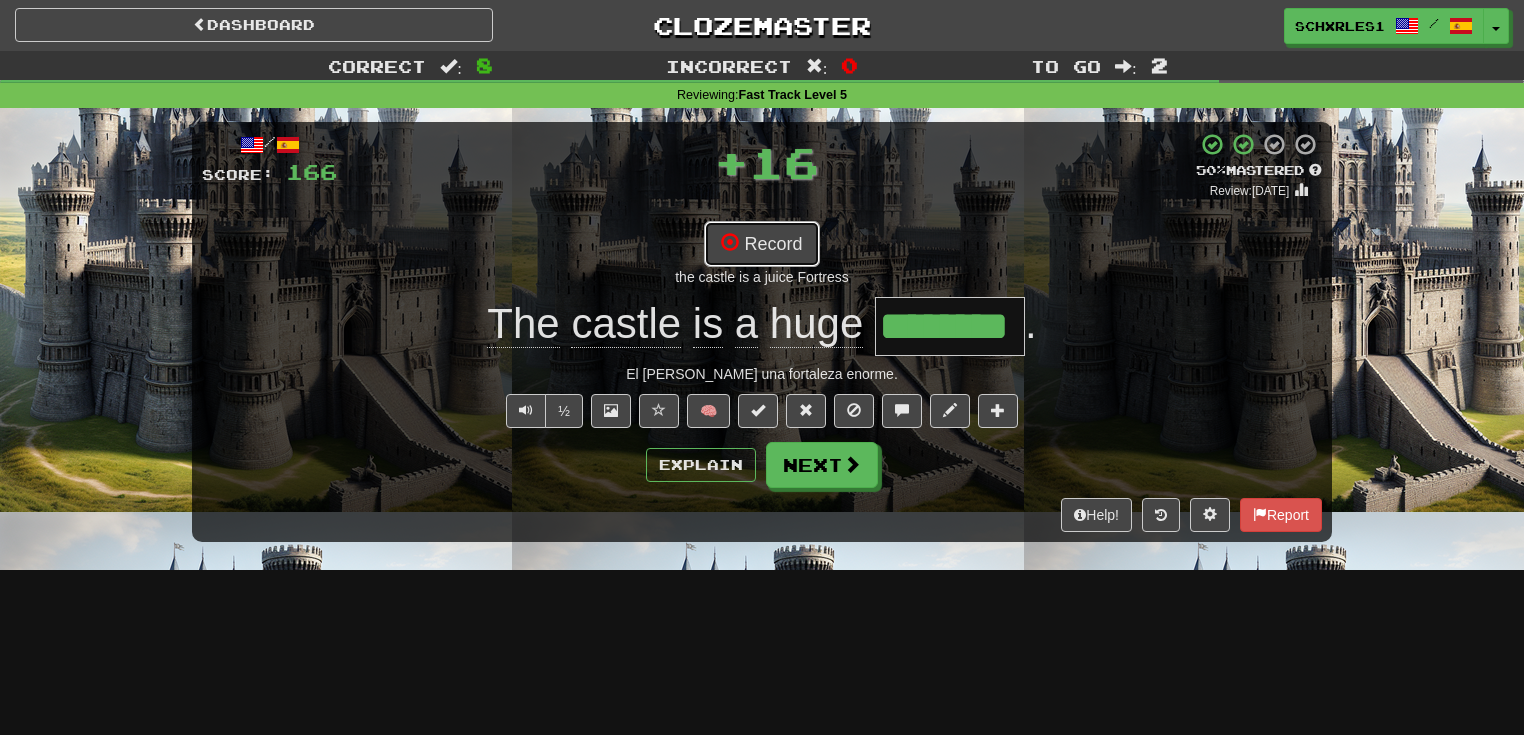 click on "Record" at bounding box center (761, 244) 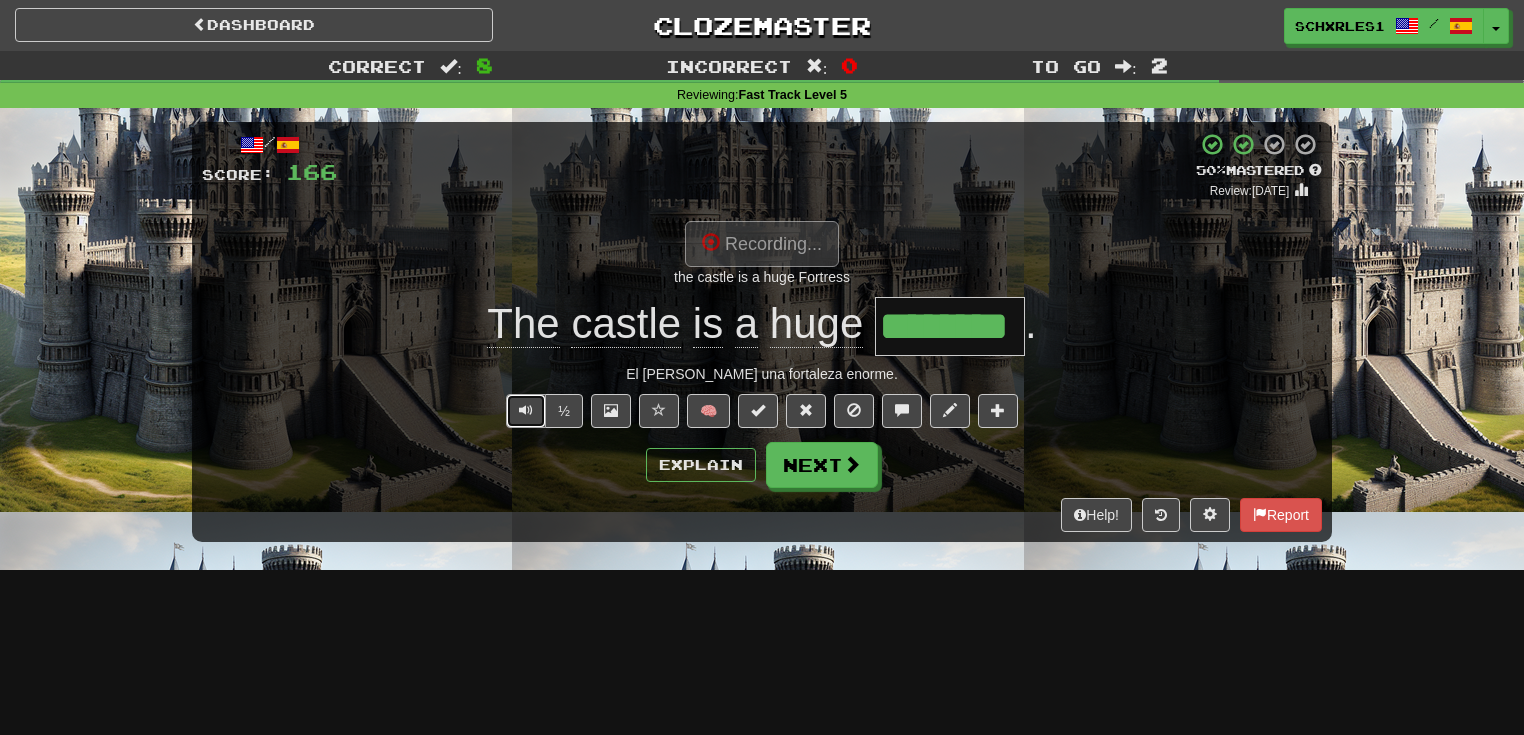click at bounding box center [526, 411] 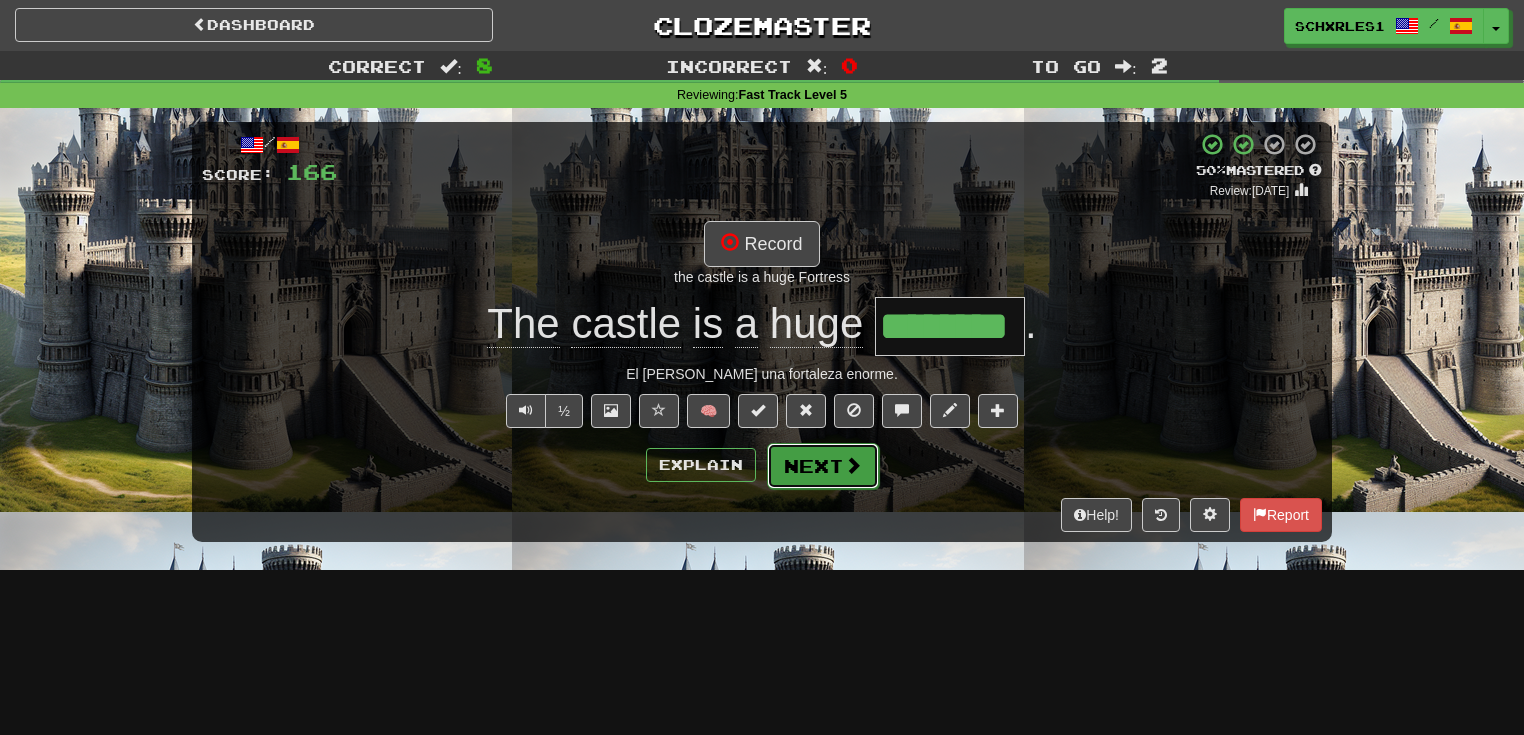 click on "Next" at bounding box center [823, 466] 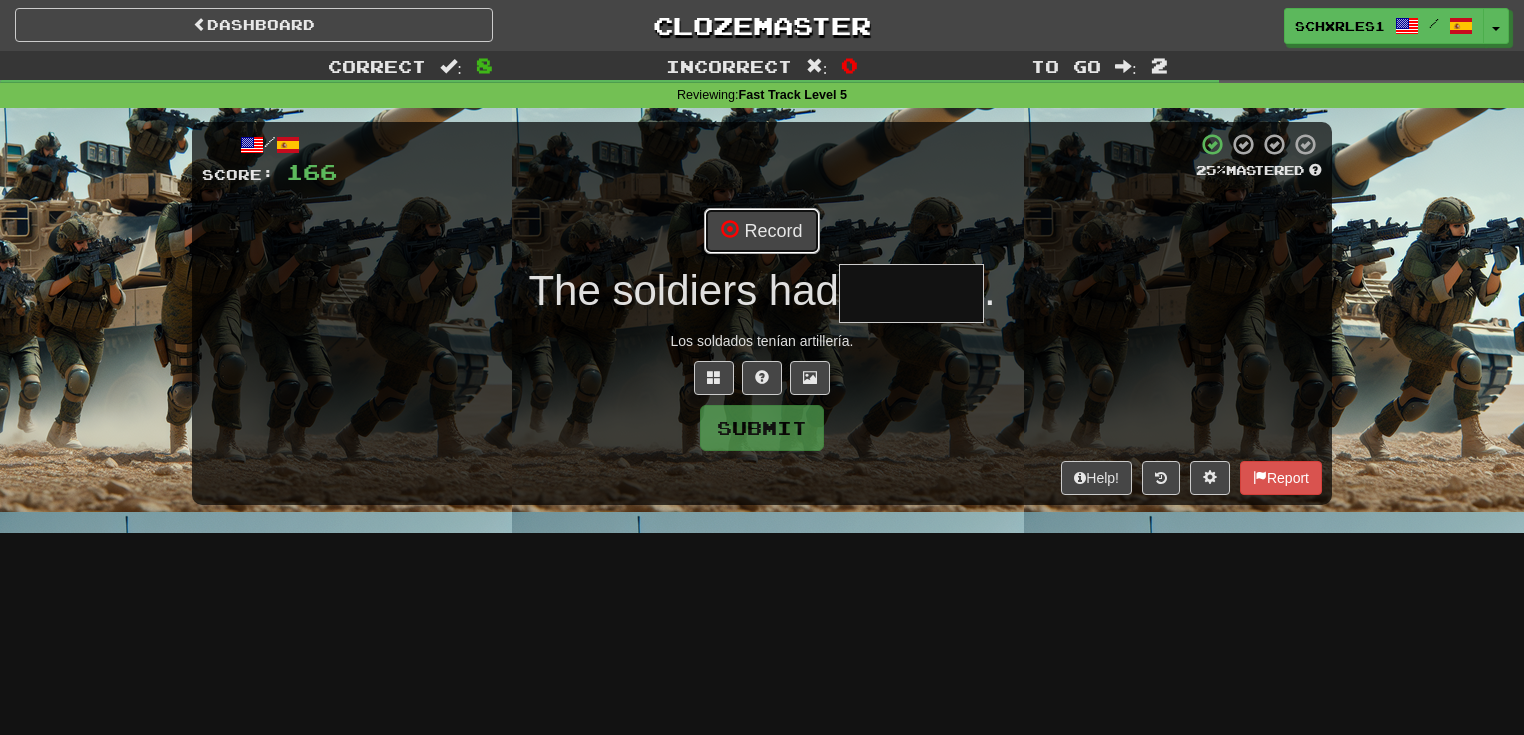 click on "Record" at bounding box center (761, 231) 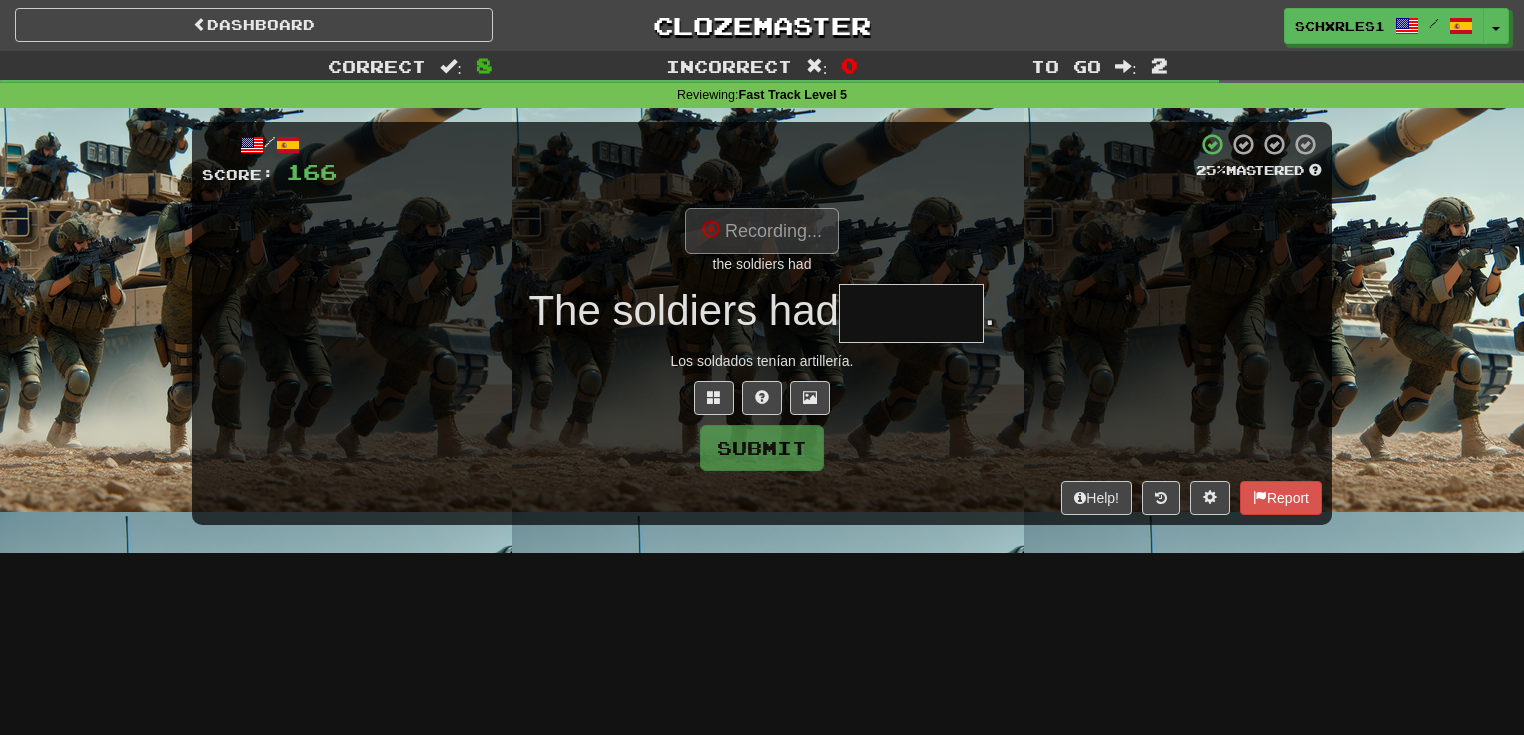 type on "*********" 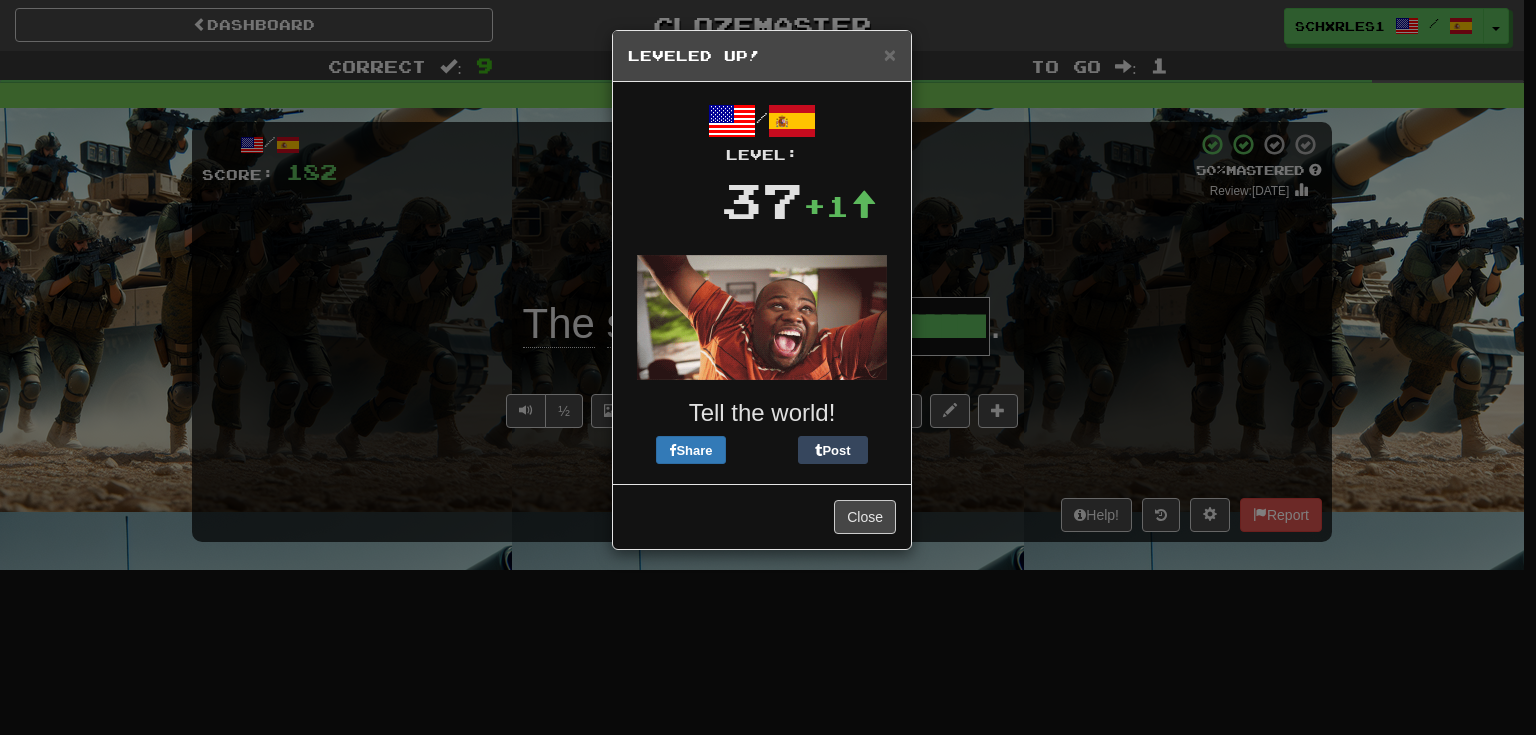 click on "× Leveled Up!  /  Level: 37 +1 Tell the world!  Share  Post Close" at bounding box center (768, 367) 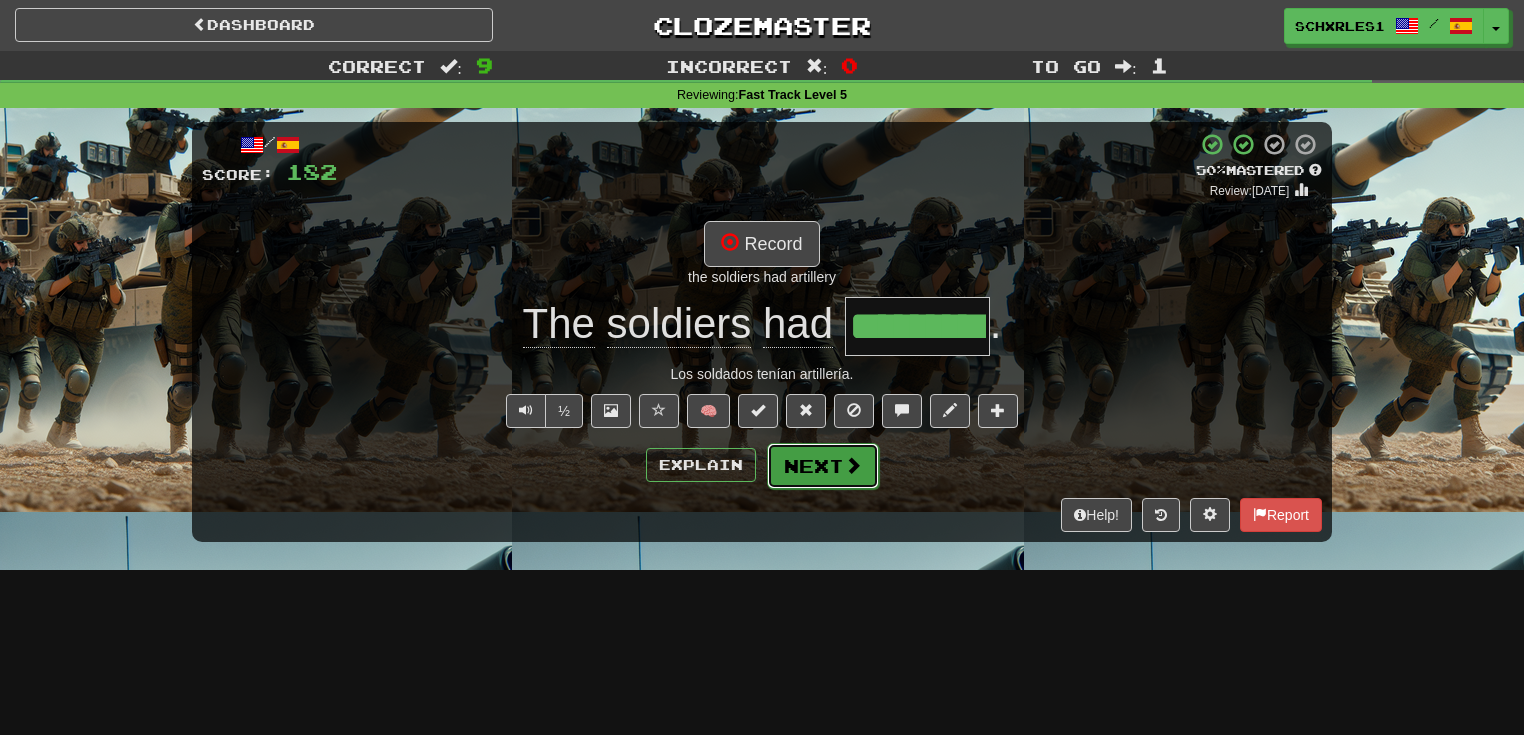 click at bounding box center [853, 465] 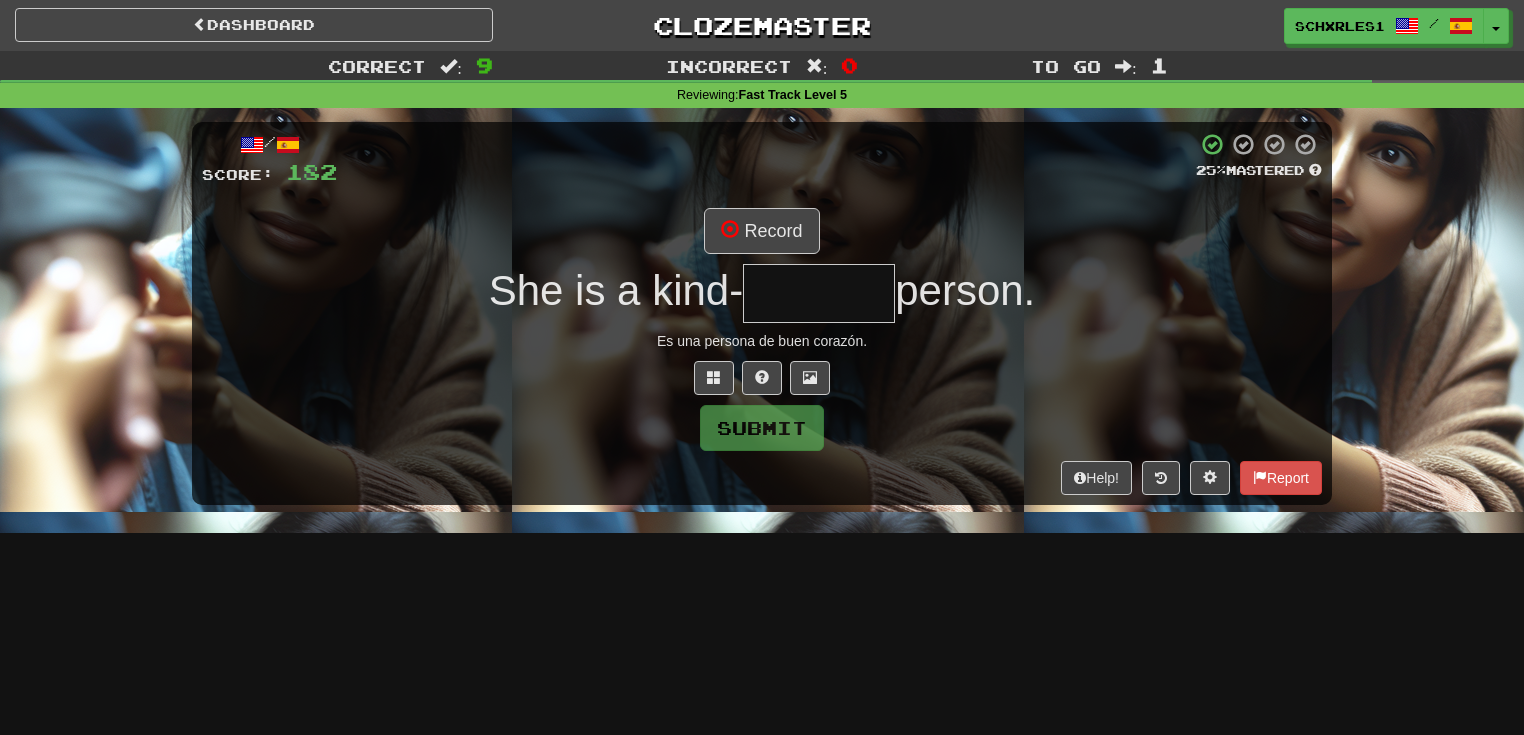 click on "/  Score:   182 25 %  Mastered   Record She is a kind-  person. Es una persona de buen corazón. Submit  Help!  Report" at bounding box center [762, 313] 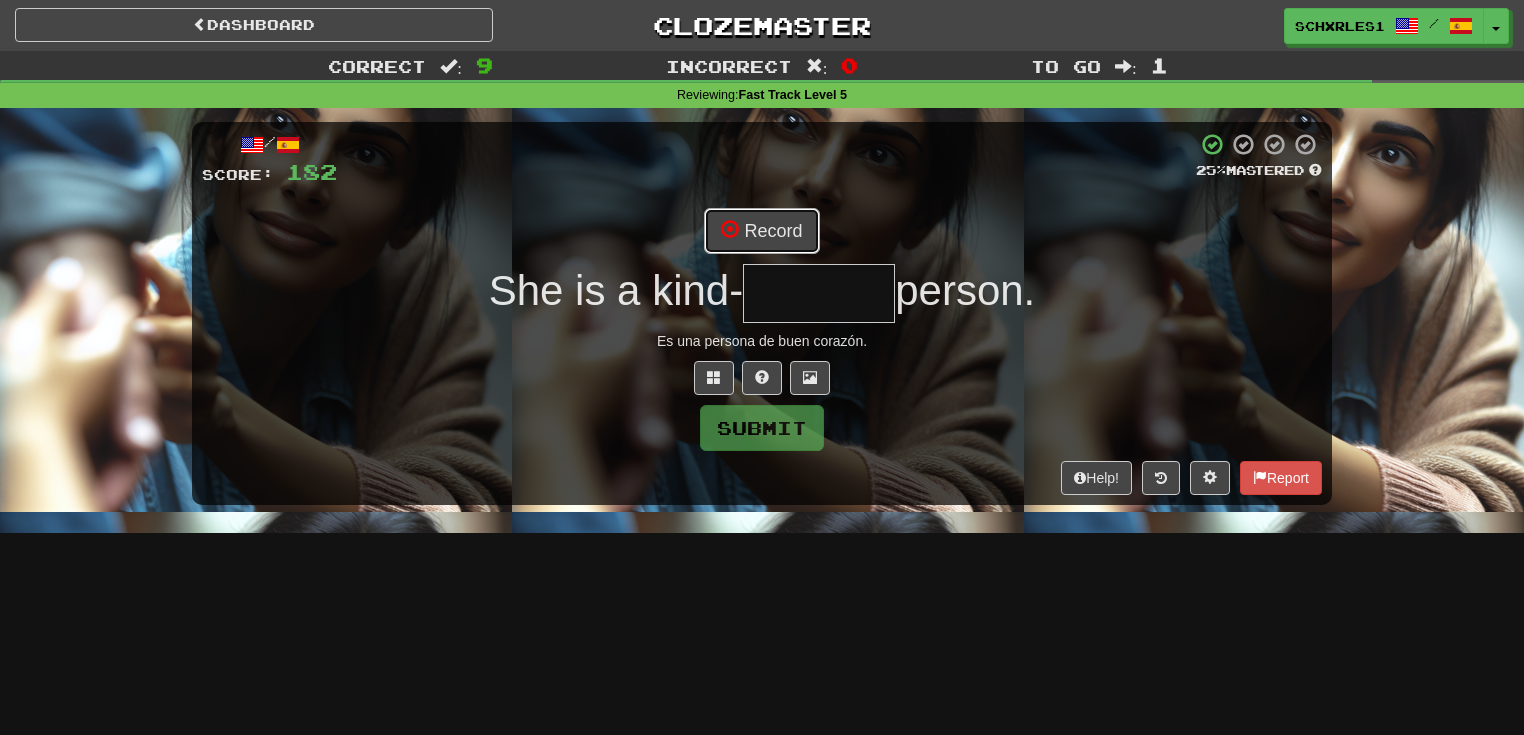 click on "Record" at bounding box center (761, 231) 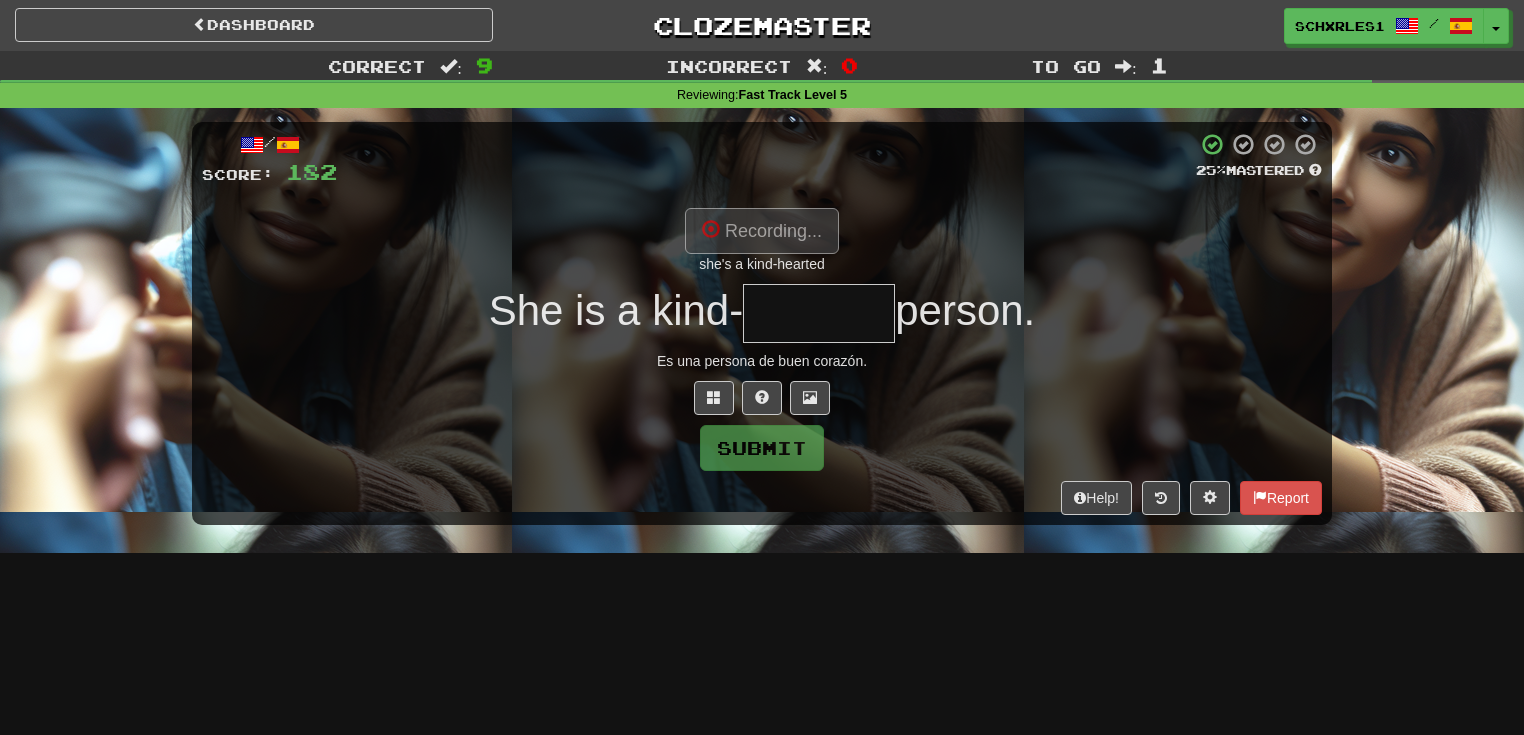type on "*******" 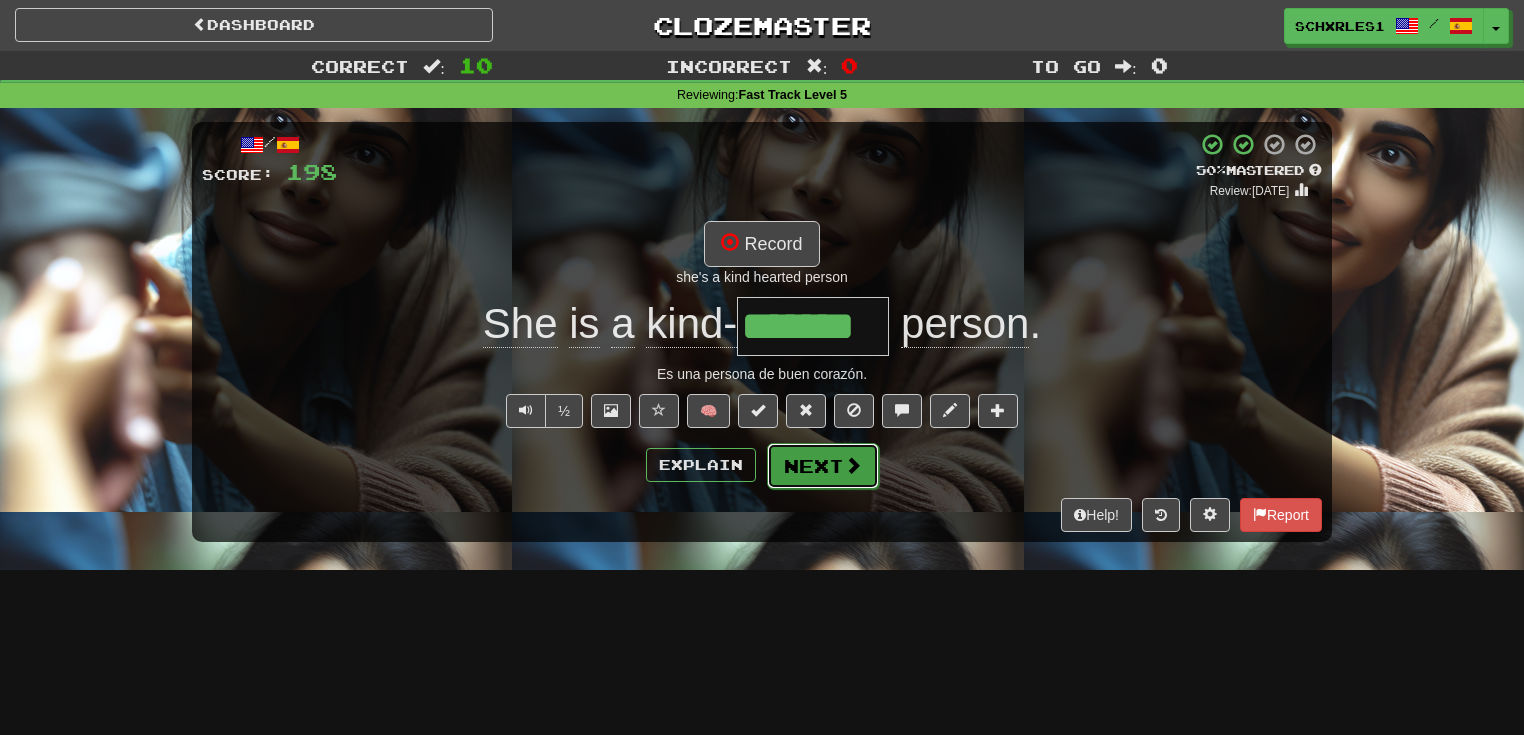 click on "Next" at bounding box center [823, 466] 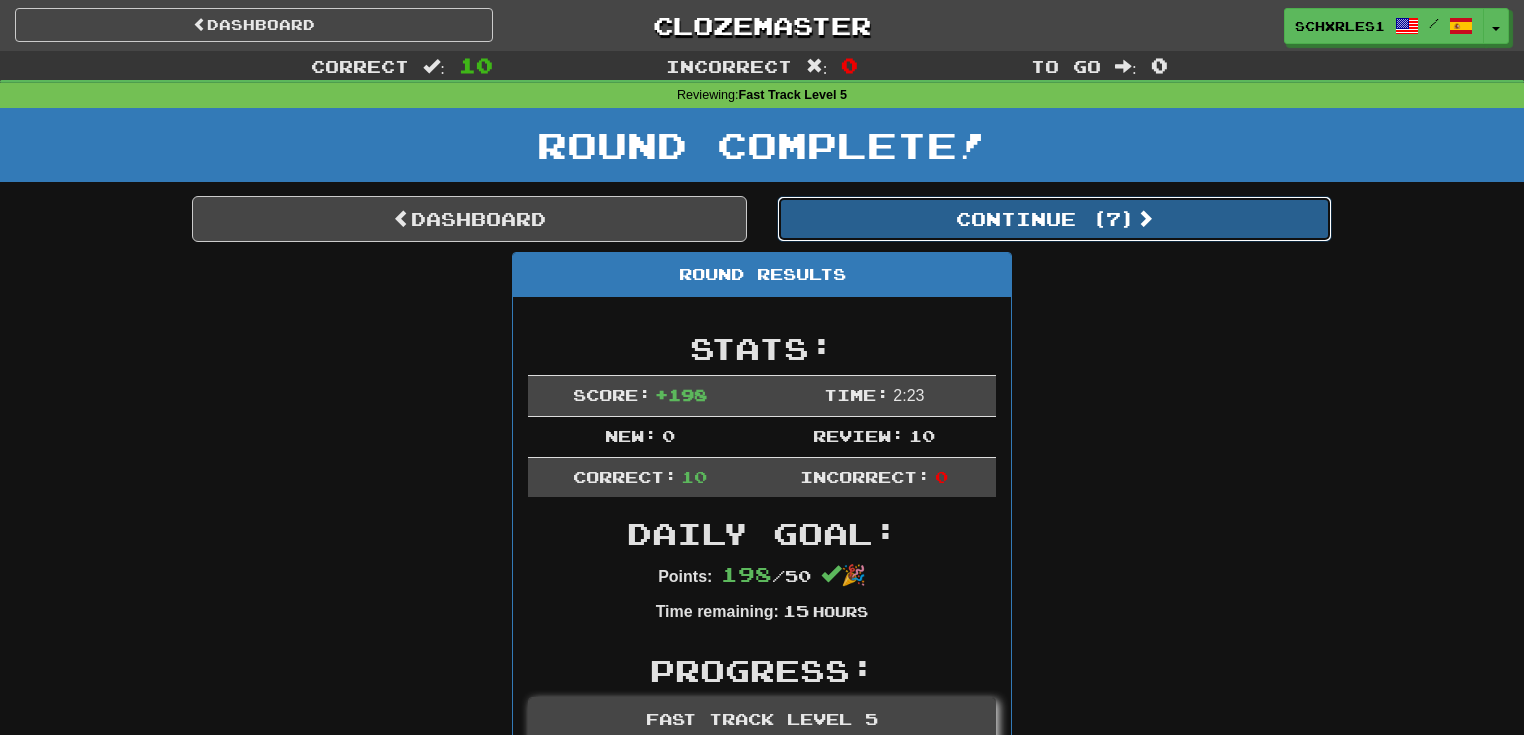 drag, startPoint x: 918, startPoint y: 220, endPoint x: 904, endPoint y: 275, distance: 56.753853 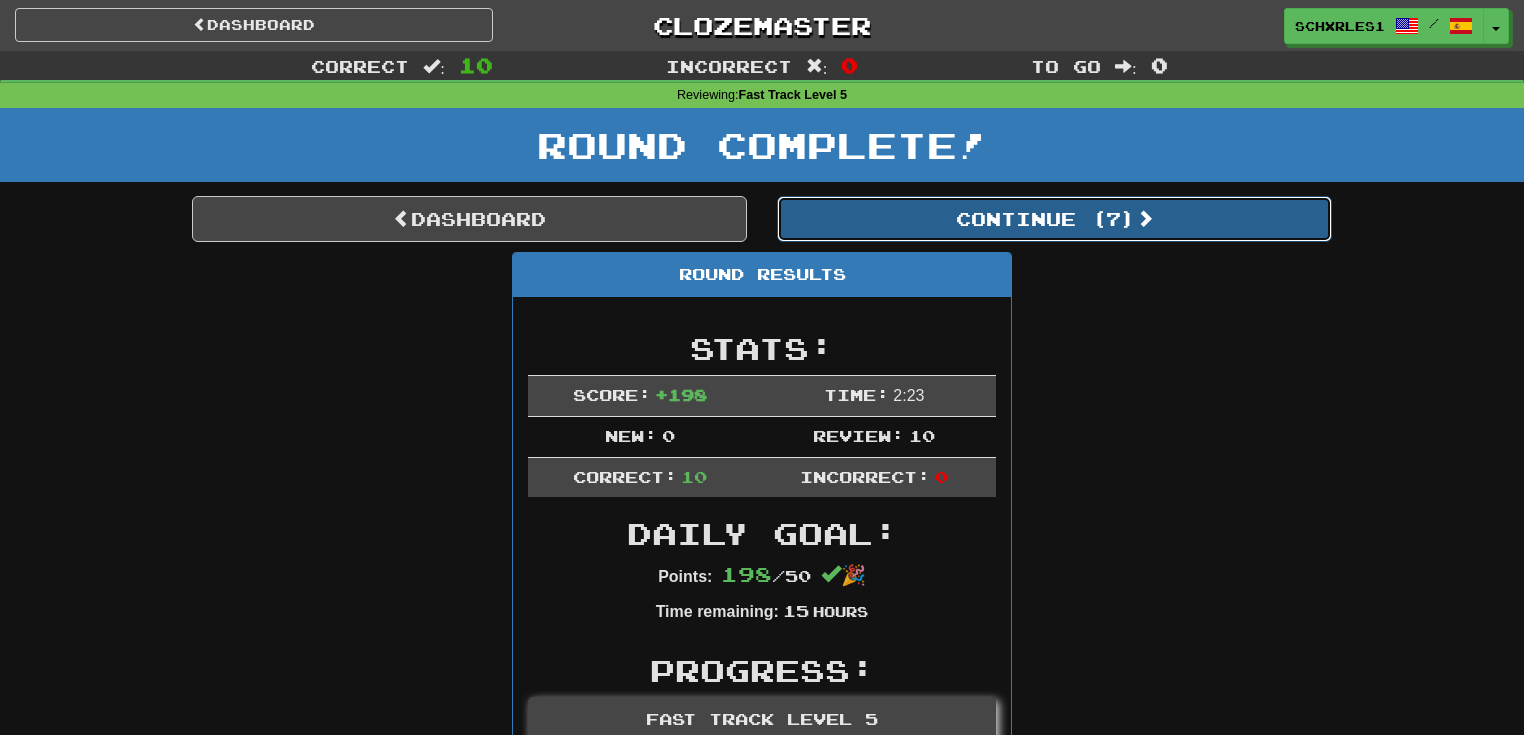 click on "Continue ( 7 )" at bounding box center [1054, 219] 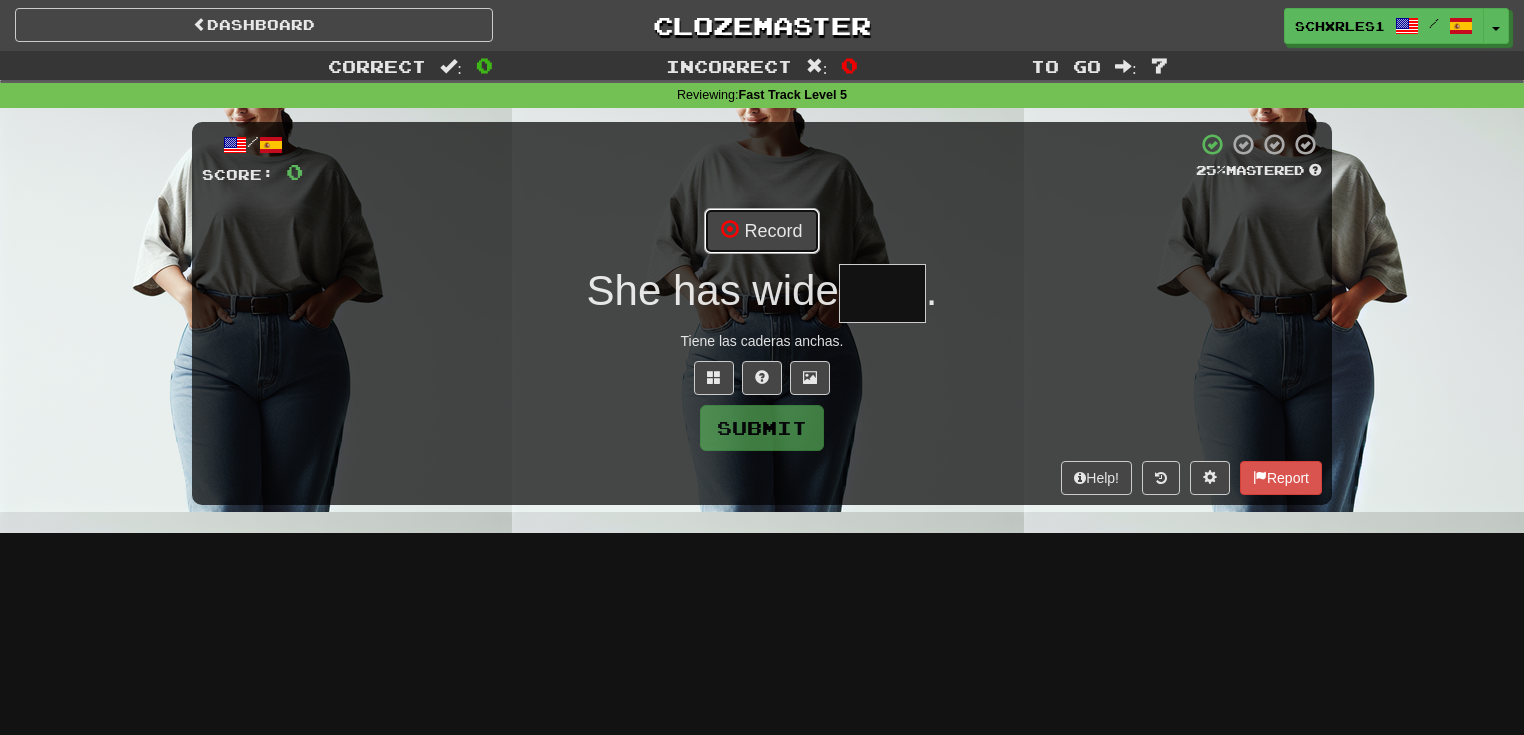 click on "Record" at bounding box center [761, 231] 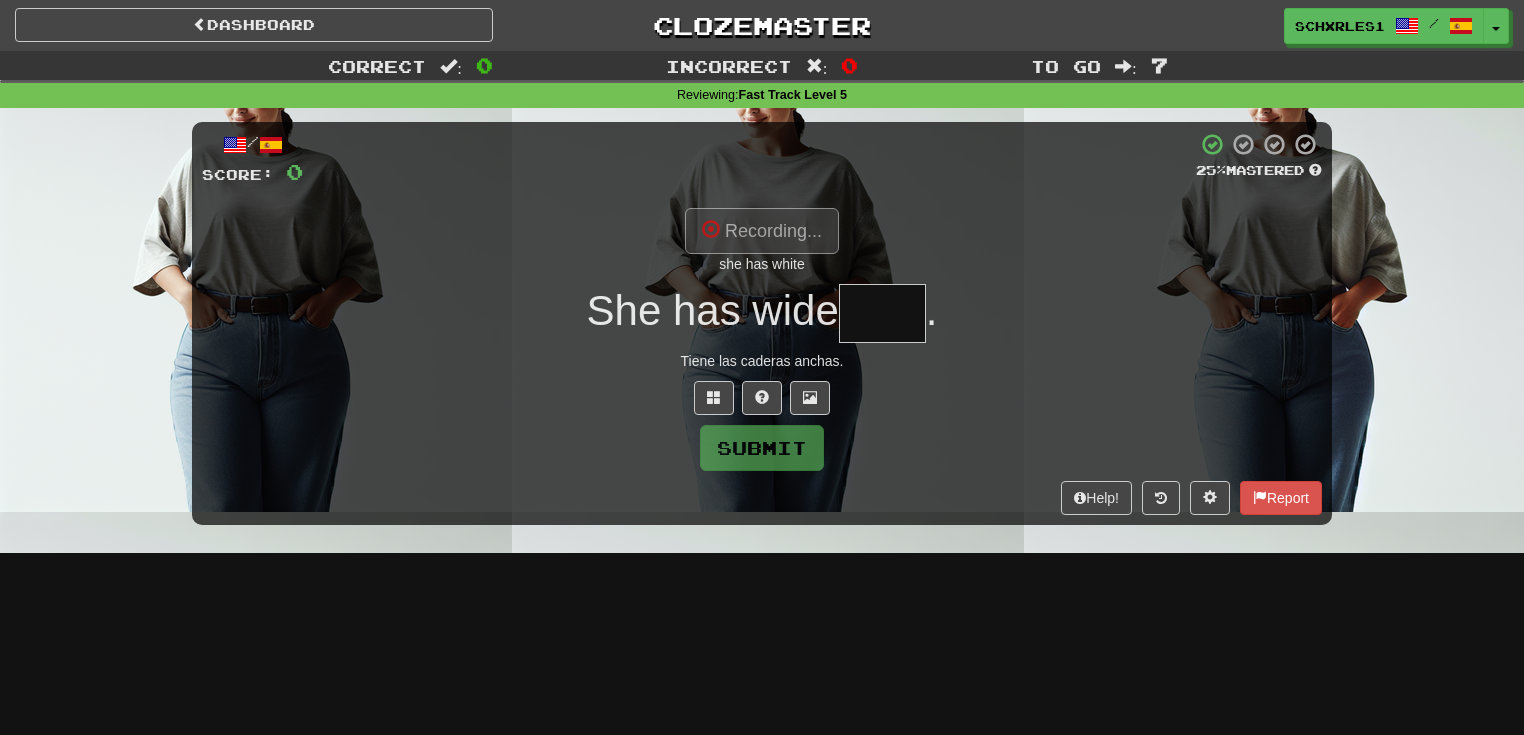 type on "****" 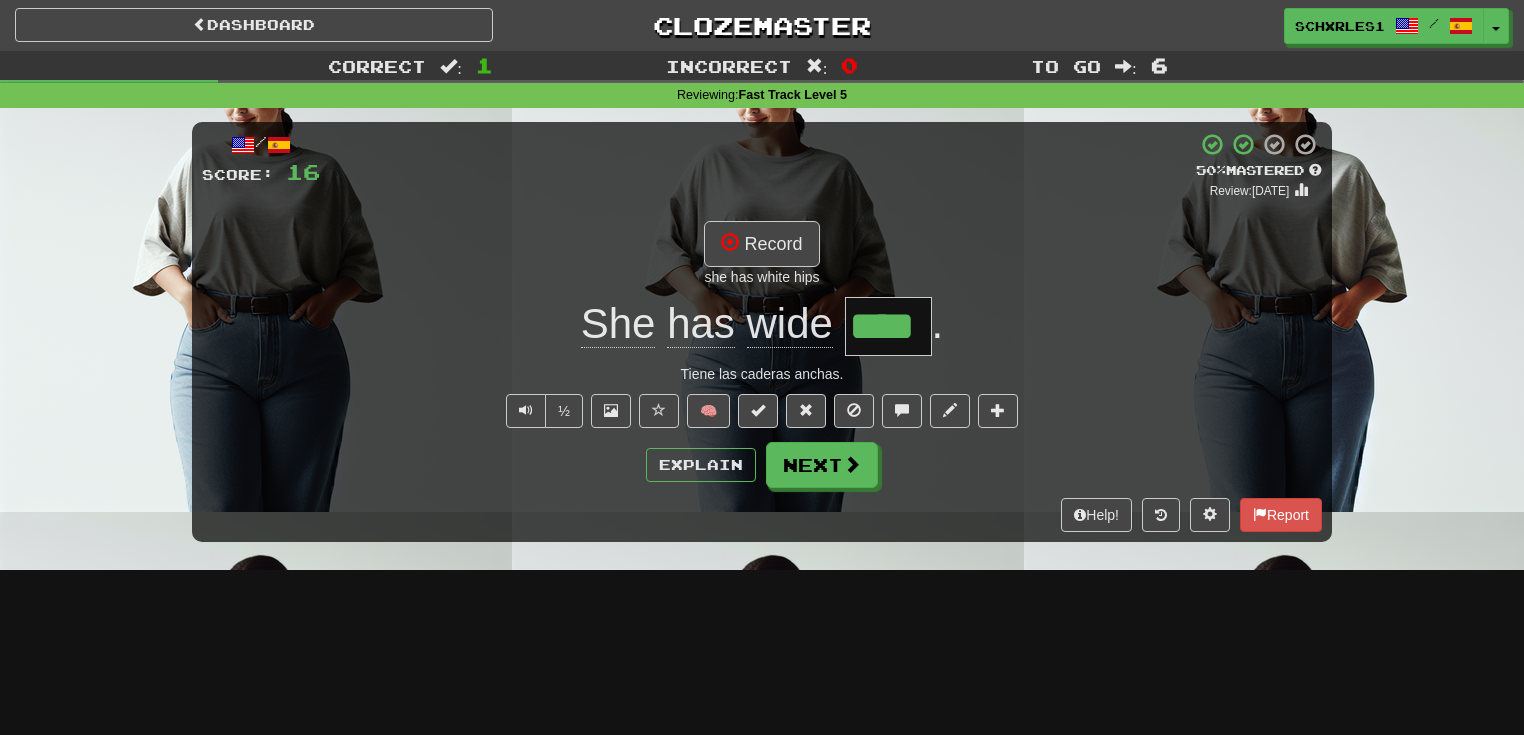 click on "/  Score:   16 + 16 50 %  Mastered Review:  2025-07-20   Record she has white hips She   has   wide   **** . Tiene las caderas anchas. ½ 🧠 Explain Next  Help!  Report" at bounding box center [762, 332] 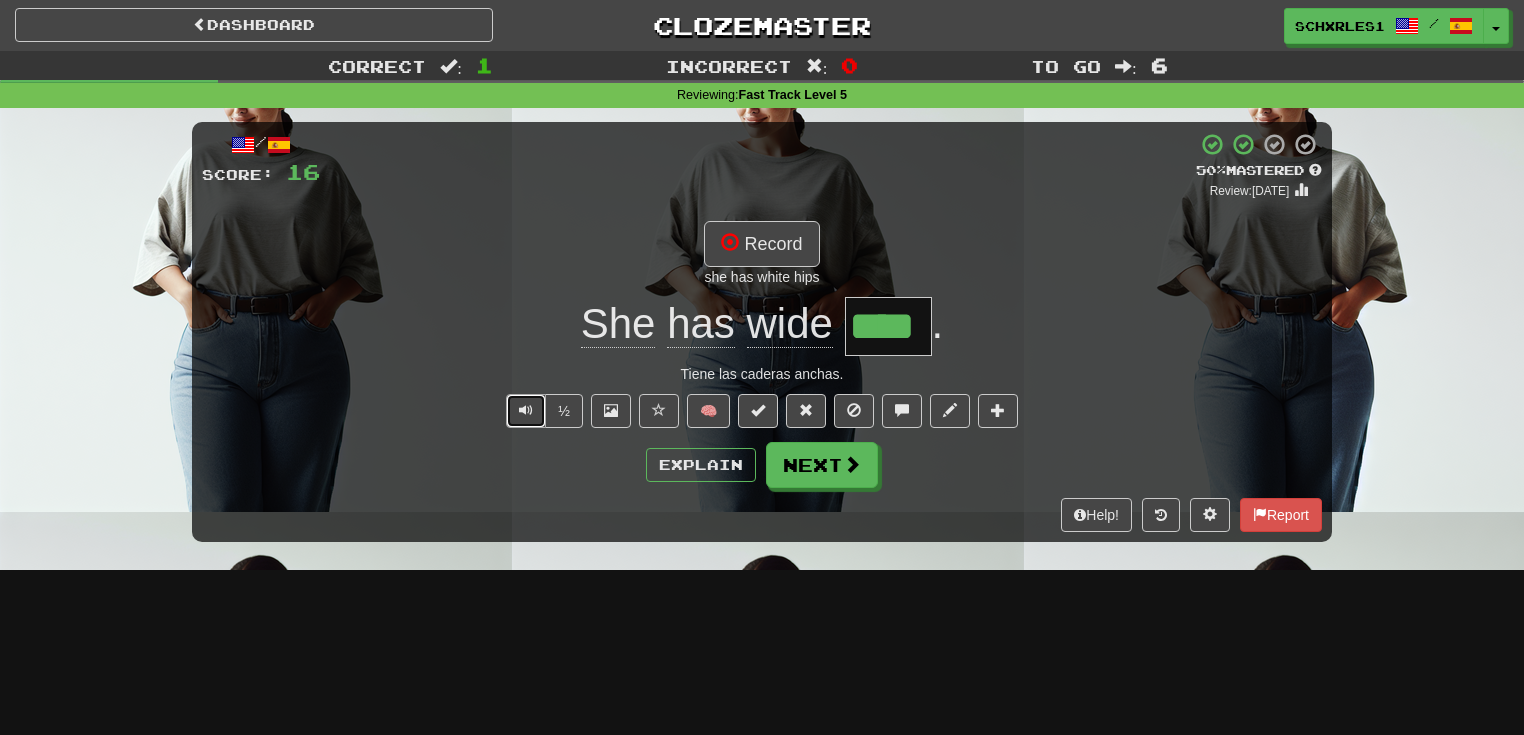 click at bounding box center (526, 411) 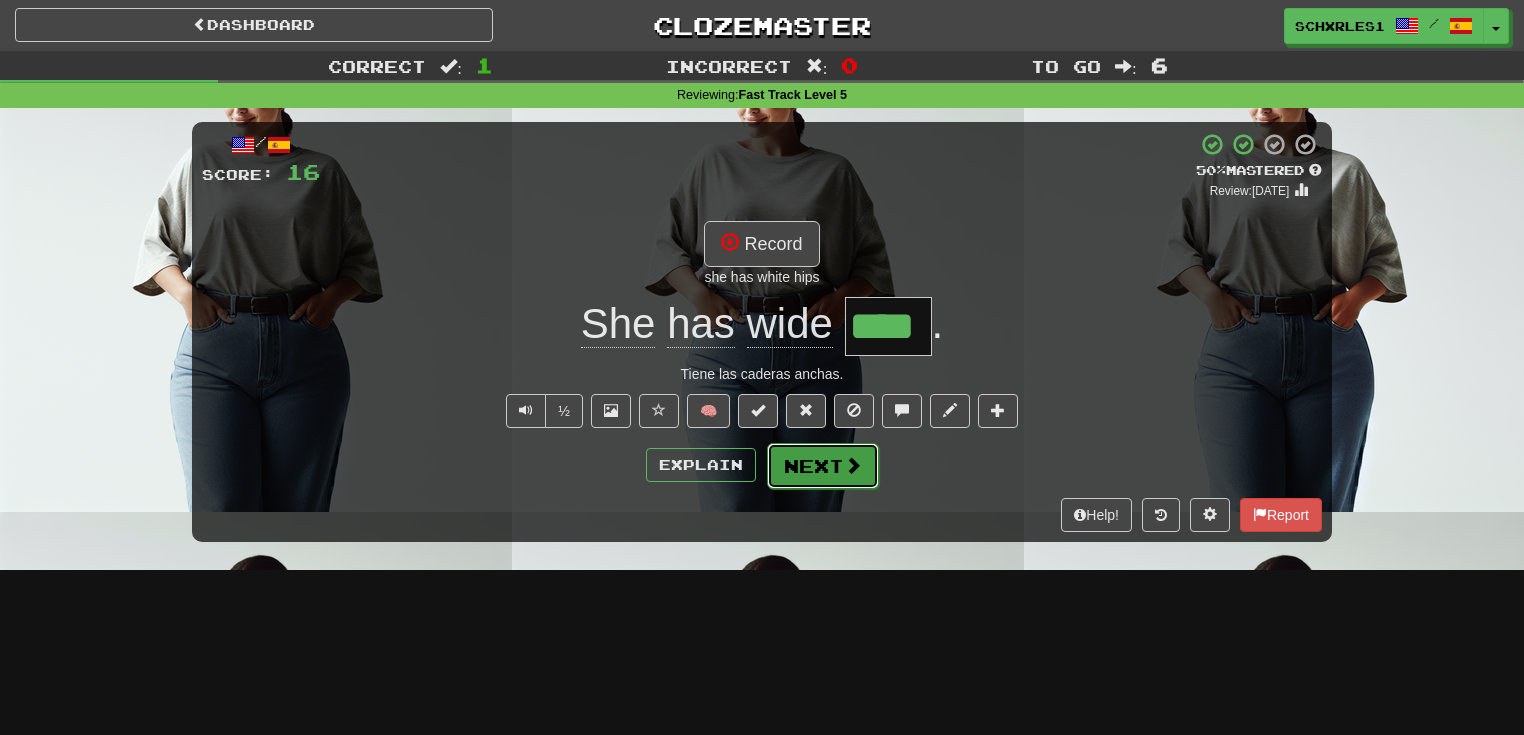 click at bounding box center [853, 465] 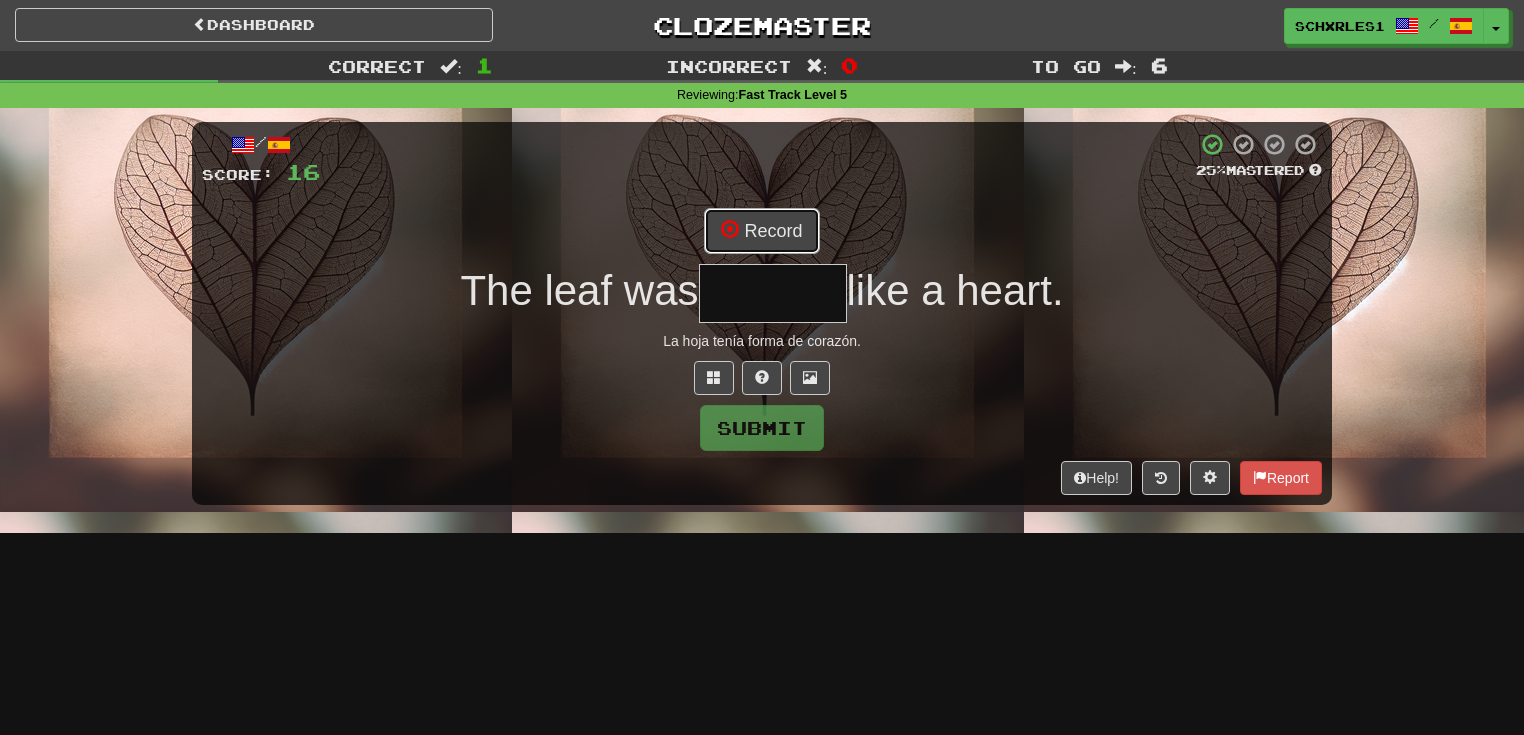 click on "Record" at bounding box center [761, 231] 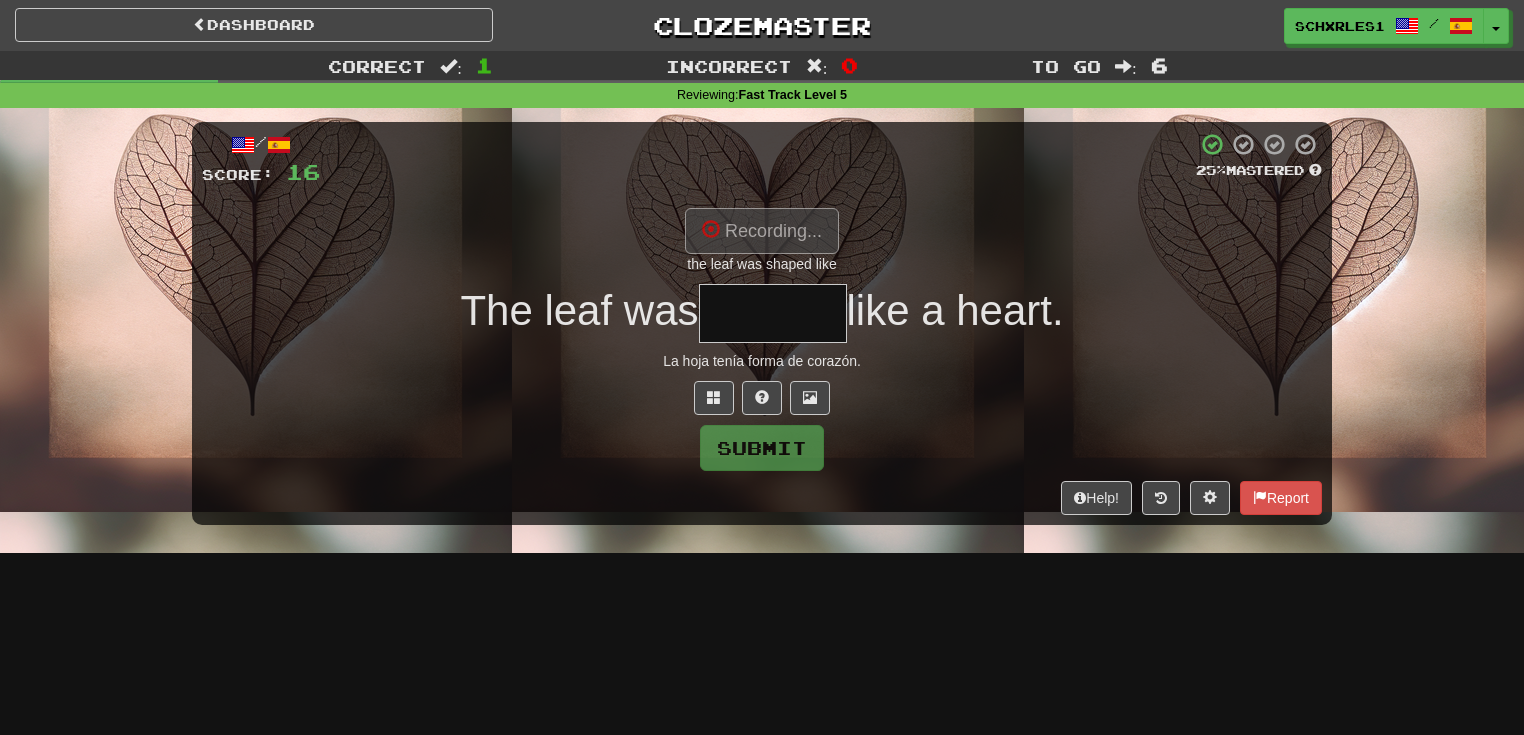 type on "******" 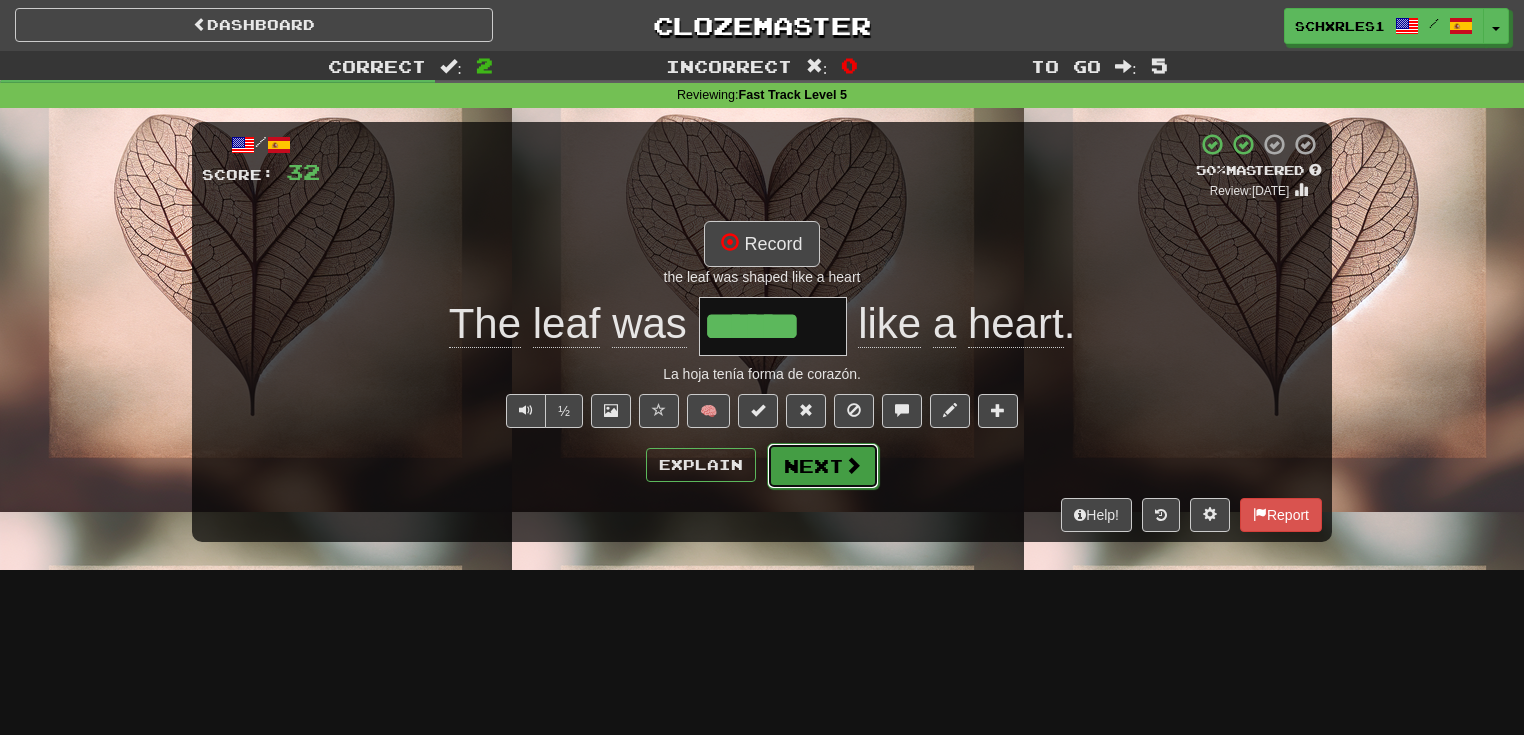 click at bounding box center [853, 465] 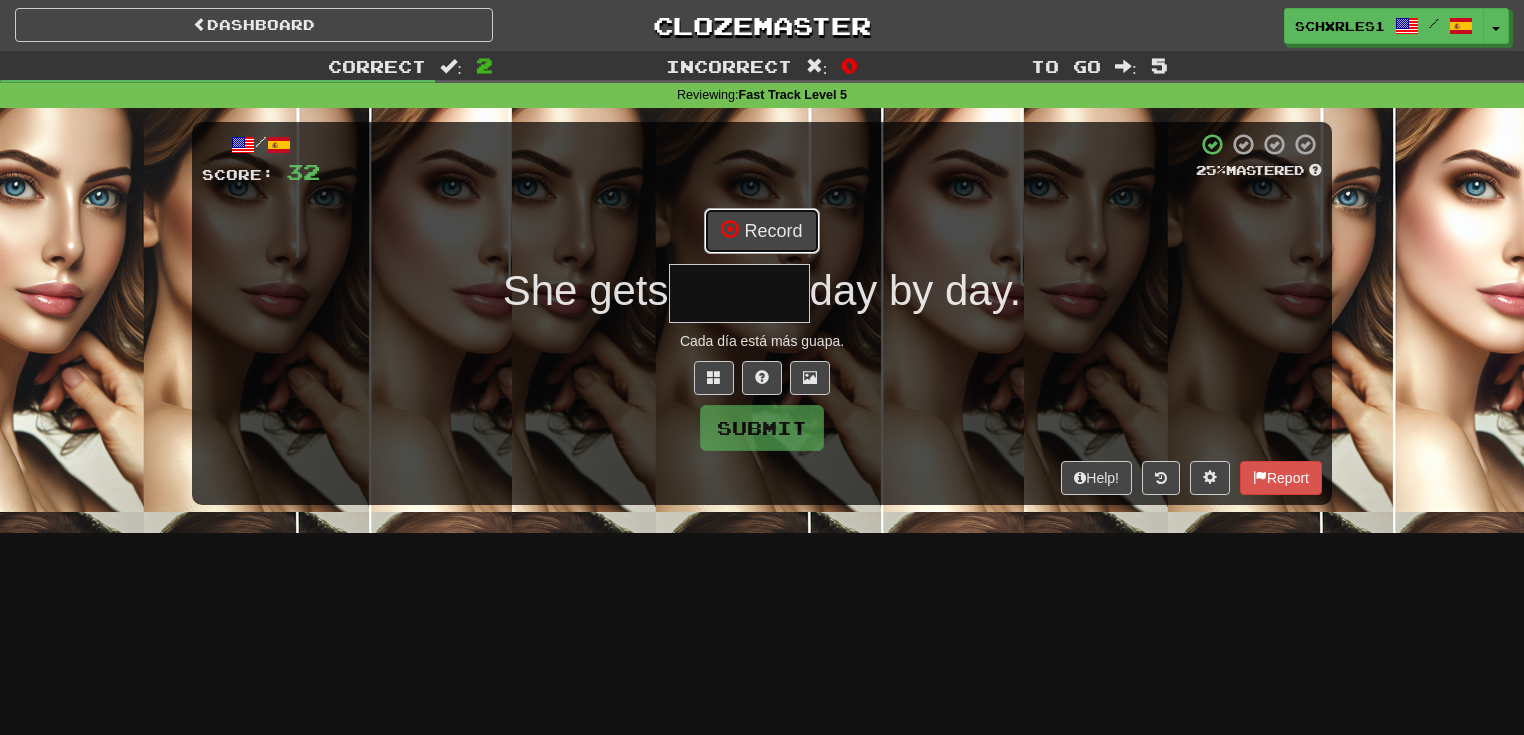 click on "Record" at bounding box center (761, 231) 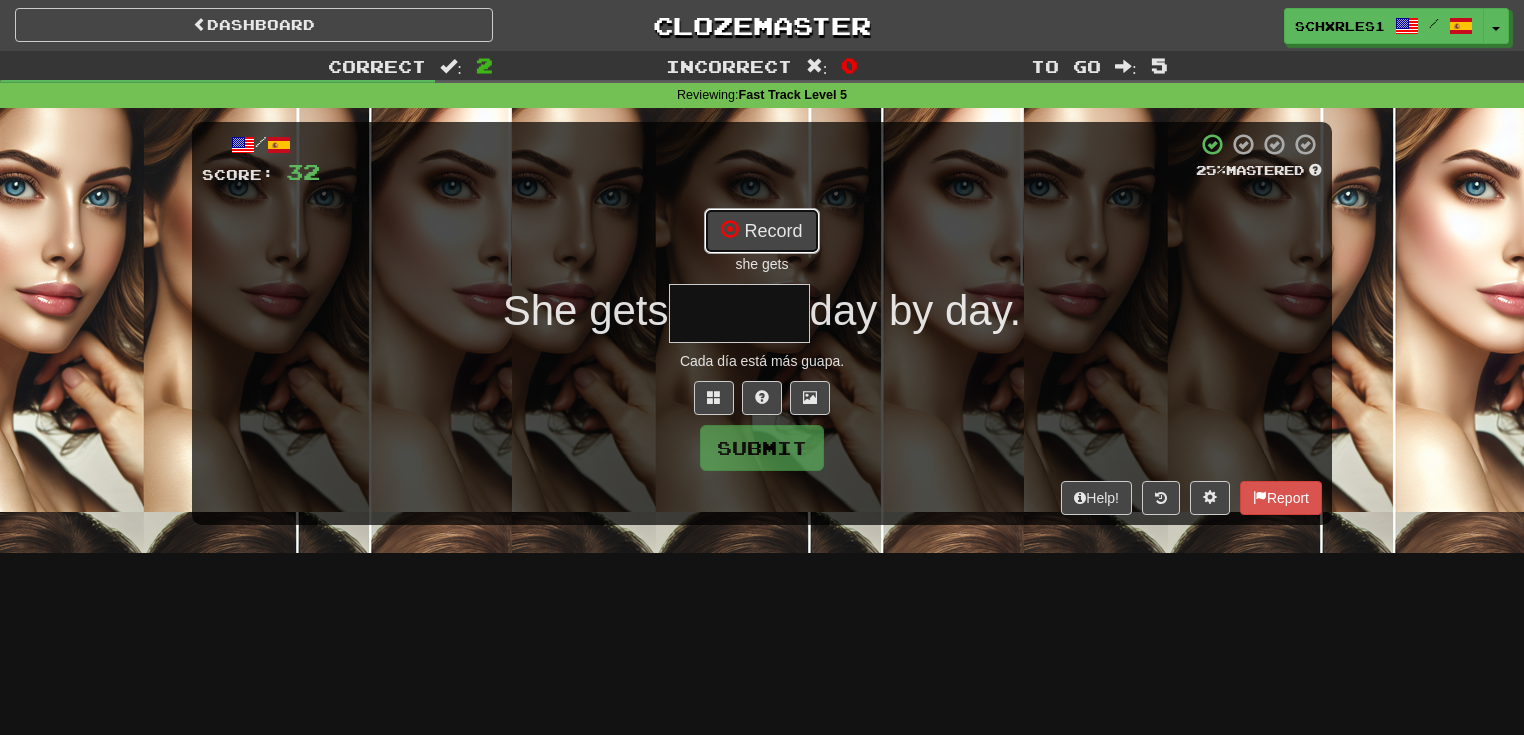 click on "Record" at bounding box center [761, 231] 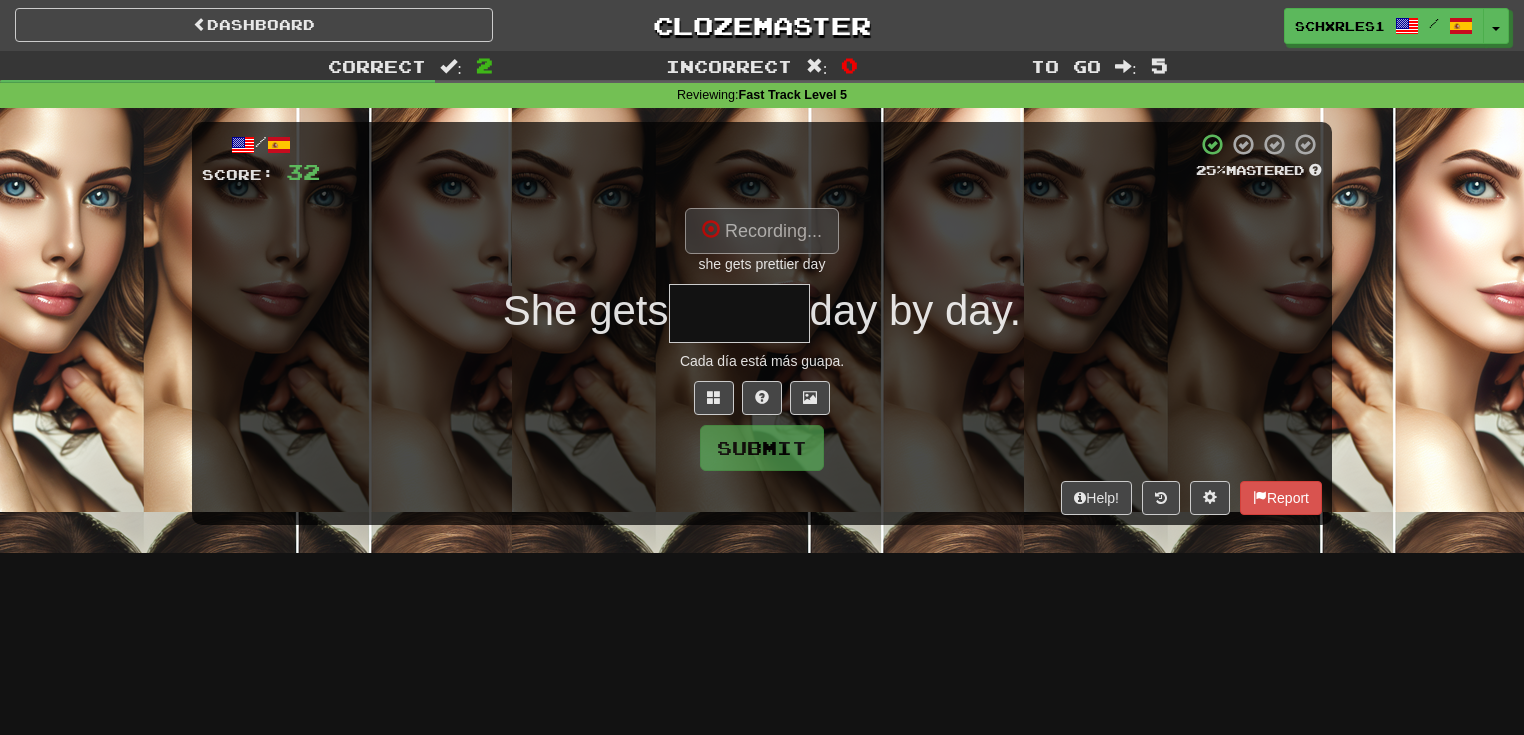 type on "********" 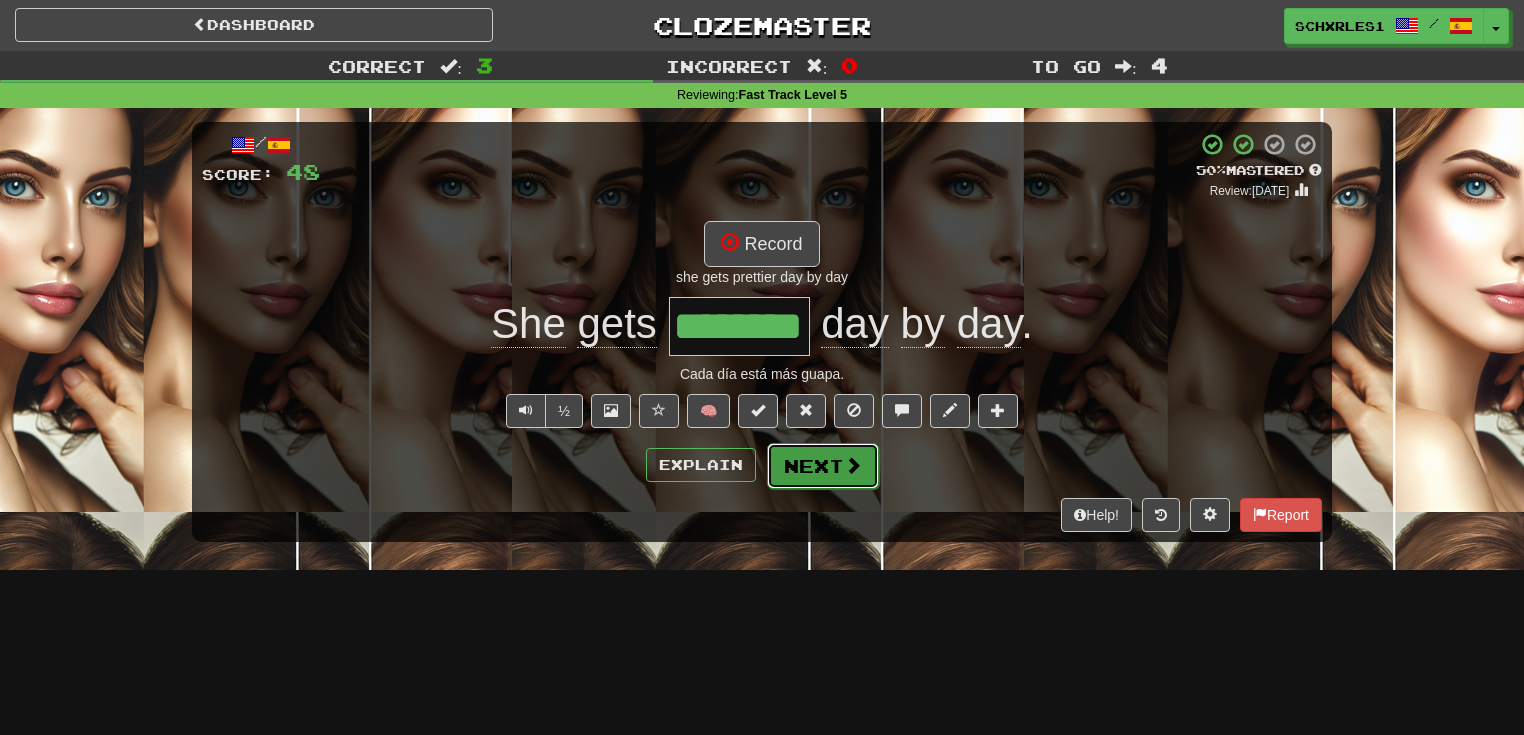 click at bounding box center [853, 465] 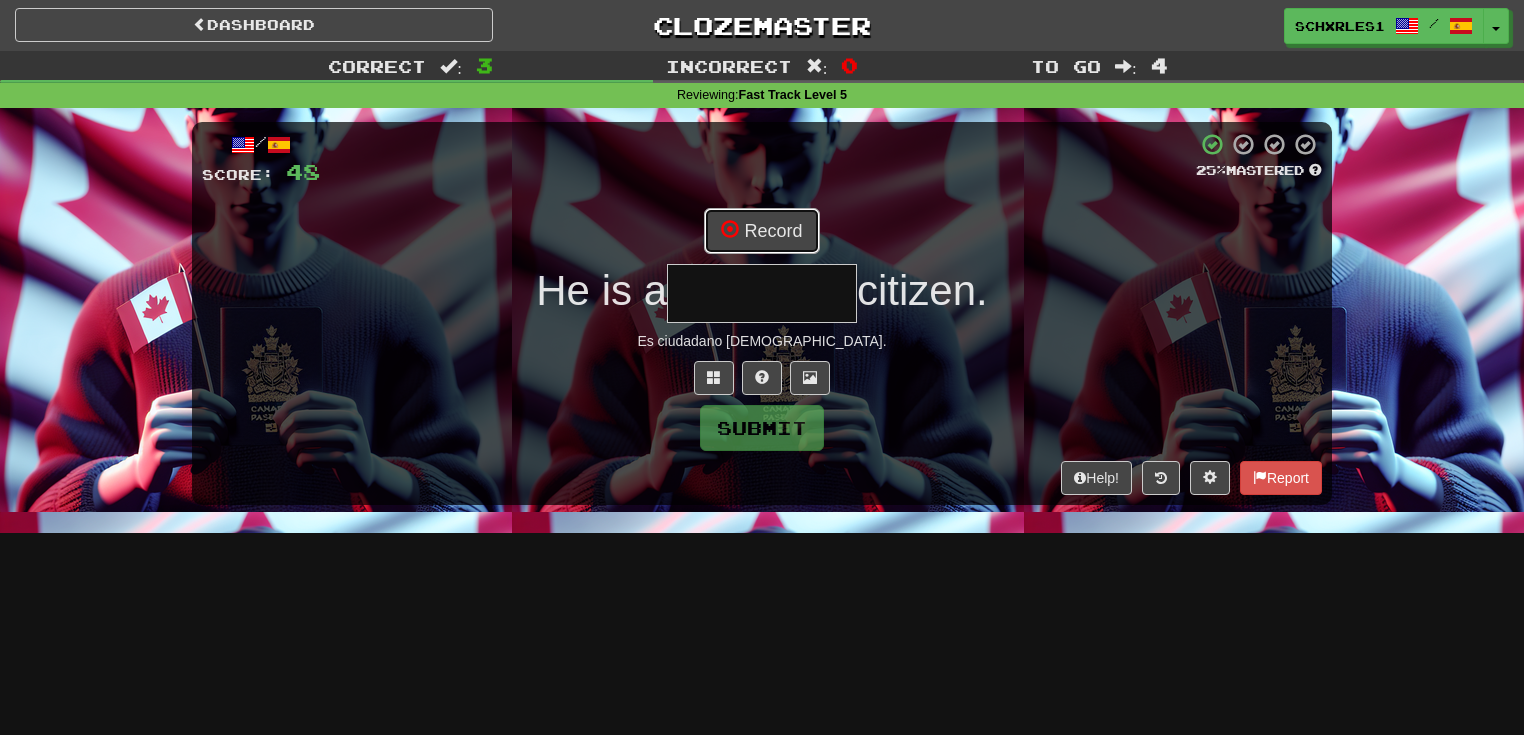 click on "Record" at bounding box center (761, 231) 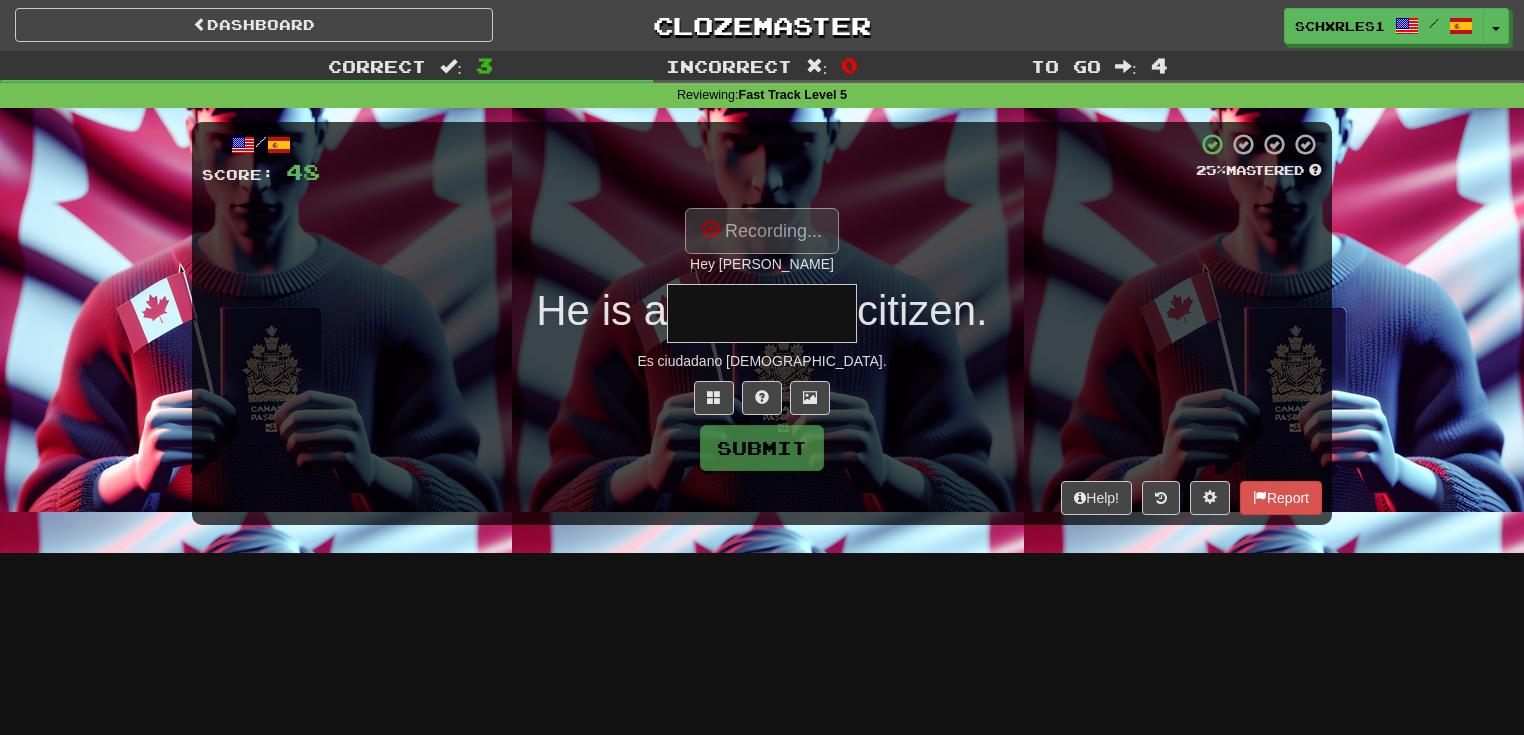type on "********" 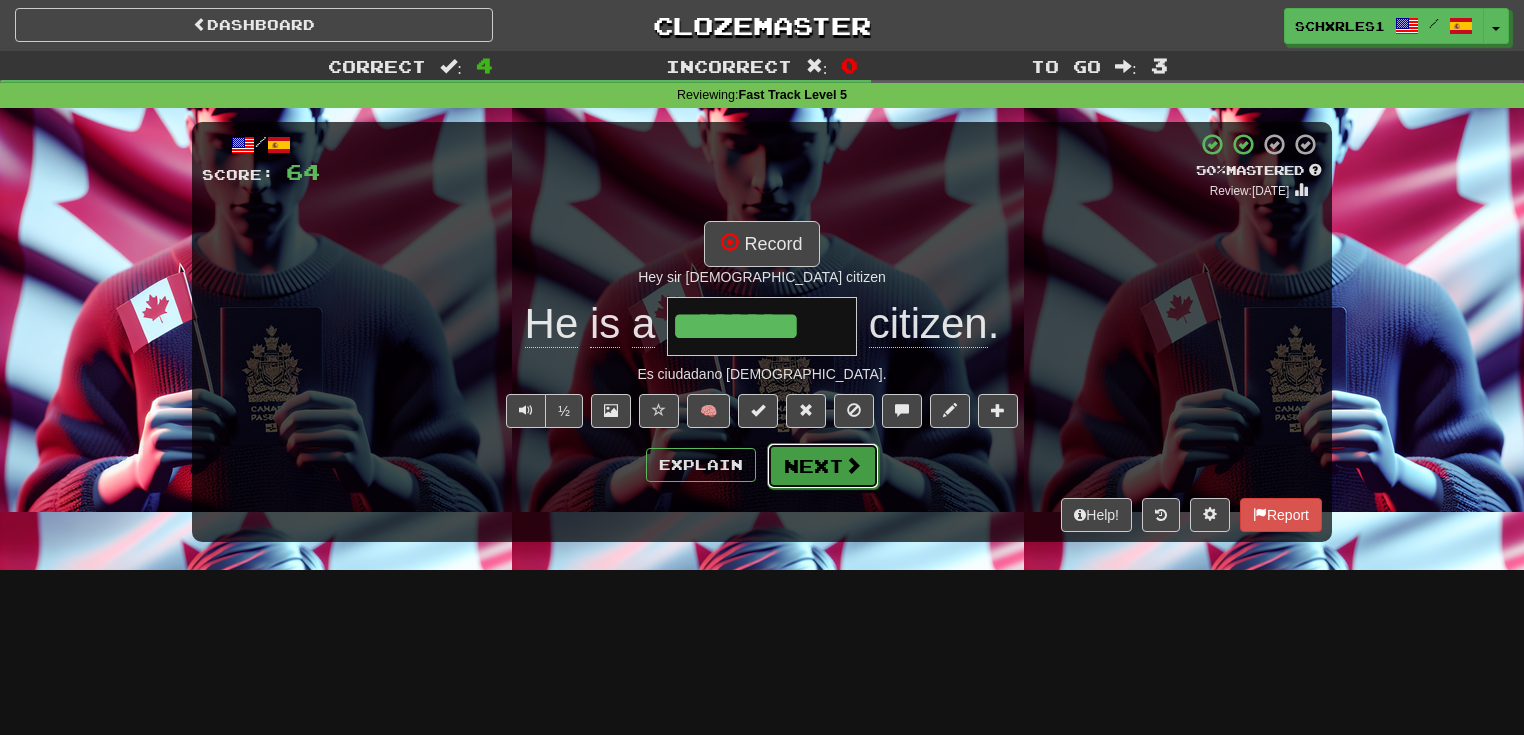 click on "Next" at bounding box center [823, 466] 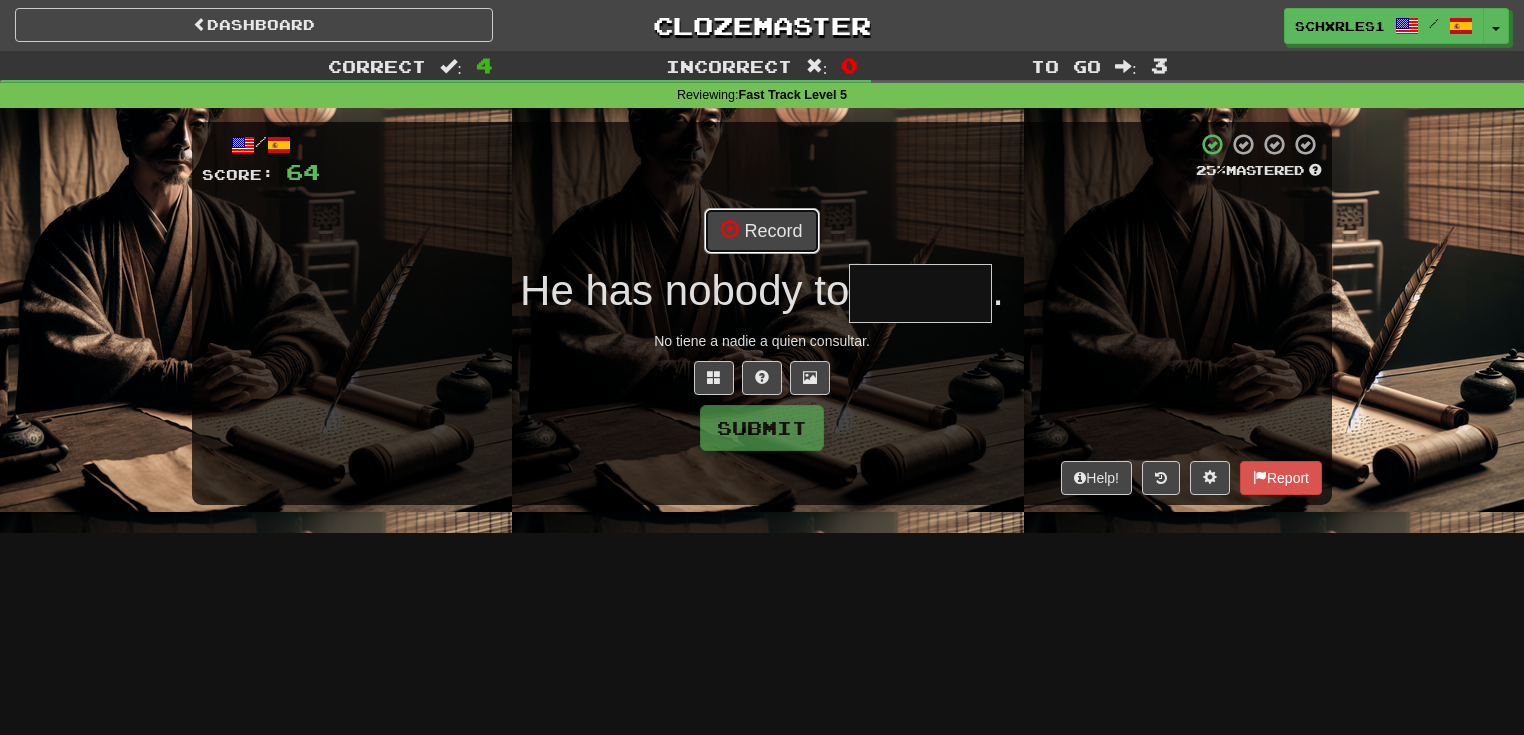 click on "Record" at bounding box center [761, 231] 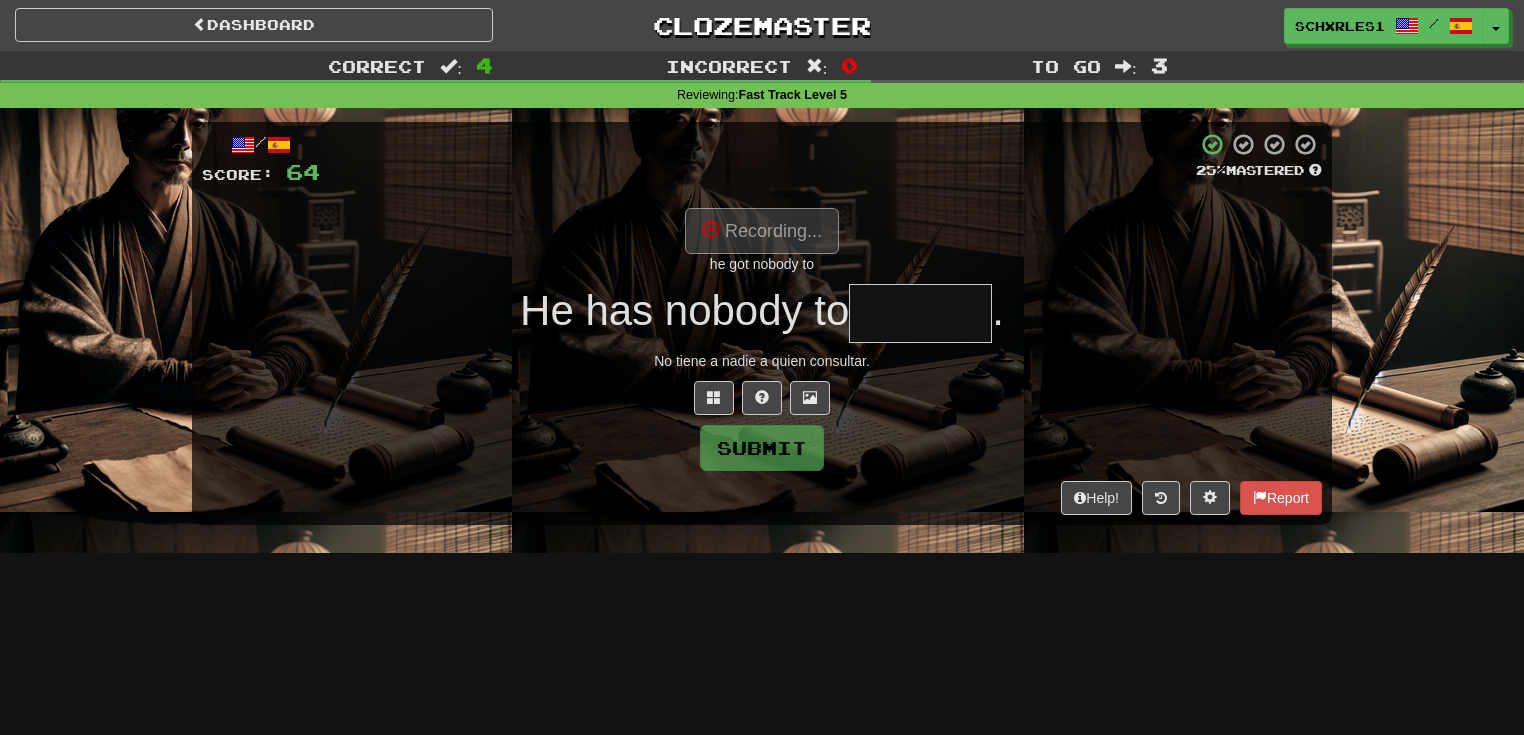 type on "*******" 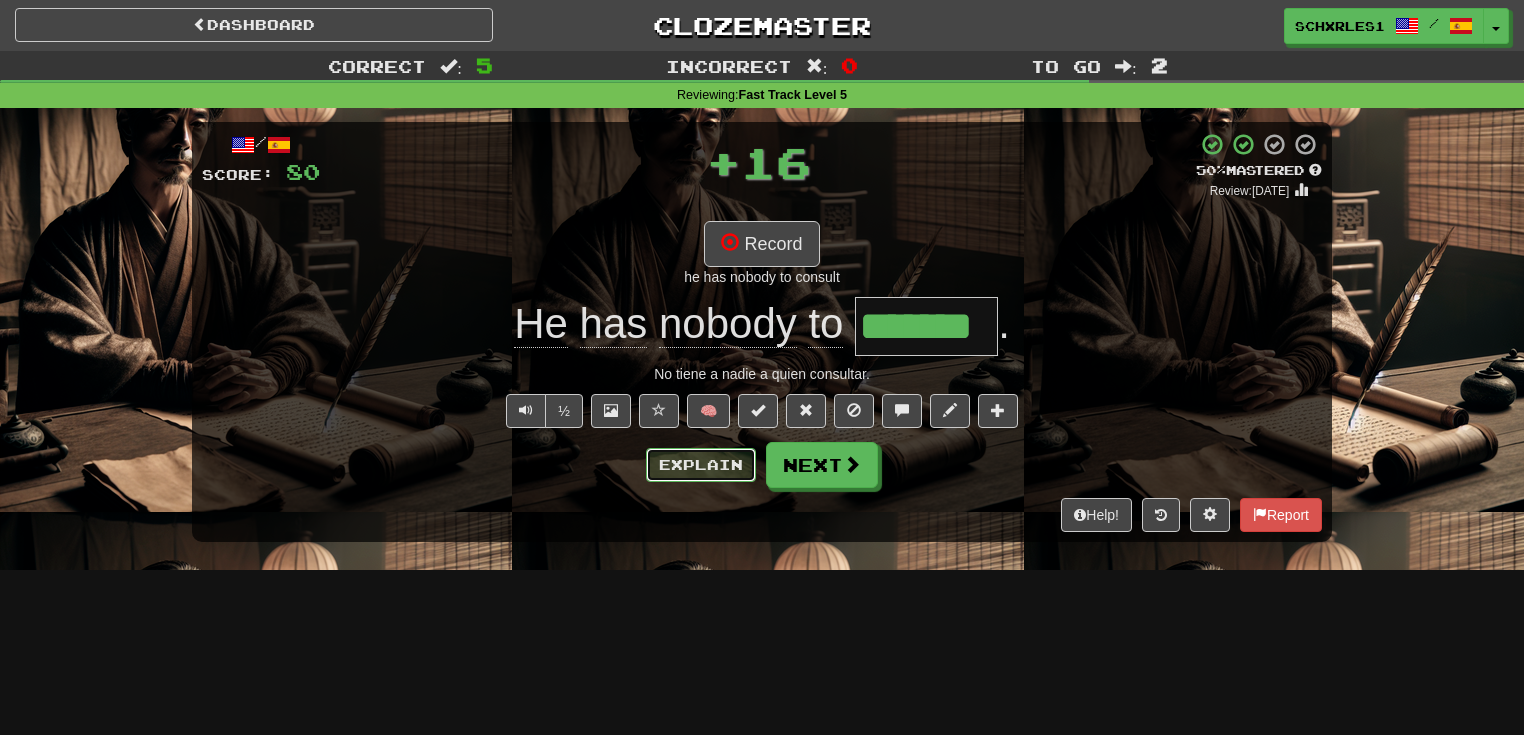 drag, startPoint x: 719, startPoint y: 473, endPoint x: 634, endPoint y: 440, distance: 91.18114 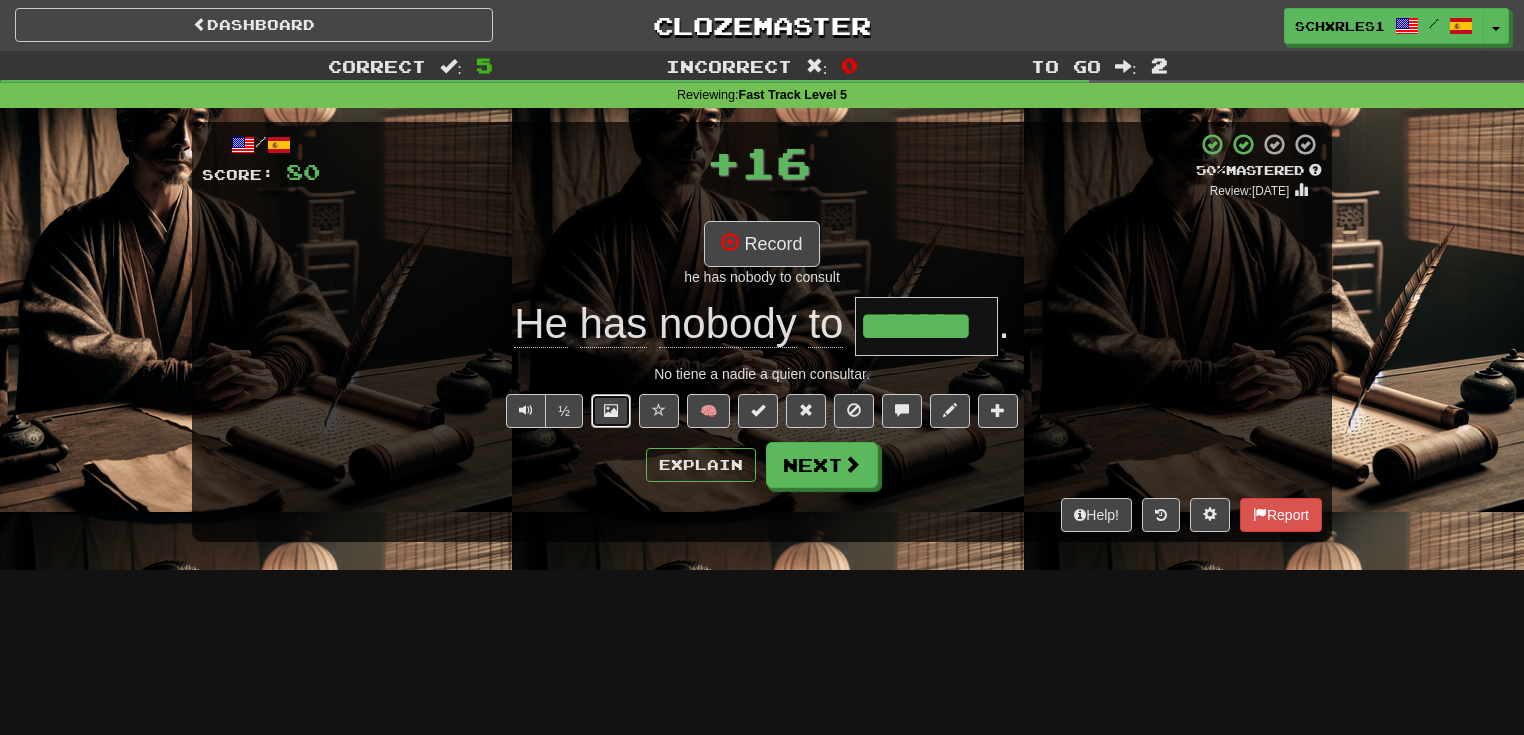 click at bounding box center (611, 410) 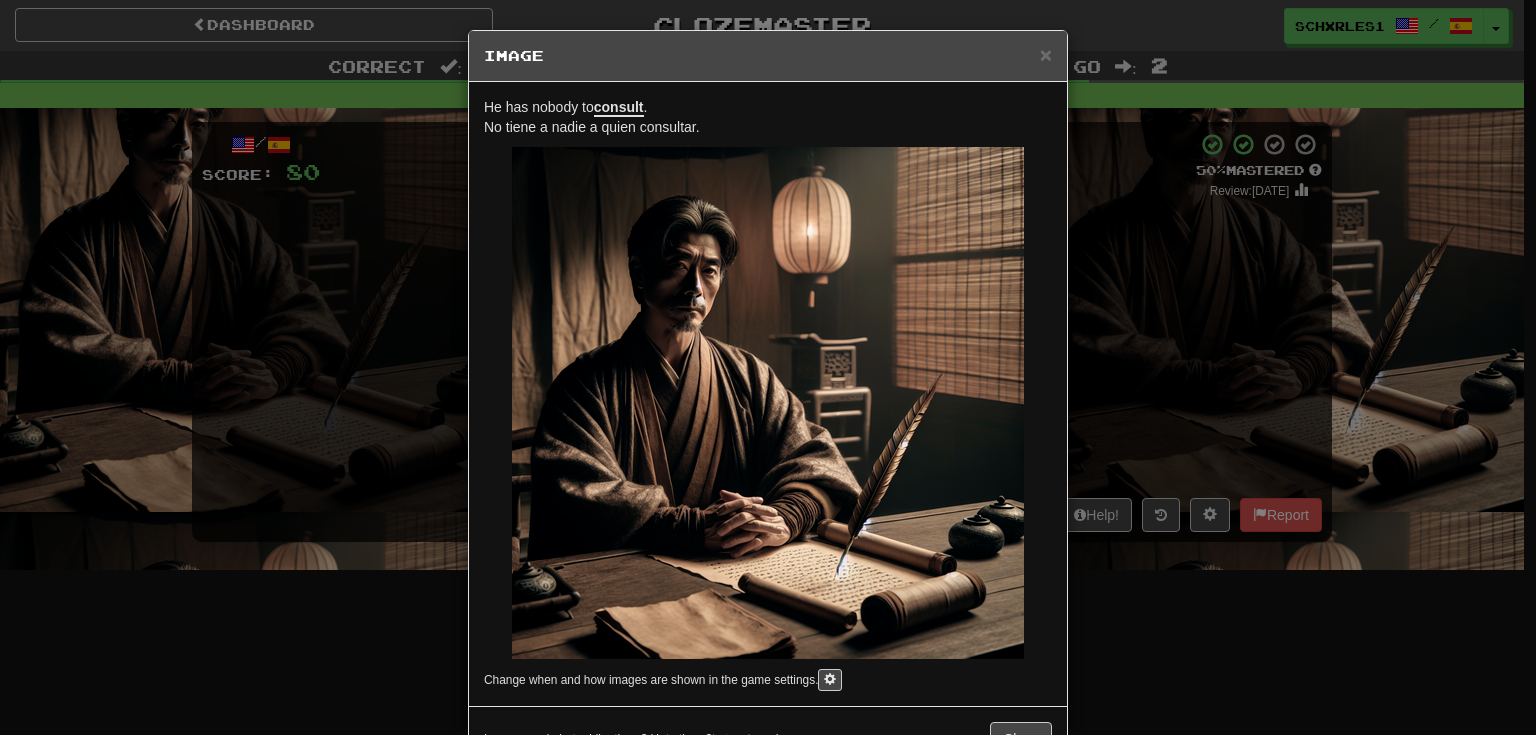 click on "× Image He has nobody to  consult . No tiene a nadie a quien consultar. Change when and how images are shown in the game settings.  Images are in beta. Like them? Hate them?  Let us know ! Close" at bounding box center (768, 367) 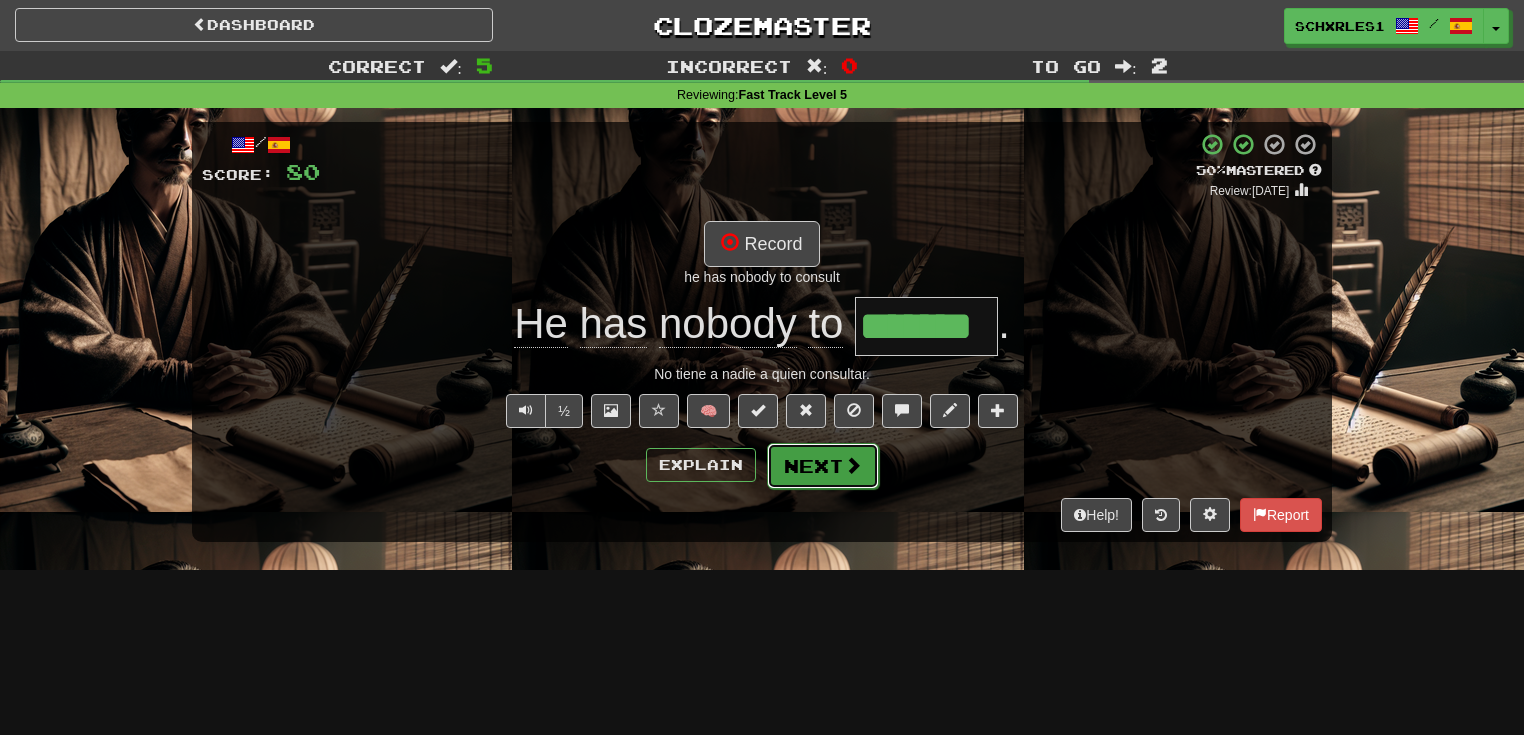 click at bounding box center [853, 465] 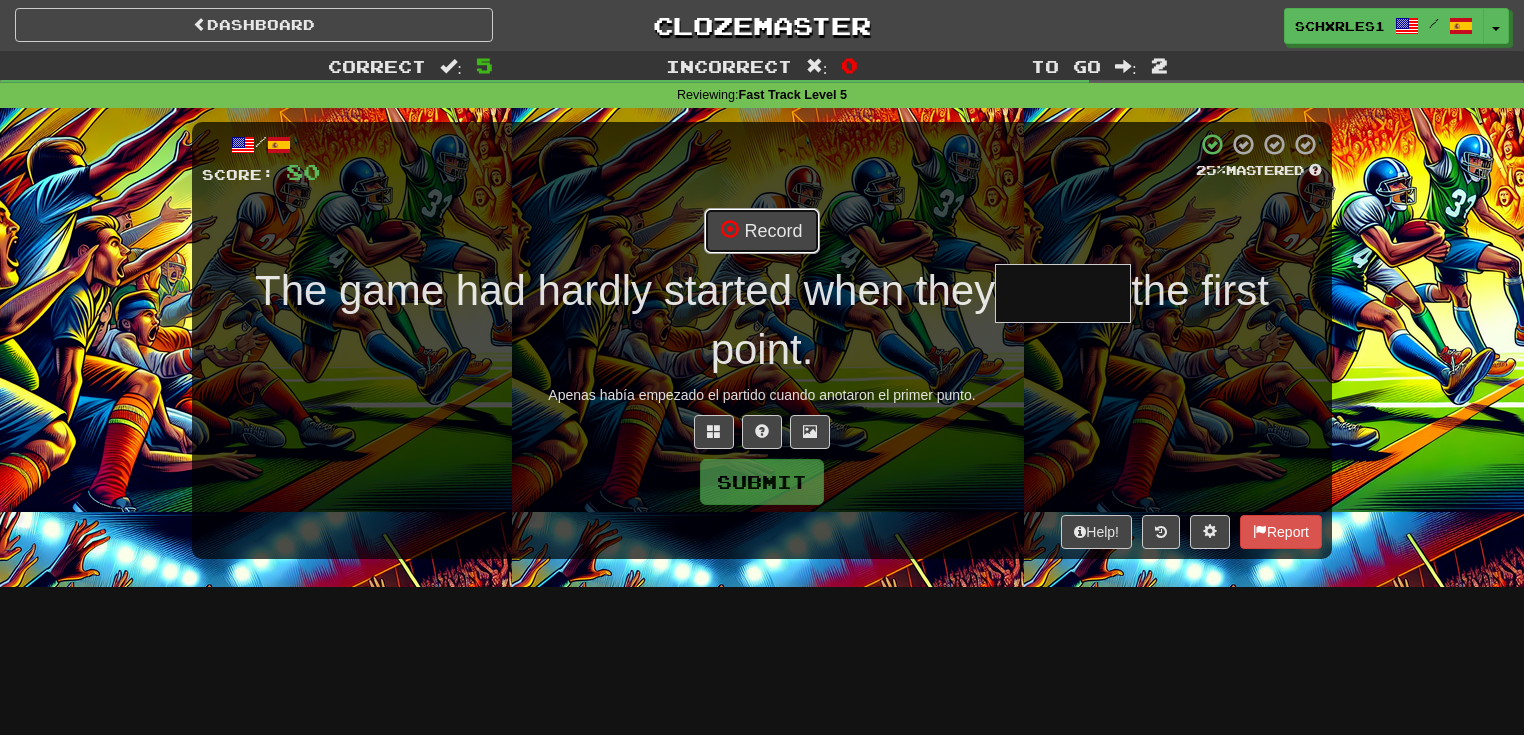 click on "Record" at bounding box center (761, 231) 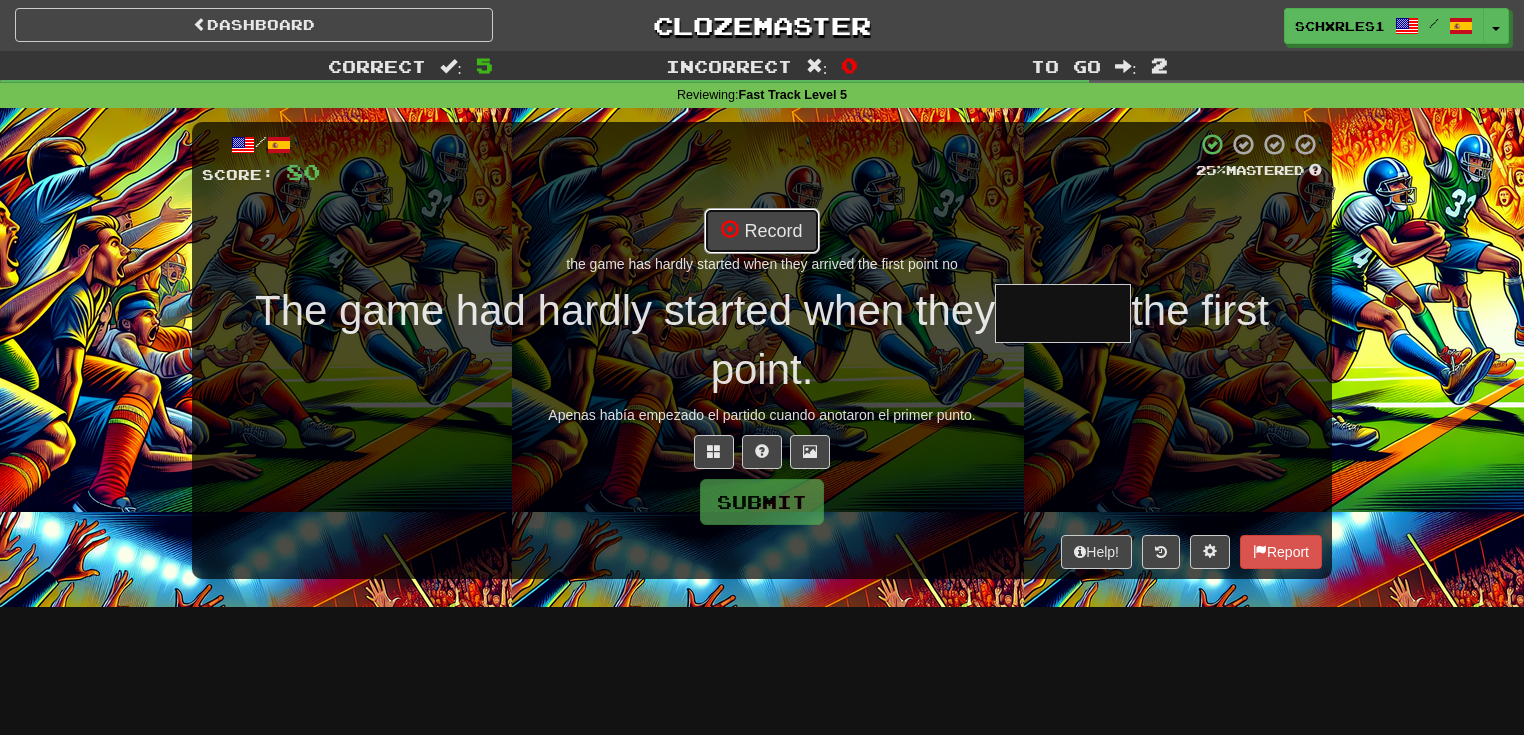 click on "Record" at bounding box center (761, 231) 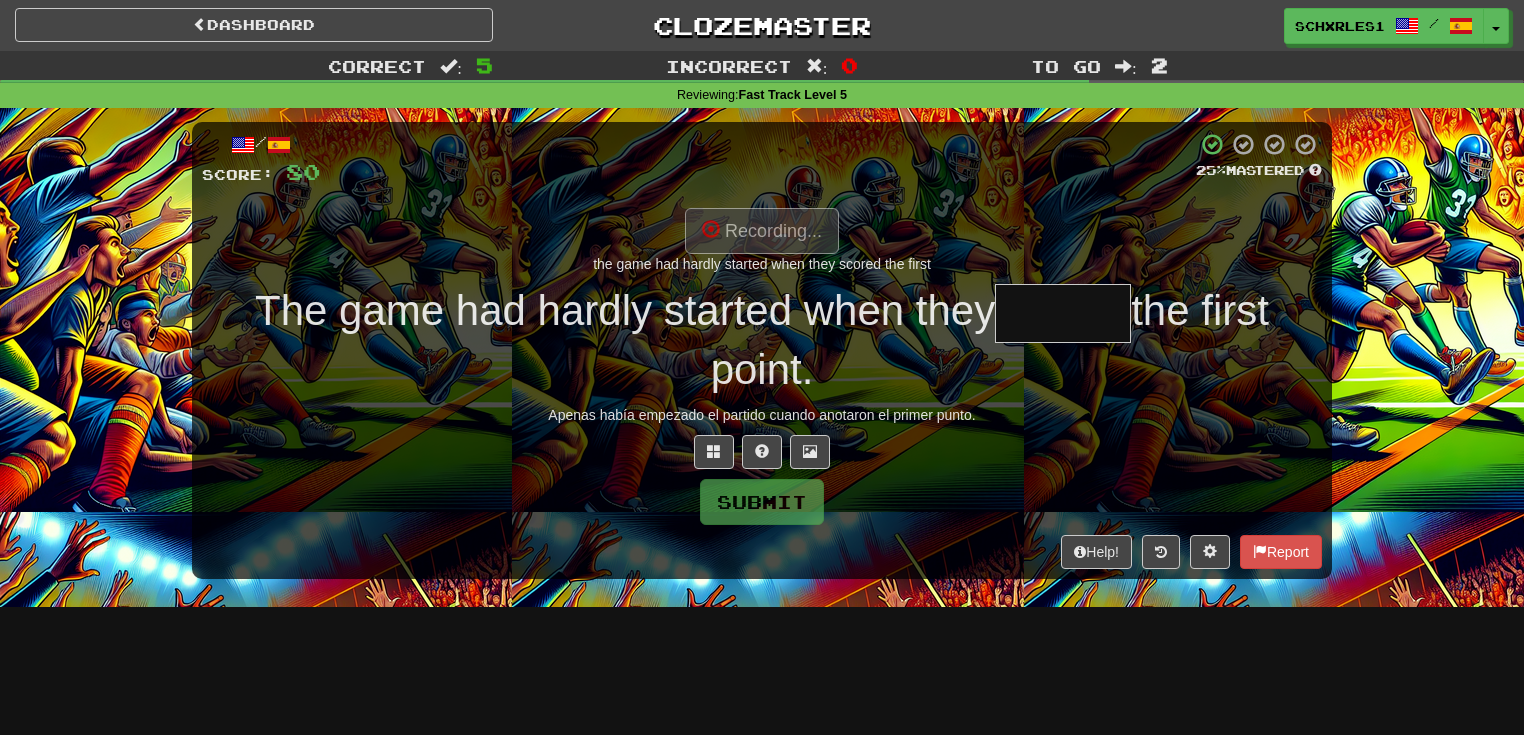 type on "******" 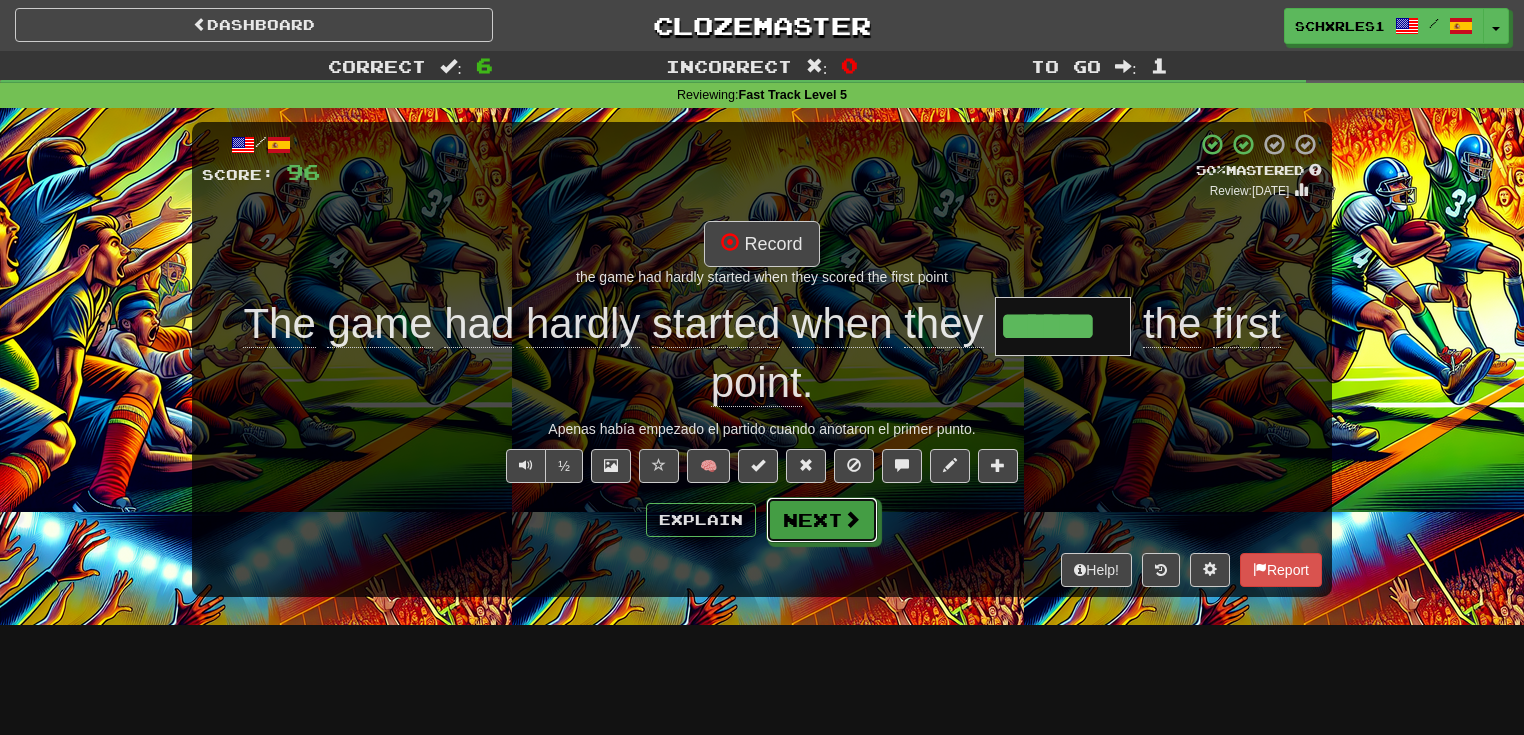 drag, startPoint x: 834, startPoint y: 526, endPoint x: 784, endPoint y: 460, distance: 82.800964 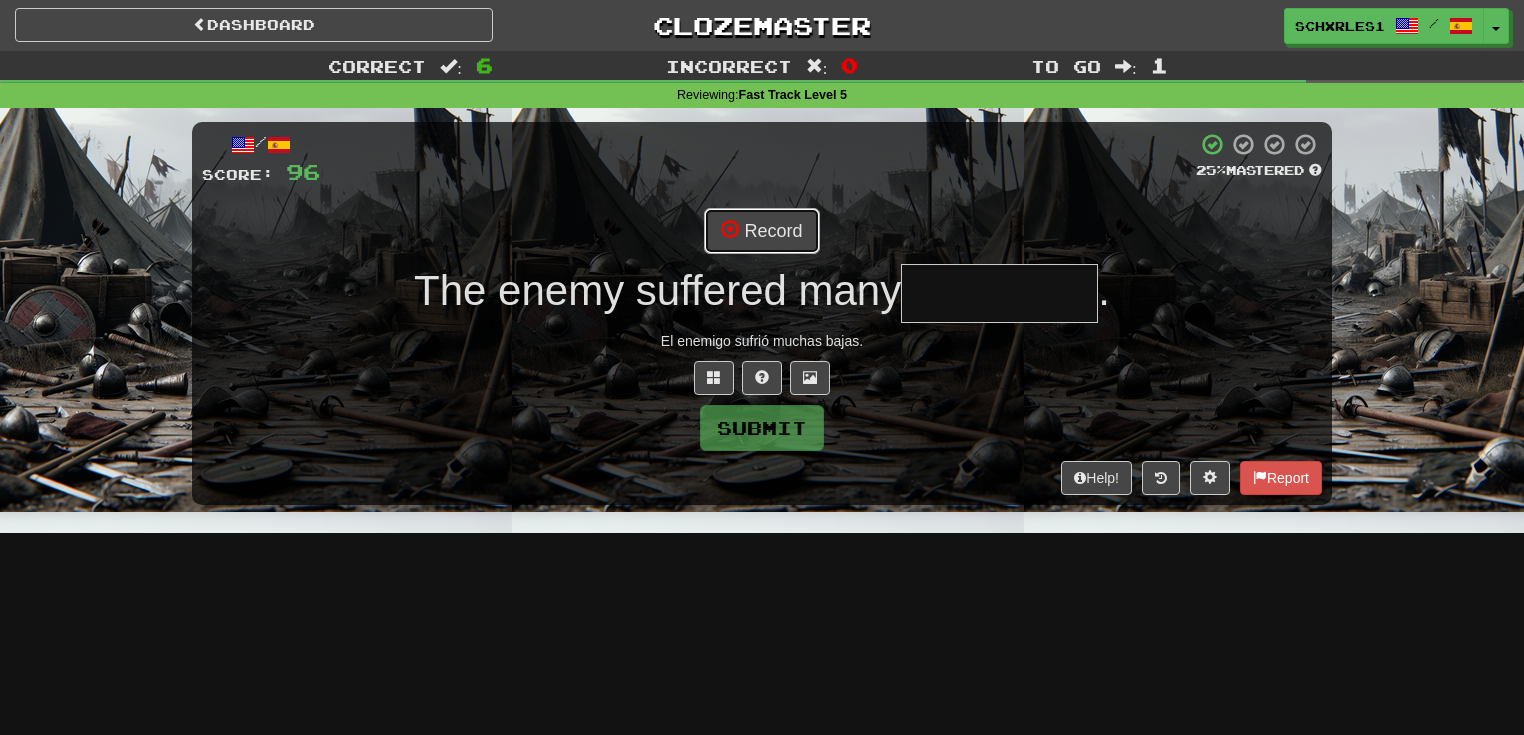 click on "Record" at bounding box center [761, 231] 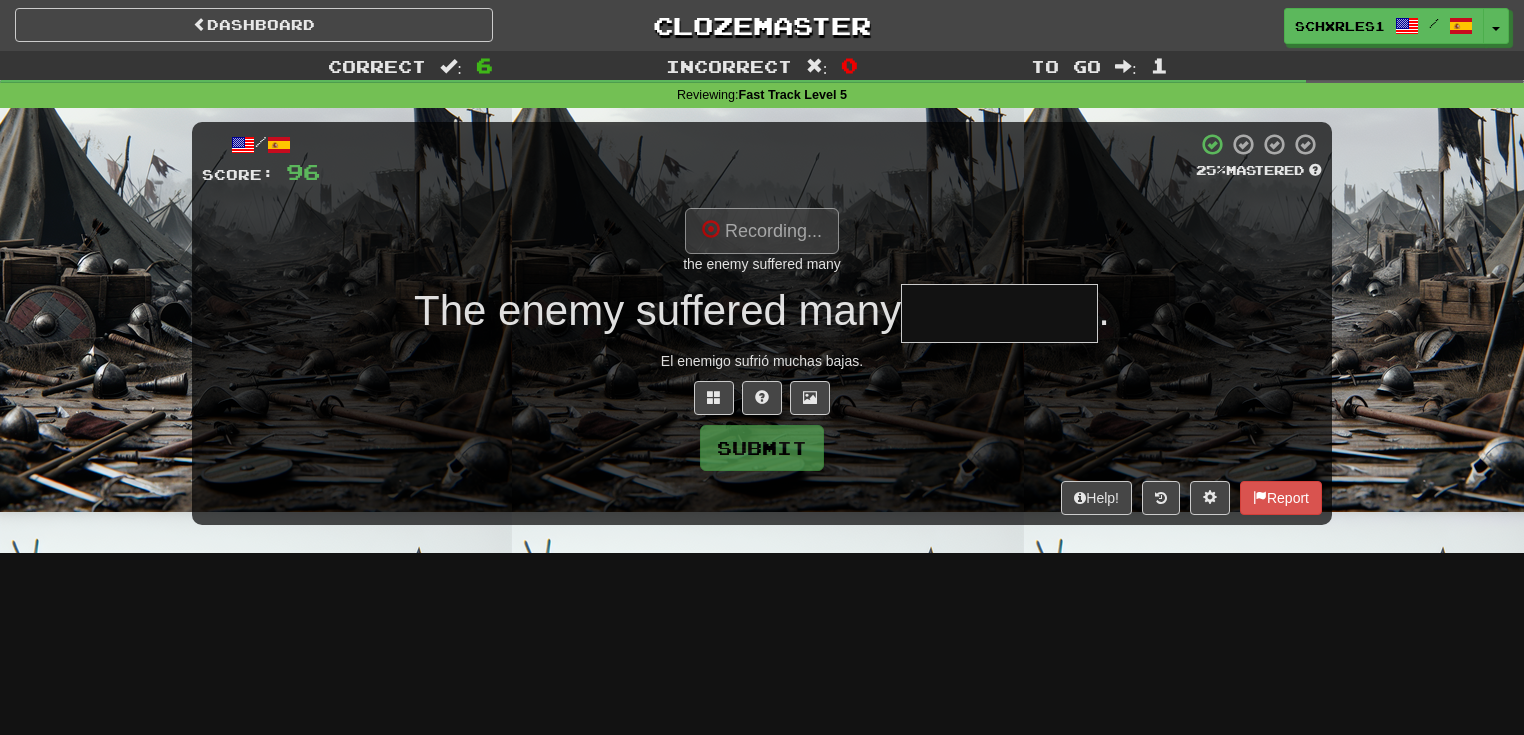 type on "**********" 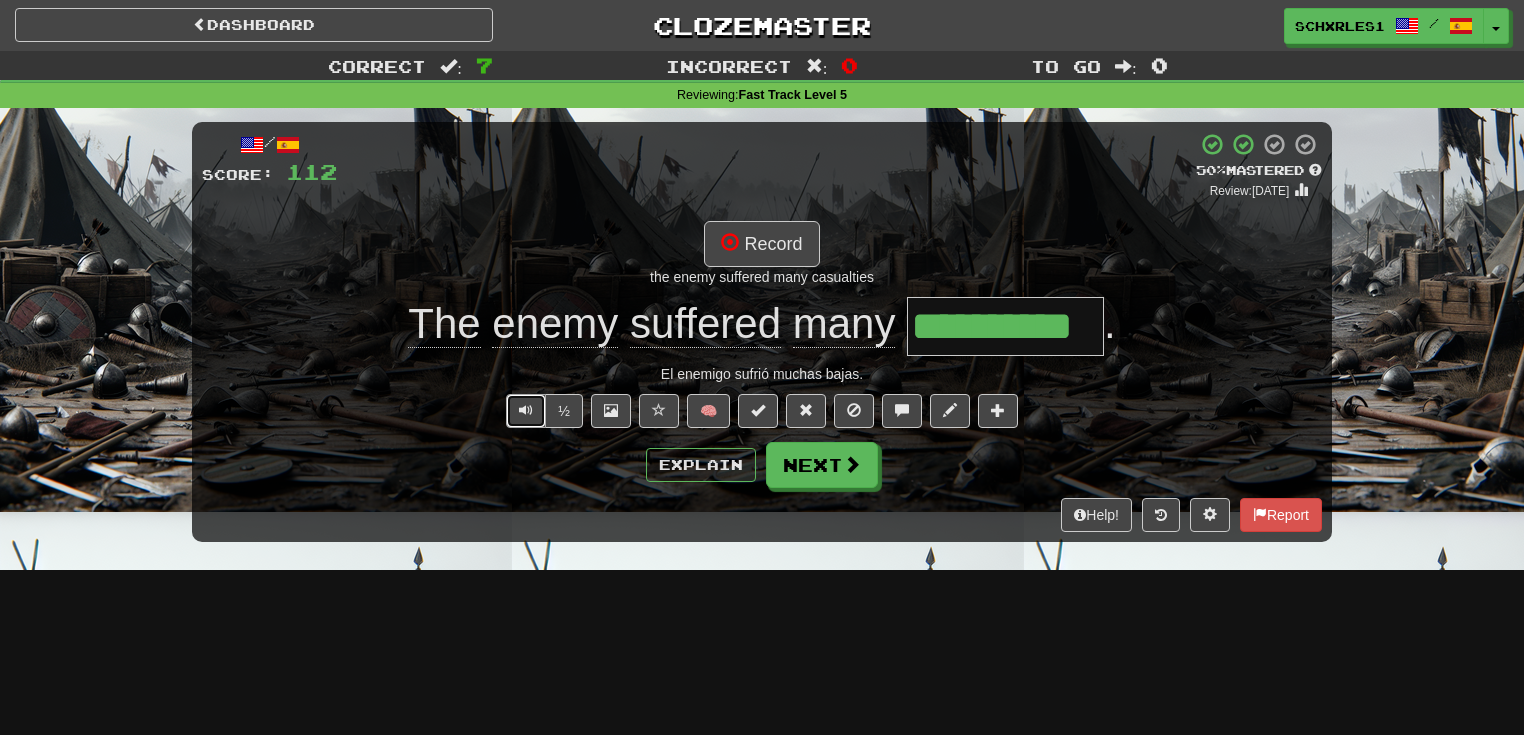 click at bounding box center (526, 411) 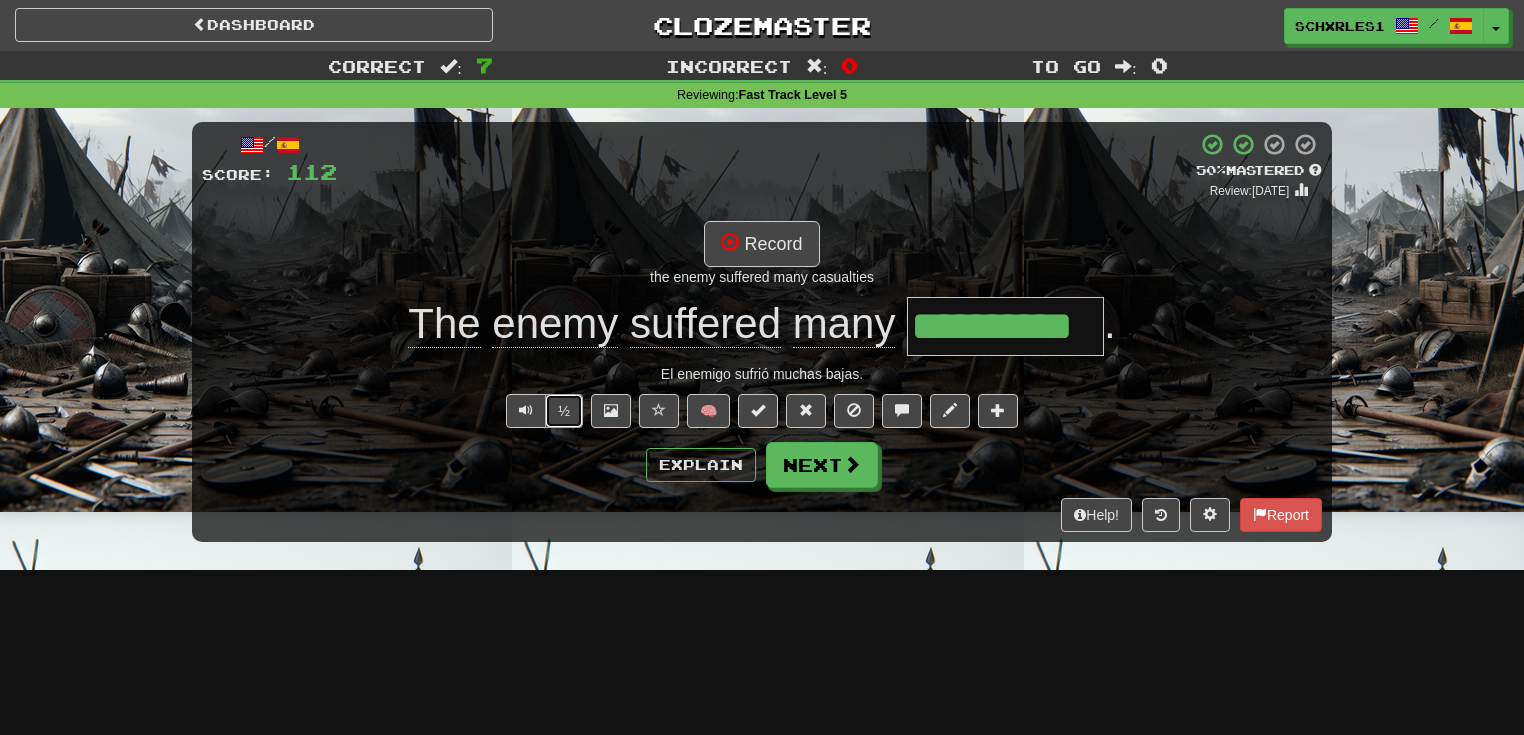 click on "½" at bounding box center (564, 411) 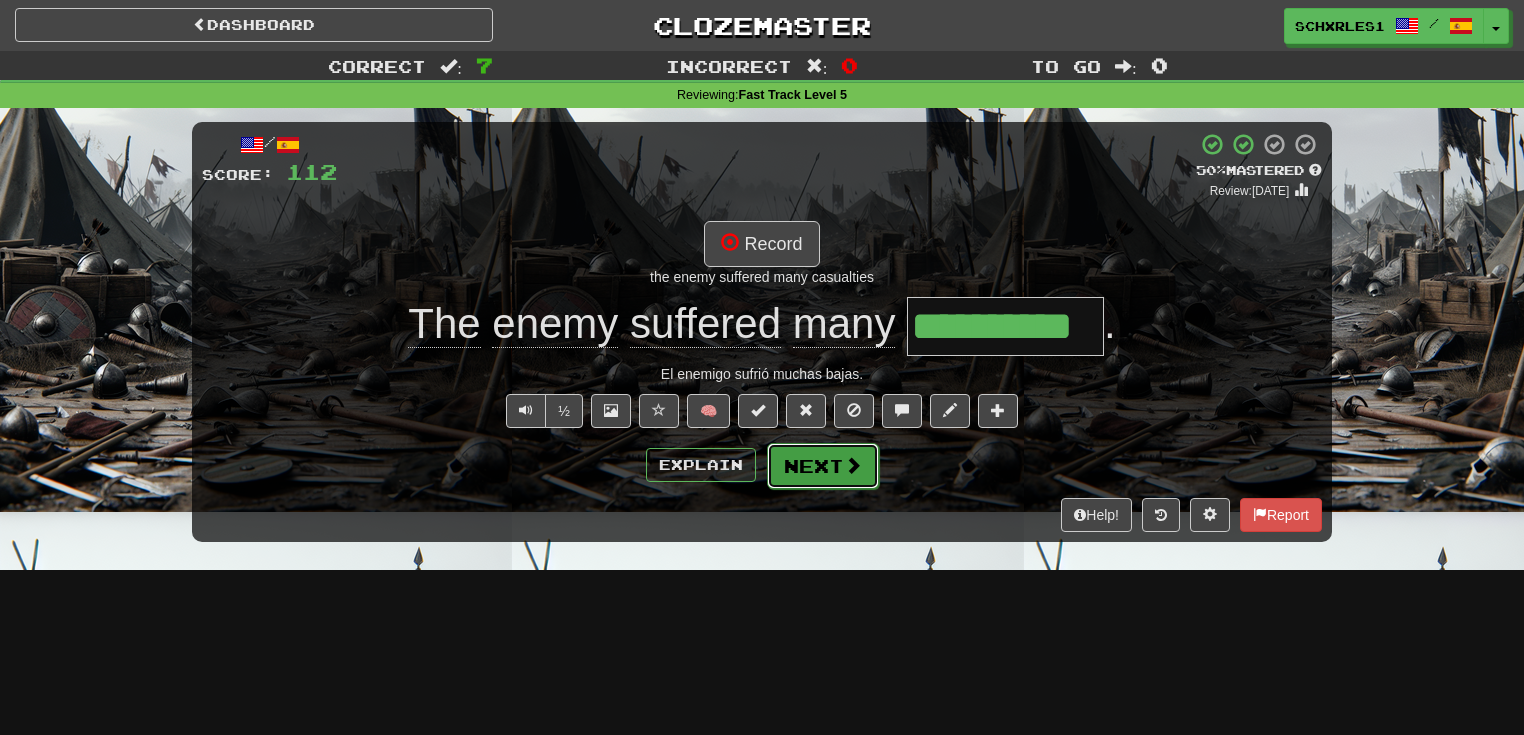click on "Next" at bounding box center (823, 466) 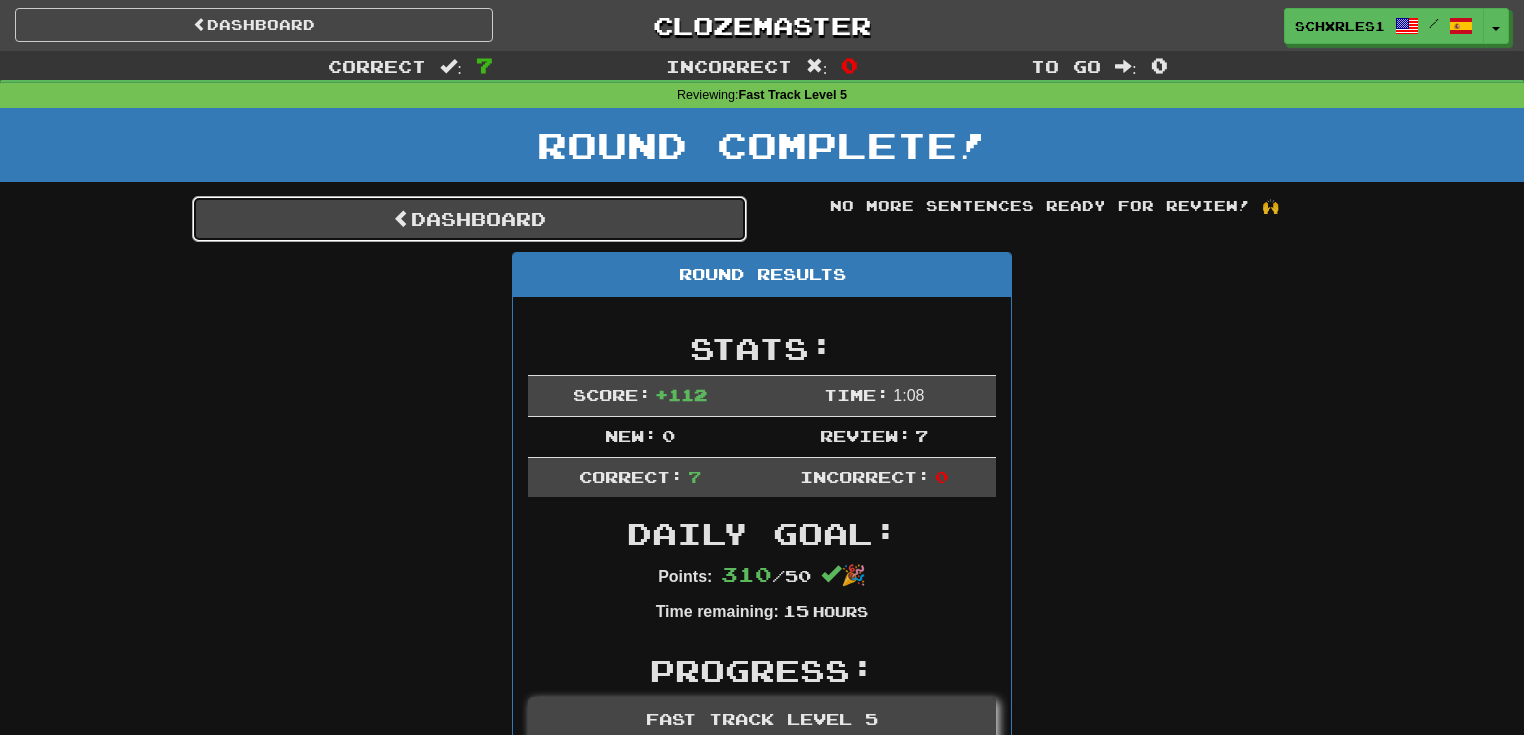 click on "Dashboard" at bounding box center [469, 219] 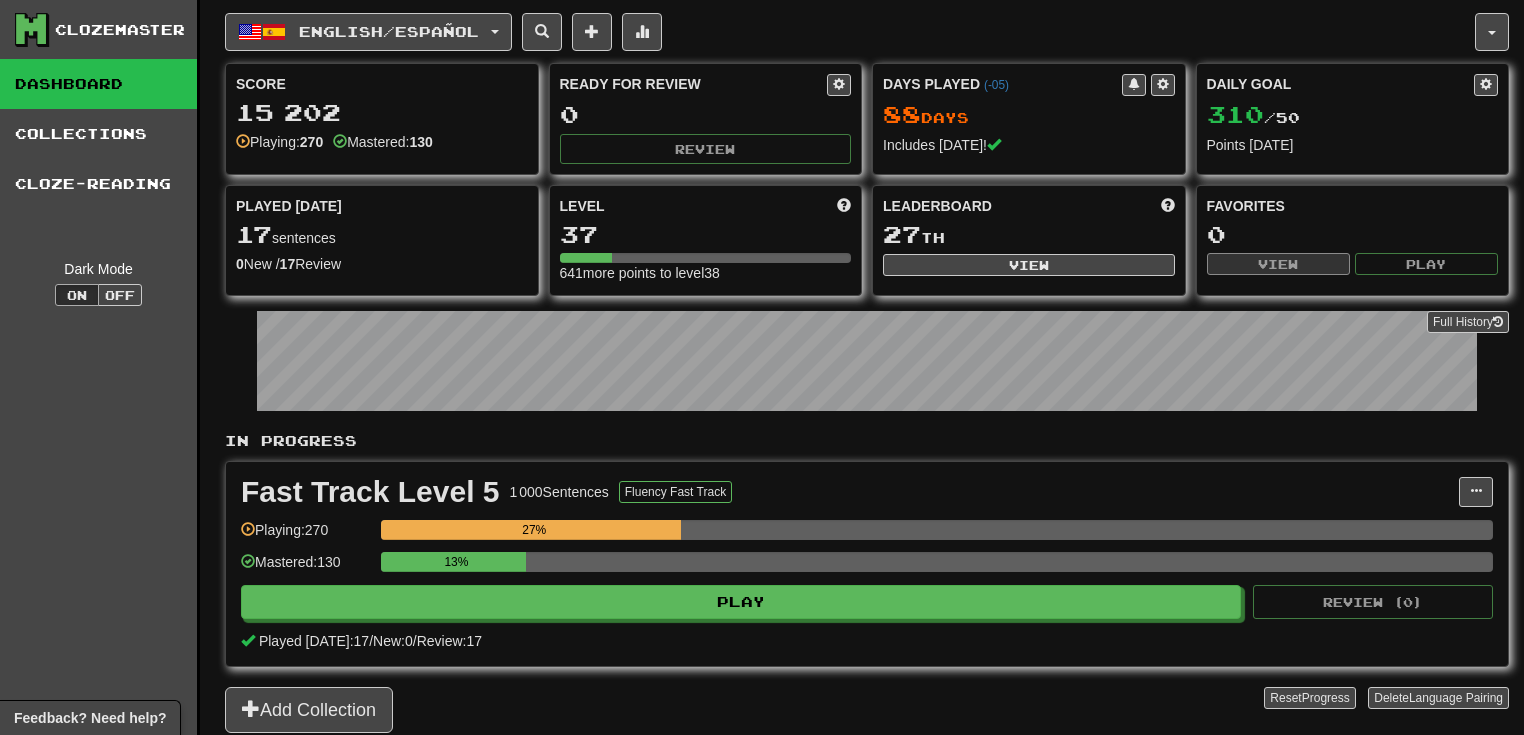 scroll, scrollTop: 0, scrollLeft: 0, axis: both 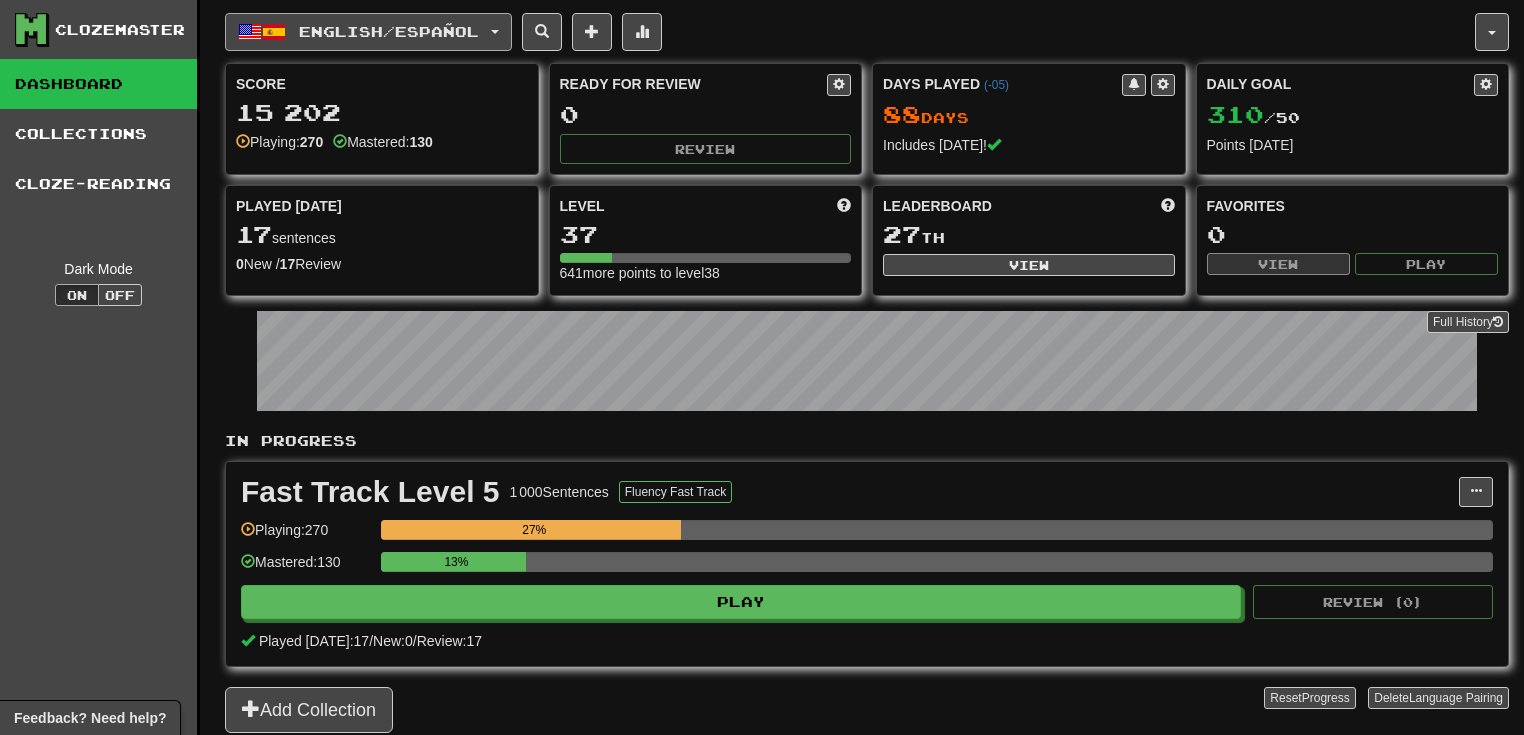 click on "English  /  Español" at bounding box center [389, 31] 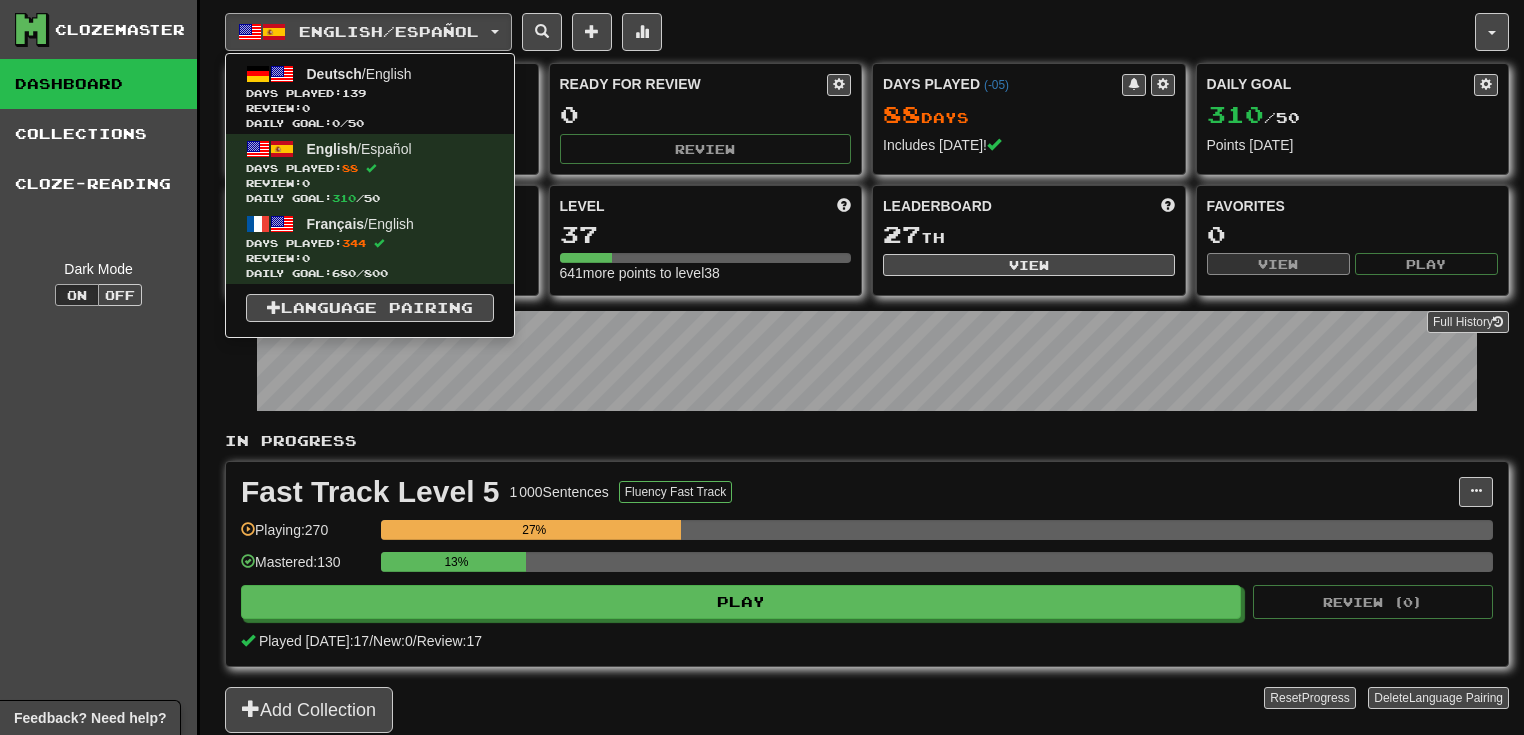click on "English  /  Español Deutsch  /  English Days Played:  139   Review:  0 Daily Goal:  0  /  50 English  /  Español Days Played:  88   Review:  0 Daily Goal:  310  /  50 Français  /  English Days Played:  344   Review:  0 Daily Goal:  680  /  800  Language Pairing" at bounding box center [850, 32] 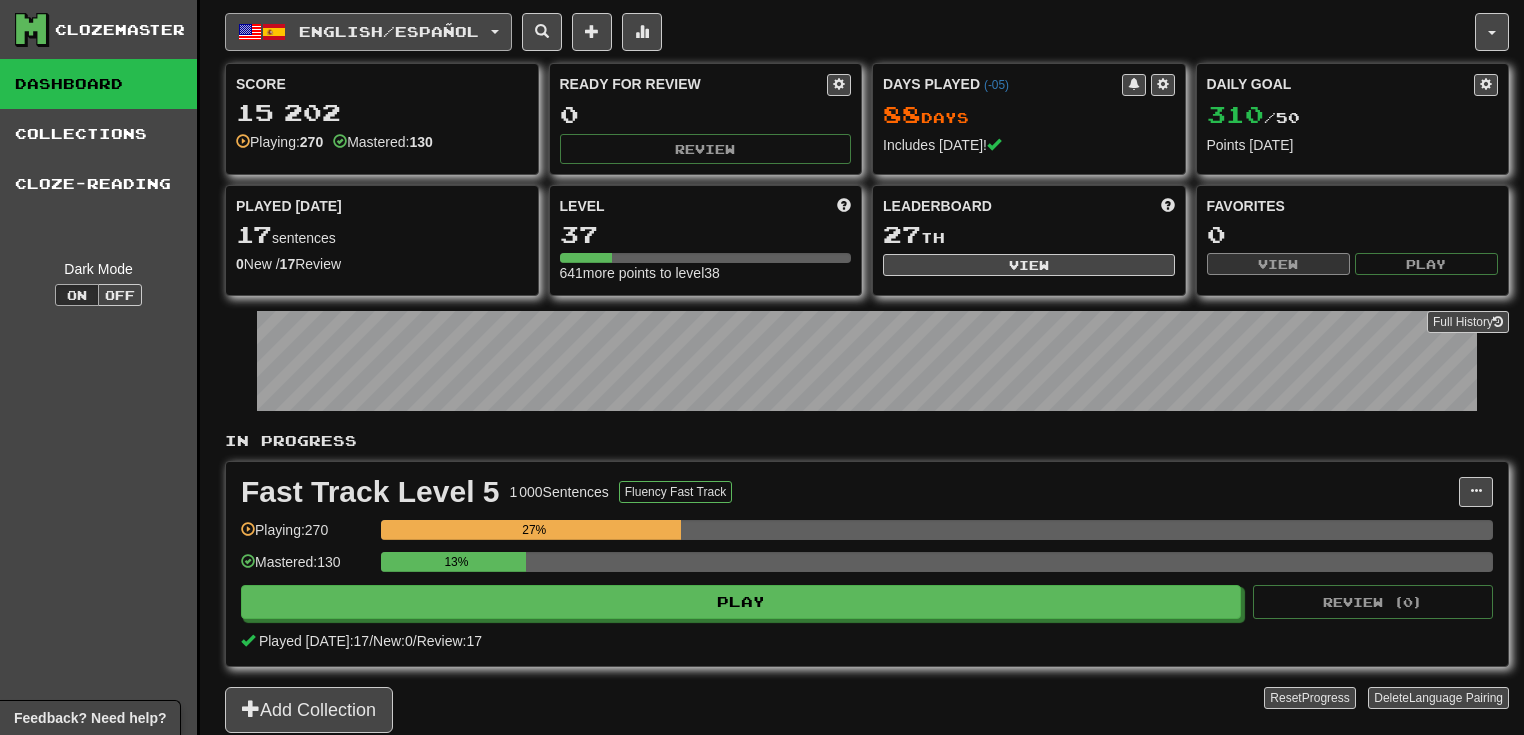click on "English  /  Español" at bounding box center (389, 31) 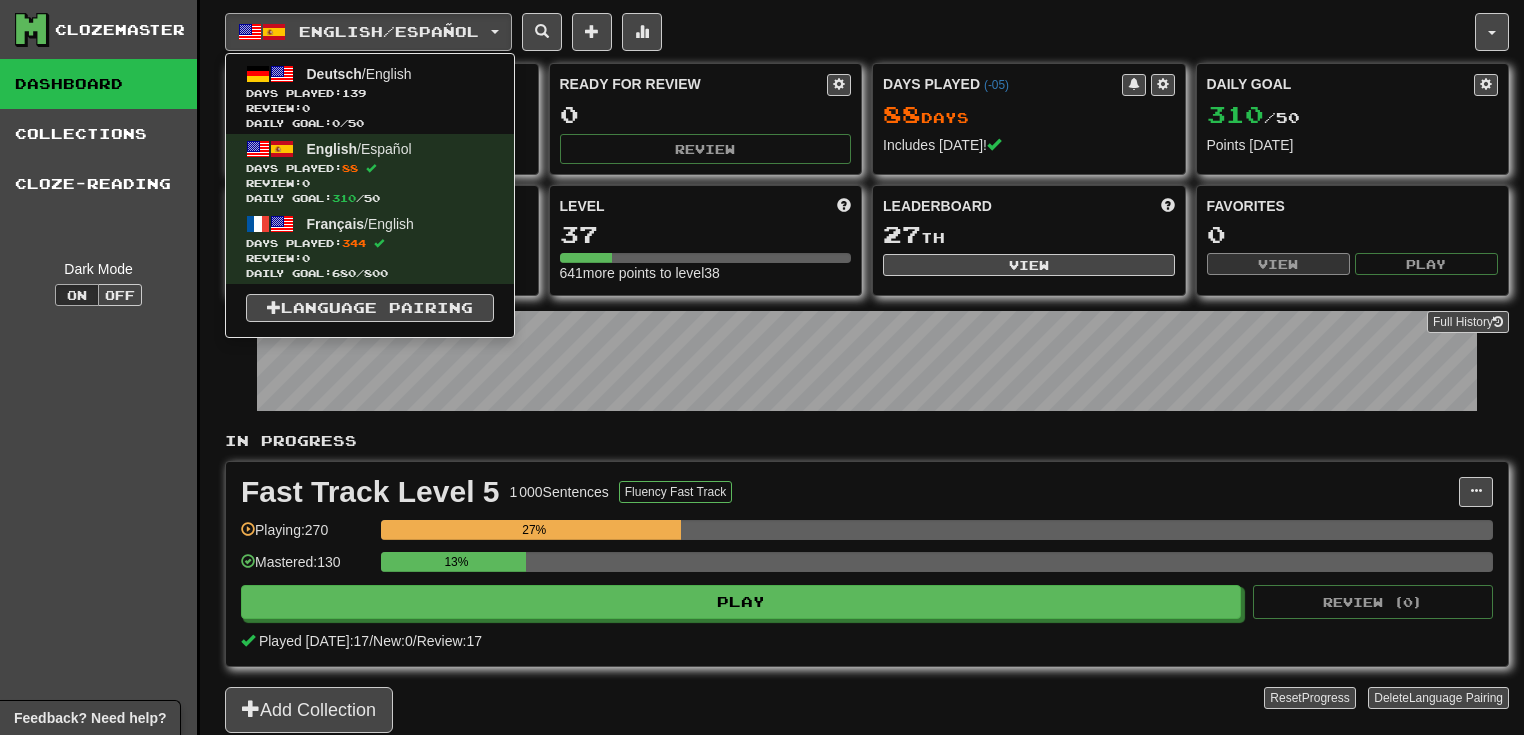 click on "Full History" at bounding box center [867, 363] 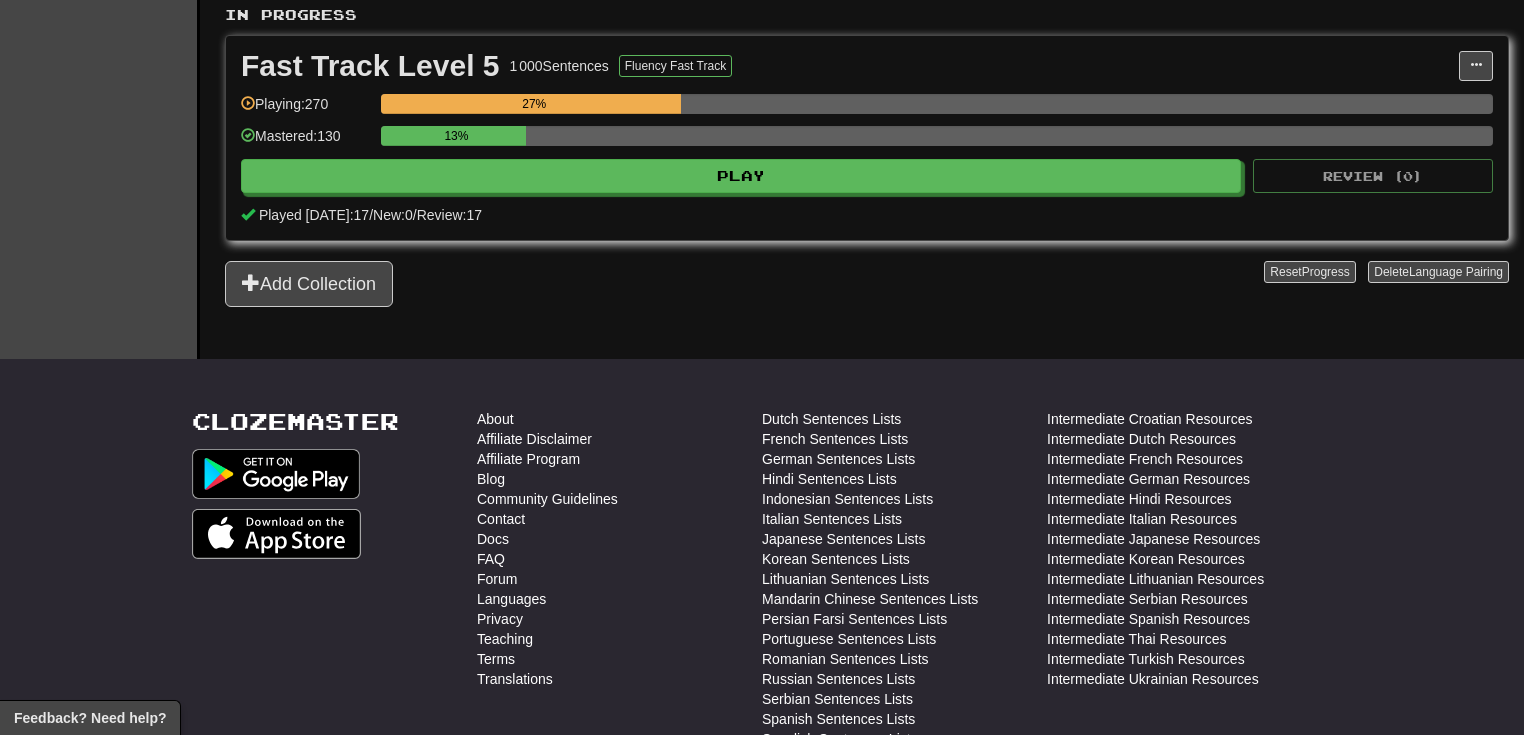 scroll, scrollTop: 0, scrollLeft: 0, axis: both 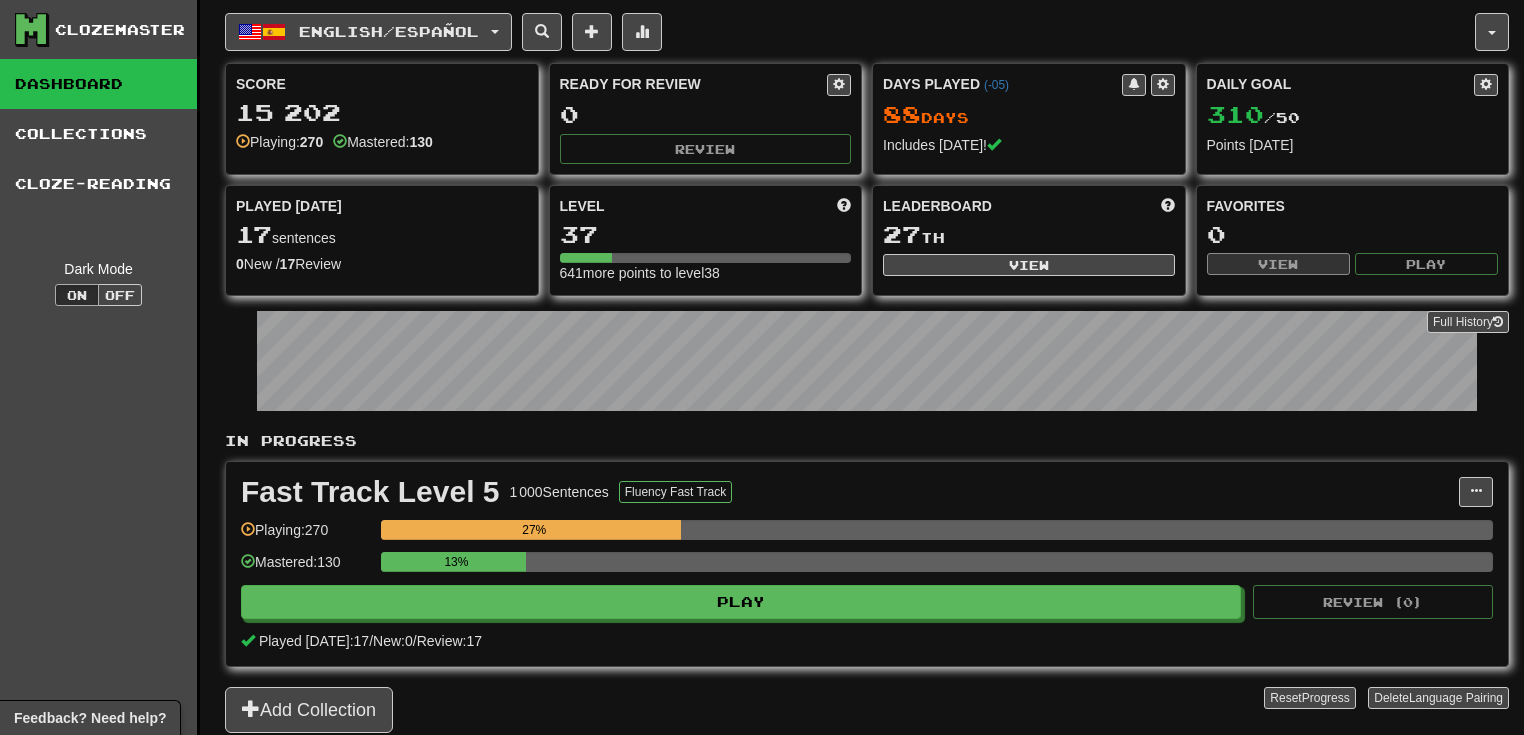 click on "English  /  Español Deutsch  /  English Days Played:  139   Review:  0 Daily Goal:  0  /  50 English  /  Español Days Played:  88   Review:  0 Daily Goal:  310  /  50 Français  /  English Days Played:  344   Review:  0 Daily Goal:  680  /  800  Language Pairing Username: SCHXRLES1 Edit  Account  Notifications  Activity Feed  Profile  Leaderboard  Forum  Logout Score 15 202  Playing:  270  Mastered:  130 Ready for Review 0   Review Days Played   ( -05 ) 88  Day s Includes [DATE]!  Daily Goal 310  /  50 Points [DATE] Played [DATE] 17  sentences 0  New /  17  Review Full History  Level 37 641  more points to level  38 Leaderboard 27 th View Favorites 0 View Play Full History  In Progress Fast Track Level 5 1 000  Sentences Fluency Fast Track Manage Sentences Unpin from Dashboard  Playing:  270 27%  Mastered:  130 13% Play Review ( 0 )   Played [DATE]:  17  /  New:  0  /  Review:  17  Add Collection Reset  Progress Delete  Language Pairing Dark Mode On Off" at bounding box center [867, 392] 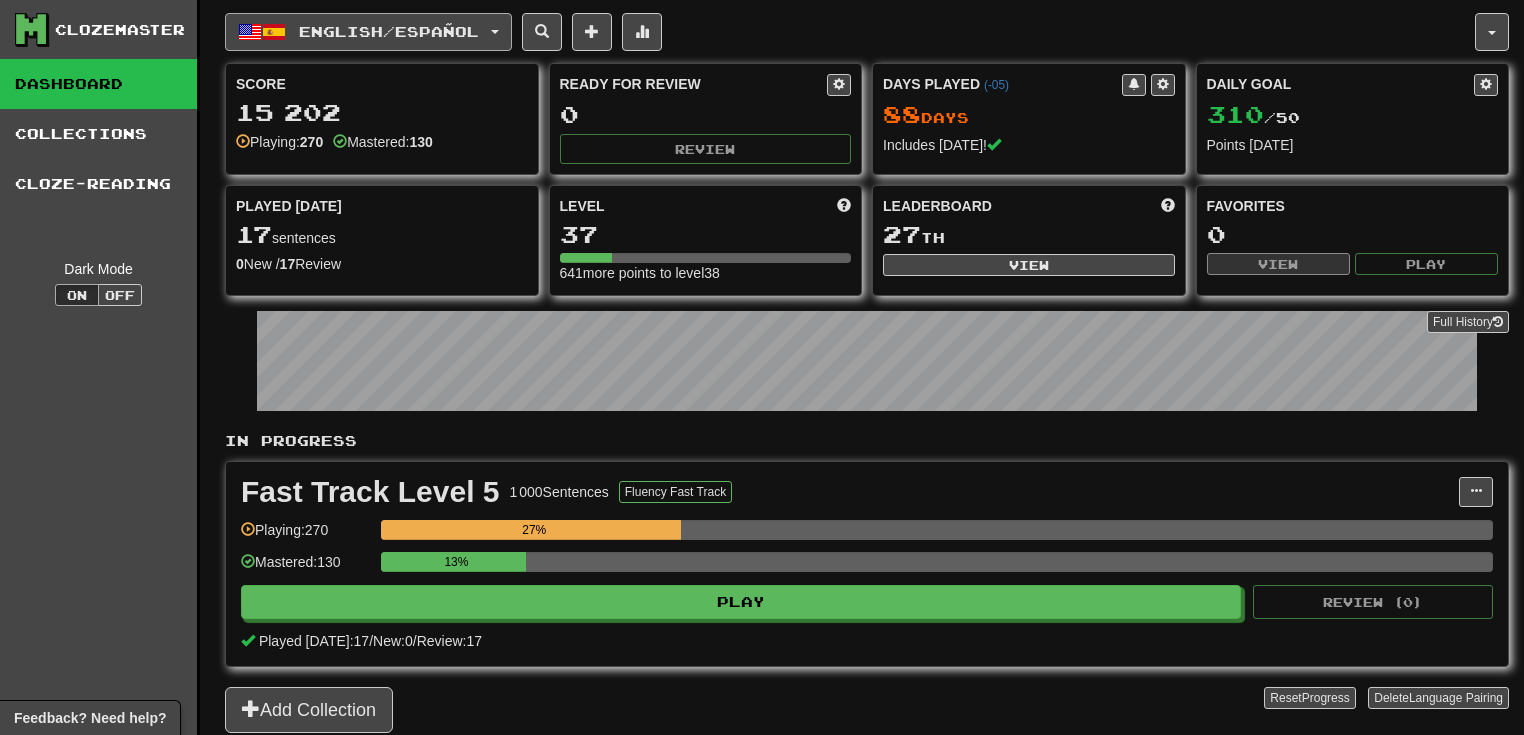 click on "English  /  Español" at bounding box center [368, 32] 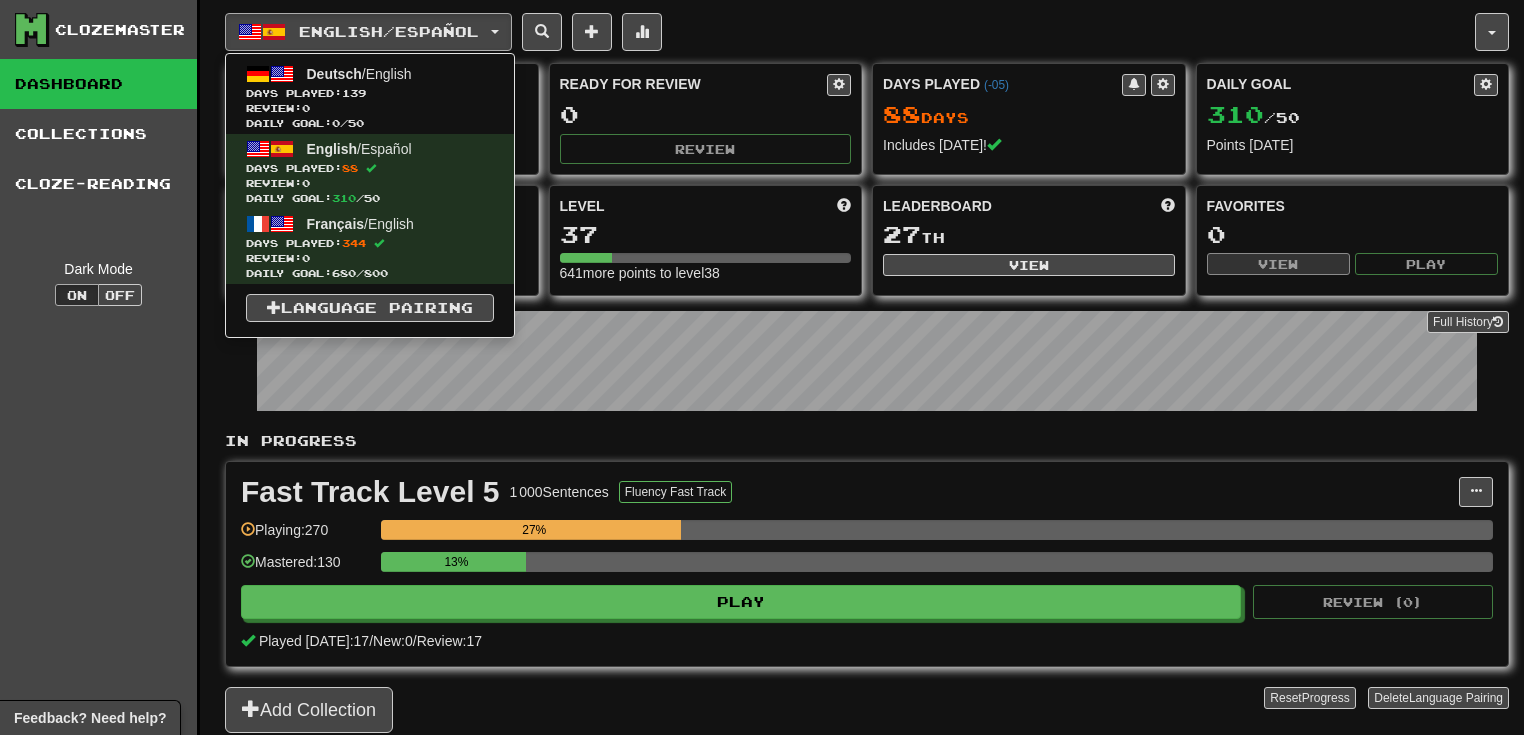 drag, startPoint x: 519, startPoint y: 457, endPoint x: 511, endPoint y: 434, distance: 24.351591 